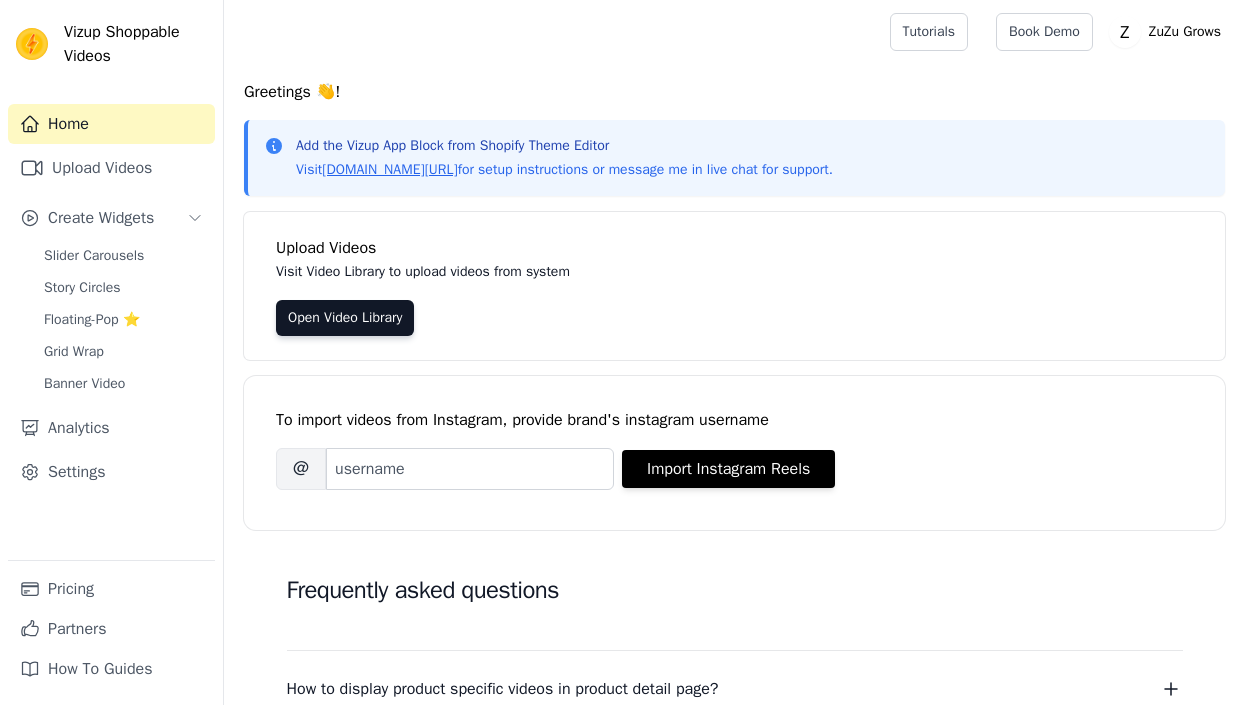 scroll, scrollTop: 0, scrollLeft: 0, axis: both 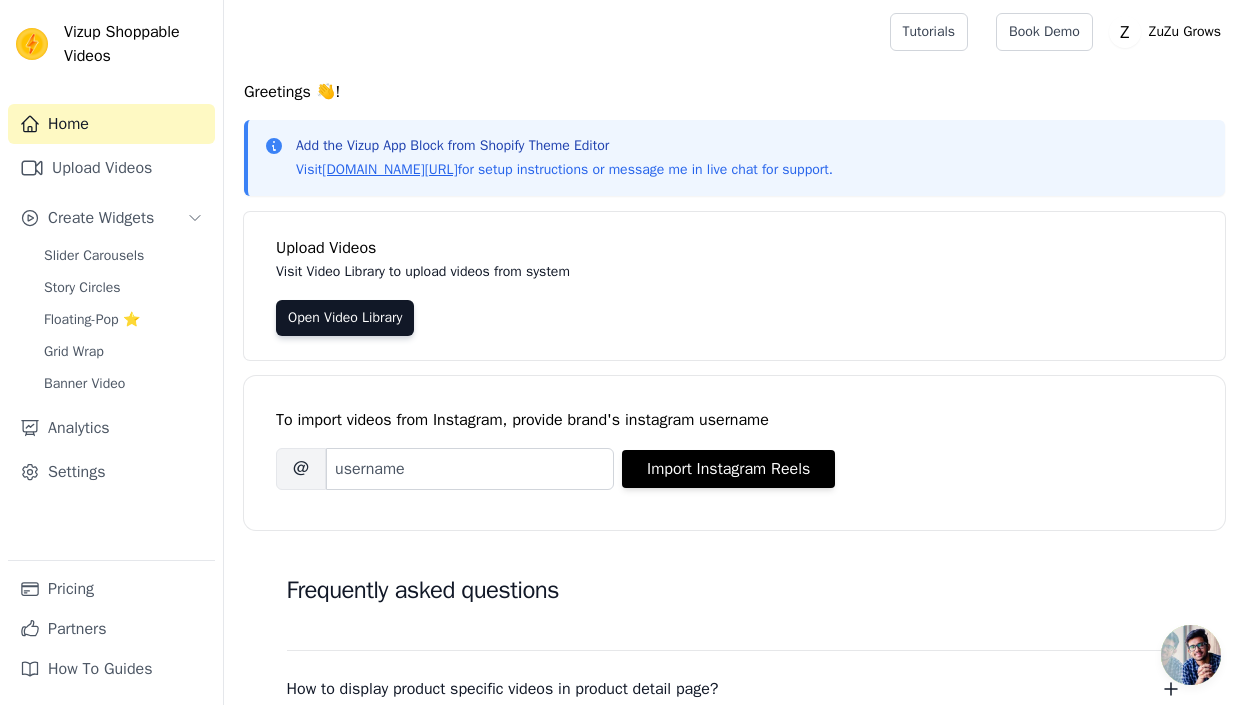 click on "To import videos from Instagram, provide brand's instagram username" at bounding box center [734, 420] 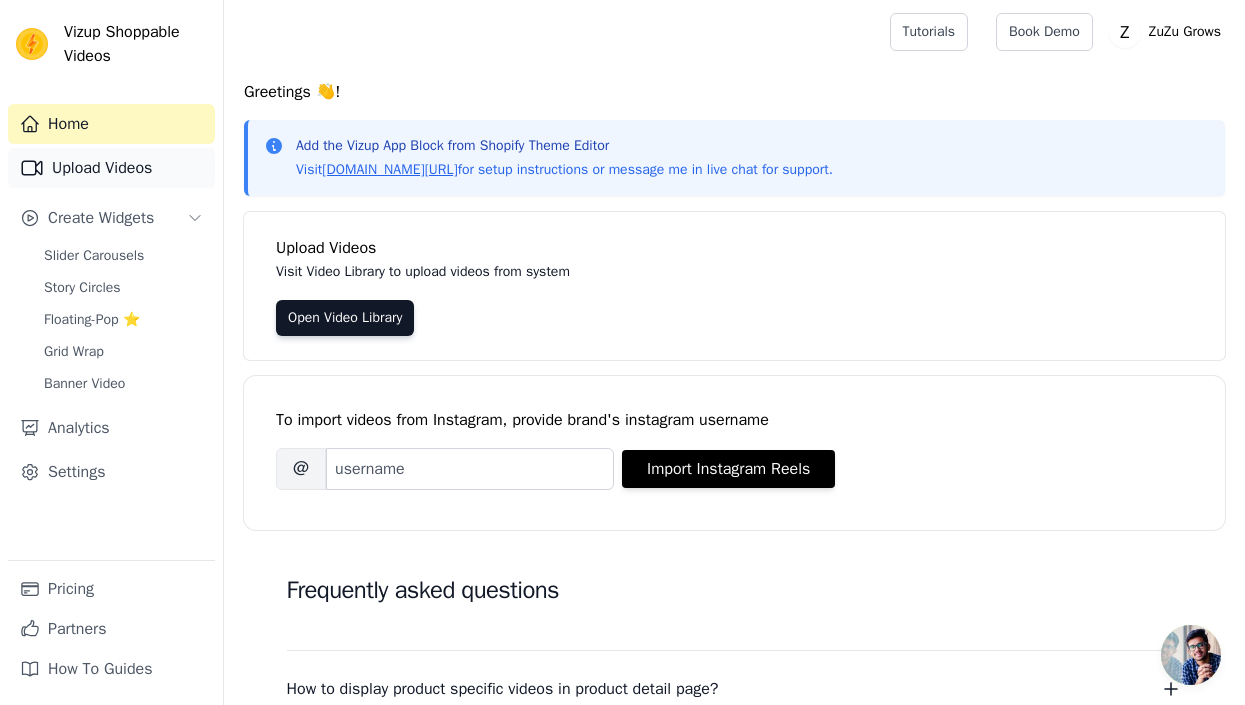 click on "Upload Videos" at bounding box center (111, 168) 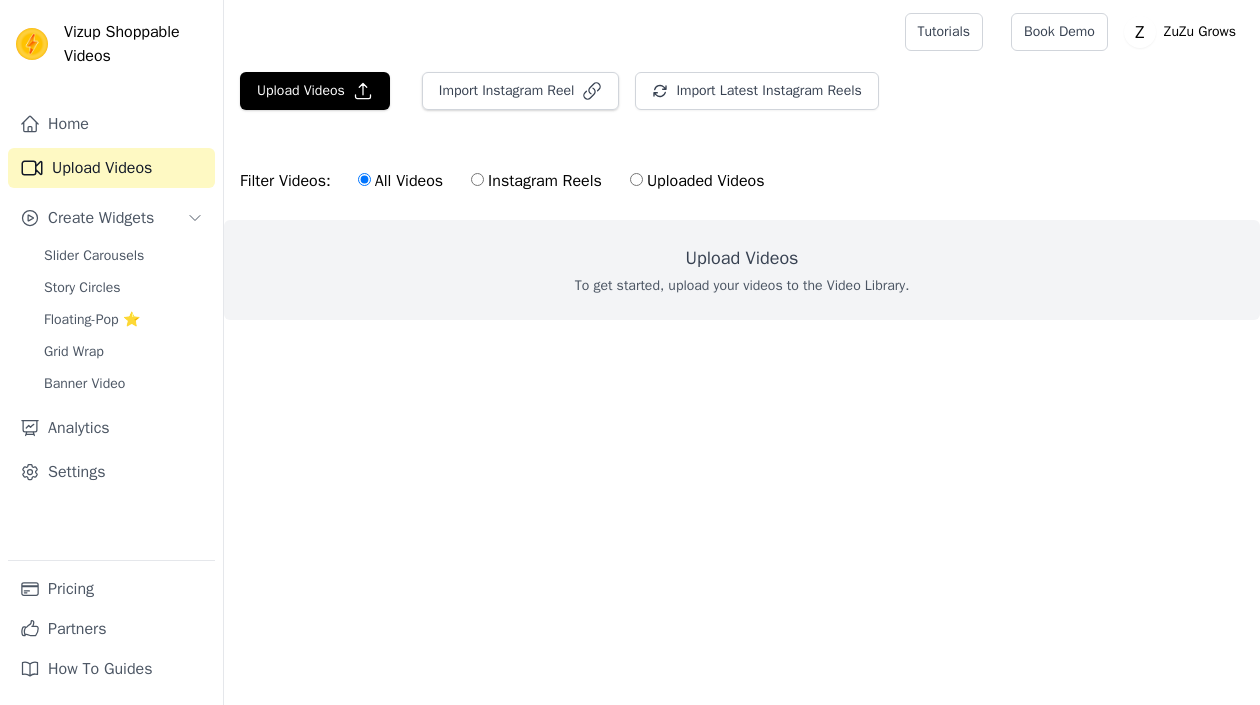 scroll, scrollTop: 0, scrollLeft: 0, axis: both 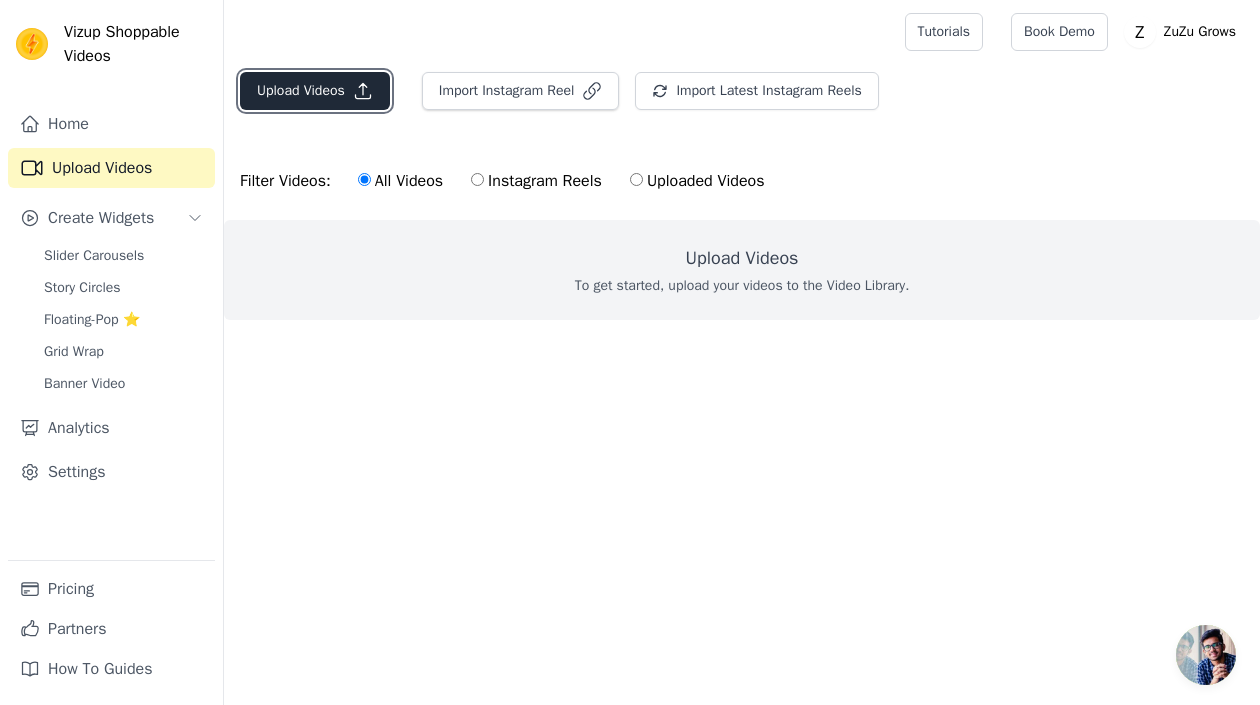 click on "Upload Videos" at bounding box center [315, 91] 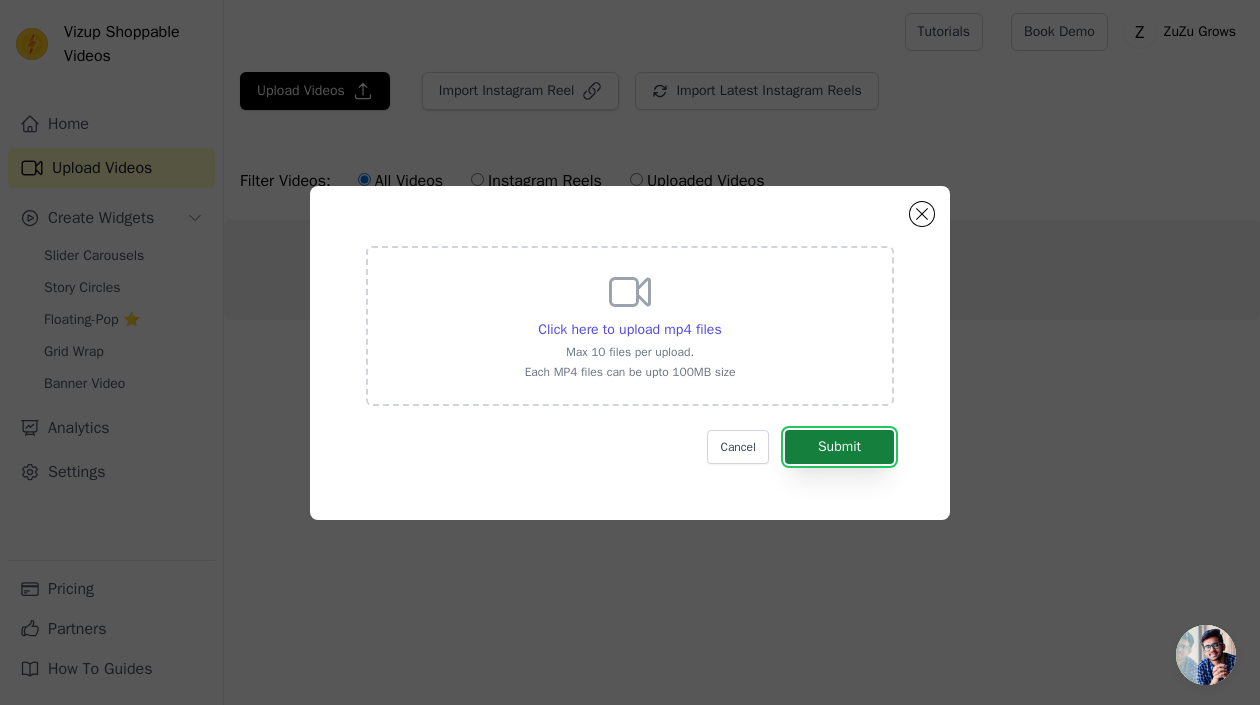 click on "Submit" at bounding box center [839, 447] 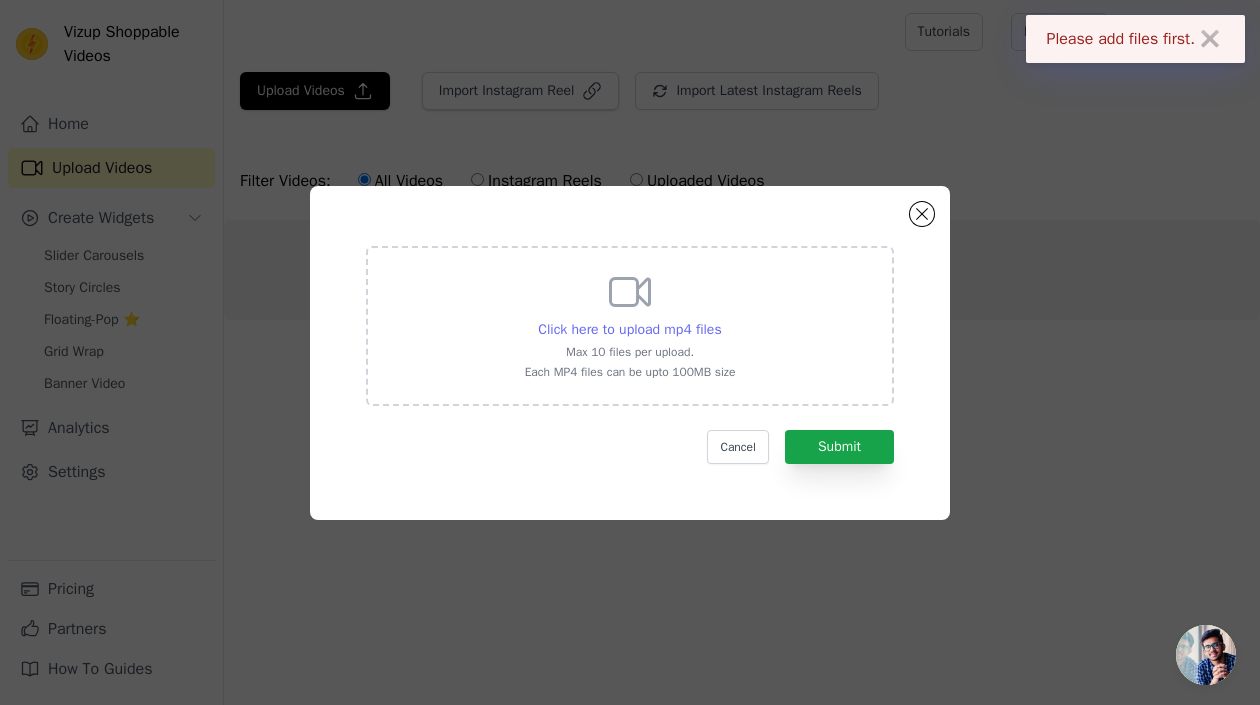 click on "Click here to upload mp4 files" at bounding box center (629, 329) 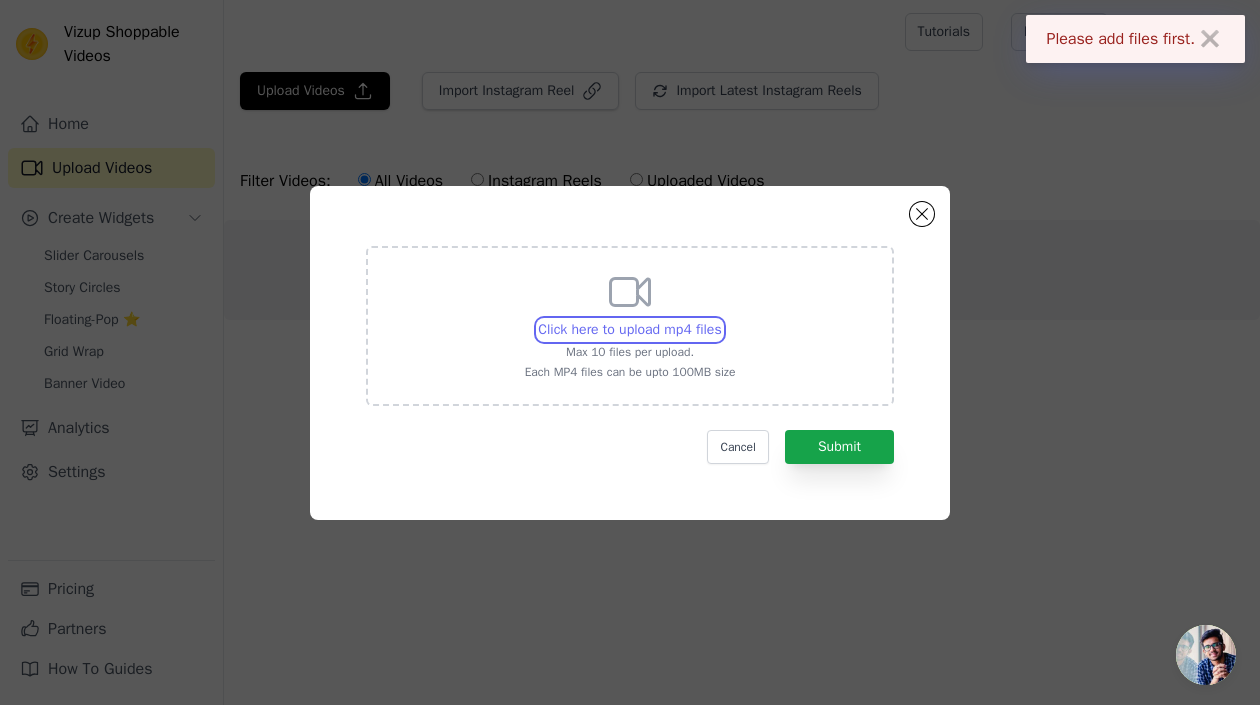type on "C:\fakepath\AQO-rOMzBDgt2-fJocnI6cZtFElE2y7SKTOkRVb0jkUyRW_fdbc95y33VvRgp89a-W147DXuzlV5gLDx3wbp2L0G_Ovqt1a-F57NFtw.mp4" 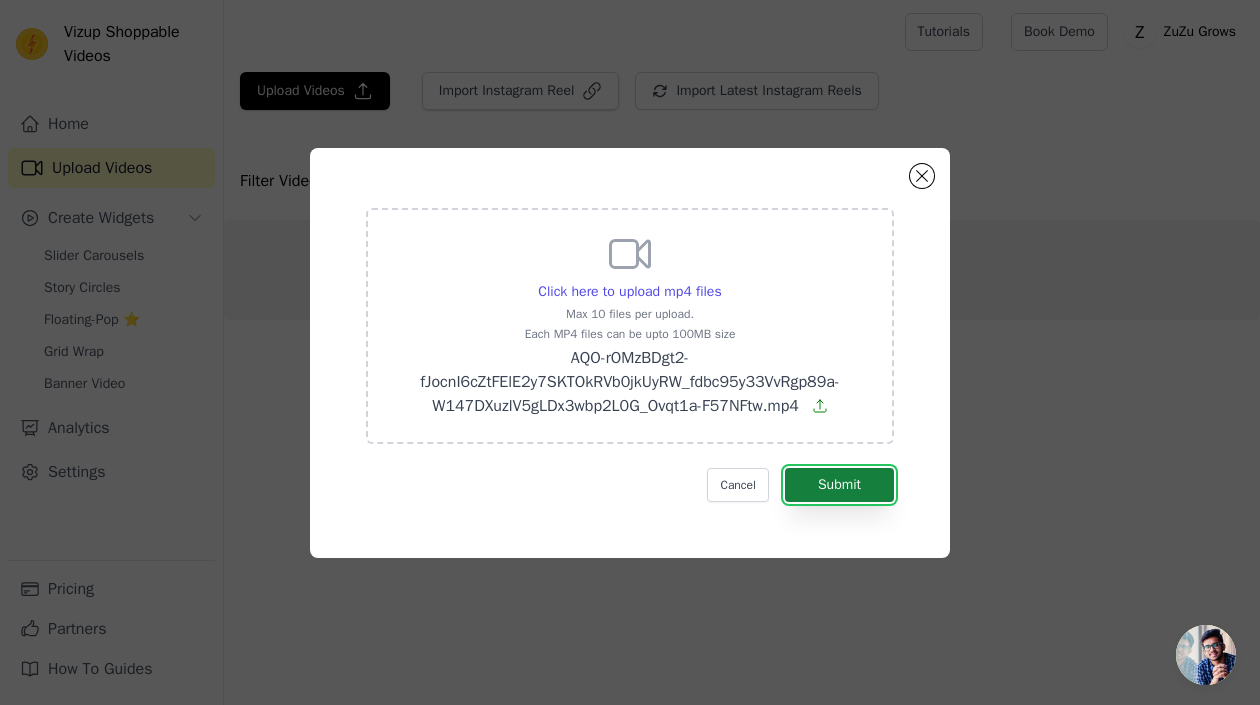 click on "Submit" at bounding box center [839, 485] 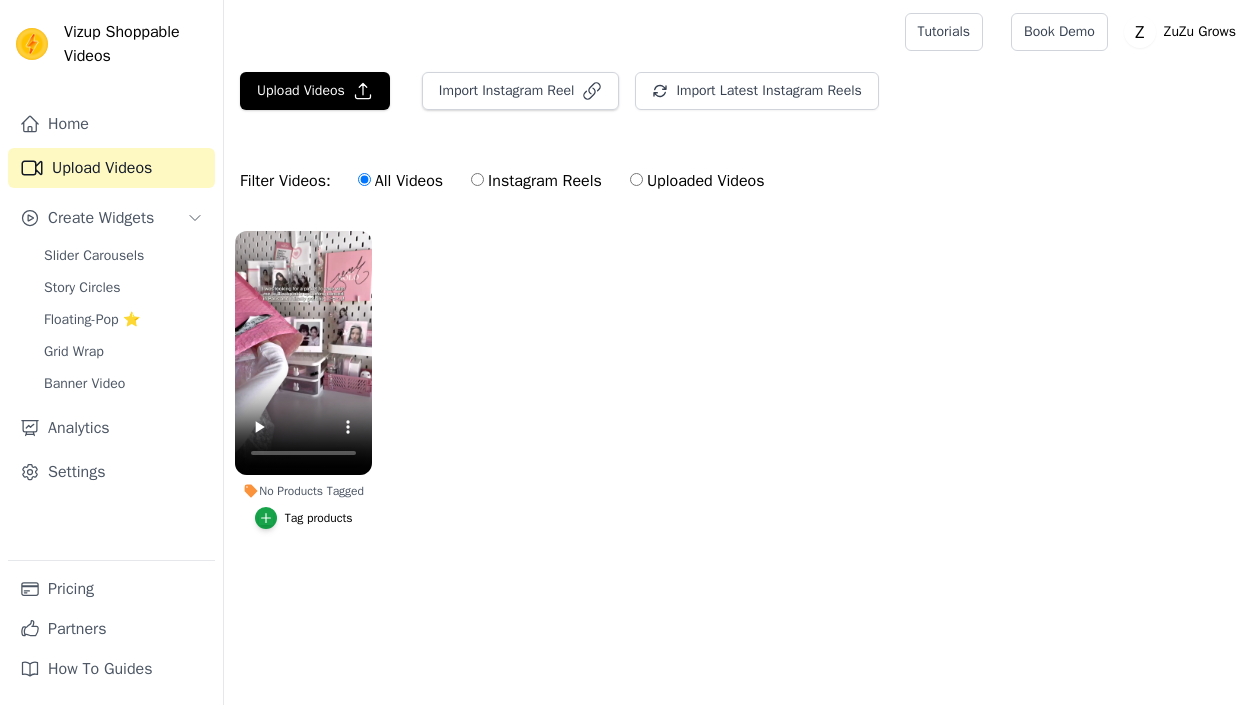 scroll, scrollTop: 0, scrollLeft: 0, axis: both 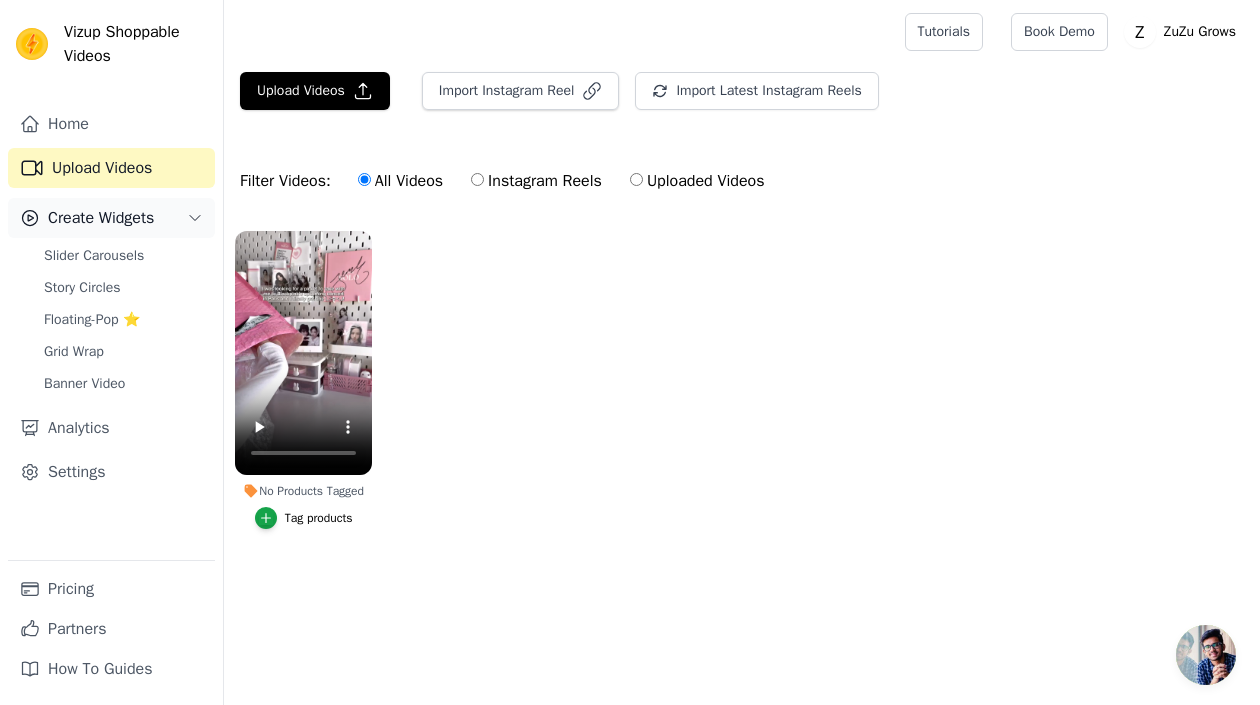 click on "Create Widgets" at bounding box center (101, 218) 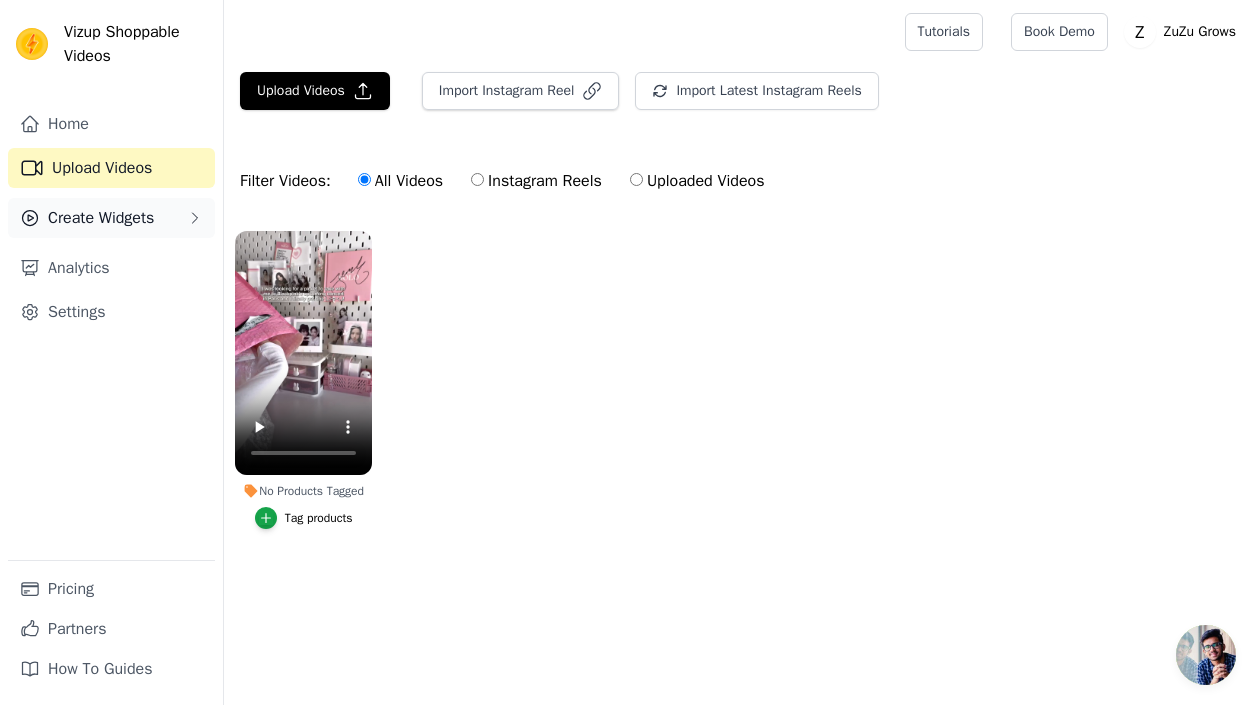 click on "Create Widgets" at bounding box center (101, 218) 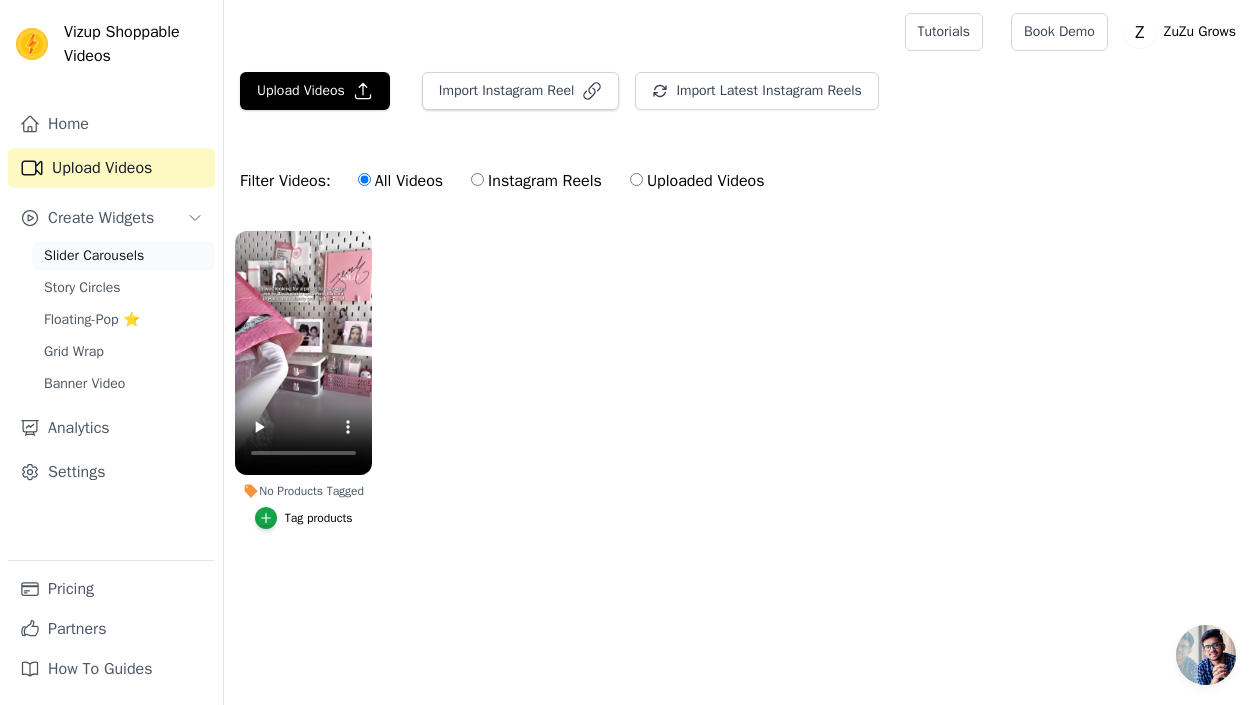 click on "Slider Carousels" at bounding box center (94, 256) 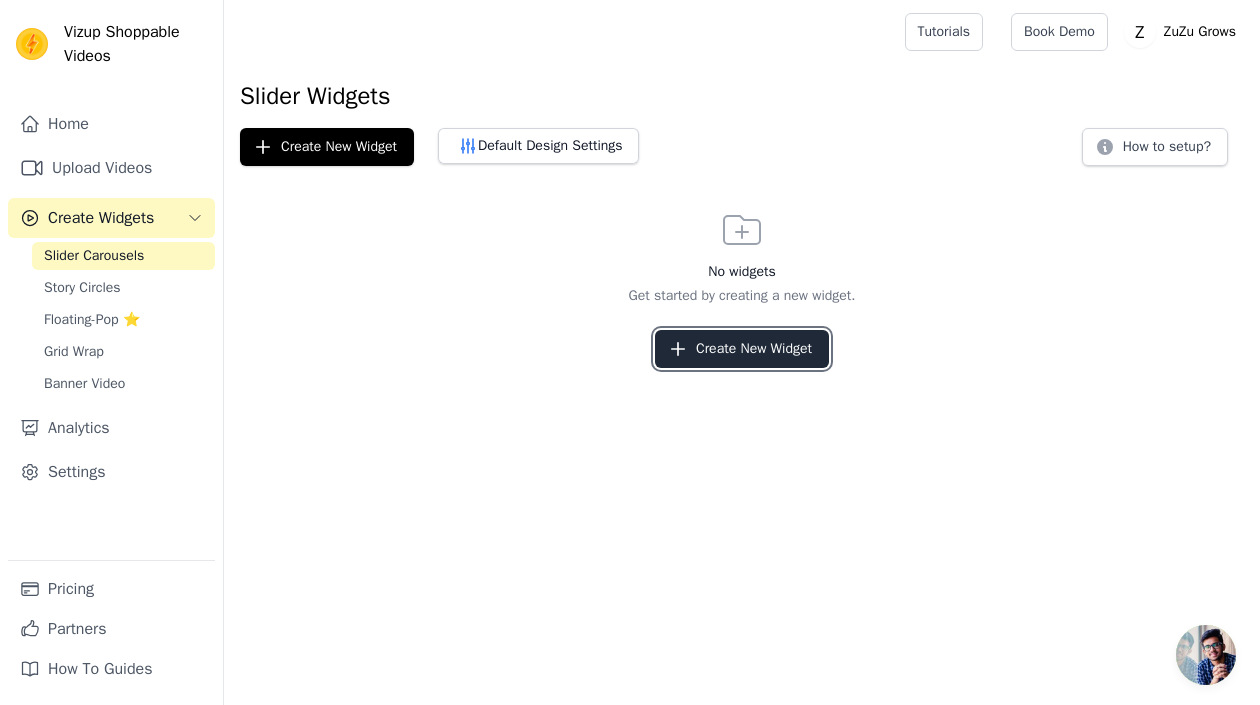 click on "Create New Widget" at bounding box center (742, 349) 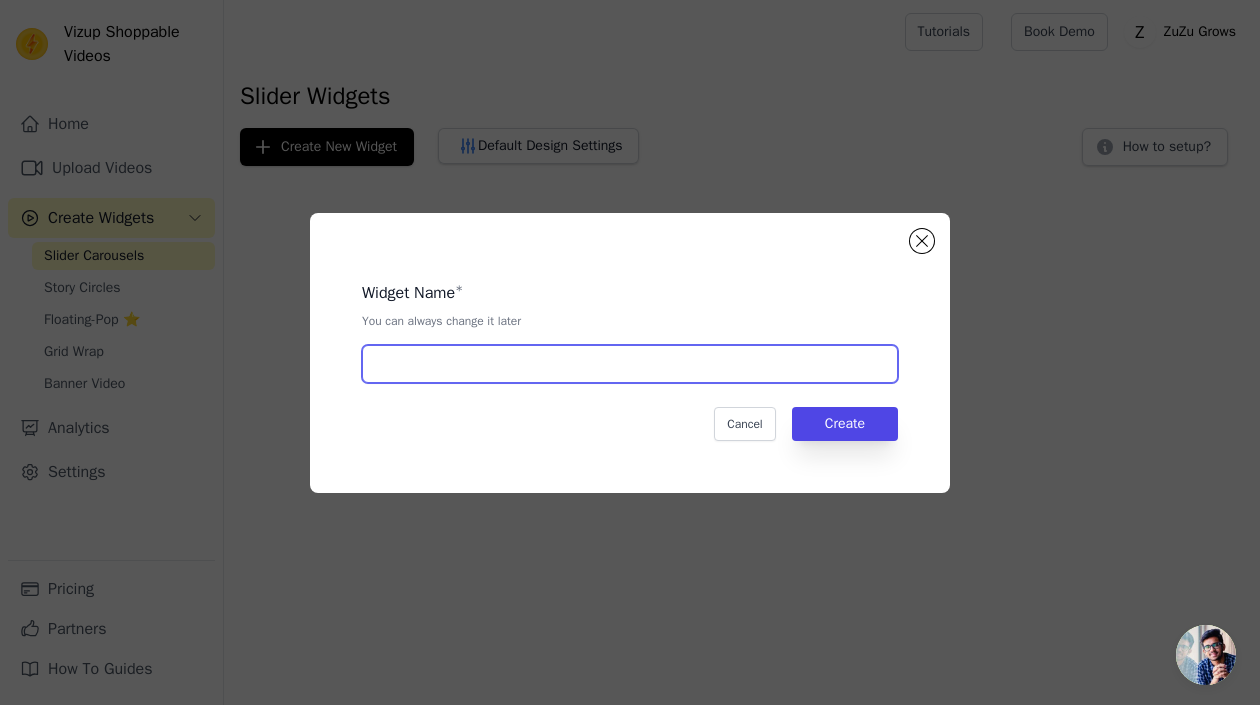 click at bounding box center (630, 364) 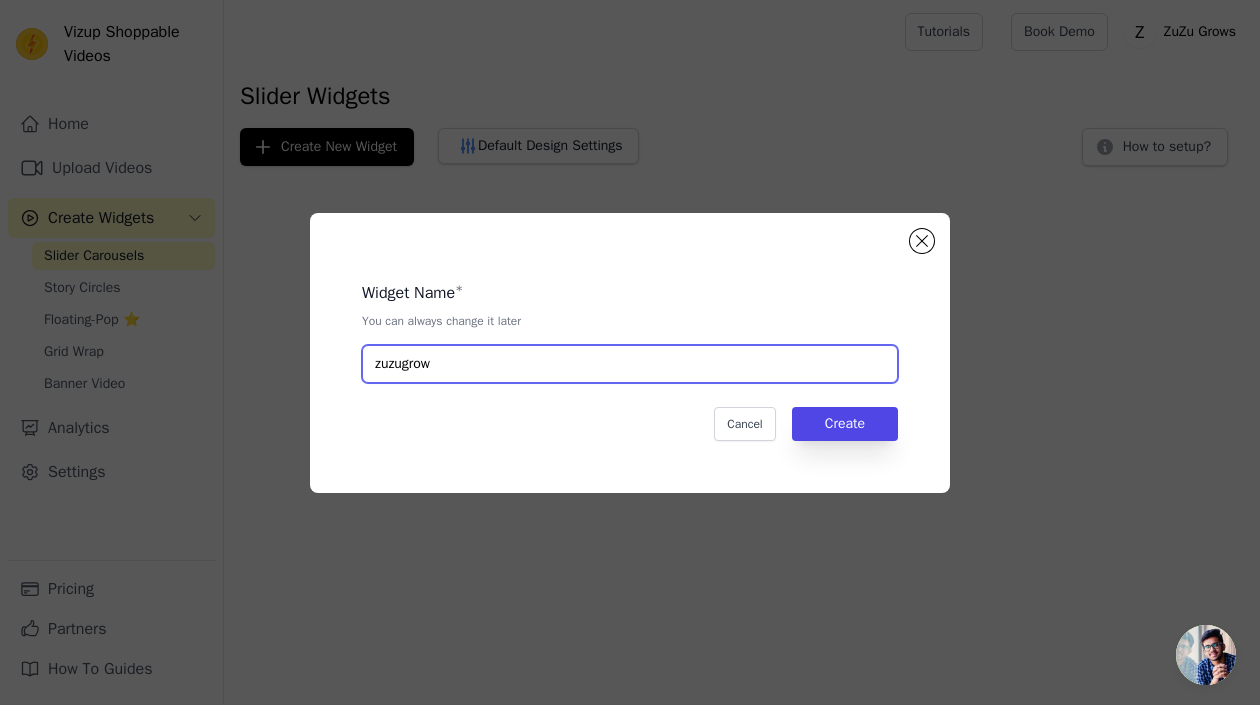drag, startPoint x: 487, startPoint y: 368, endPoint x: 392, endPoint y: 371, distance: 95.047356 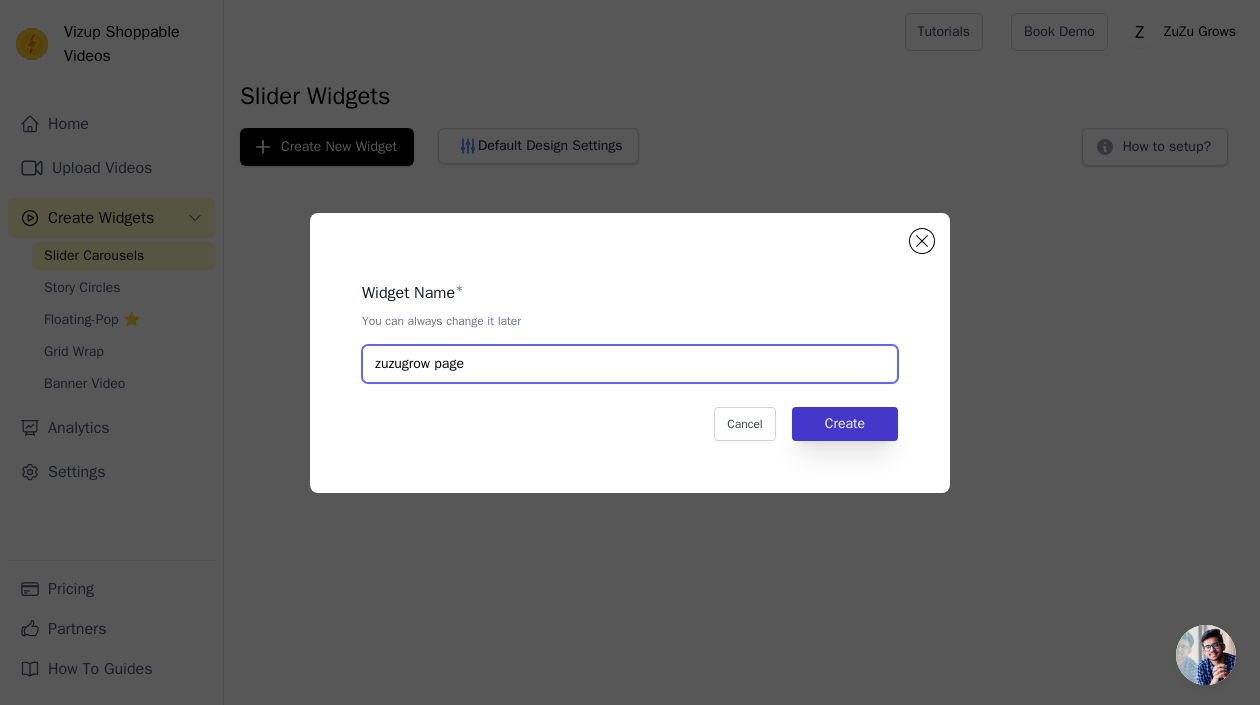 type on "zuzugrow page" 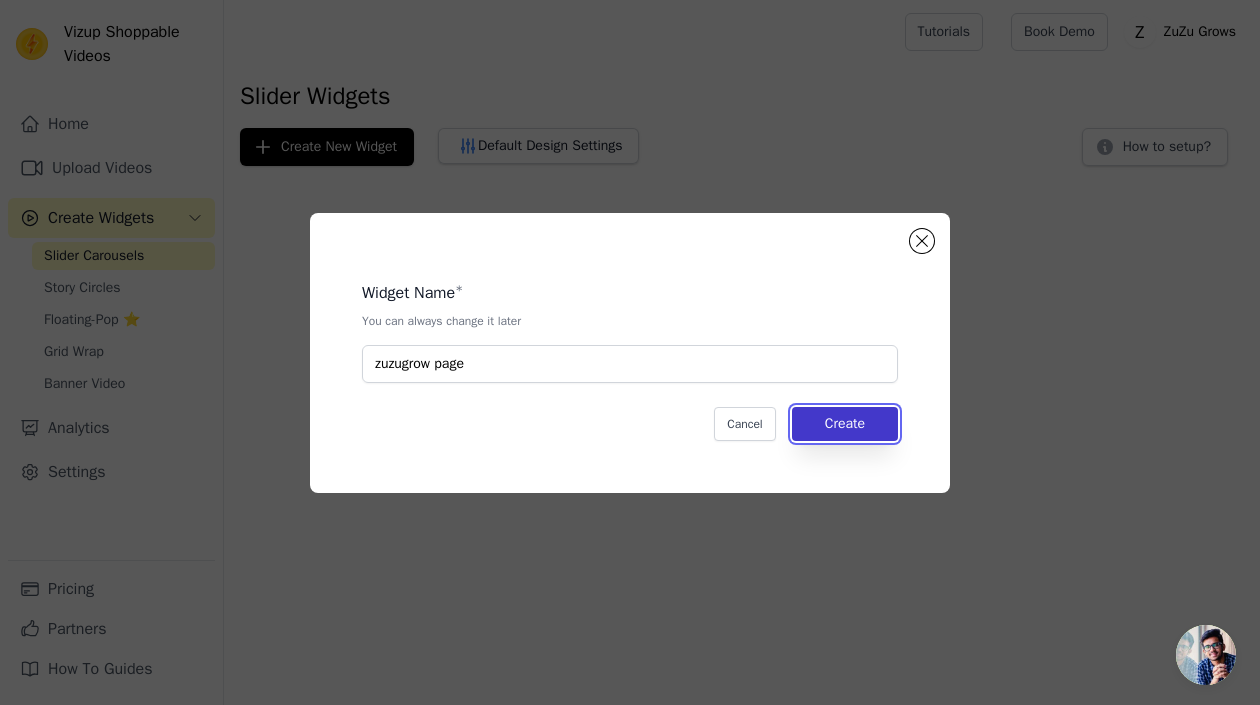 click on "Create" at bounding box center [845, 424] 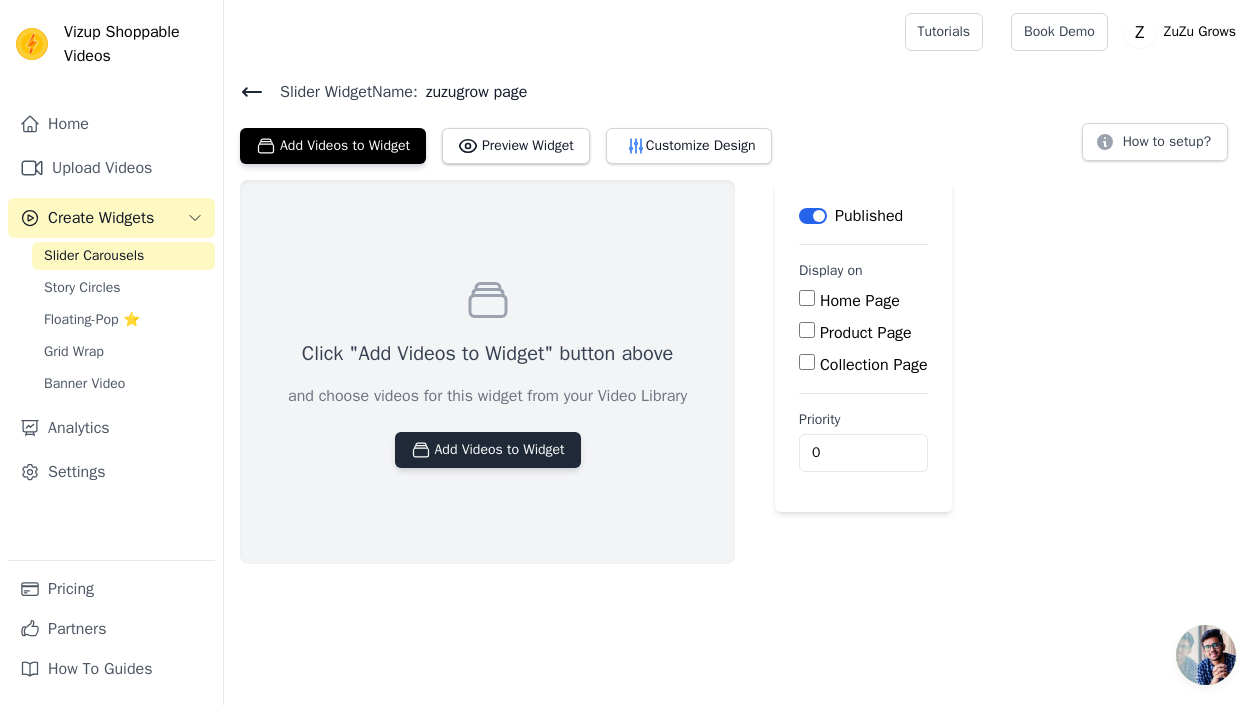 click on "Add Videos to Widget" at bounding box center (488, 450) 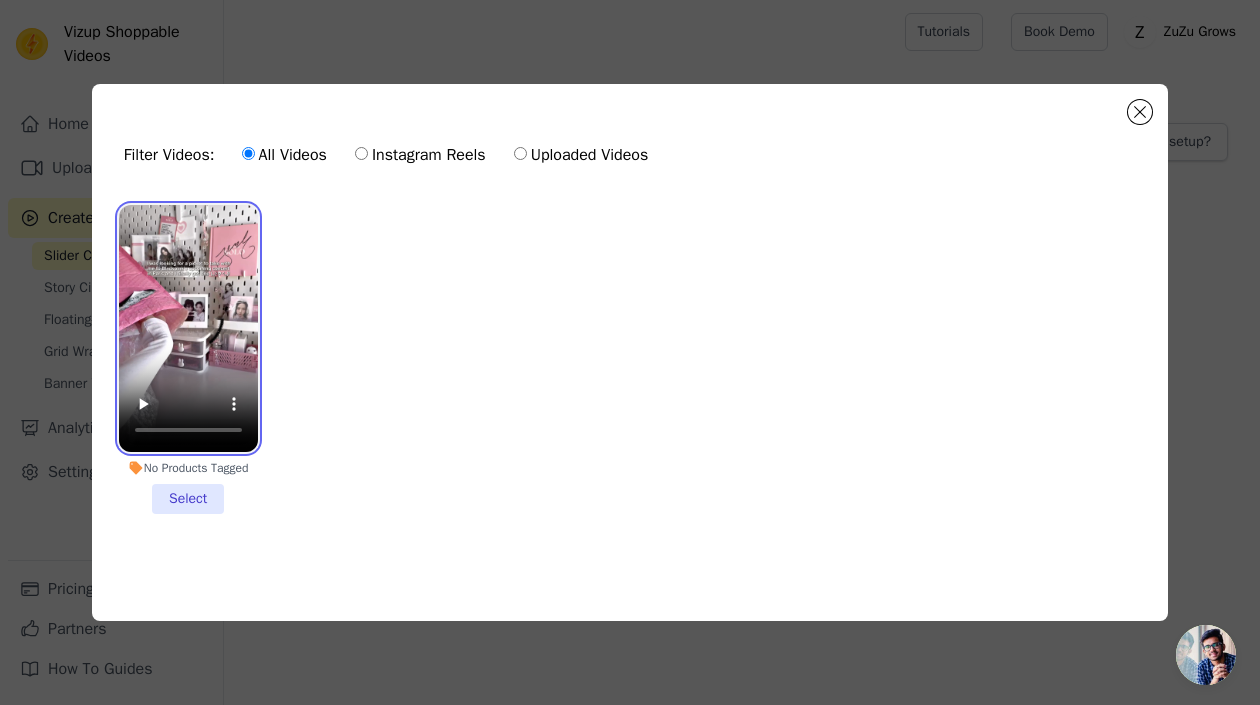 click at bounding box center (188, 328) 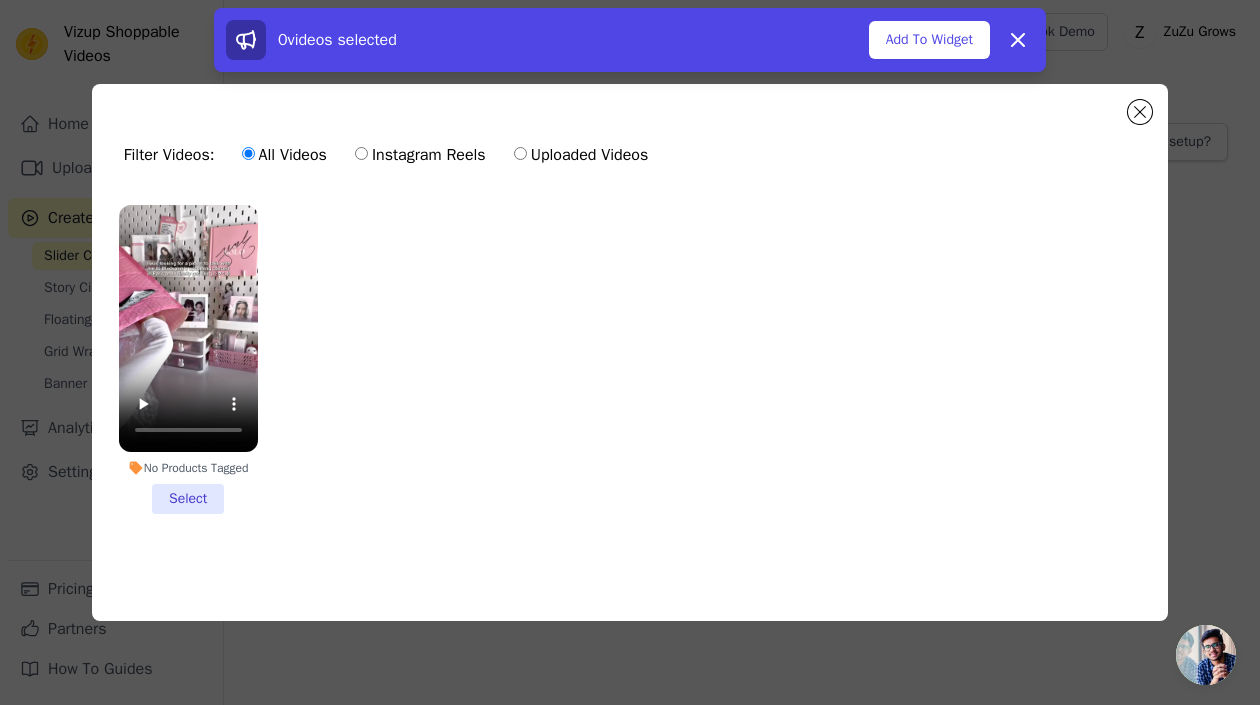 click on "No Products Tagged     Select" at bounding box center [188, 359] 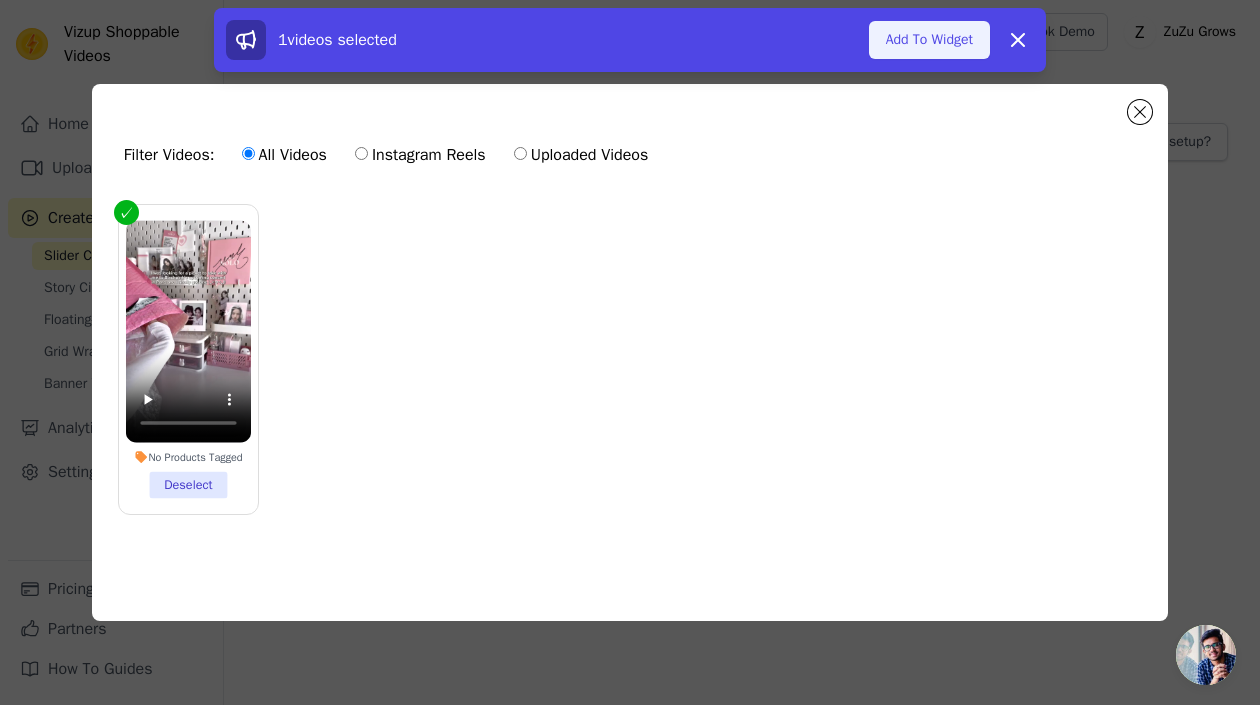 click on "Add To Widget" at bounding box center [929, 40] 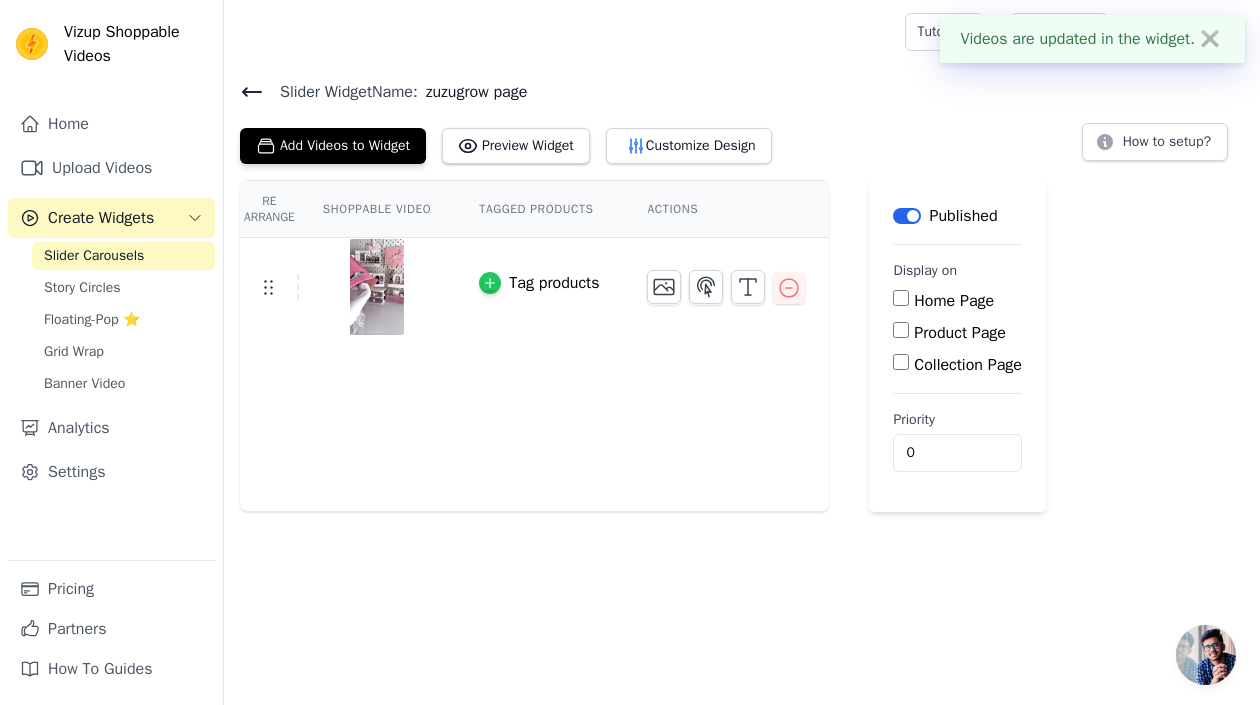 click on "Tag products" at bounding box center (539, 283) 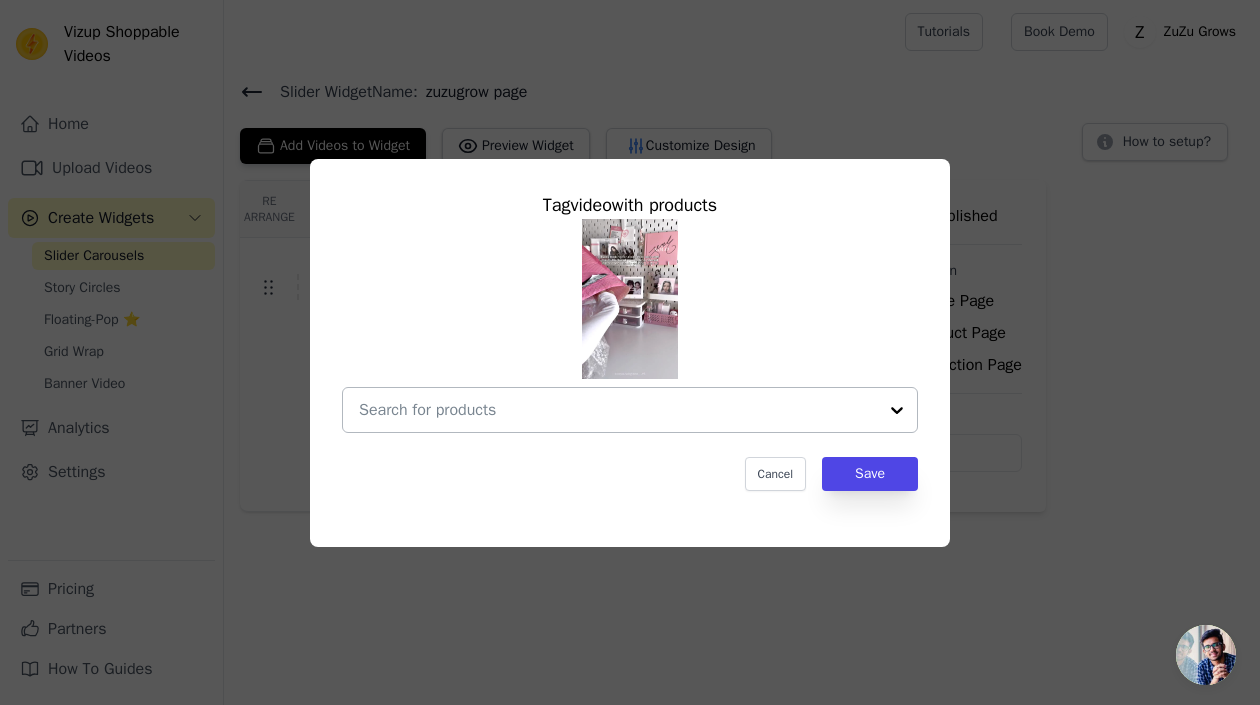 click at bounding box center [618, 410] 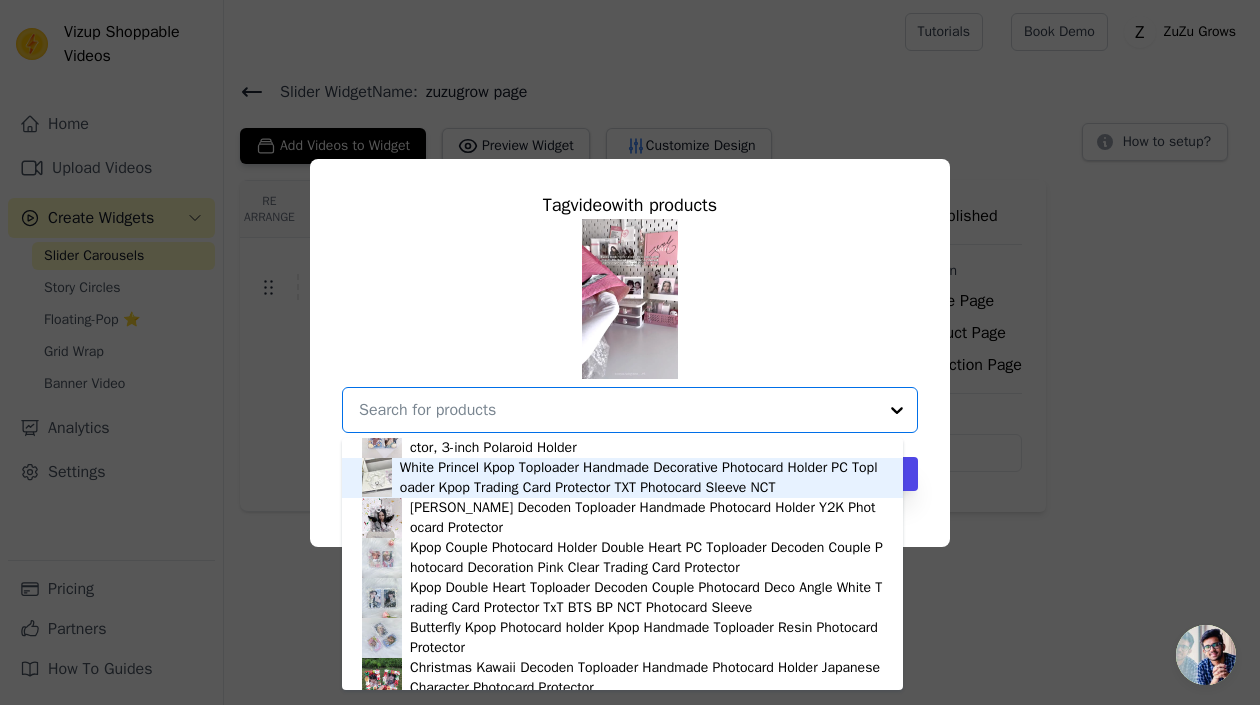 scroll, scrollTop: 1120, scrollLeft: 0, axis: vertical 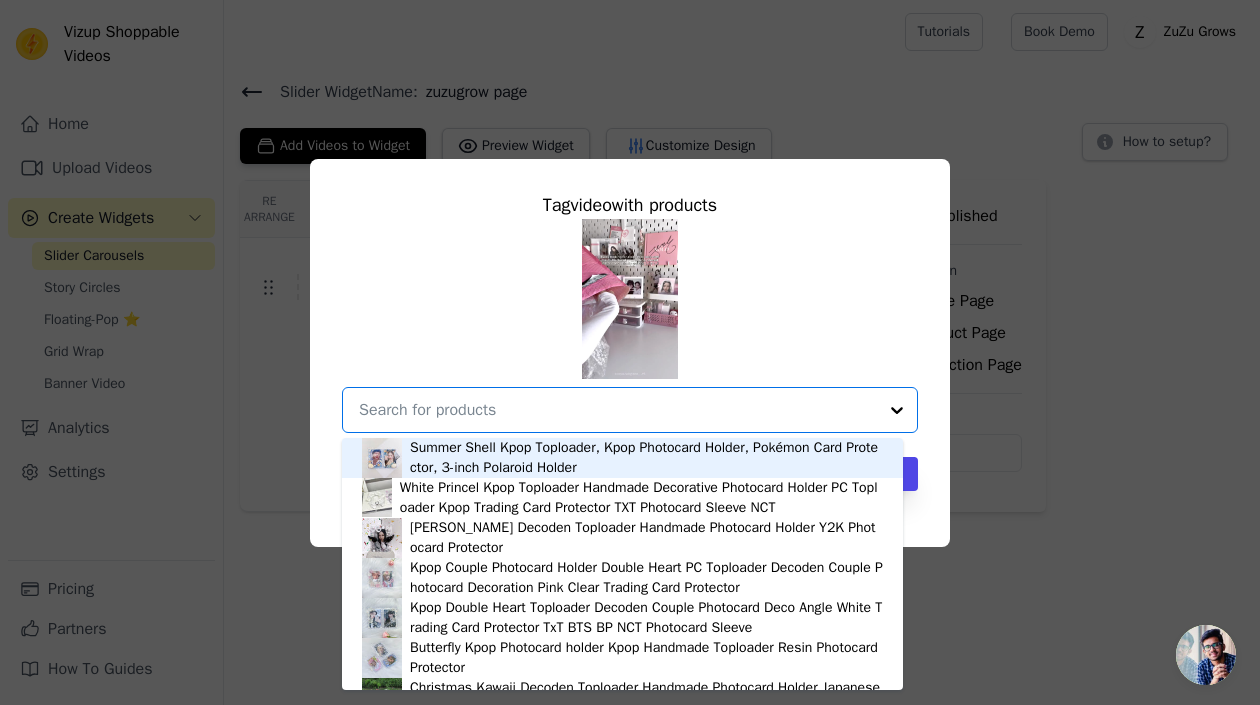 click at bounding box center [618, 410] 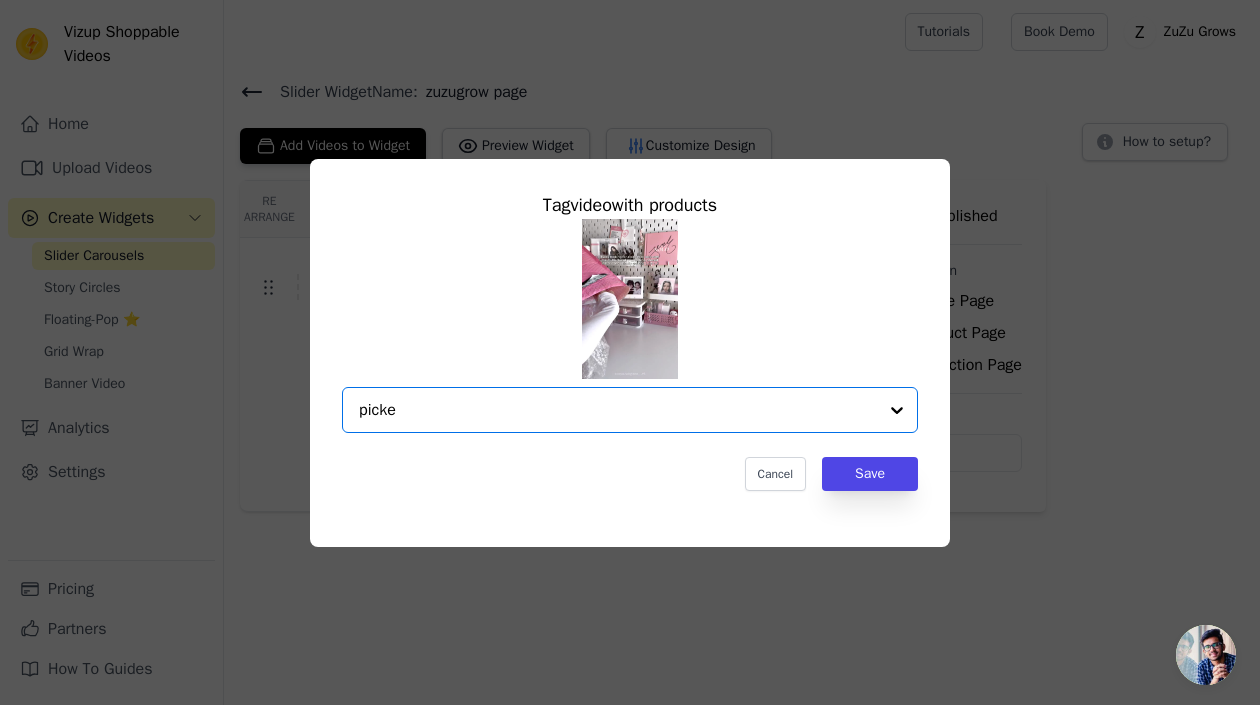 type on "picket" 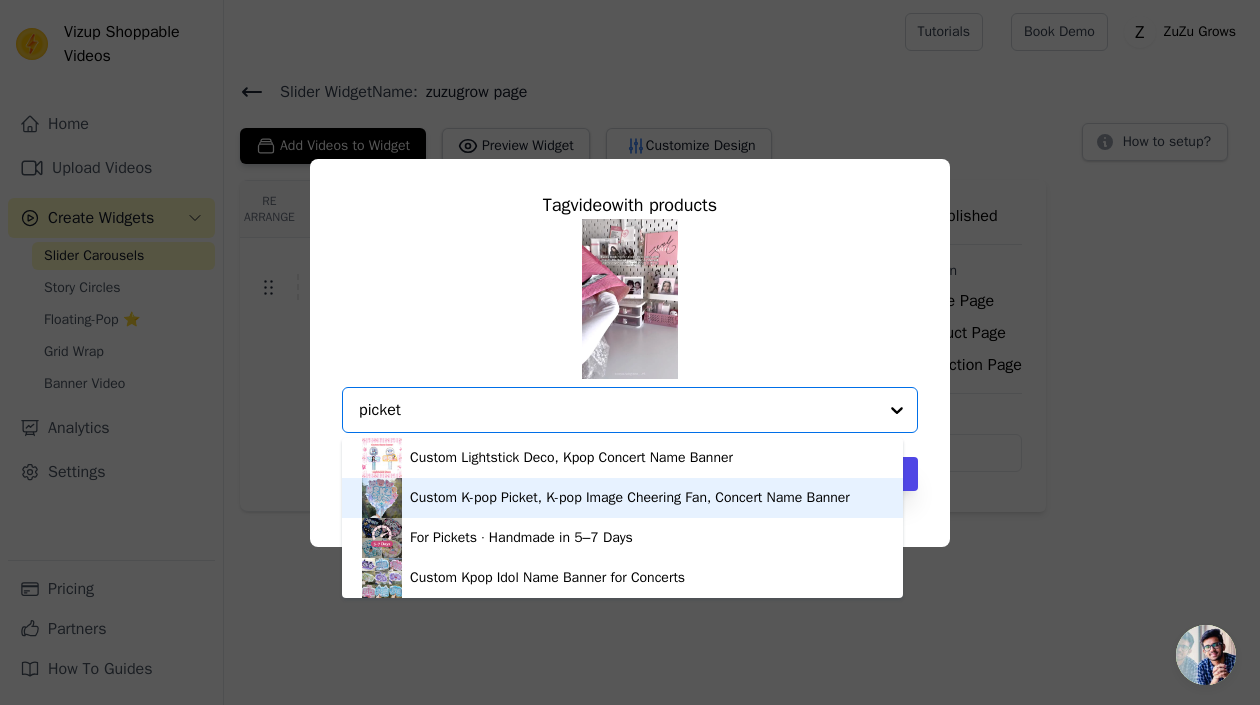 click on "Custom K-pop Picket, K-pop Image Cheering Fan, Concert Name Banner" at bounding box center [630, 498] 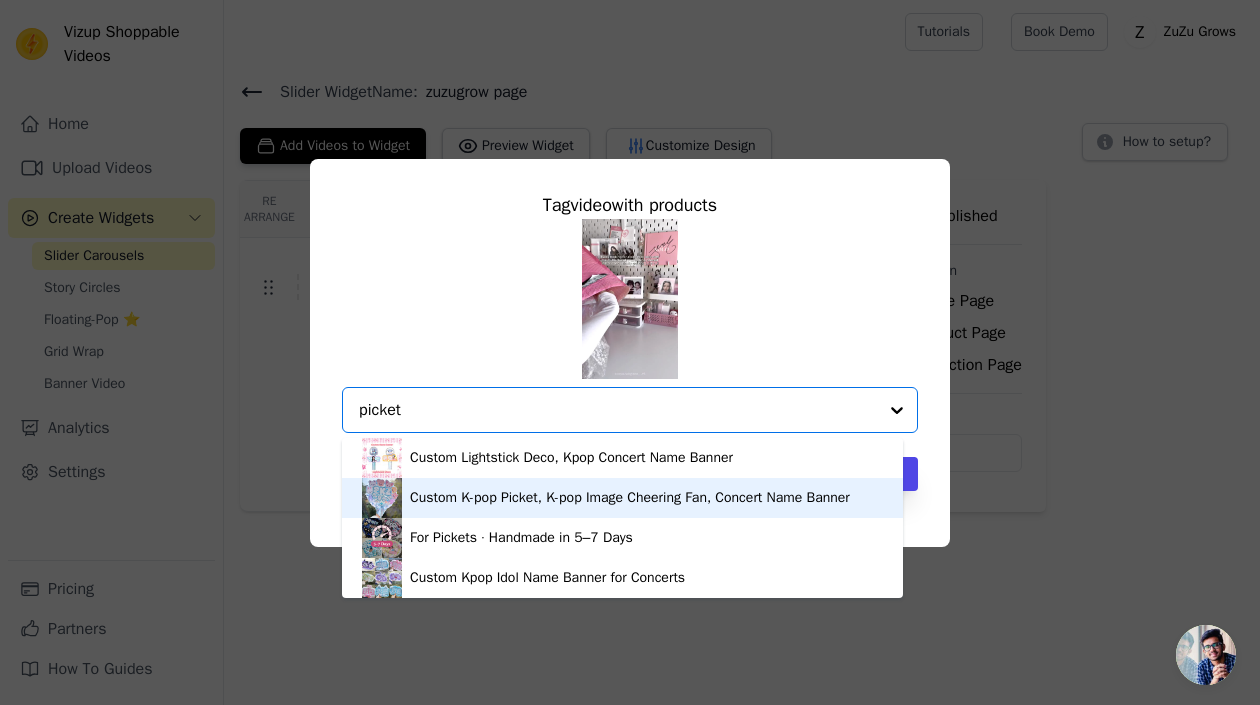 type 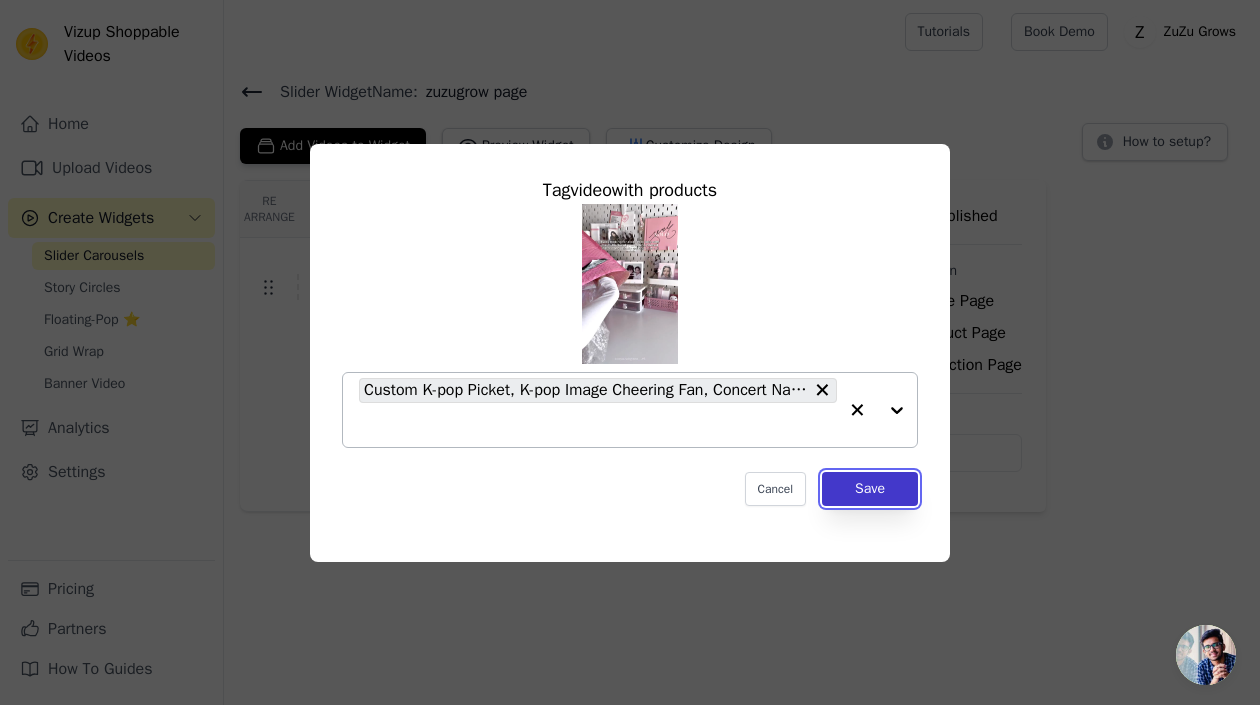 click on "Save" at bounding box center (870, 489) 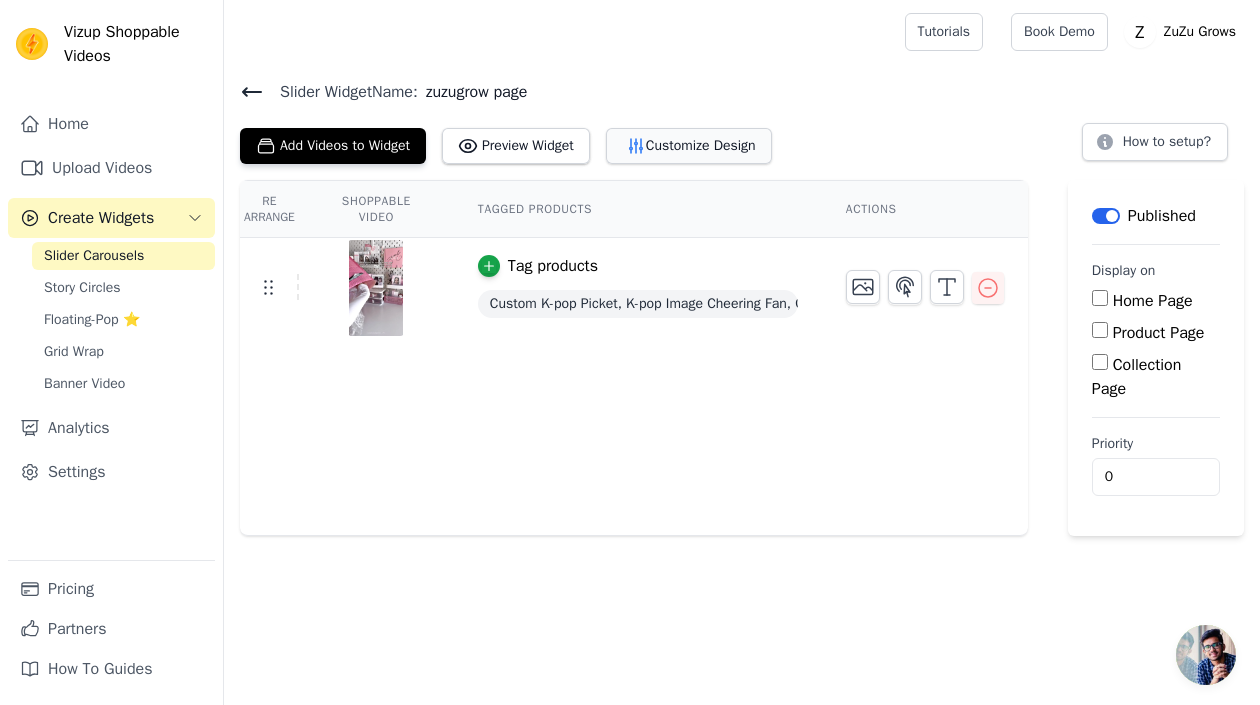click on "Customize Design" at bounding box center (689, 146) 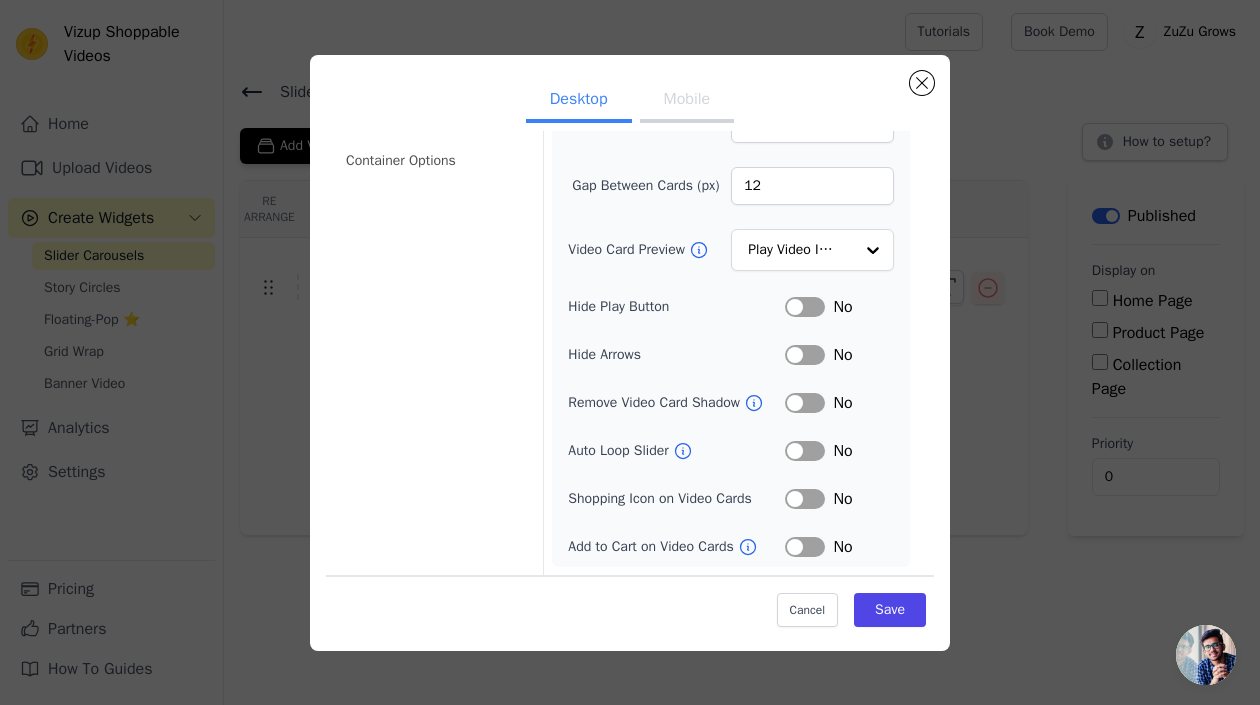 scroll, scrollTop: 0, scrollLeft: 0, axis: both 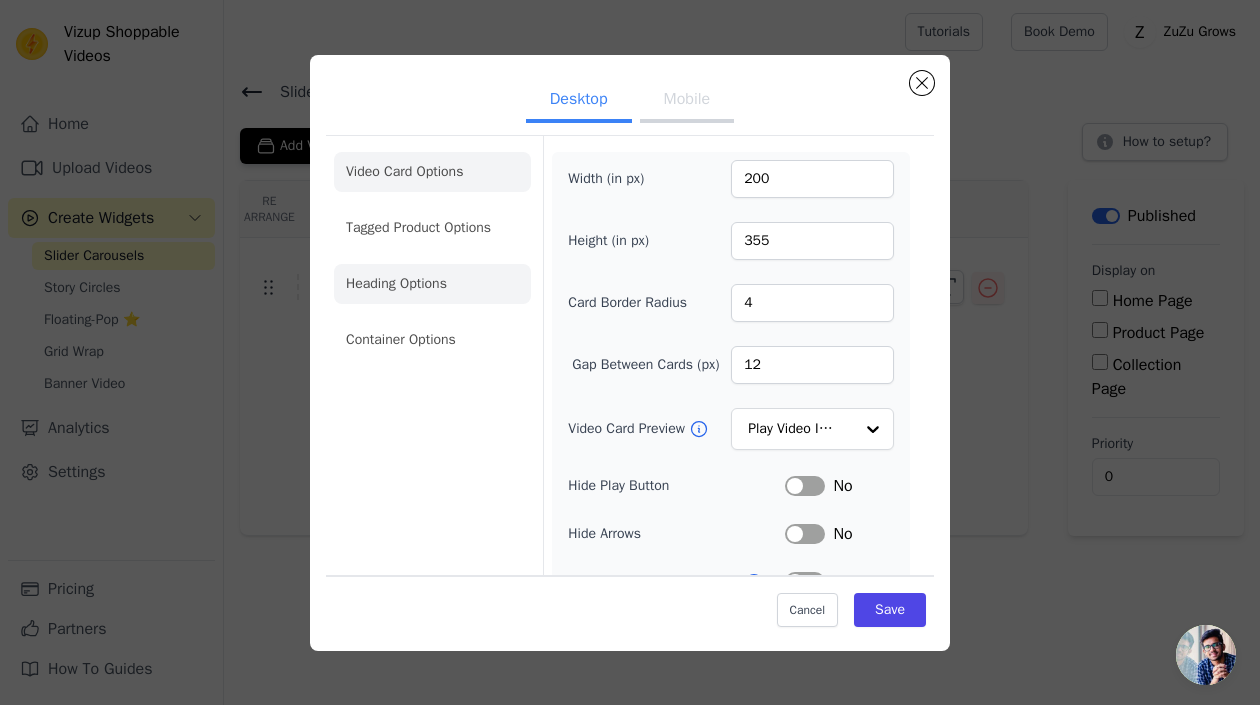 click on "Heading Options" 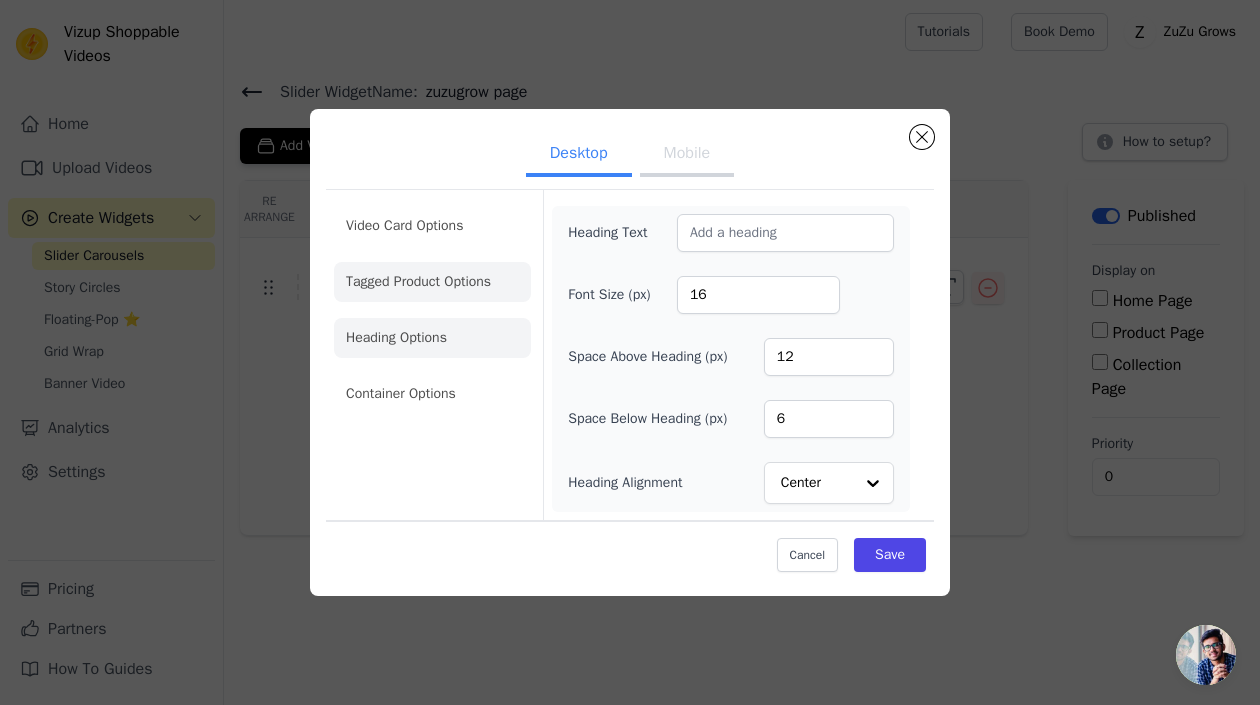 click on "Tagged Product Options" 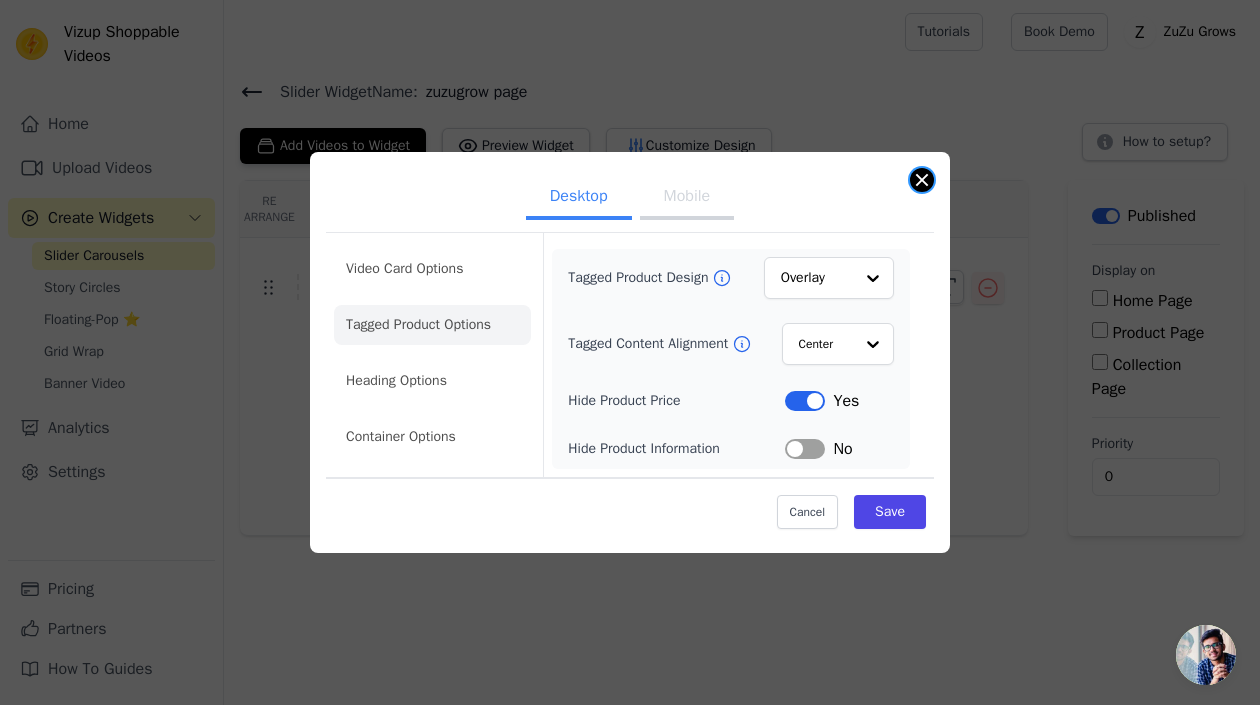 click at bounding box center [922, 180] 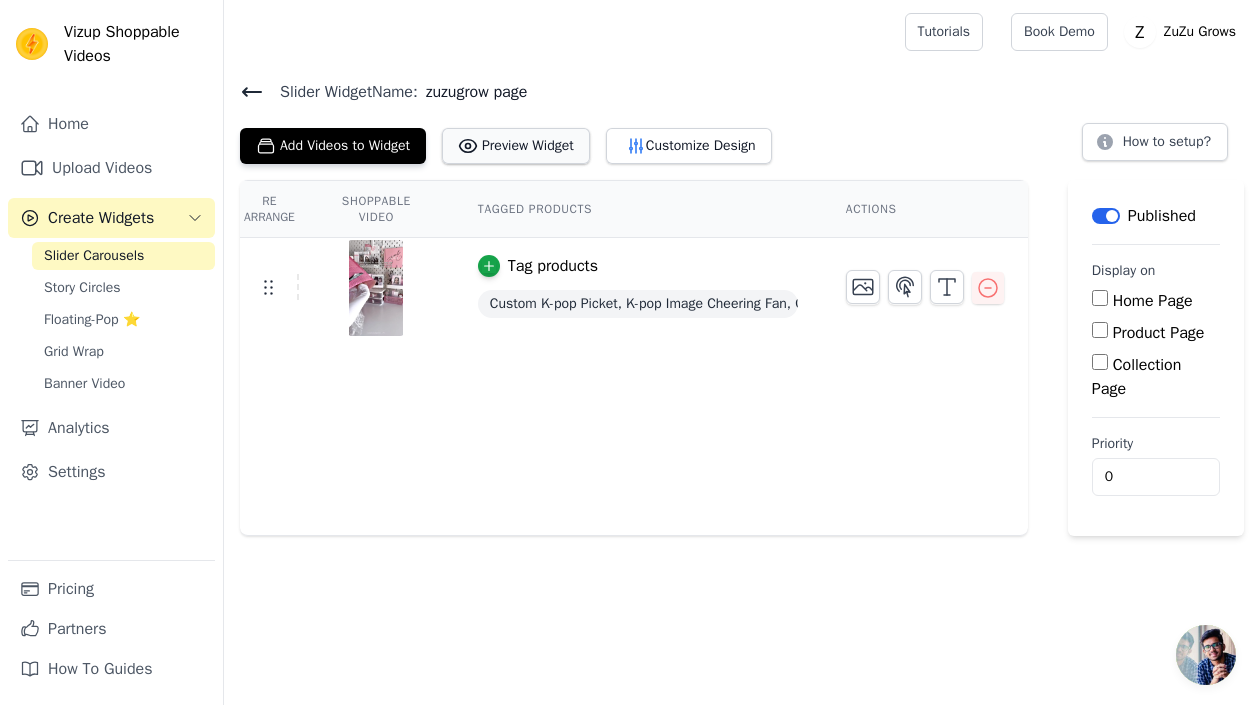 click on "Preview Widget" at bounding box center (516, 146) 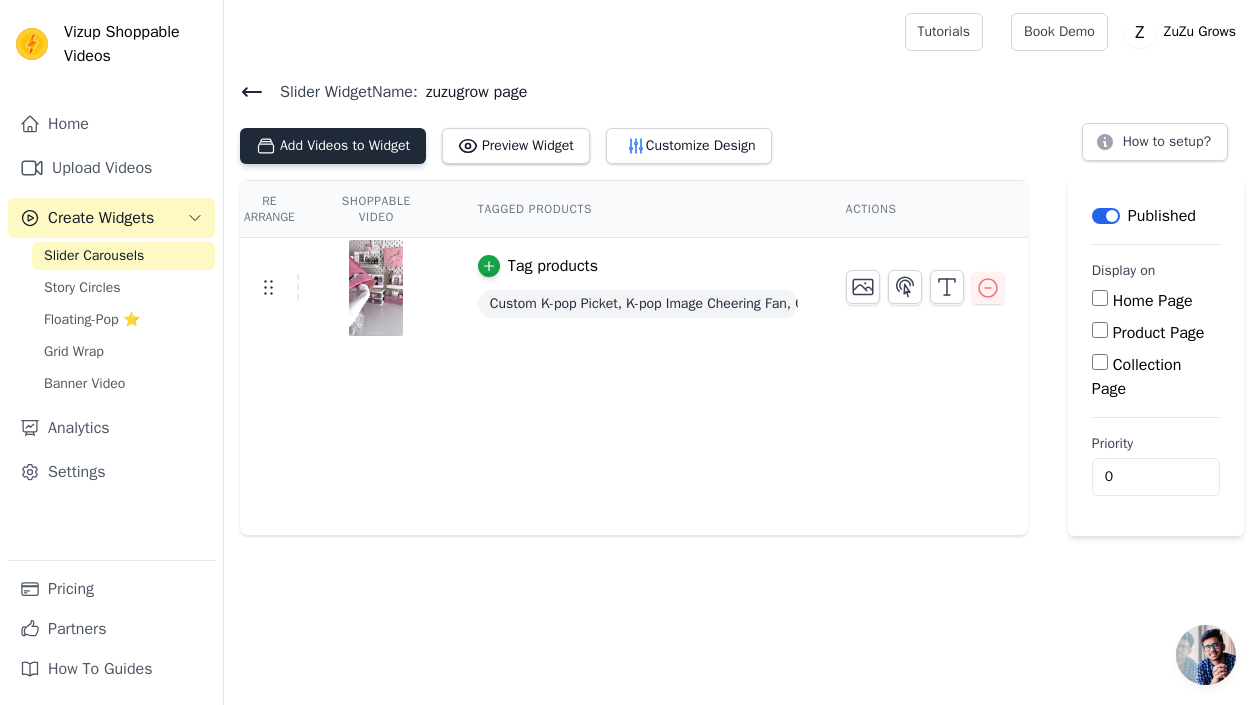 click on "Add Videos to Widget" at bounding box center [333, 146] 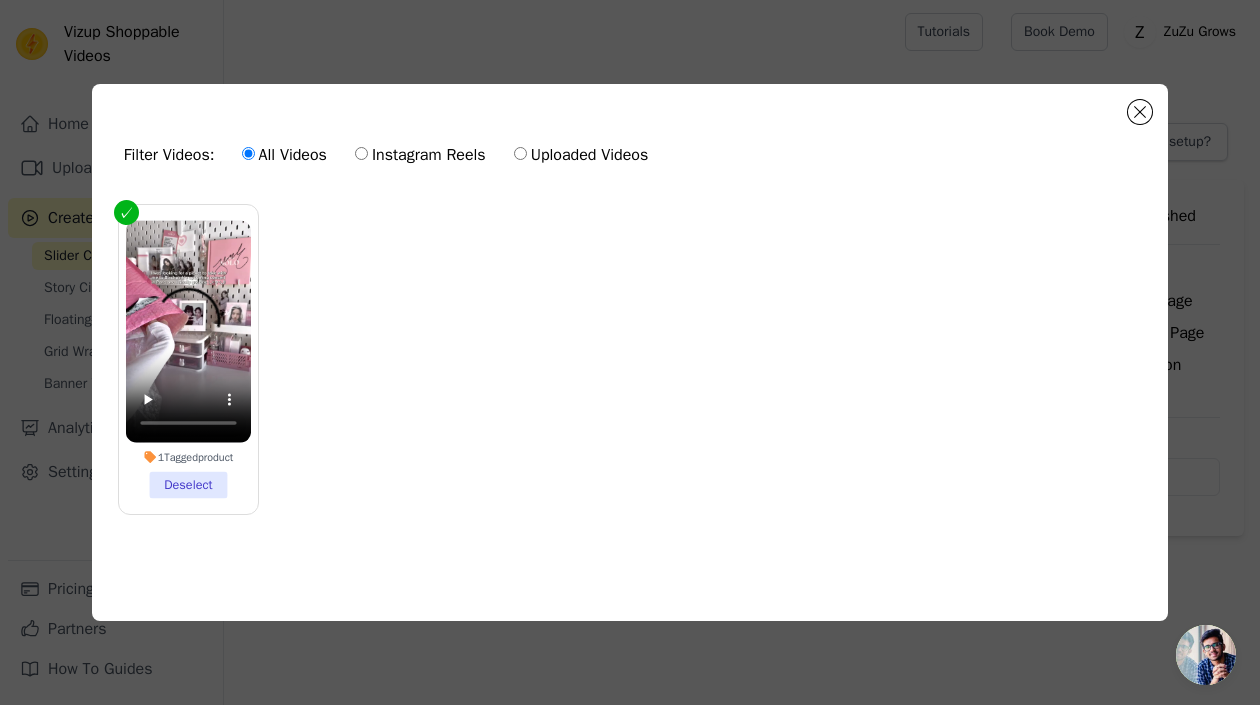 click on "Instagram Reels" at bounding box center (420, 155) 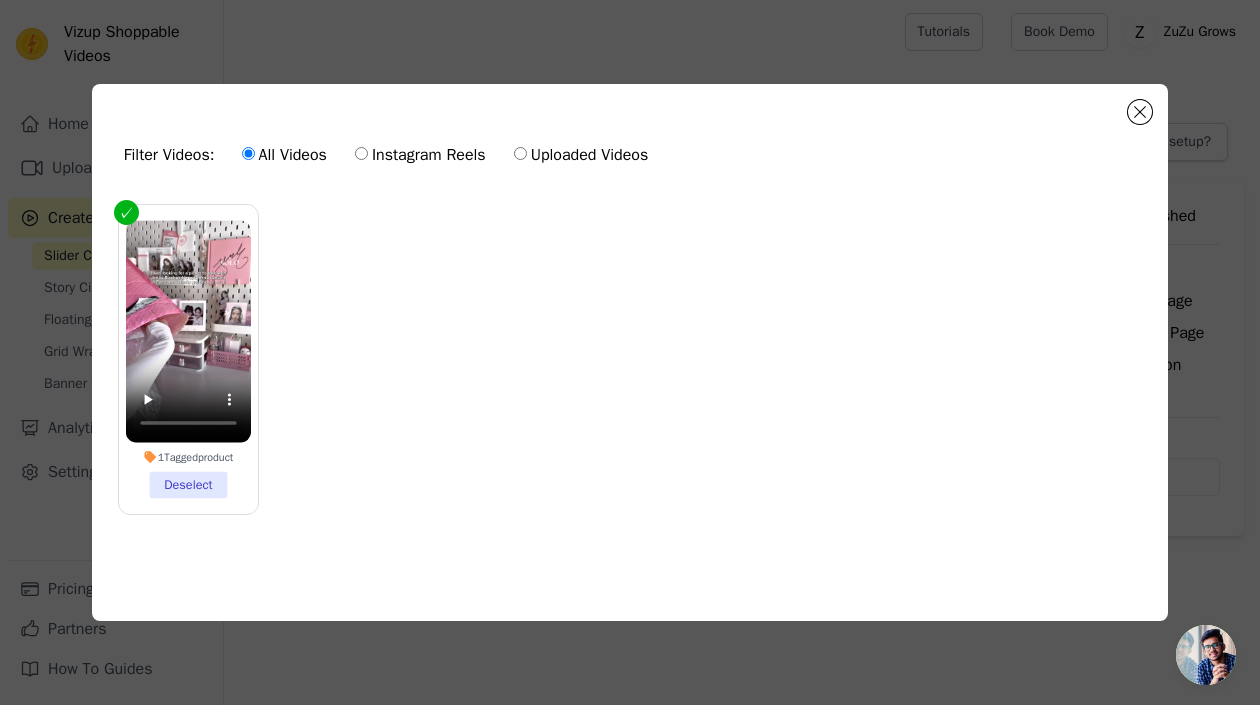 click on "Instagram Reels" at bounding box center [361, 153] 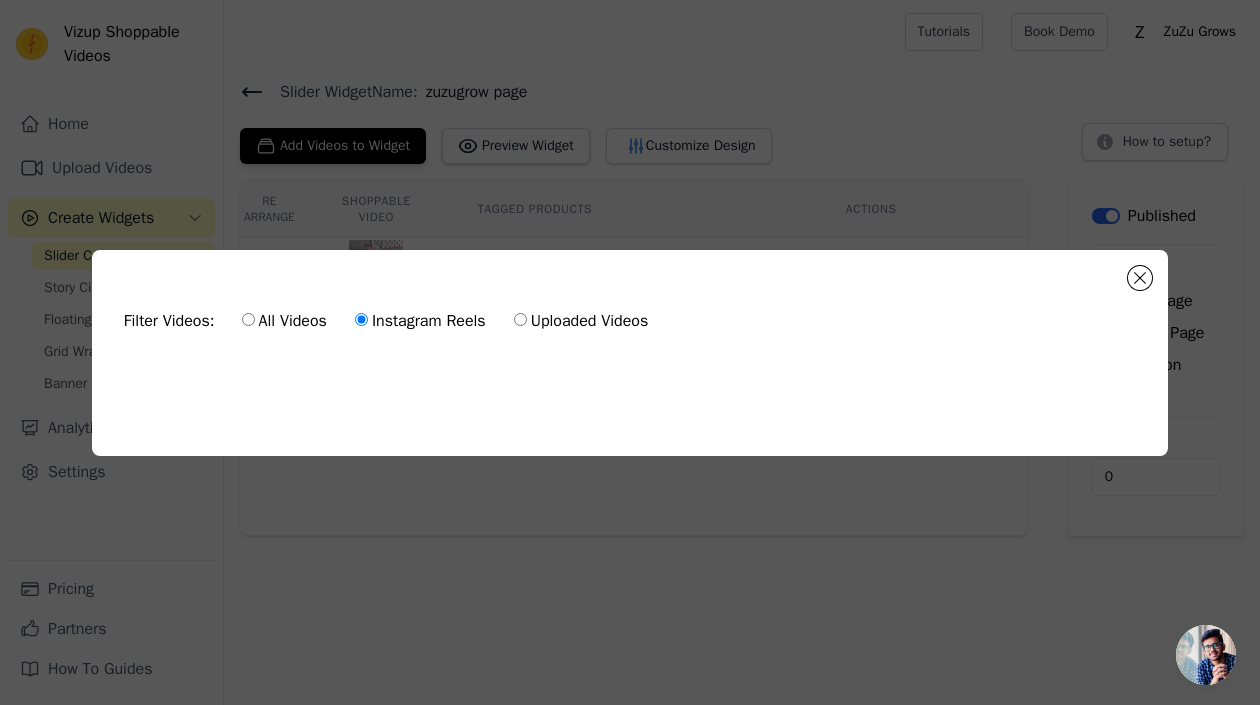 click on "Uploaded Videos" at bounding box center [581, 321] 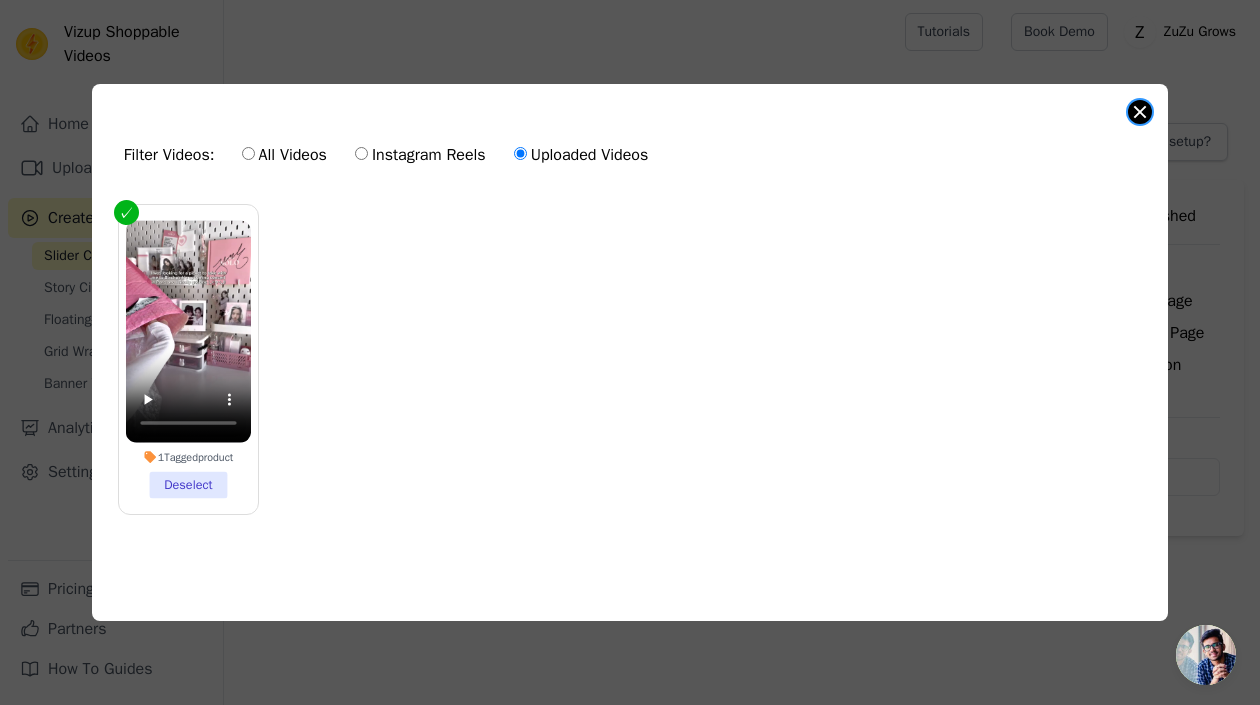 click at bounding box center [1140, 112] 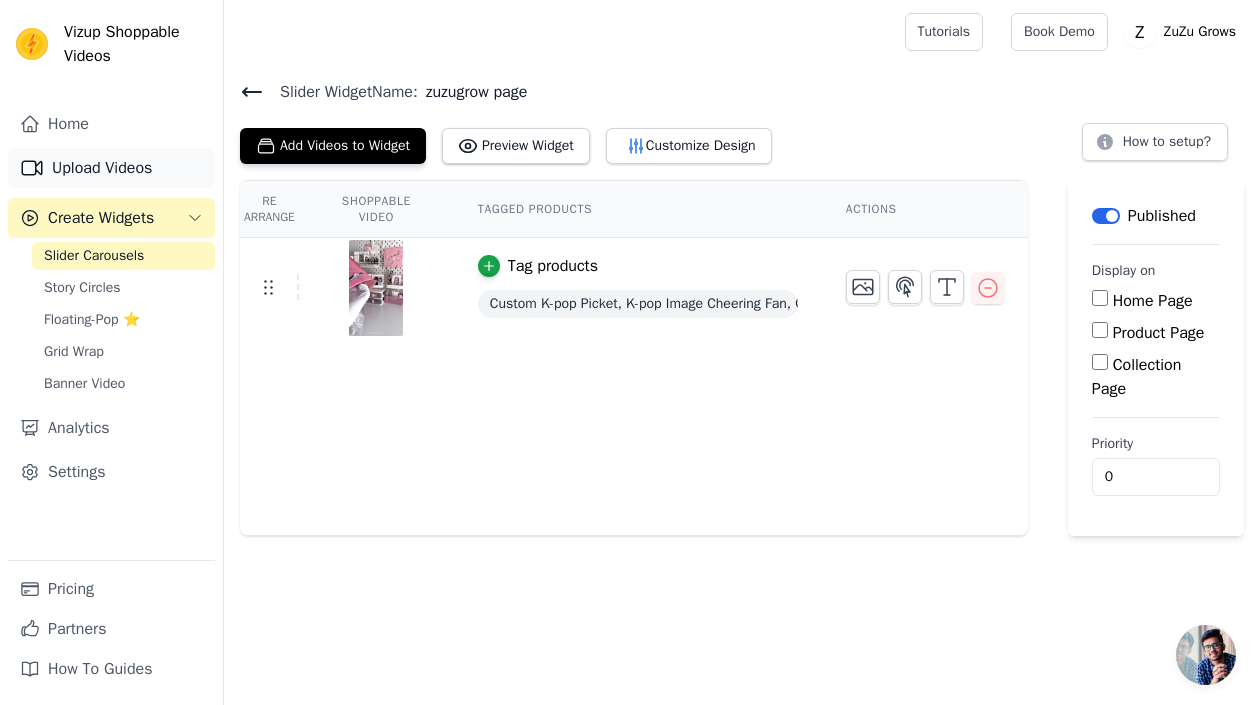 click on "Upload Videos" at bounding box center [111, 168] 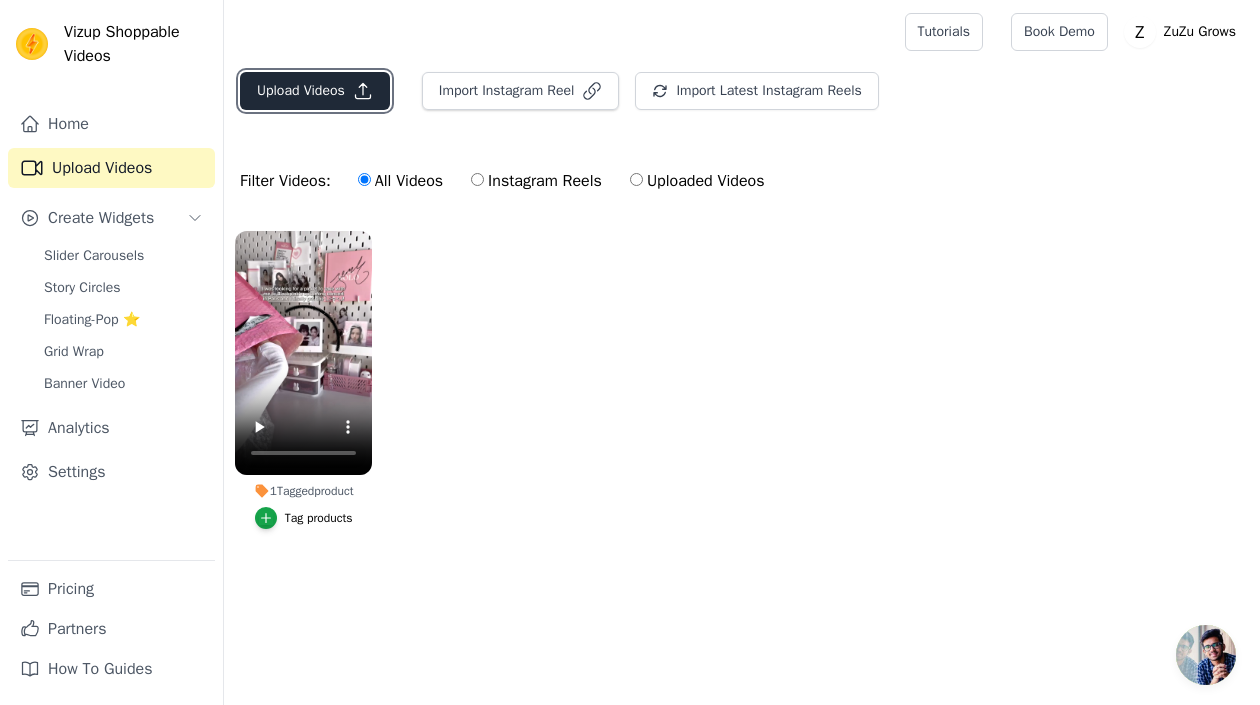 click on "Upload Videos" at bounding box center (315, 91) 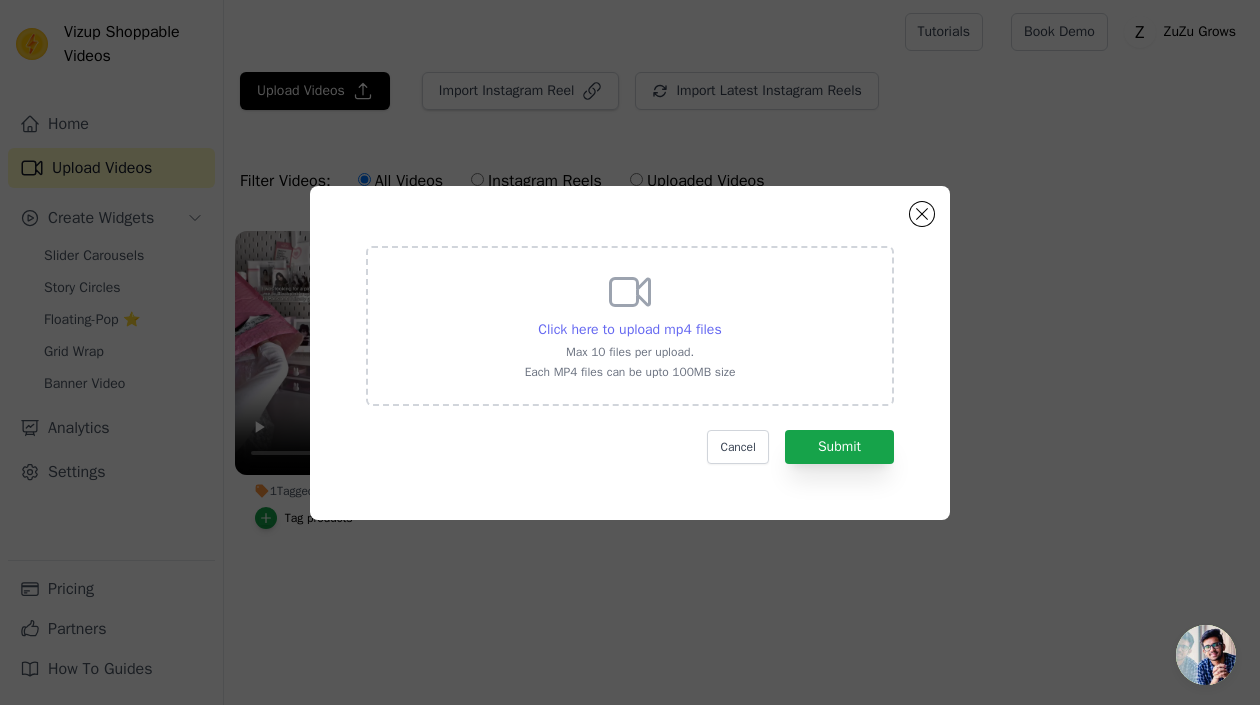 click on "Click here to upload mp4 files" at bounding box center [629, 329] 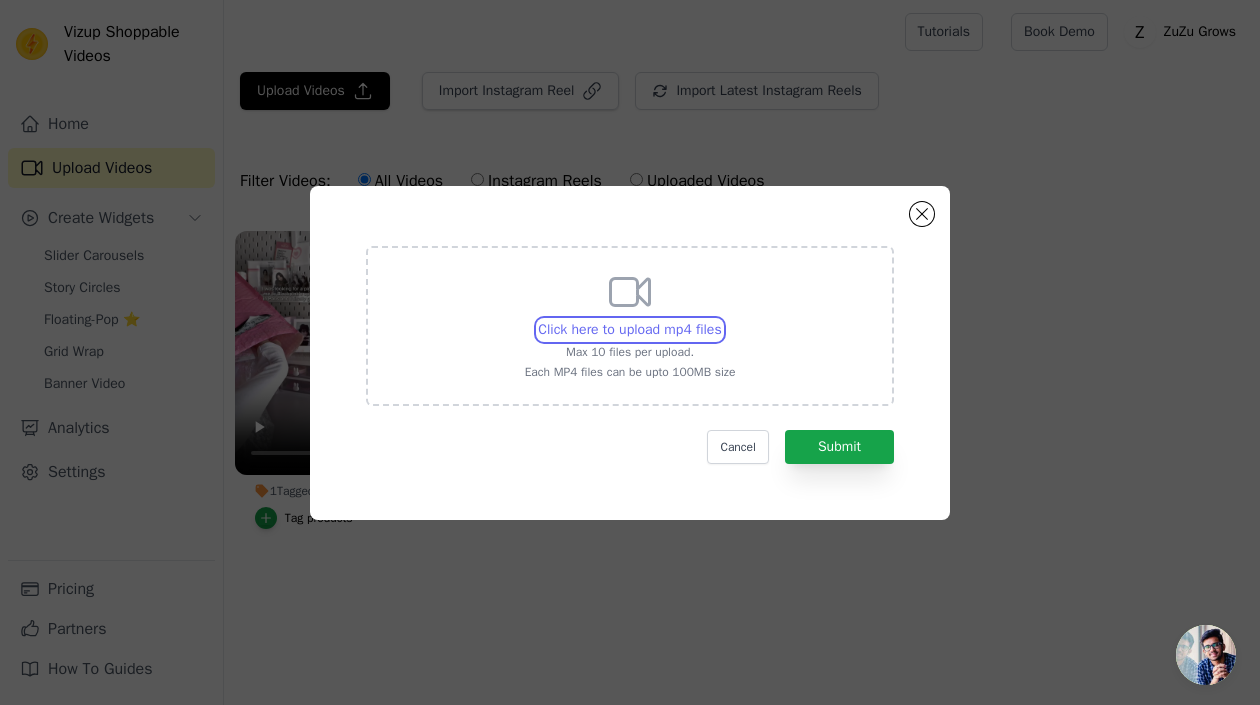 click on "Click here to upload mp4 files     Max 10 files per upload.   Each MP4 files can be upto 100MB size" at bounding box center [721, 319] 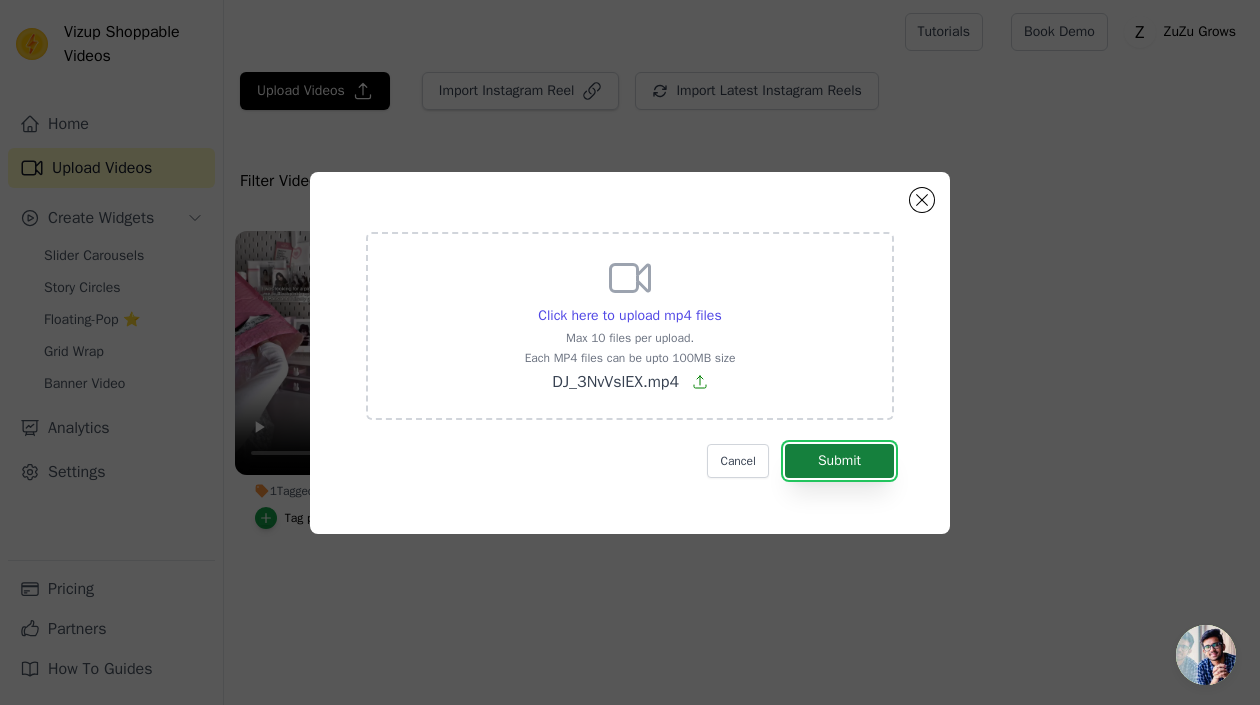 click on "Submit" at bounding box center (839, 461) 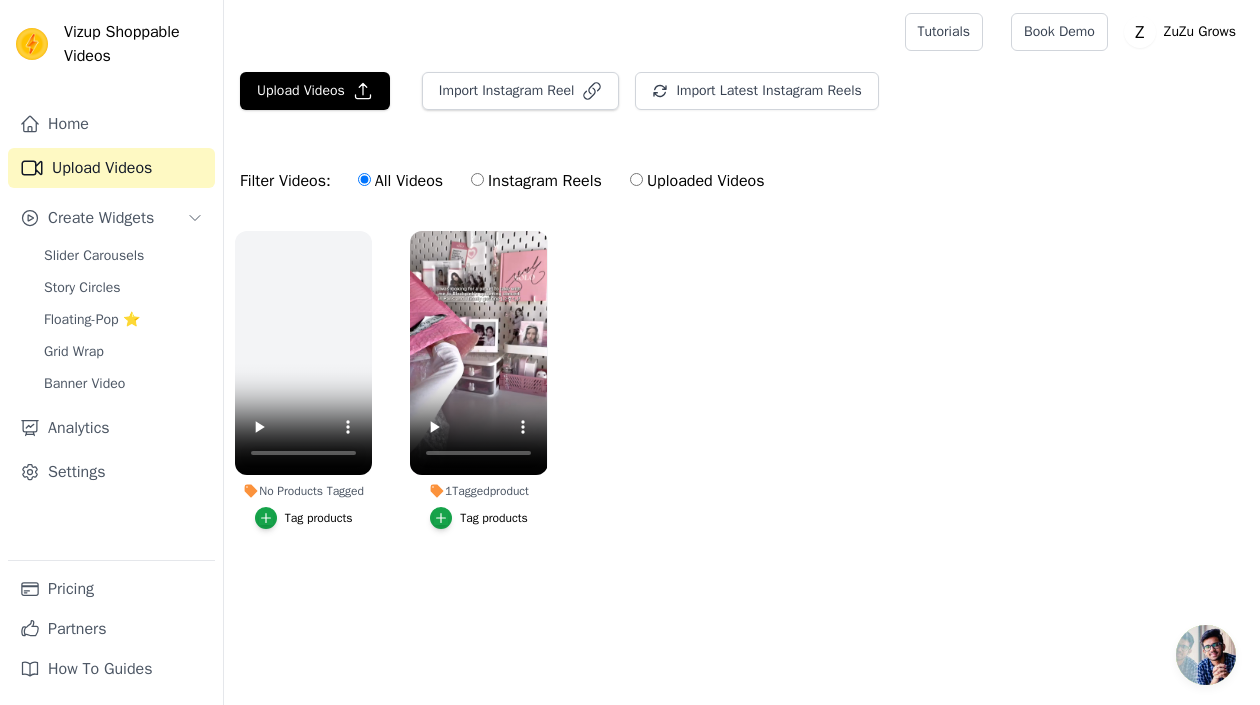 scroll, scrollTop: 0, scrollLeft: 0, axis: both 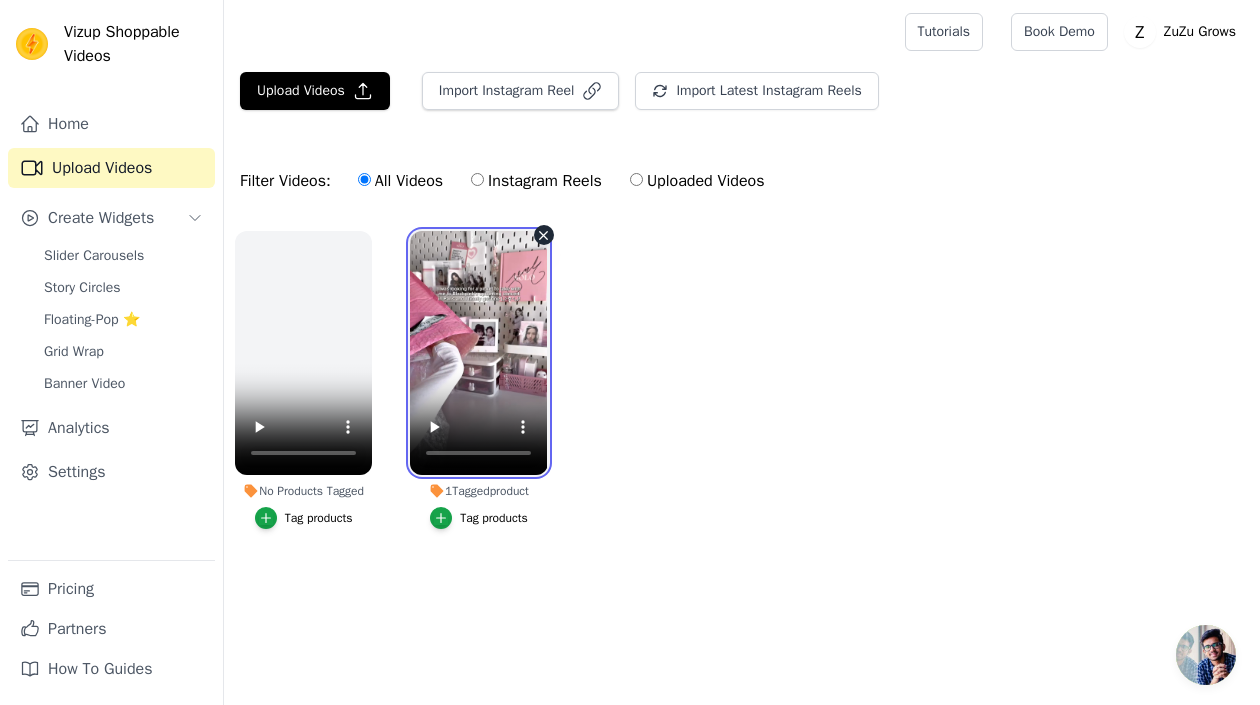 click at bounding box center [478, 353] 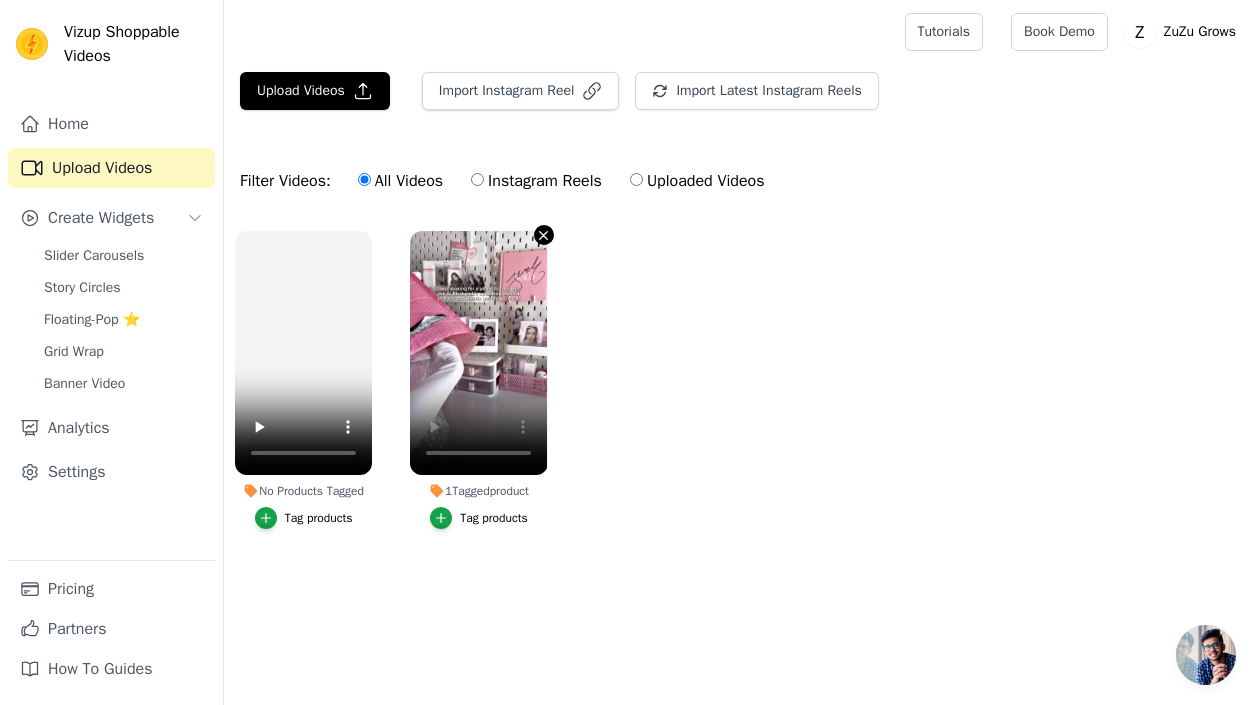 click 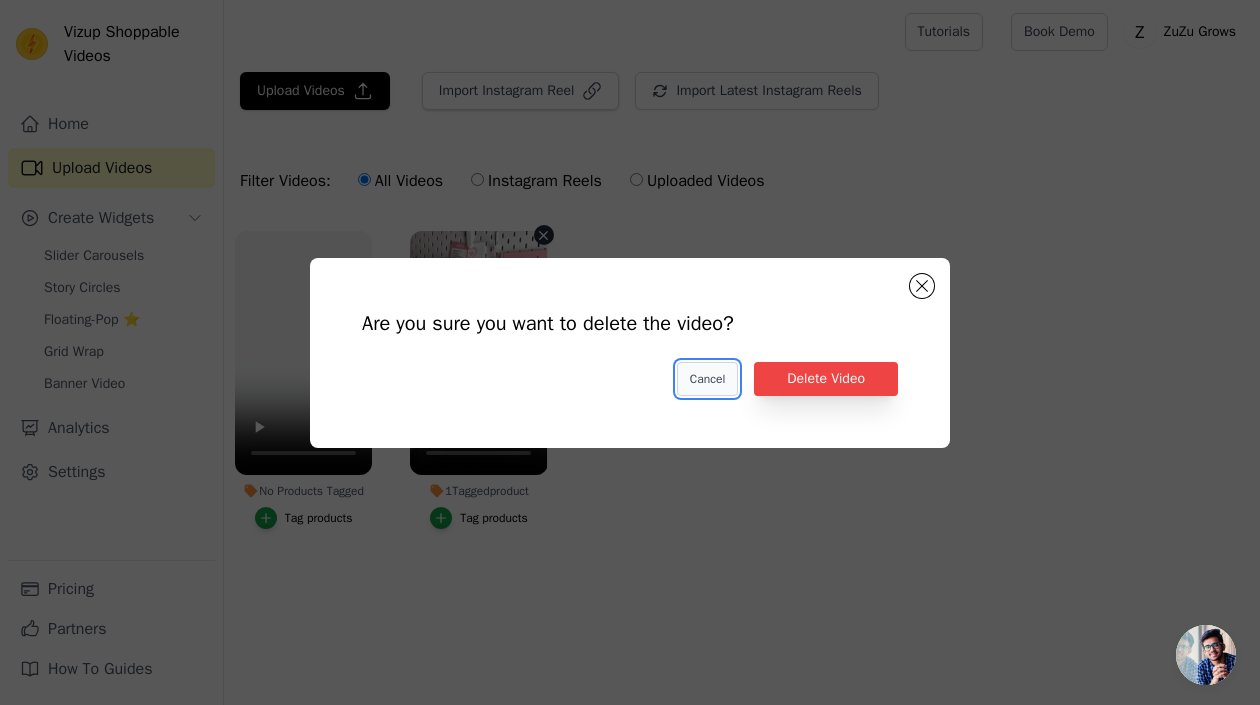 click on "Cancel" at bounding box center (707, 379) 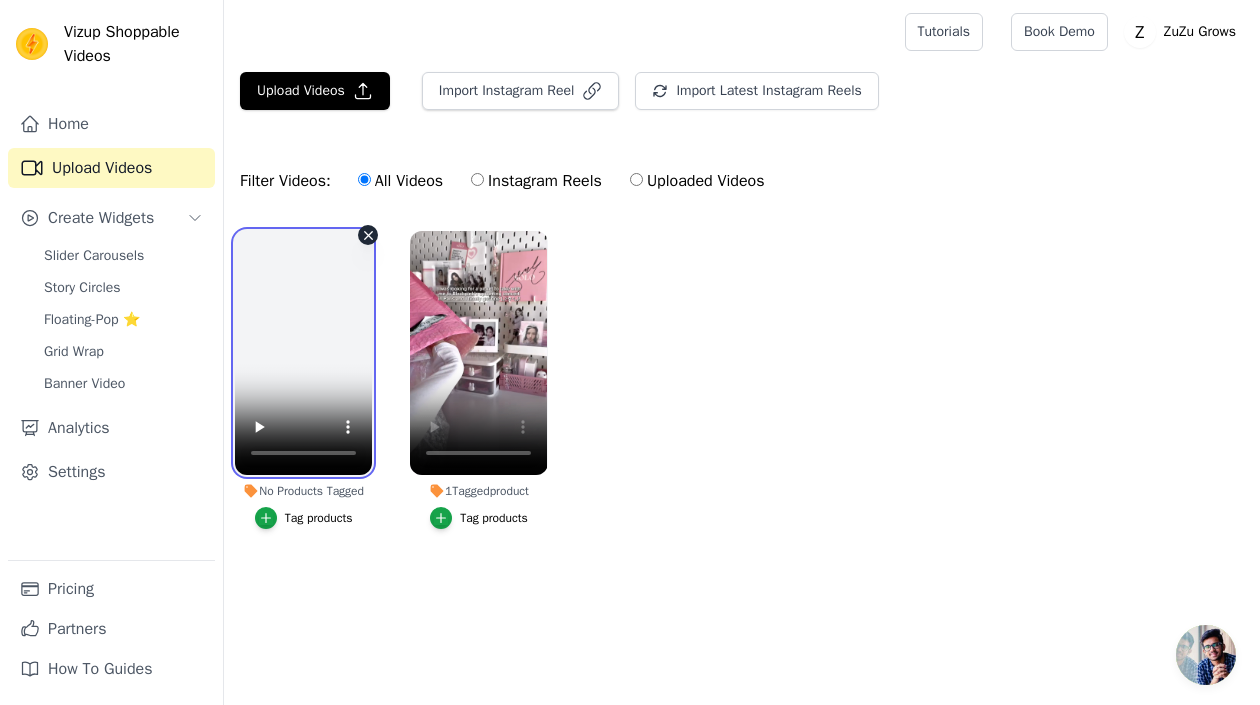 click at bounding box center [303, 353] 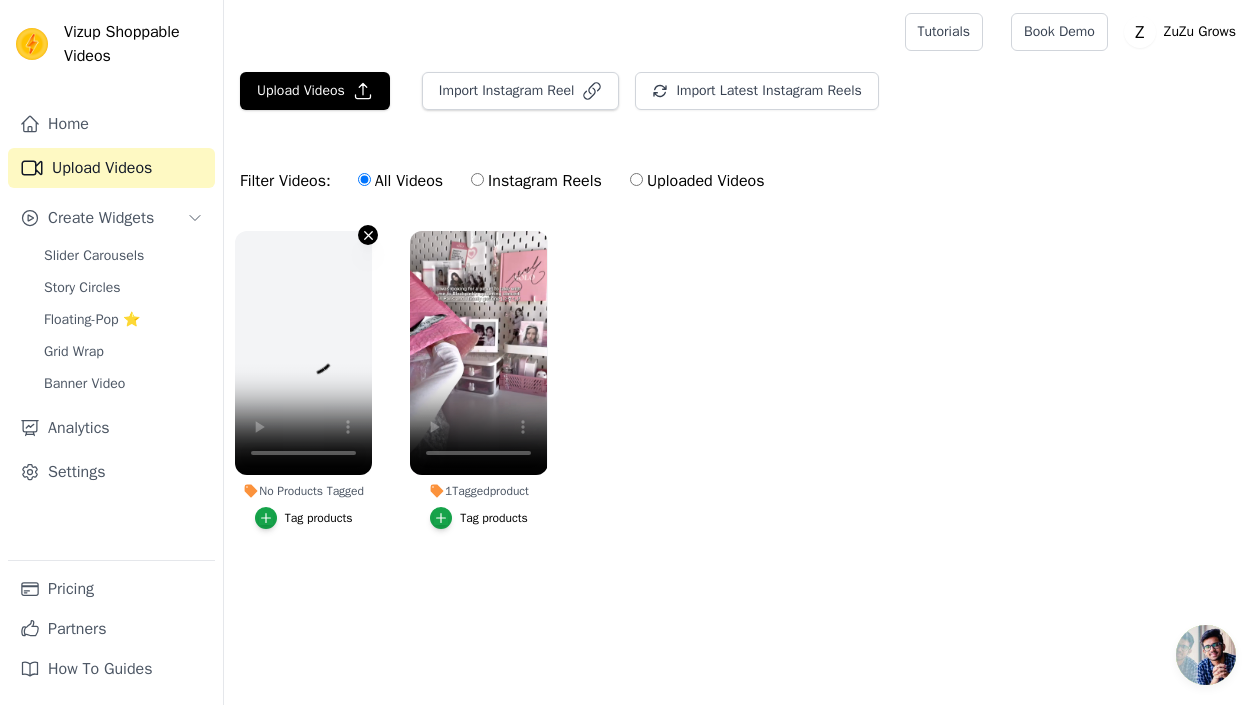 click 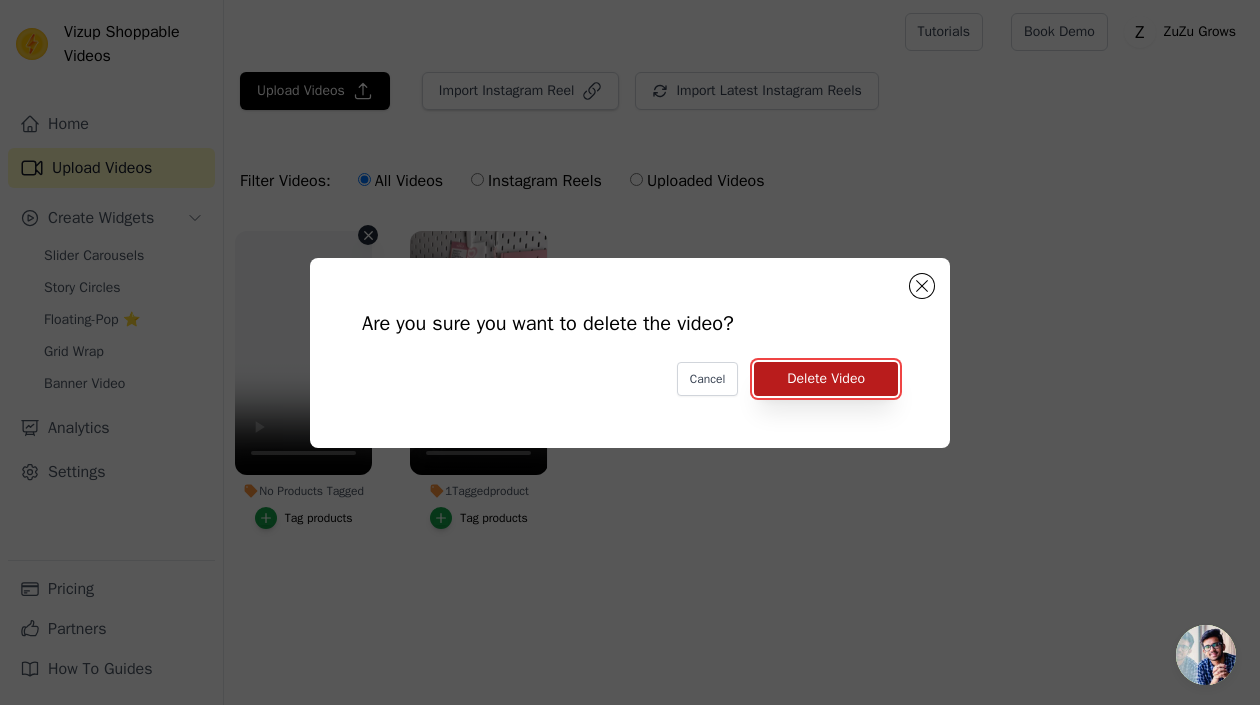 click on "Delete Video" at bounding box center [826, 379] 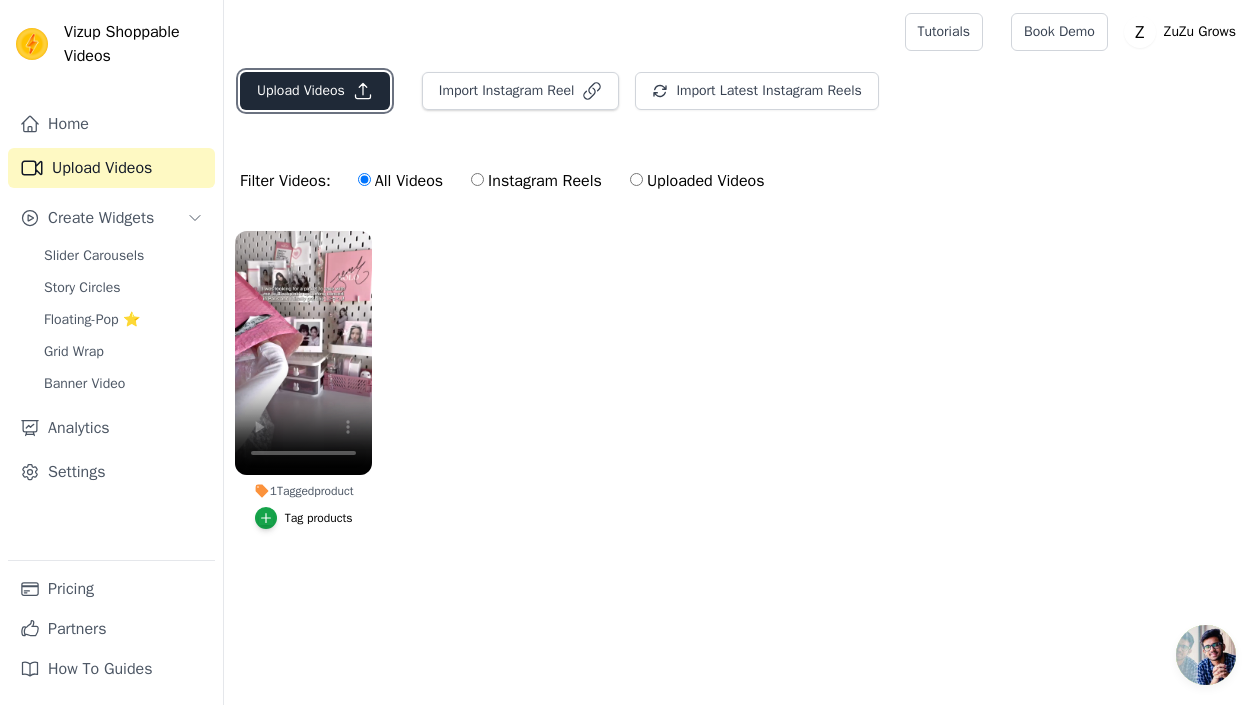 click on "Upload Videos" at bounding box center (315, 91) 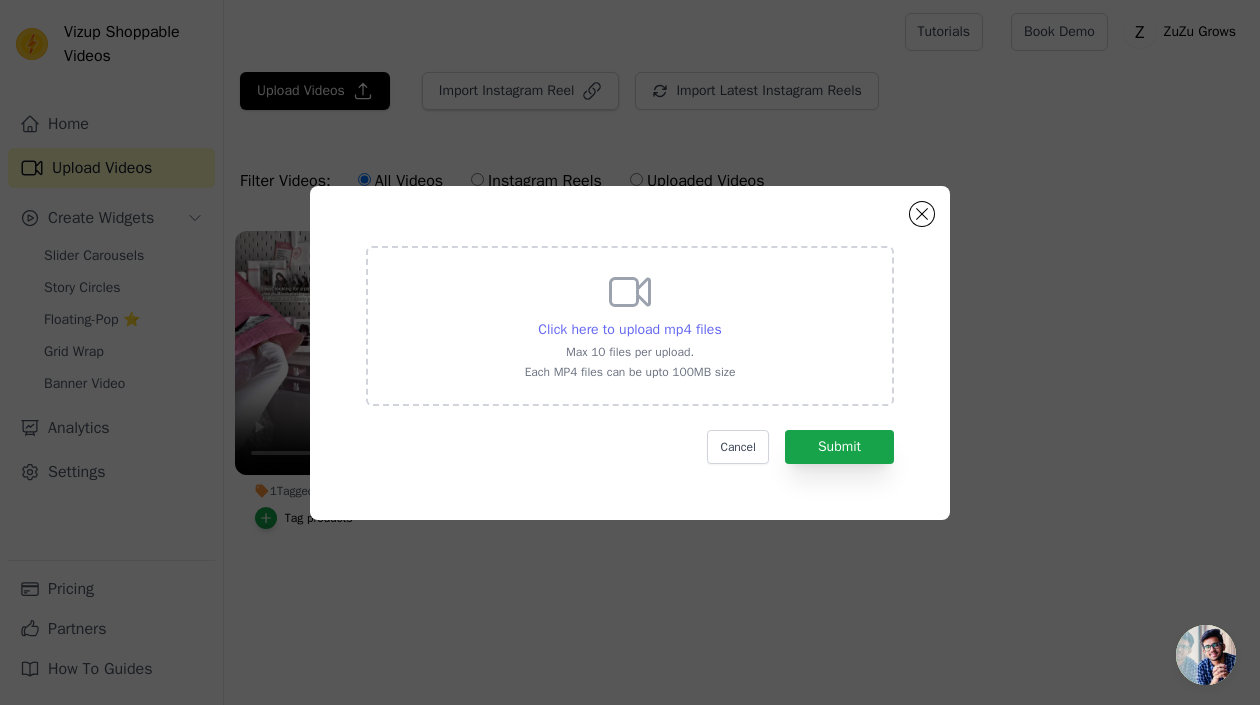 click on "Click here to upload mp4 files" at bounding box center [629, 329] 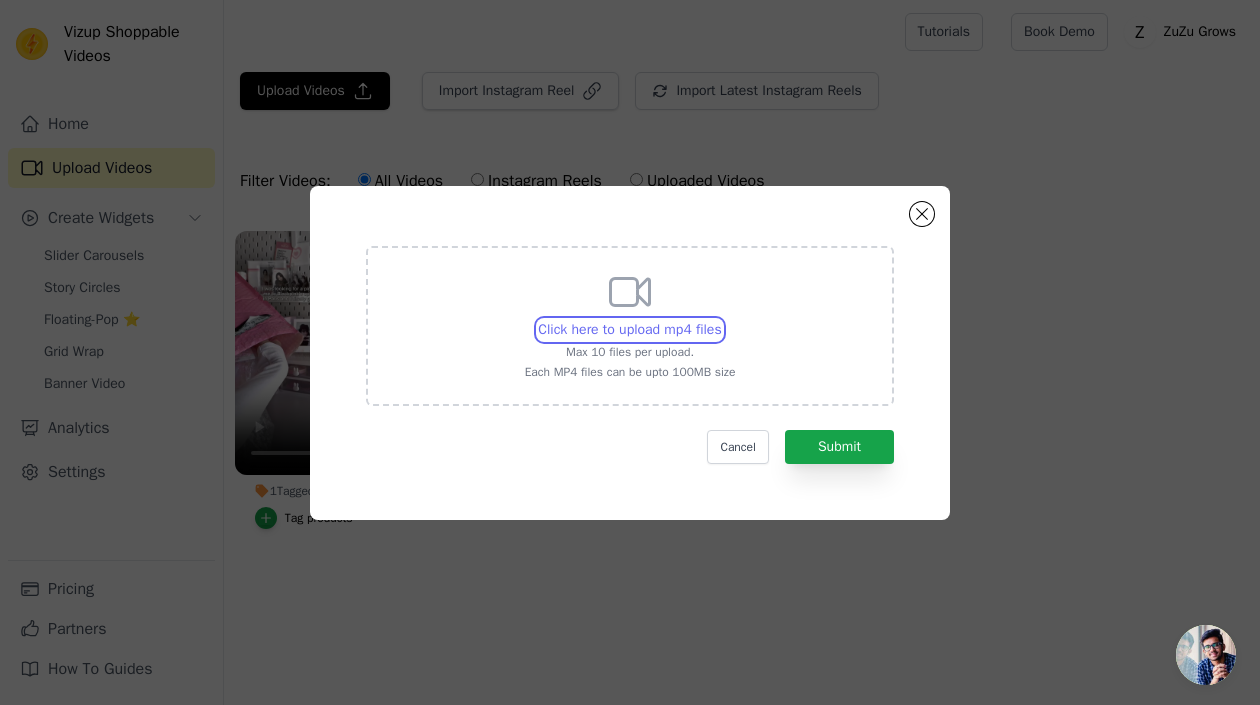 click on "Click here to upload mp4 files     Max 10 files per upload.   Each MP4 files can be upto 100MB size" at bounding box center (721, 319) 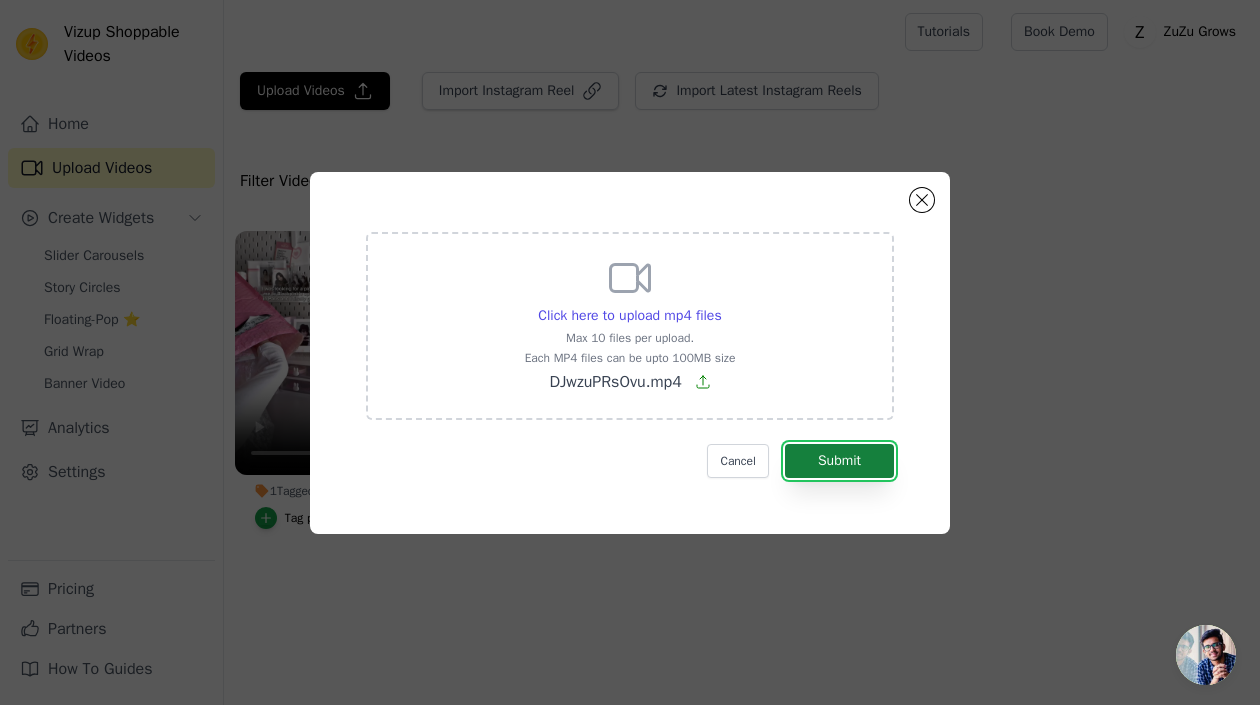 click on "Submit" at bounding box center [839, 461] 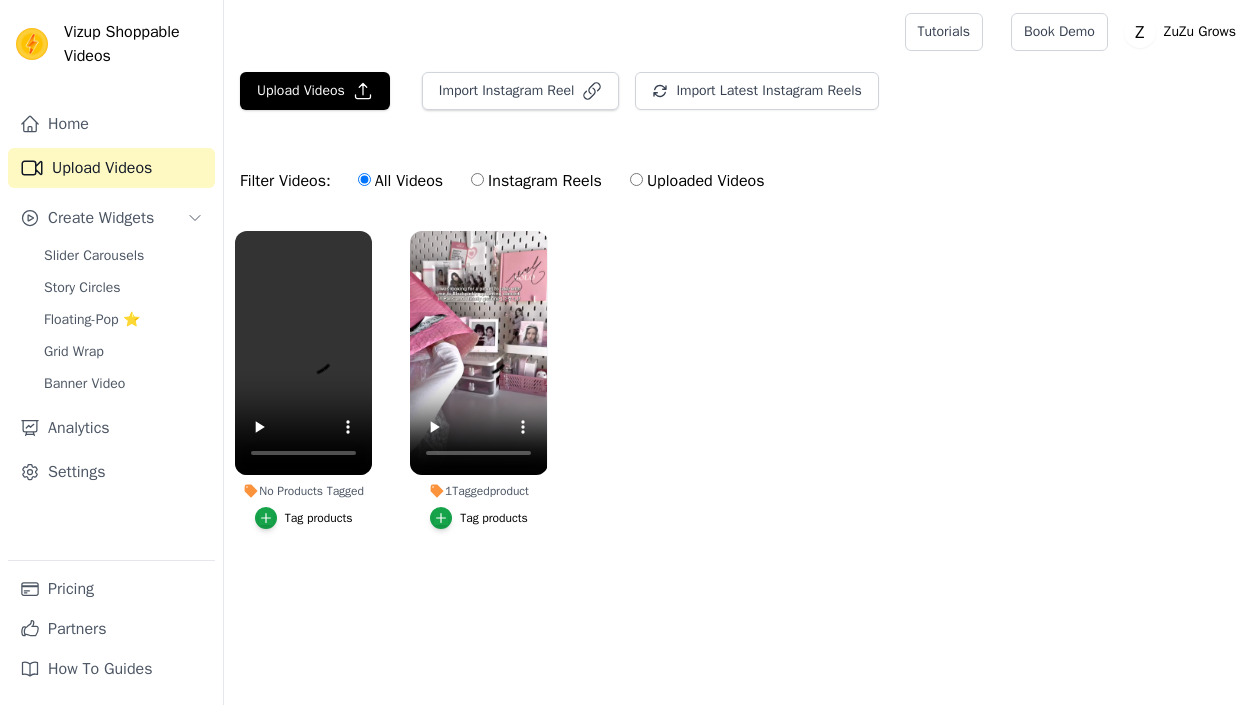 scroll, scrollTop: 0, scrollLeft: 0, axis: both 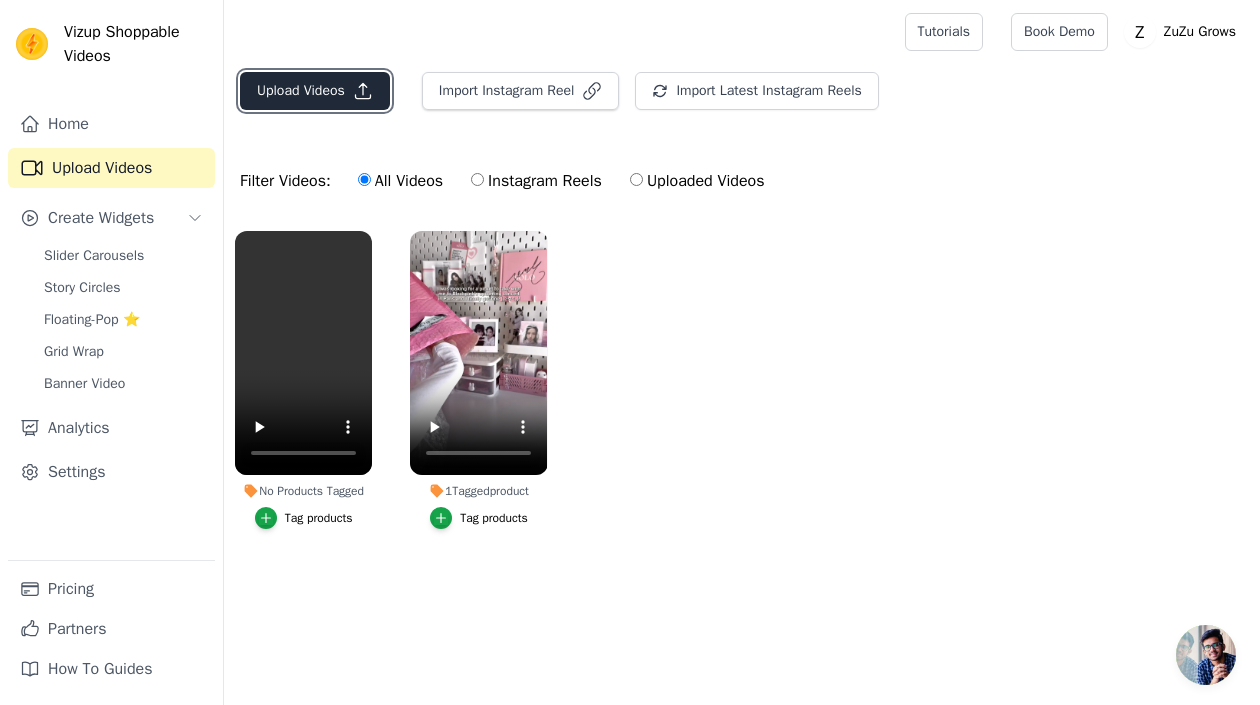 click on "Upload Videos" at bounding box center (315, 91) 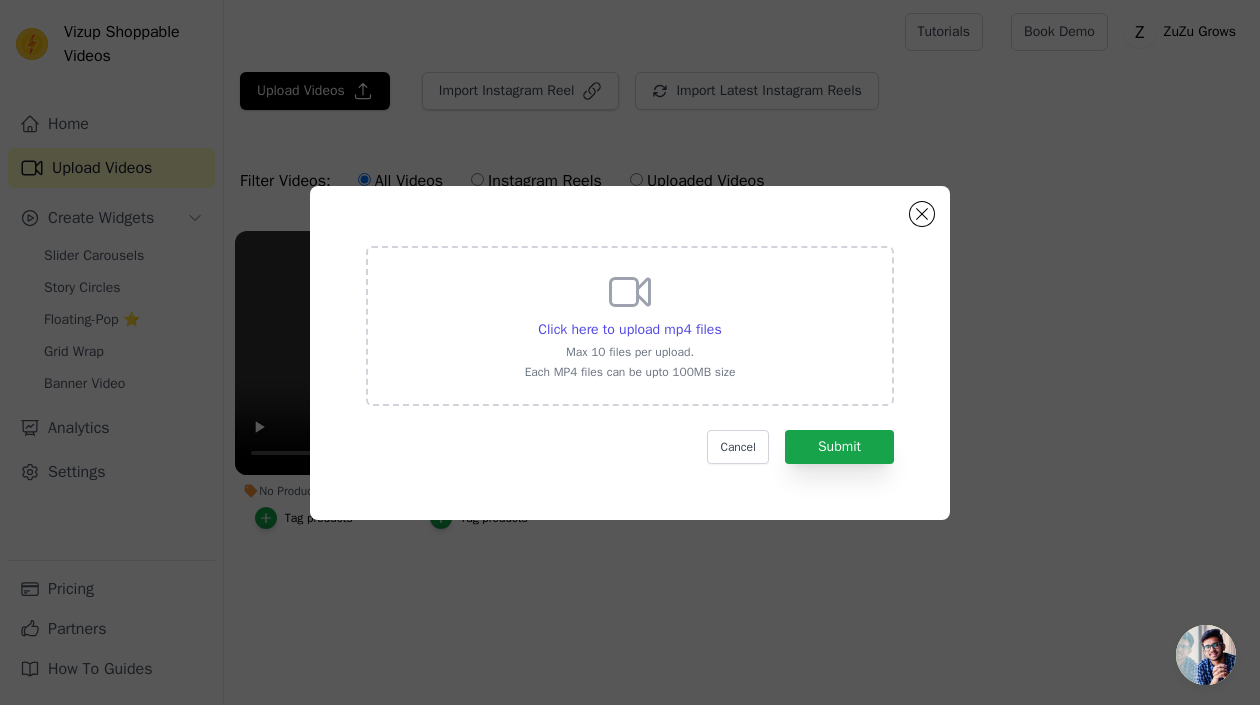 click 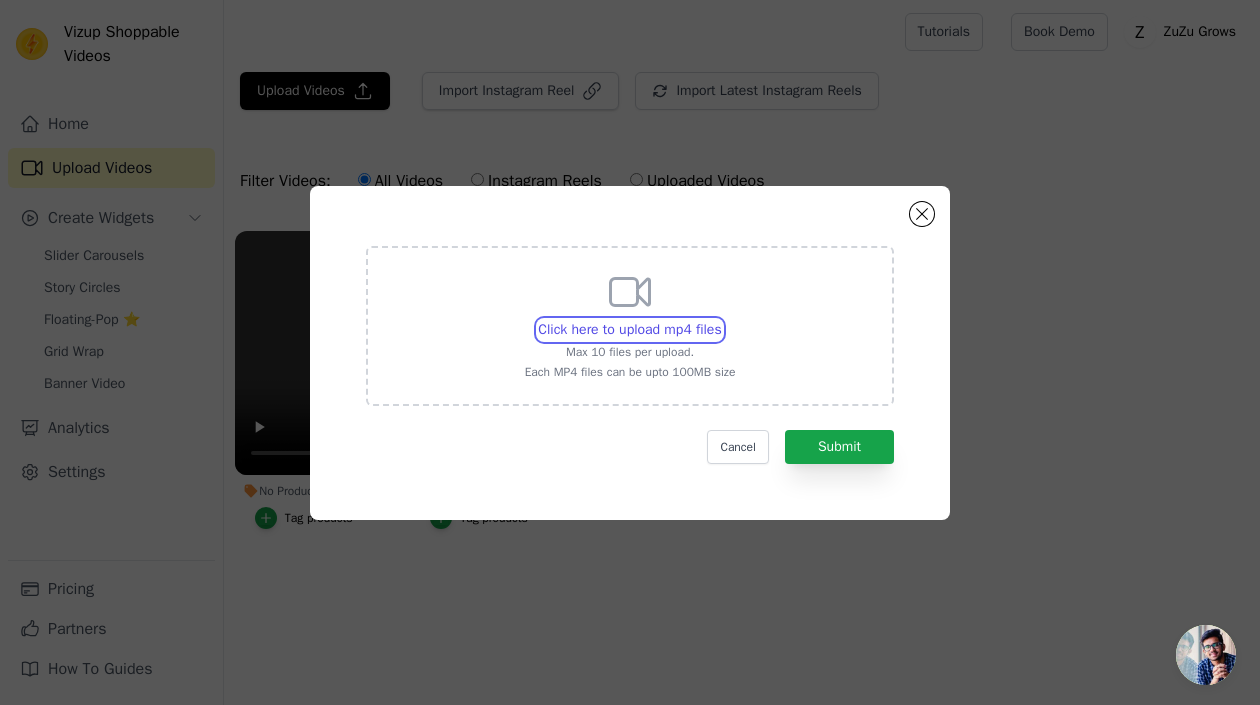 click on "Click here to upload mp4 files     Max 10 files per upload.   Each MP4 files can be upto 100MB size" at bounding box center [721, 319] 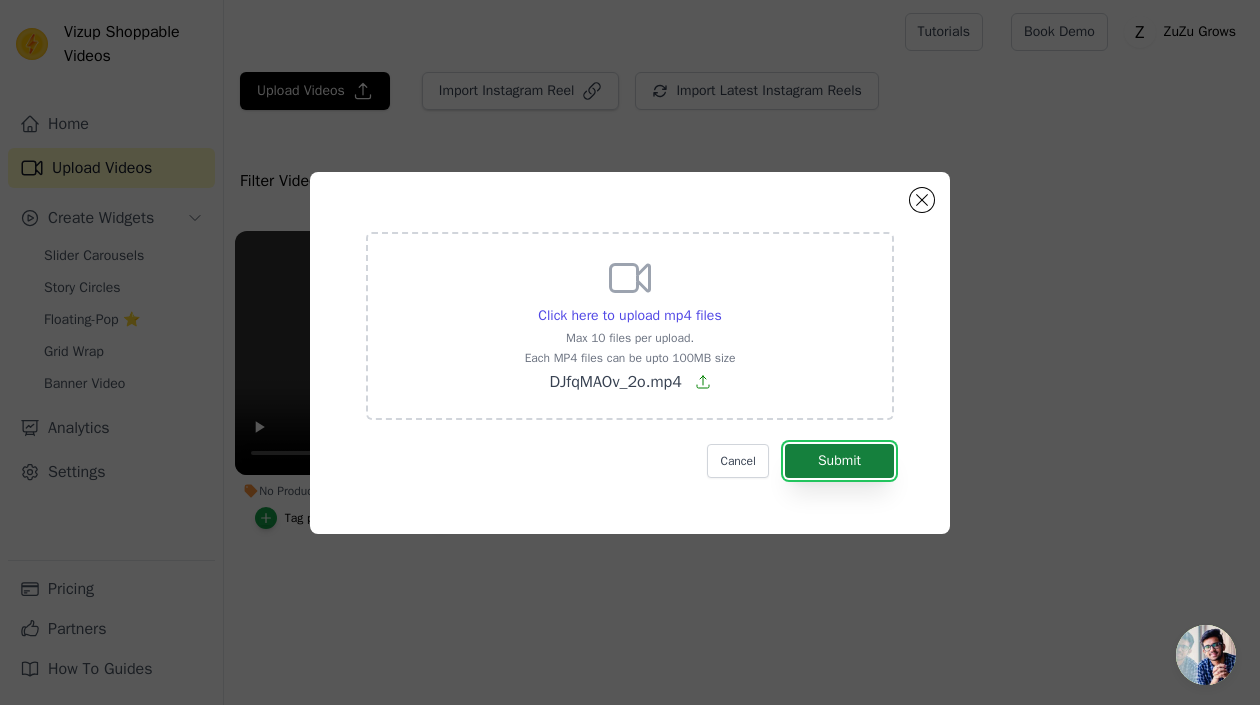 click on "Submit" at bounding box center (839, 461) 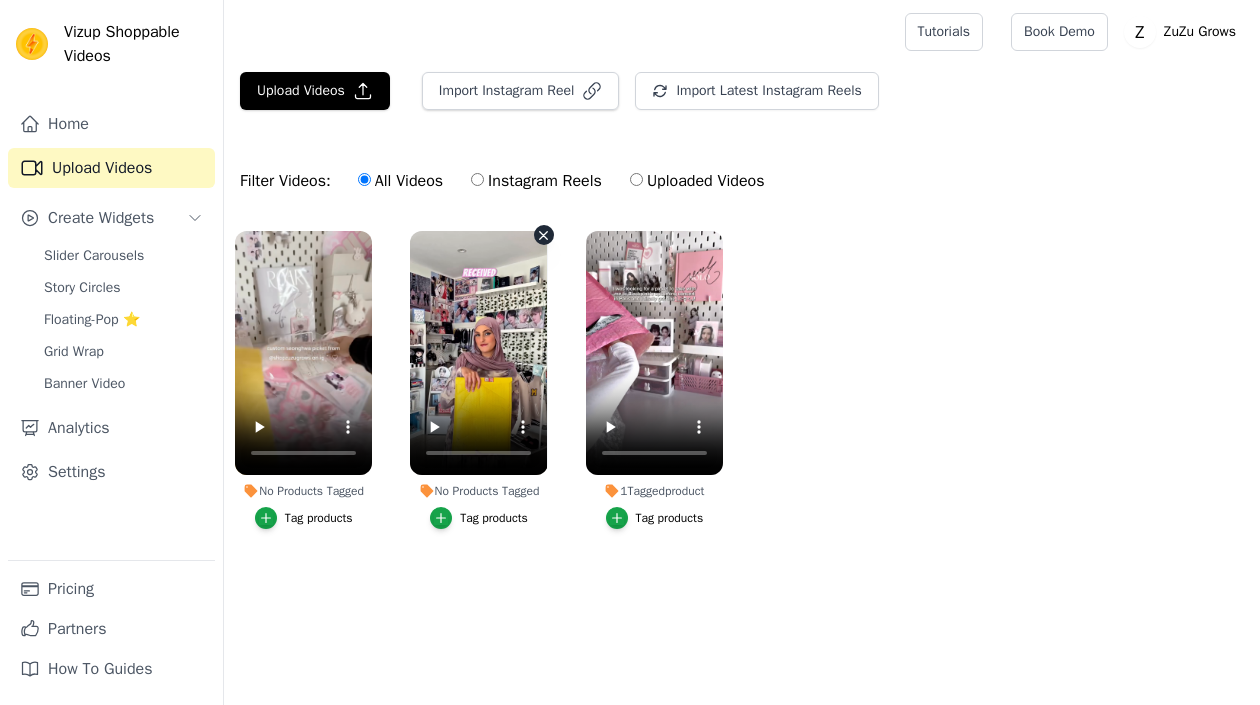 scroll, scrollTop: 0, scrollLeft: 0, axis: both 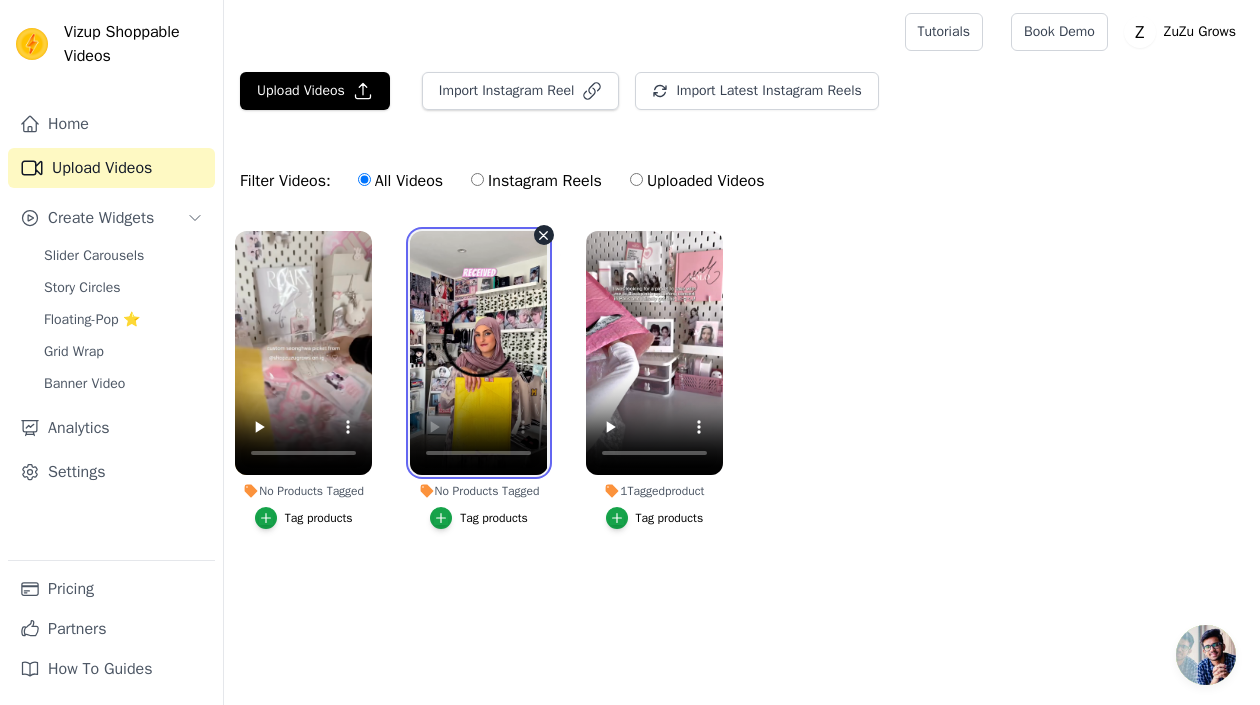 type 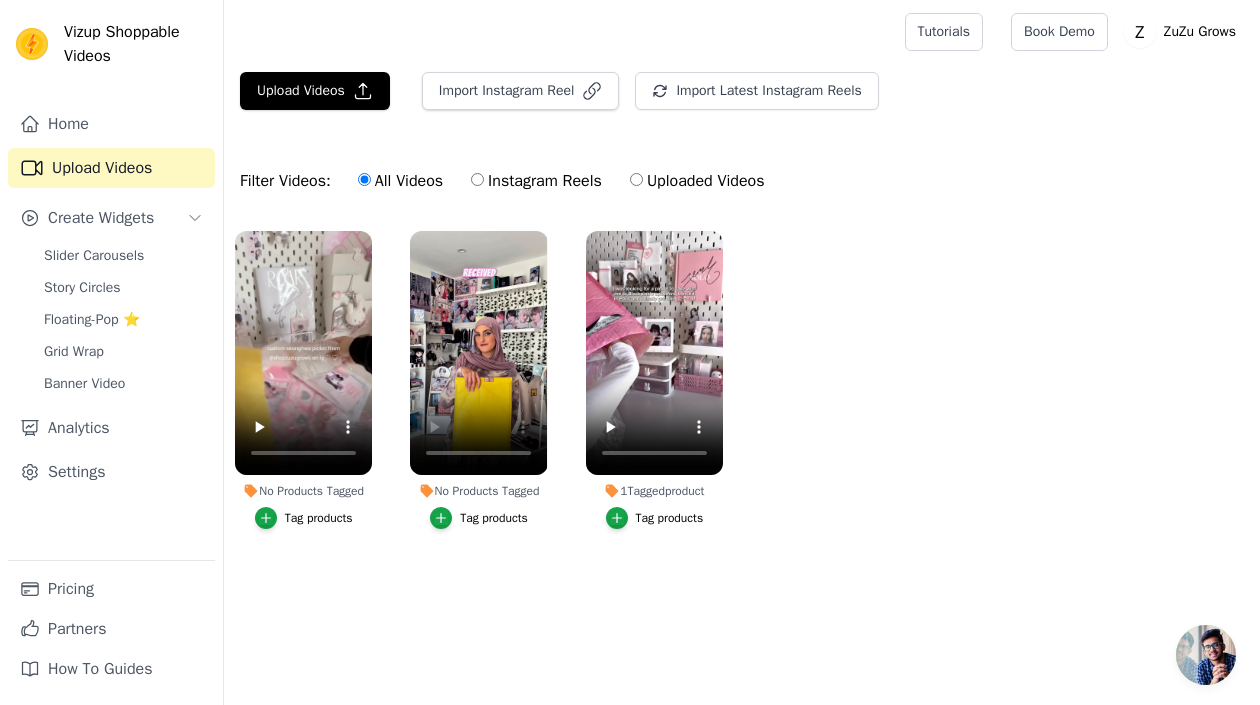 click on "Tag products" at bounding box center (494, 518) 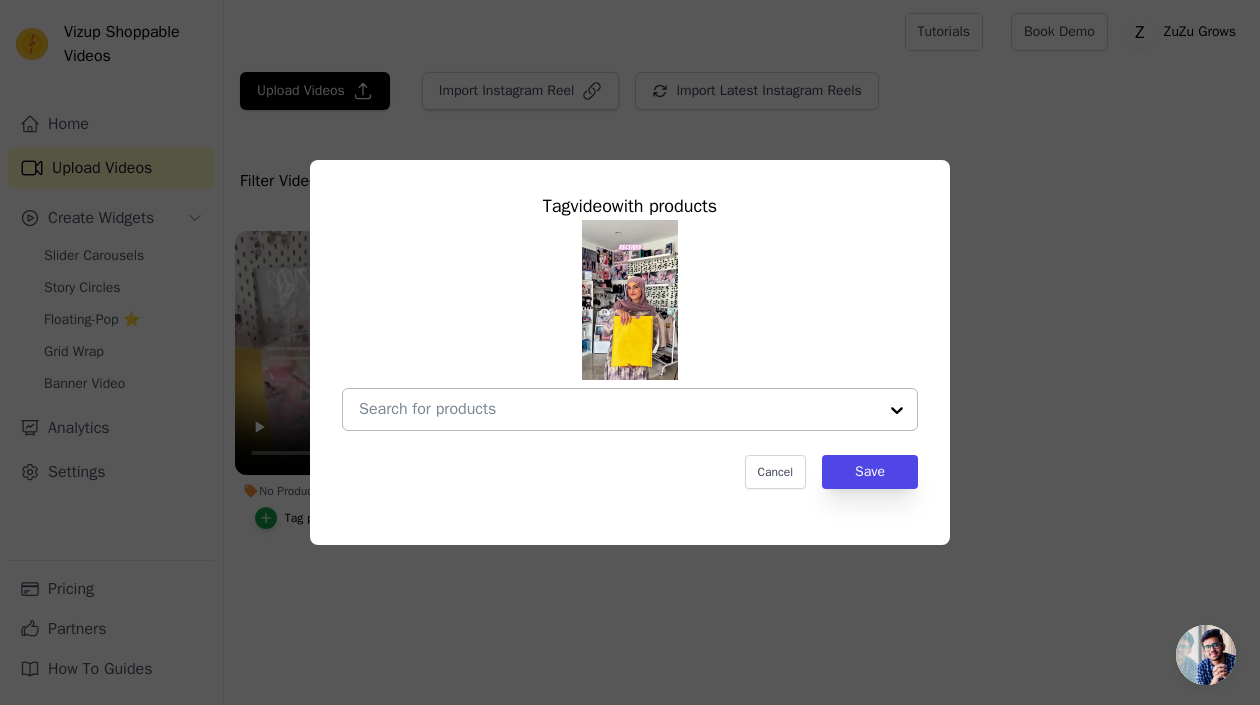 click on "No Products Tagged     Tag  video  with products                         Cancel   Save     Tag products" at bounding box center [618, 409] 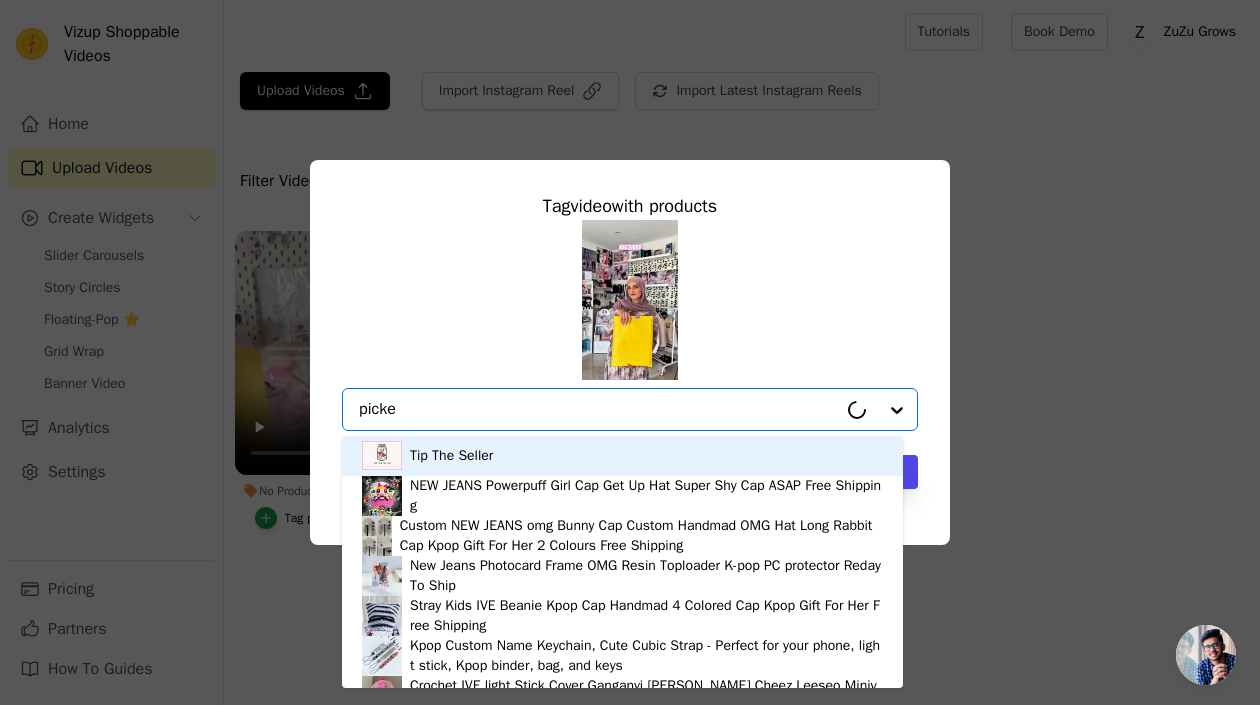 type on "picket" 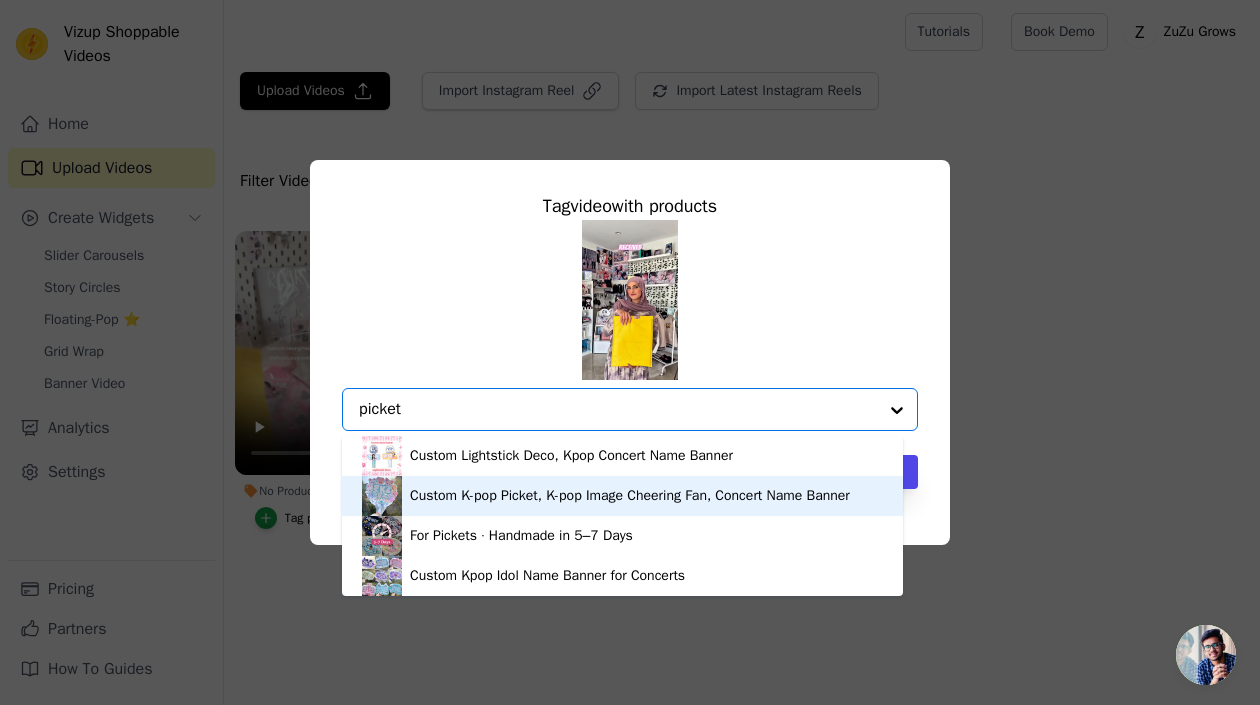 click on "Custom K-pop Picket, K-pop Image Cheering Fan, Concert Name Banner" at bounding box center [630, 496] 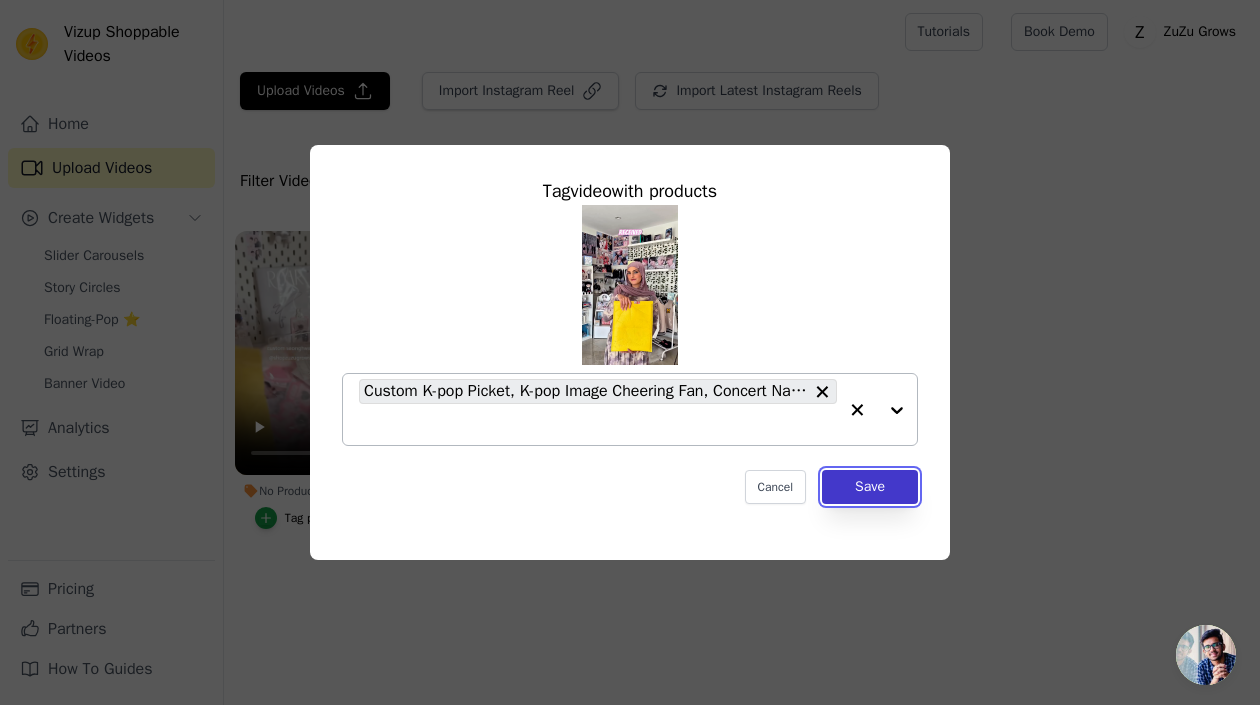 click on "Save" at bounding box center (870, 487) 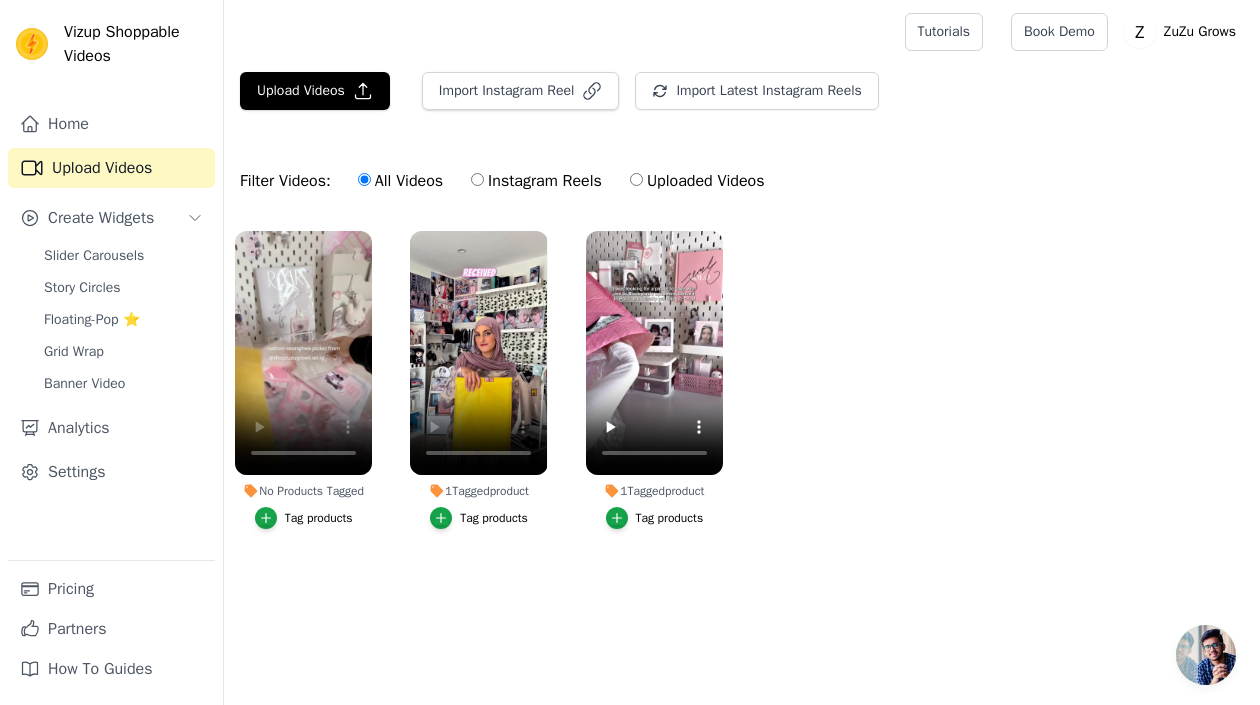 click on "Tag products" at bounding box center (319, 518) 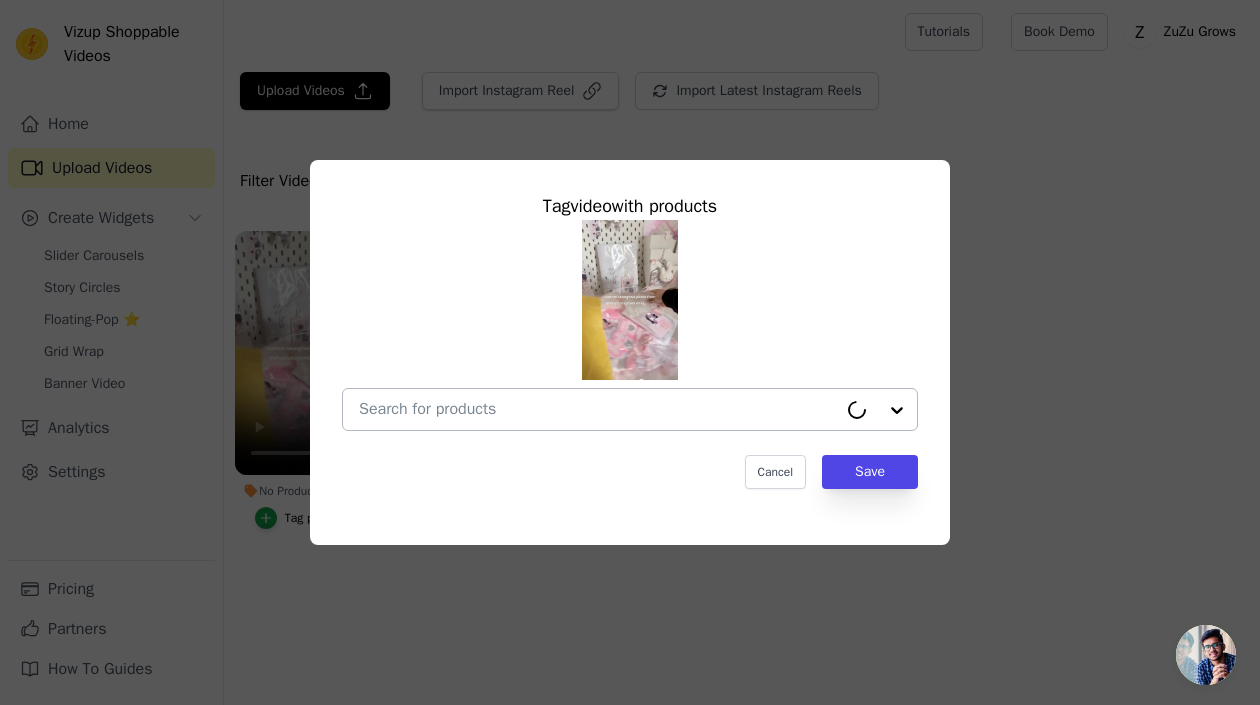click at bounding box center (598, 409) 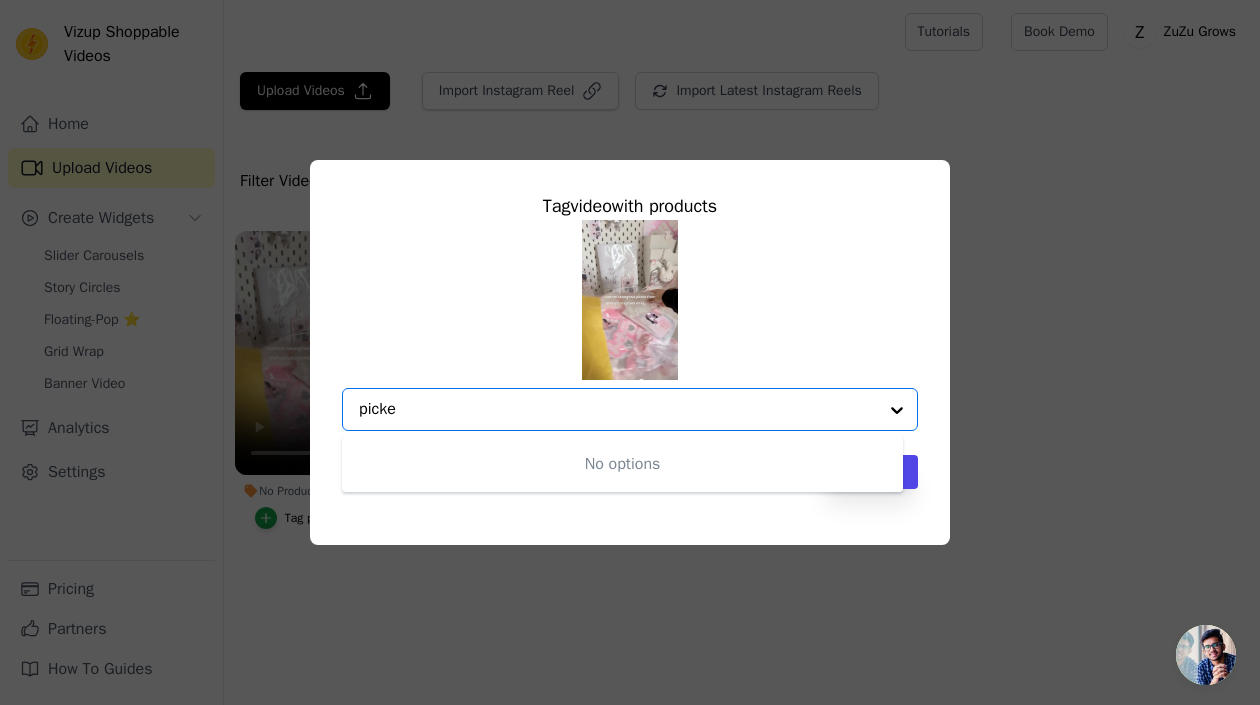 type on "picket" 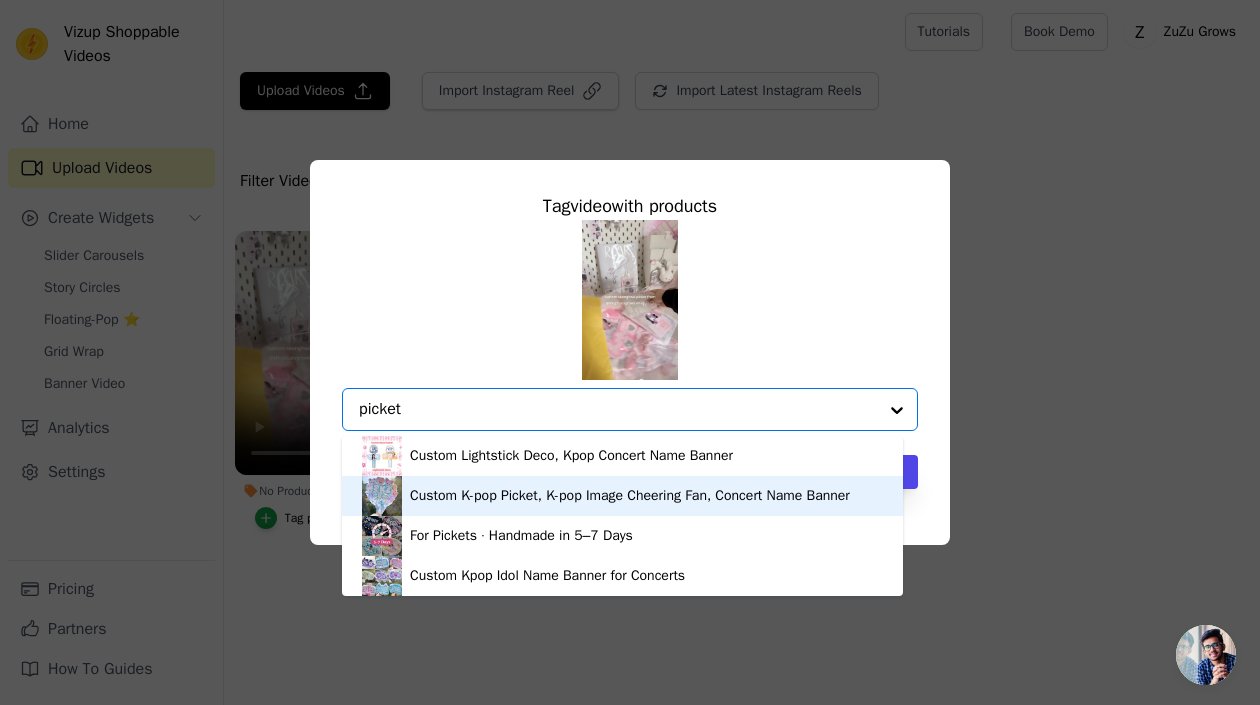 click on "Custom K-pop Picket, K-pop Image Cheering Fan, Concert Name Banner" at bounding box center [630, 496] 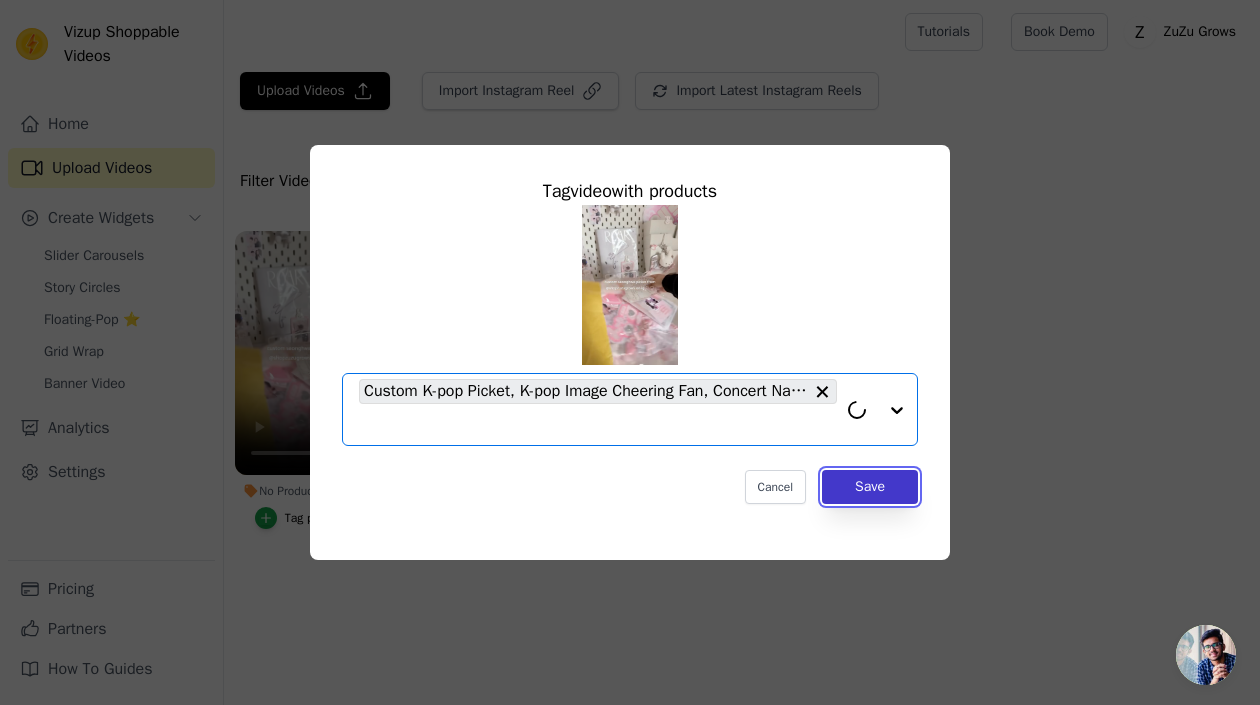 click on "Save" at bounding box center [870, 487] 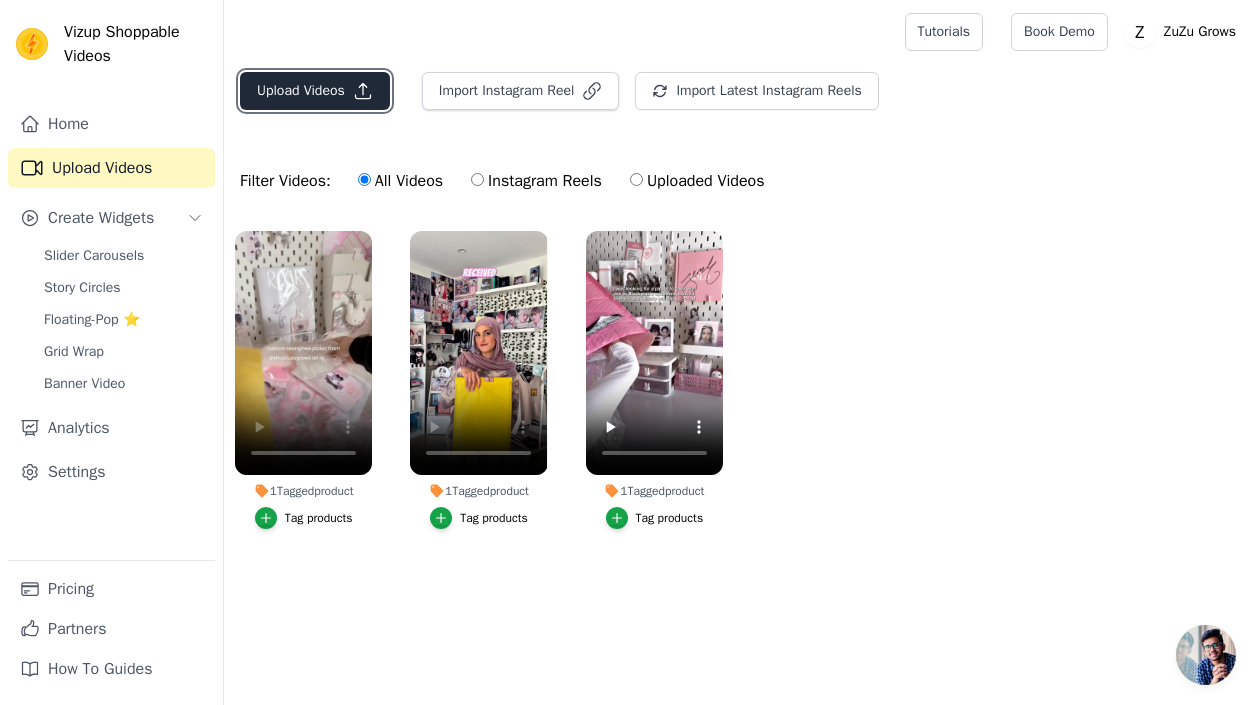 click on "Upload Videos" at bounding box center [315, 91] 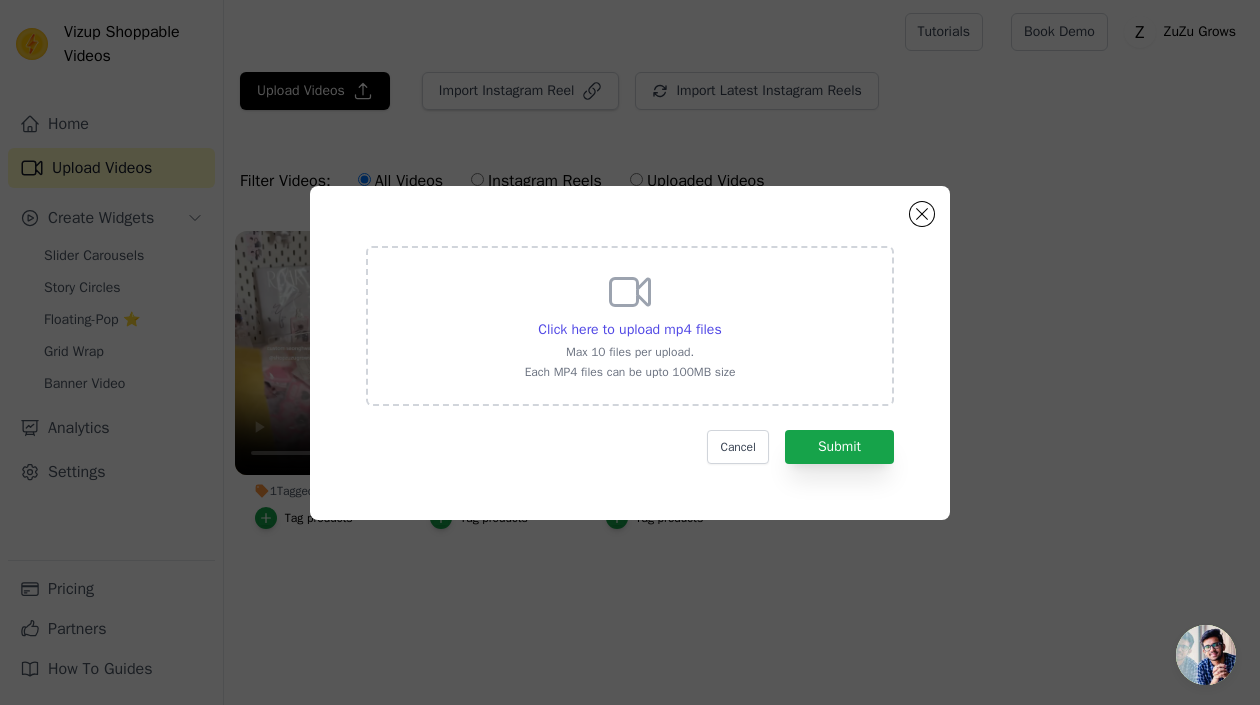 click on "Click here to upload mp4 files     Max 10 files per upload.   Each MP4 files can be upto 100MB size" at bounding box center [630, 326] 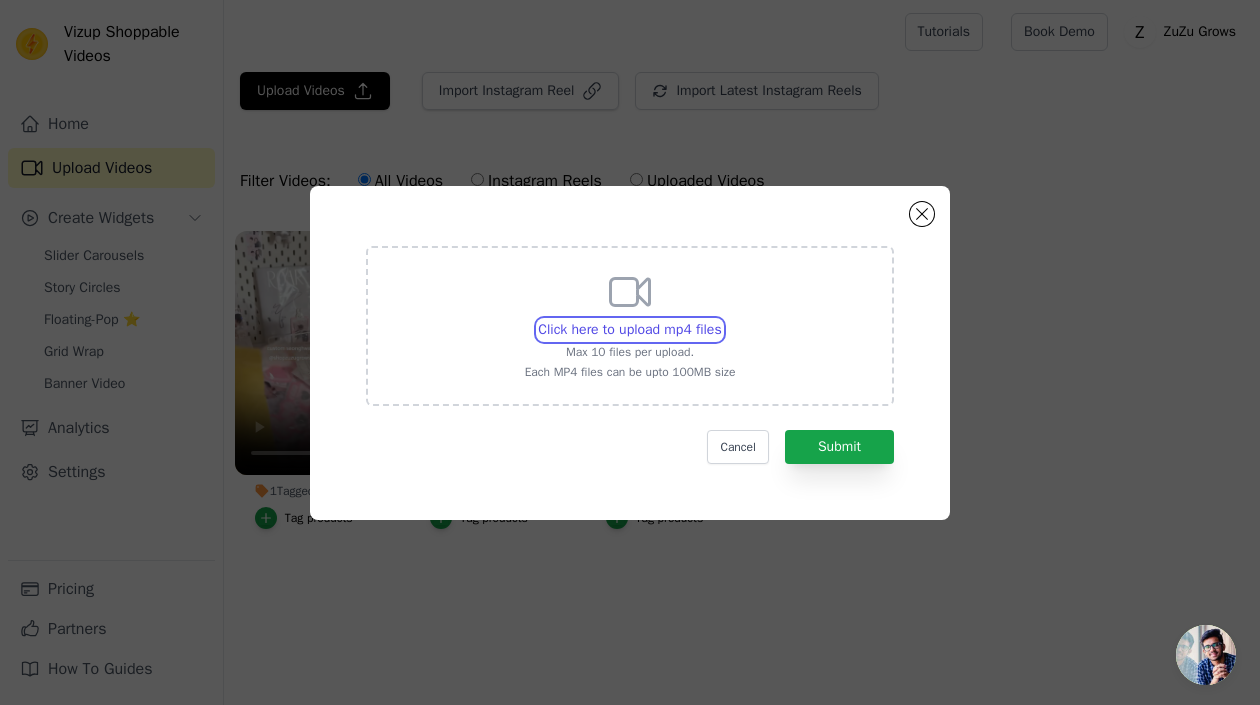 click on "Click here to upload mp4 files     Max 10 files per upload.   Each MP4 files can be upto 100MB size" at bounding box center (721, 319) 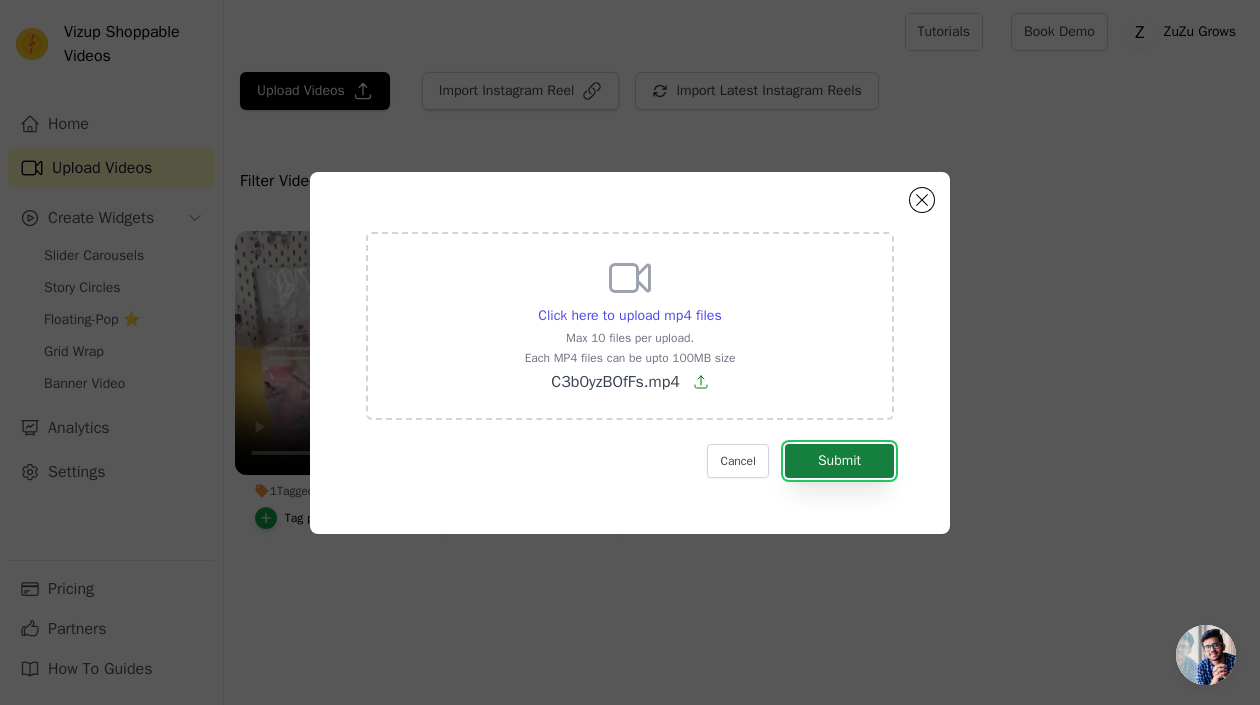 click on "Submit" at bounding box center [839, 461] 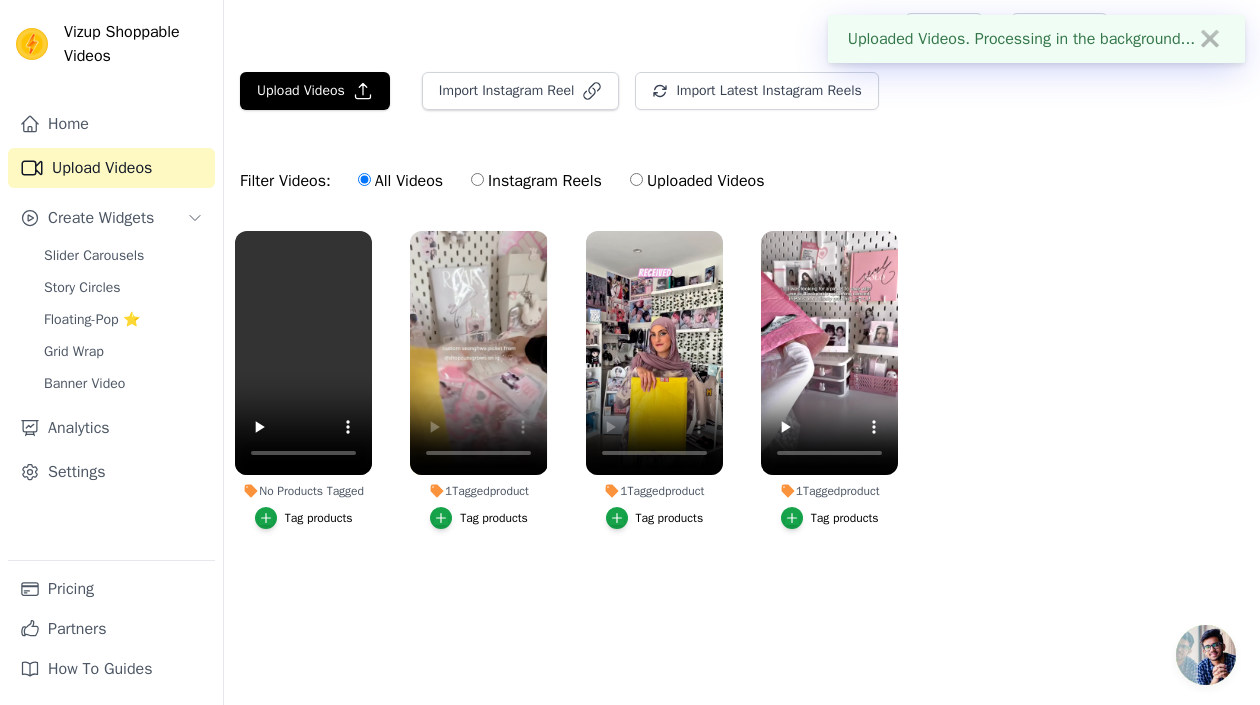 click on "Tag products" at bounding box center (319, 518) 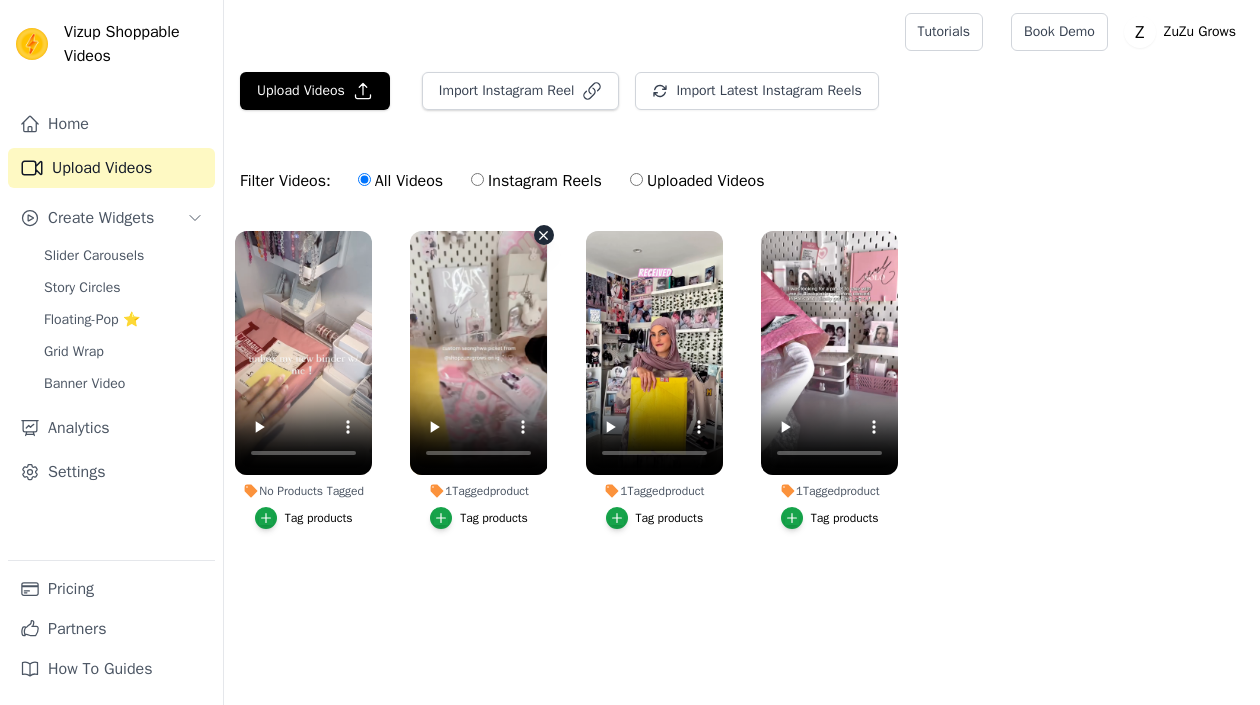 scroll, scrollTop: 0, scrollLeft: 0, axis: both 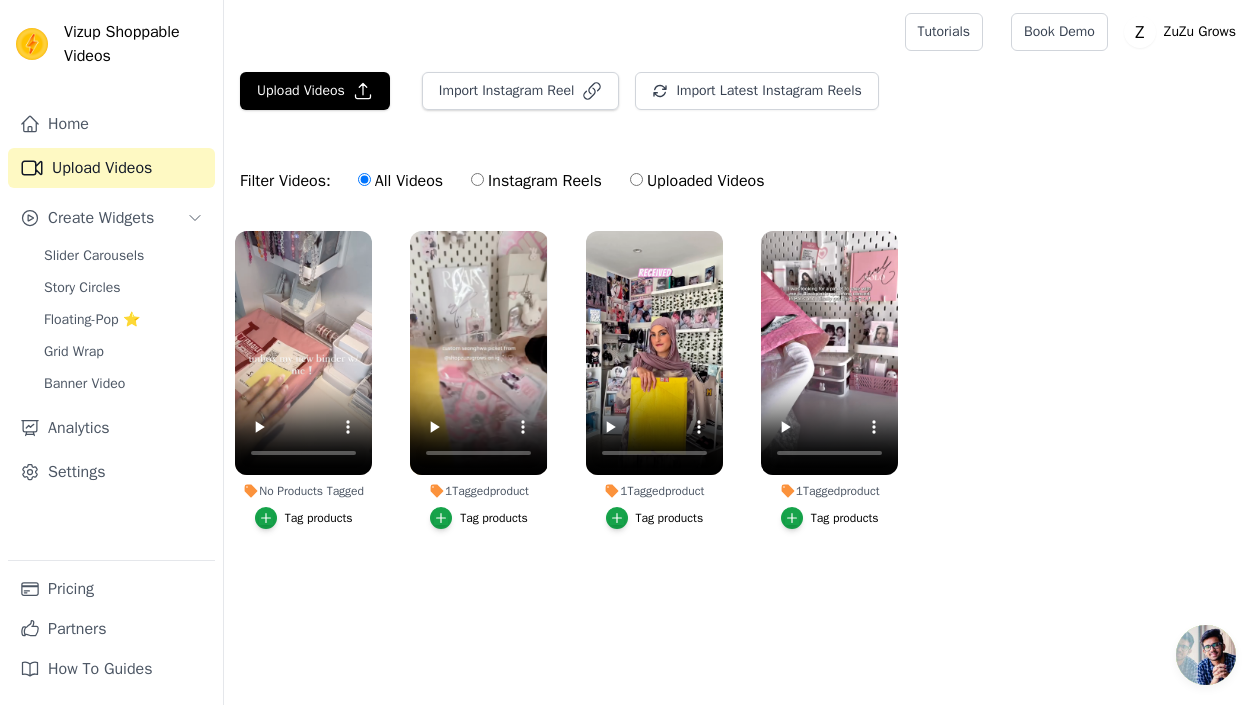 click on "Tag products" at bounding box center (319, 518) 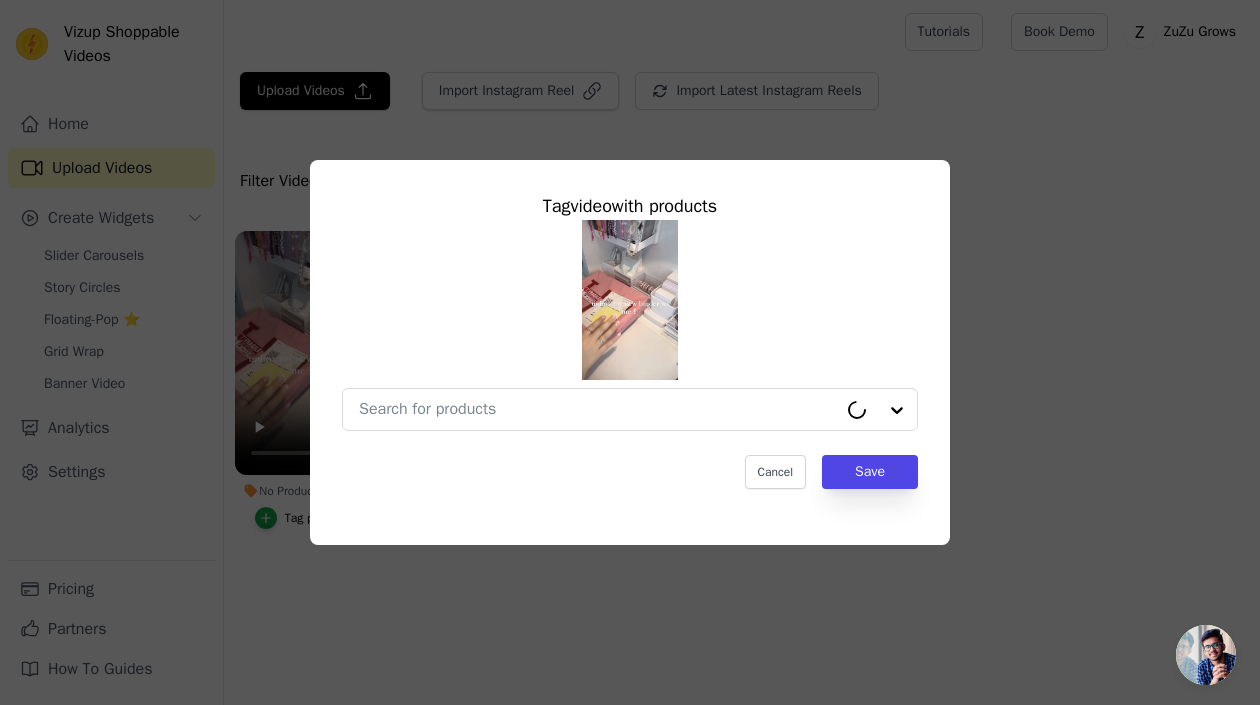 click on "Tag  video  with products                         Cancel   Save" at bounding box center [630, 352] 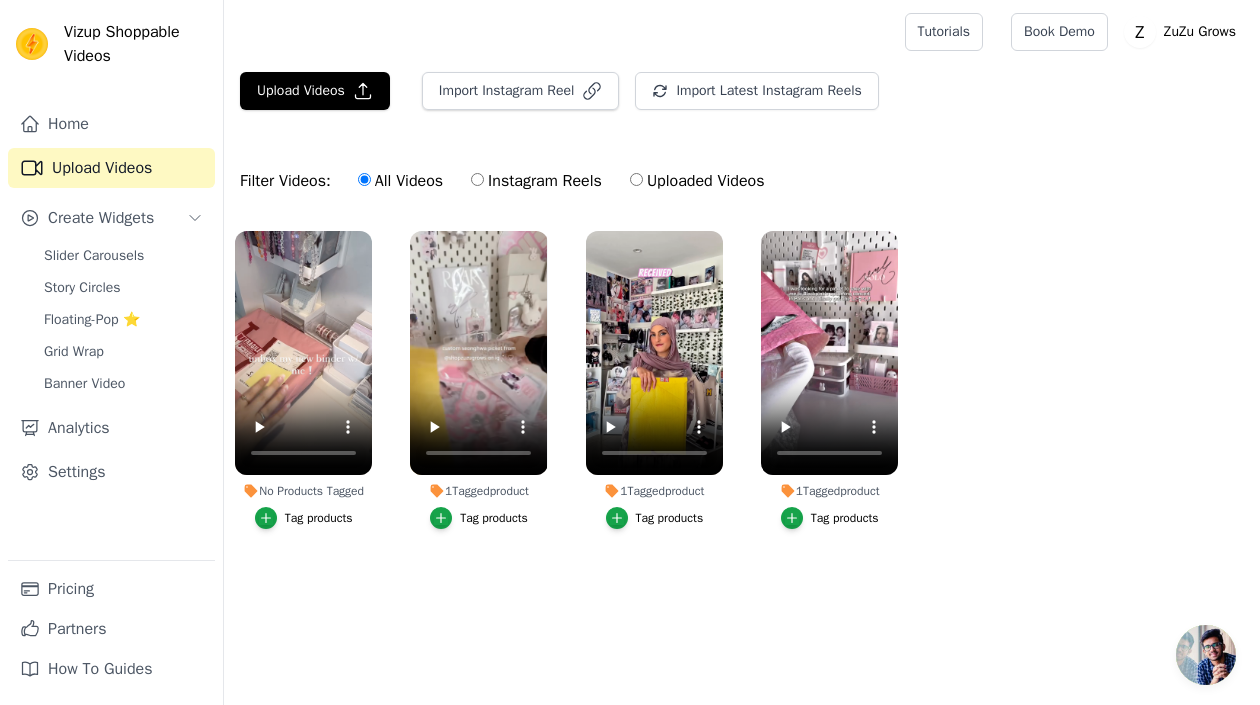 click on "Tag products" at bounding box center [319, 518] 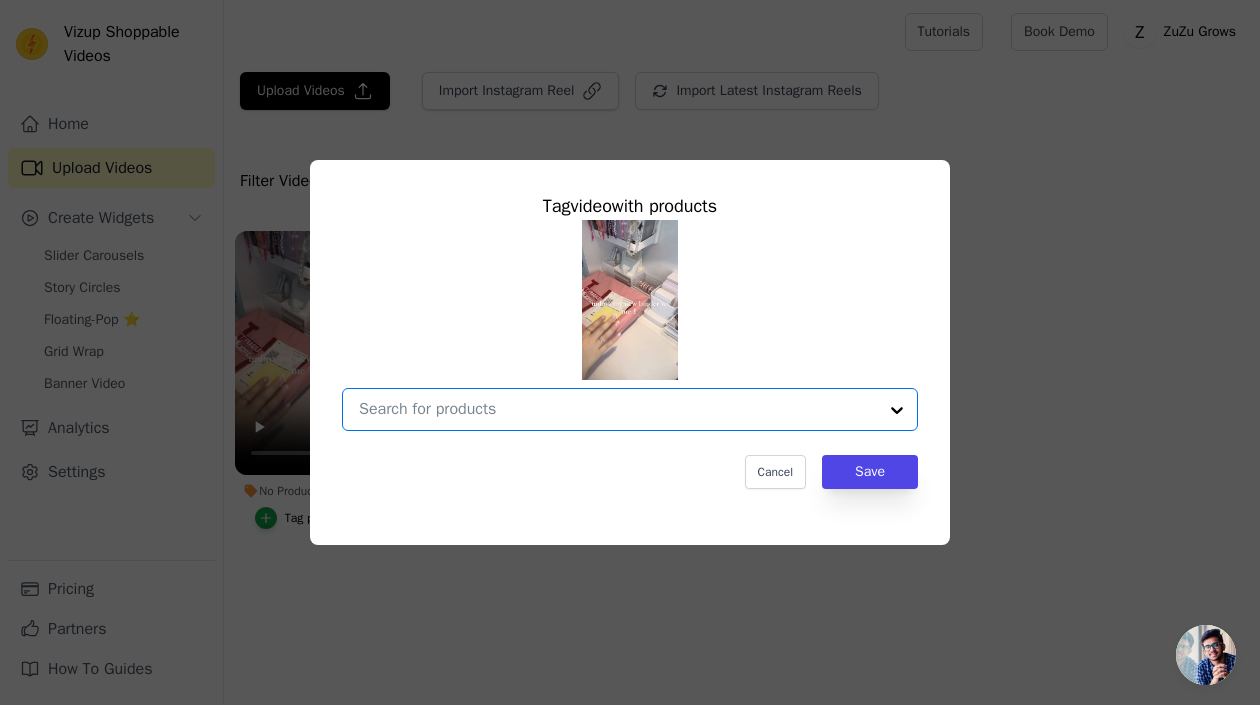 click on "No Products Tagged     Tag  video  with products       Option undefined, selected.   Select is focused, type to refine list, press down to open the menu.                   Cancel   Save     Tag products" at bounding box center [618, 409] 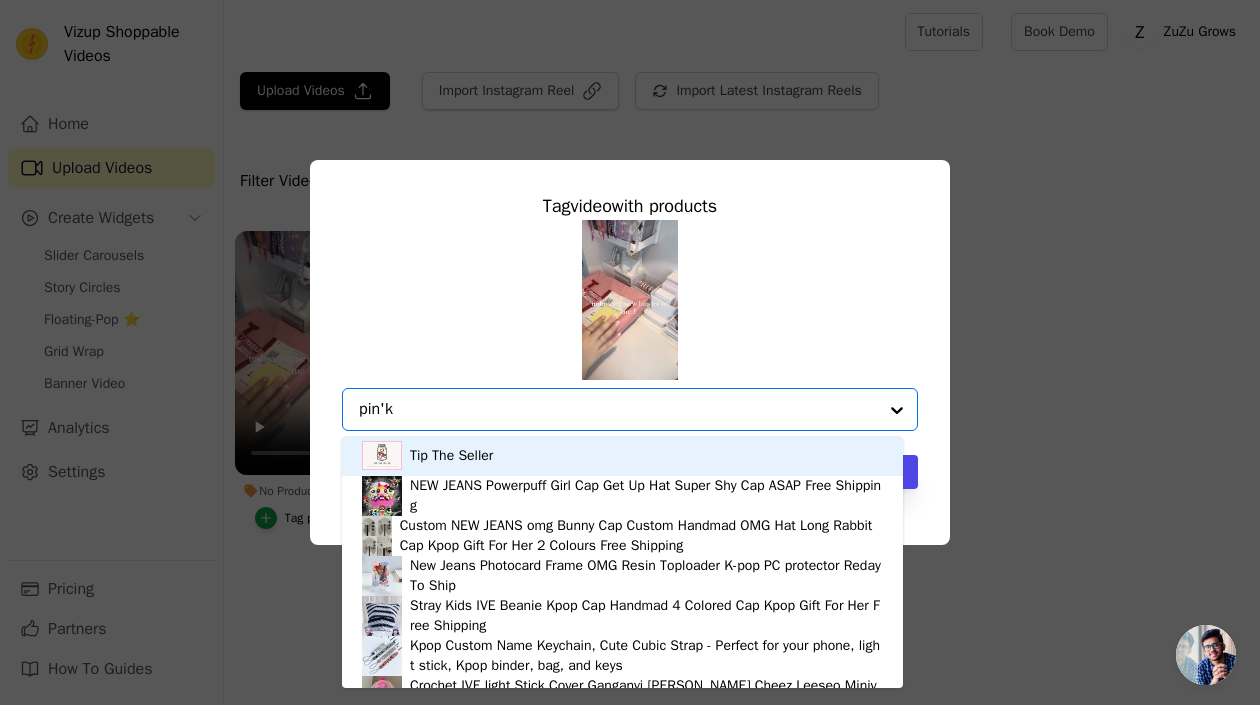 type on "pink" 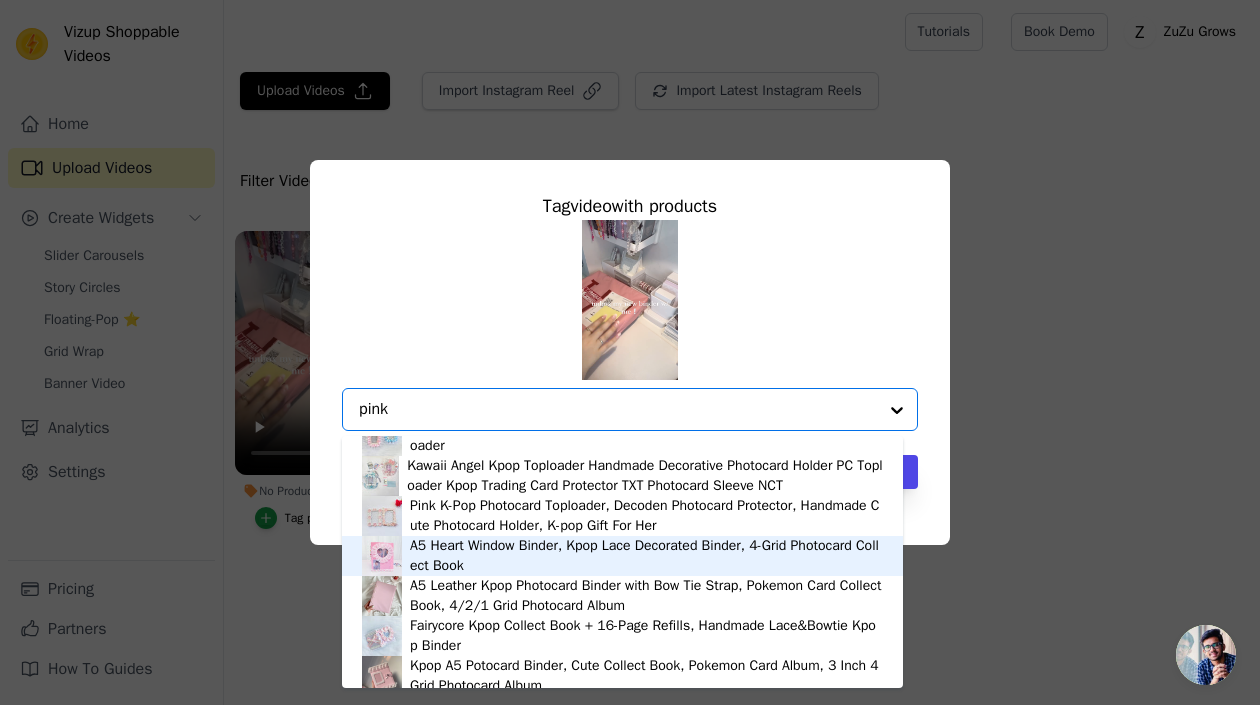 scroll, scrollTop: 600, scrollLeft: 0, axis: vertical 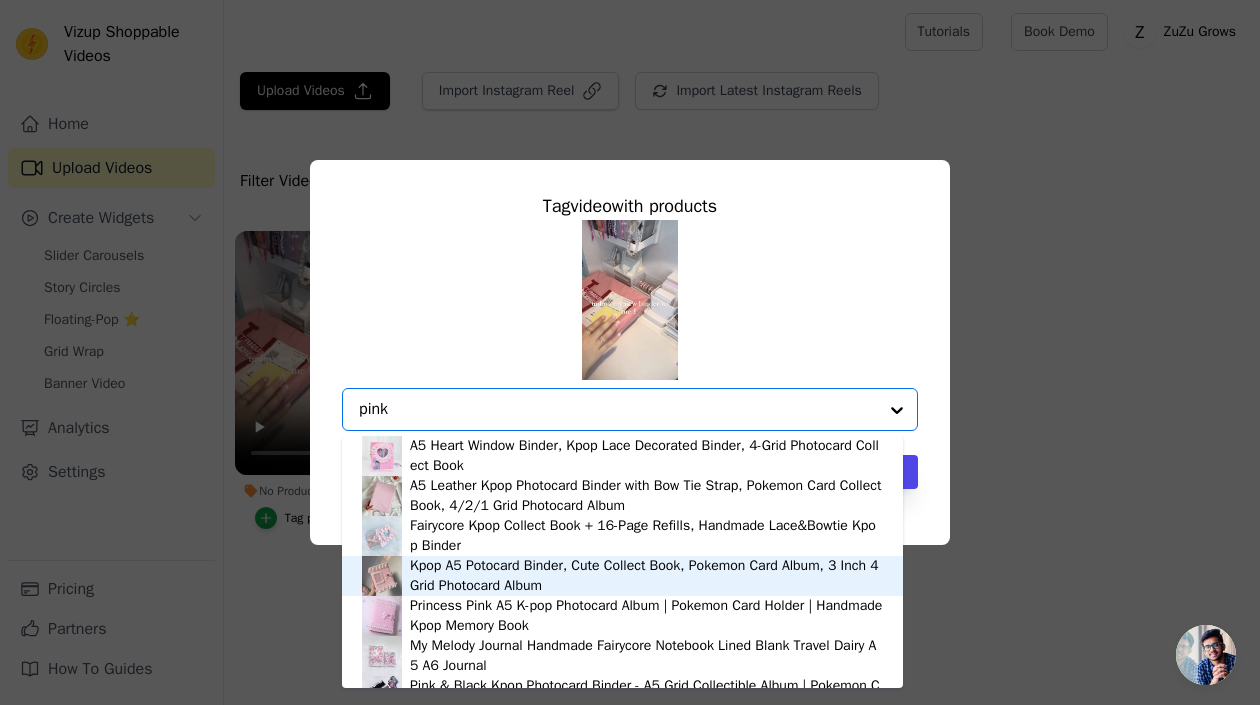 click on "Kpop A5 Potocard Binder, Cute Collect Book, Pokemon Card Album, 3 Inch 4 Grid Photocard Album" at bounding box center [646, 576] 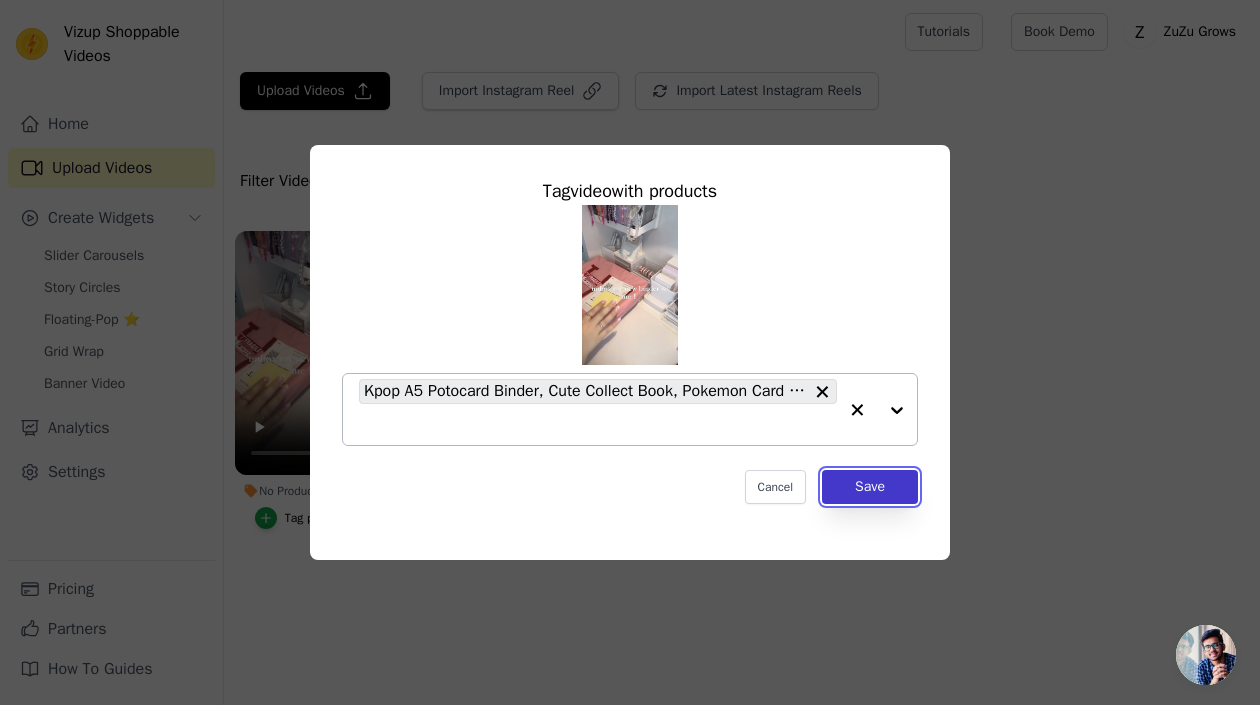 click on "Save" at bounding box center [870, 487] 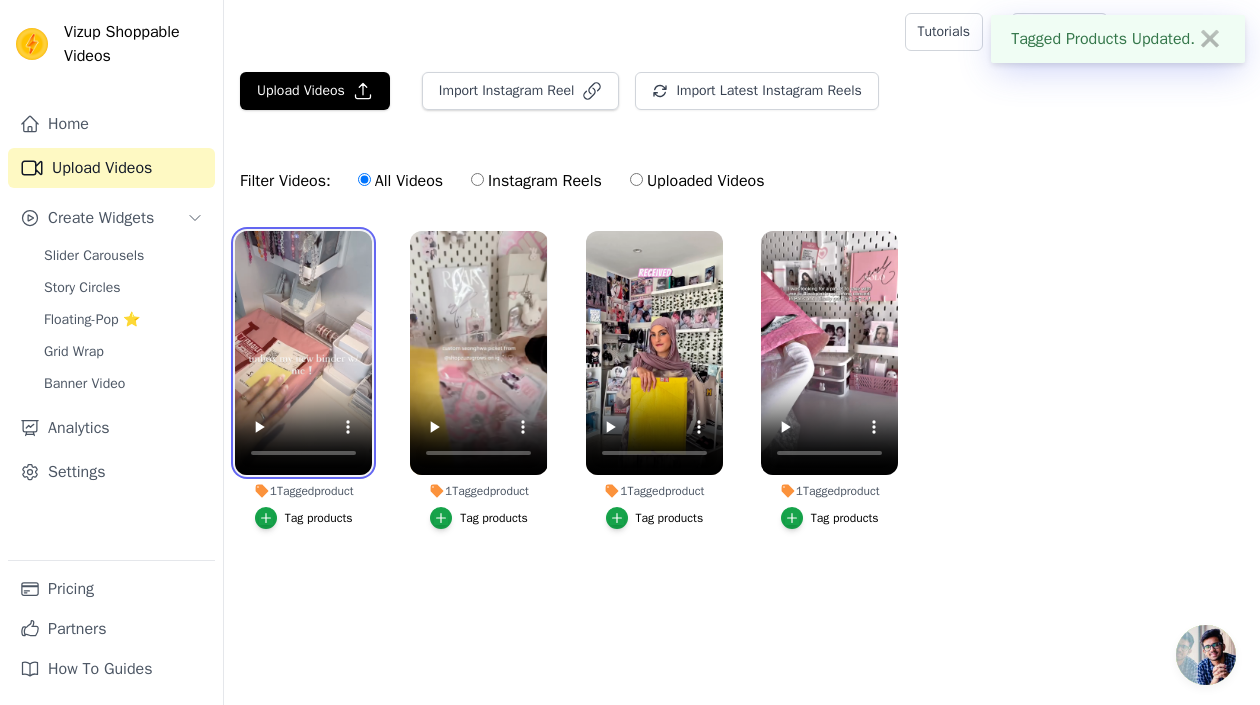 drag, startPoint x: 310, startPoint y: 322, endPoint x: 406, endPoint y: 330, distance: 96.332756 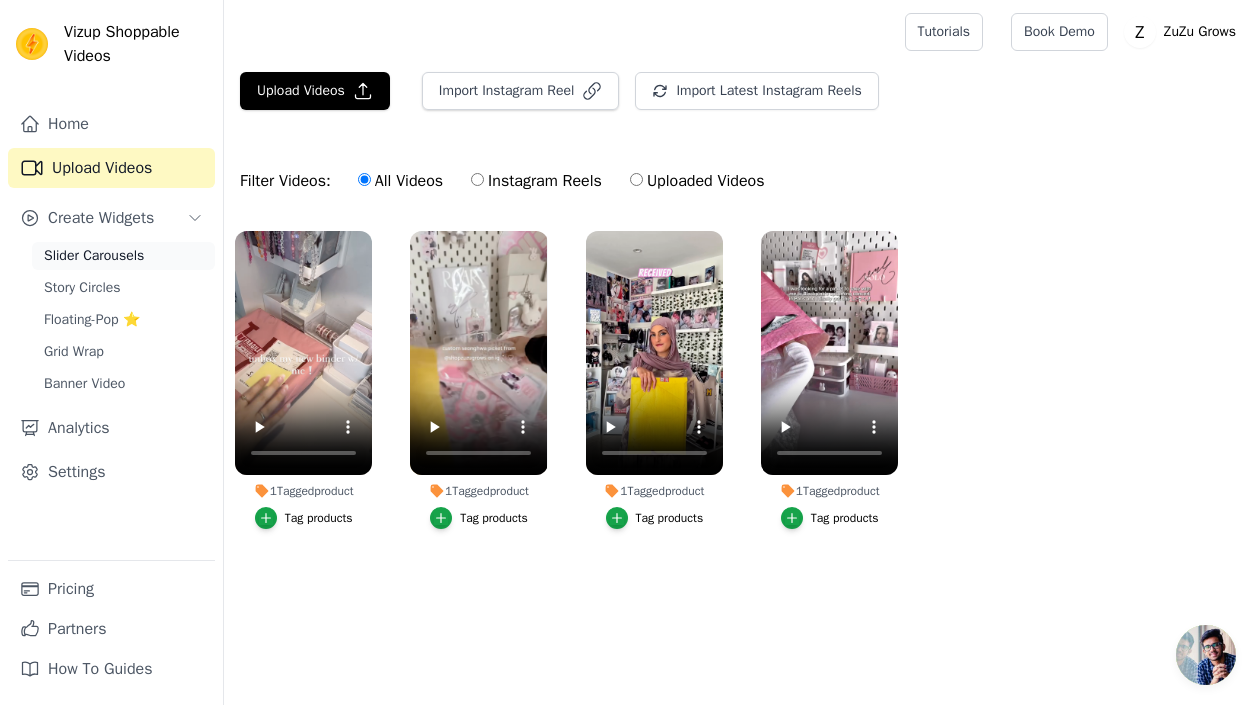 click on "Slider Carousels" at bounding box center (94, 256) 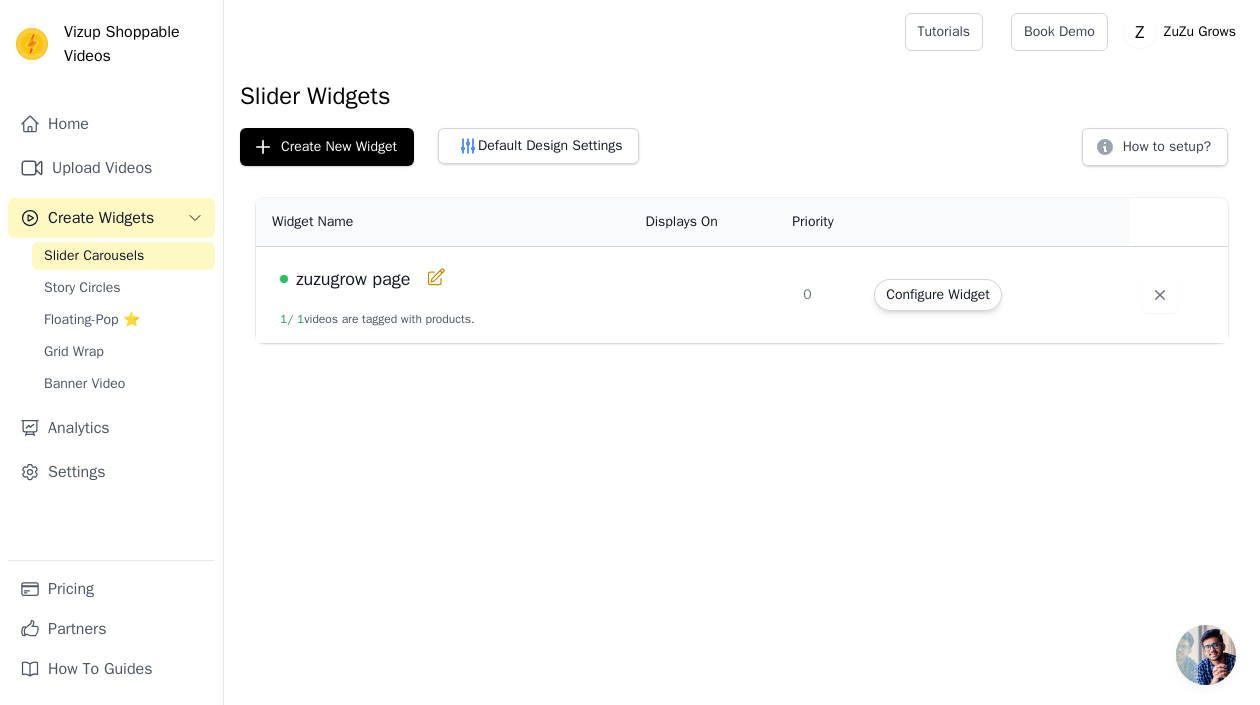 click on "zuzugrow page" at bounding box center (450, 279) 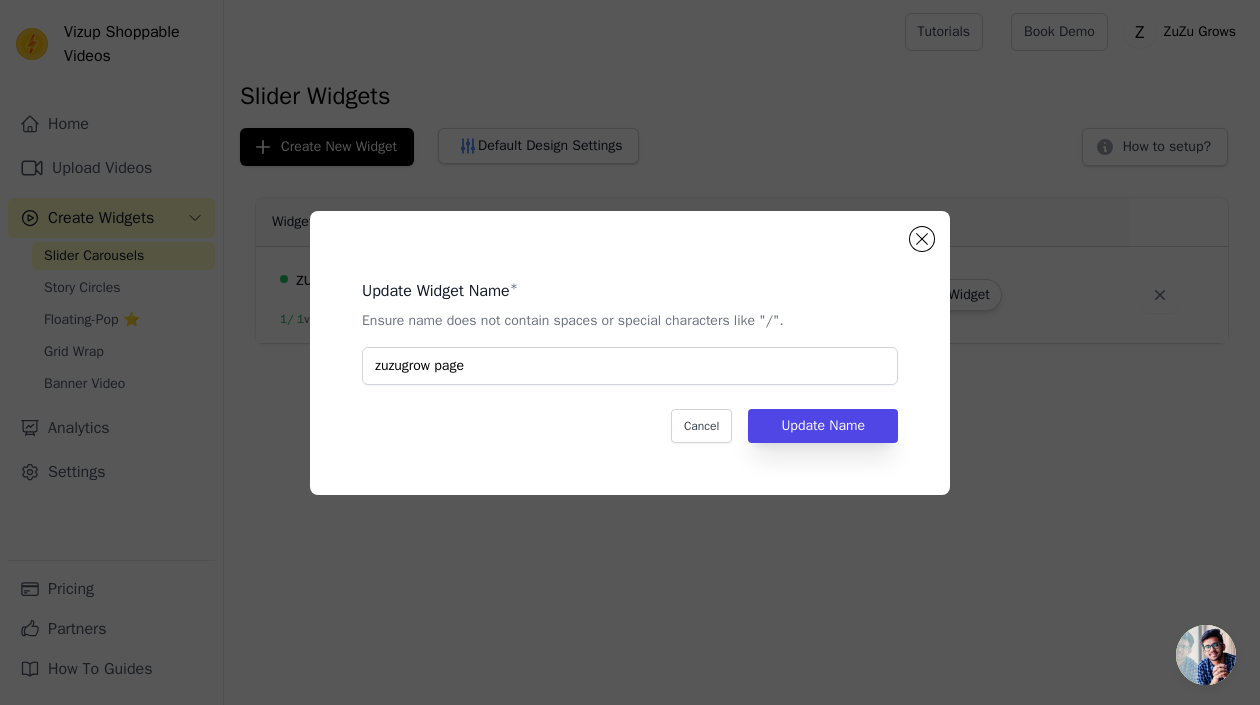 click on "Update Widget Name   *   Ensure name does not contain spaces or special characters like "/".   zuzugrow page   Cancel   Update Name" at bounding box center (630, 352) 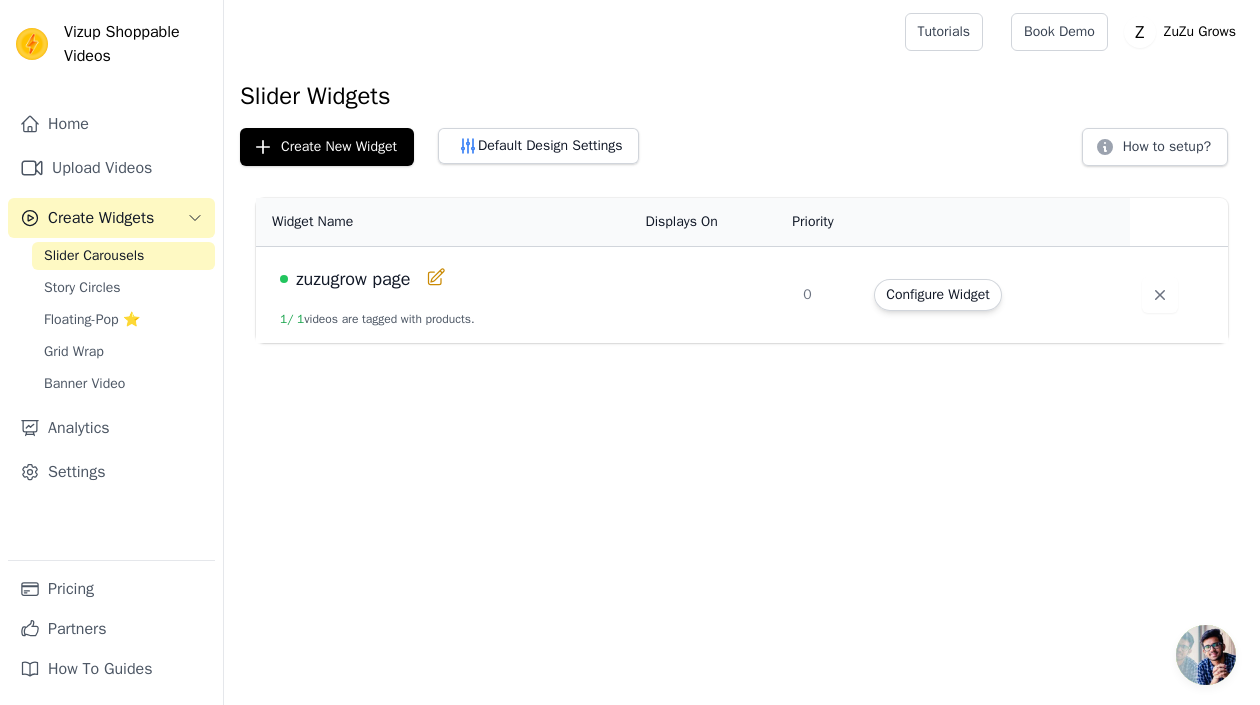 click on "zuzugrow page     1  /   1  videos are tagged with products." at bounding box center (444, 295) 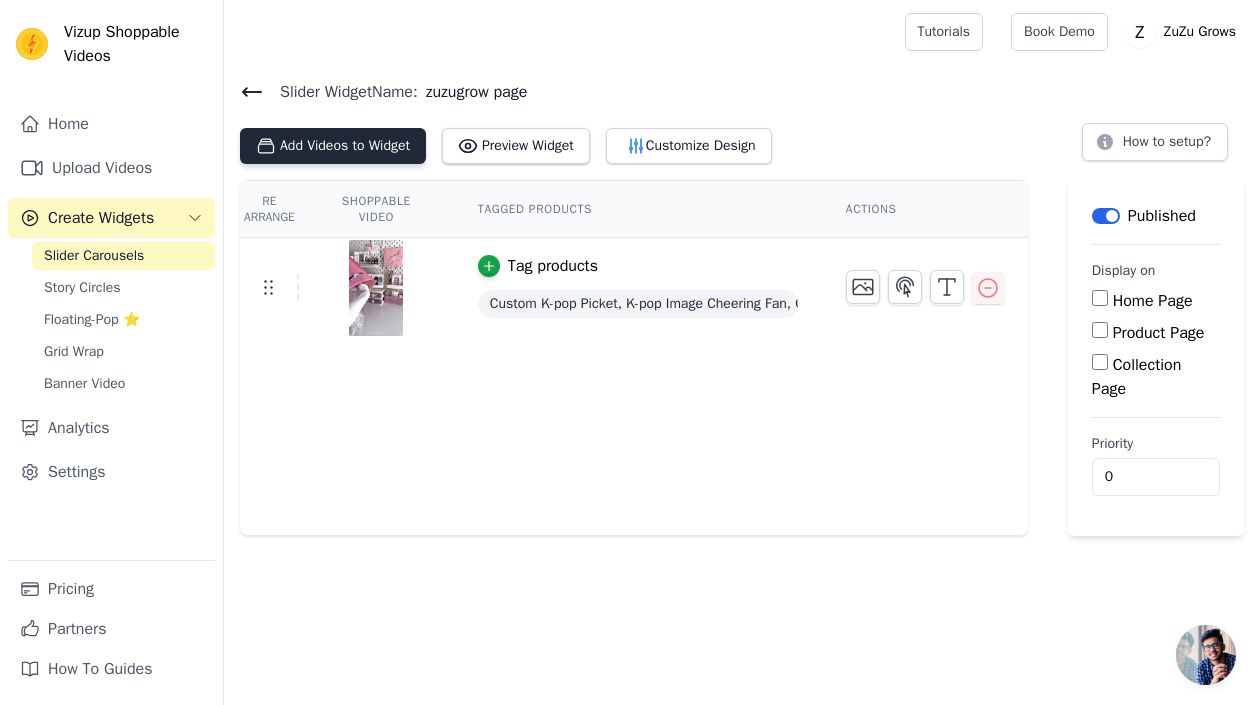 click on "Add Videos to Widget" at bounding box center (333, 146) 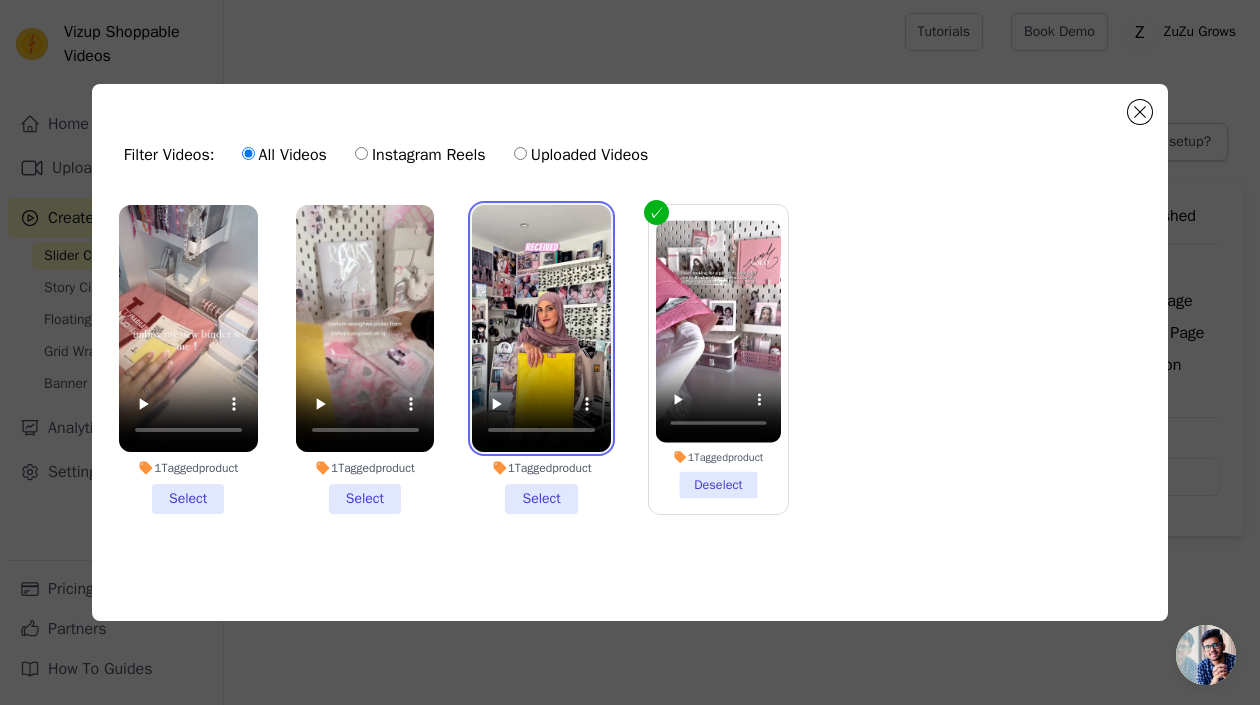 click at bounding box center [541, 328] 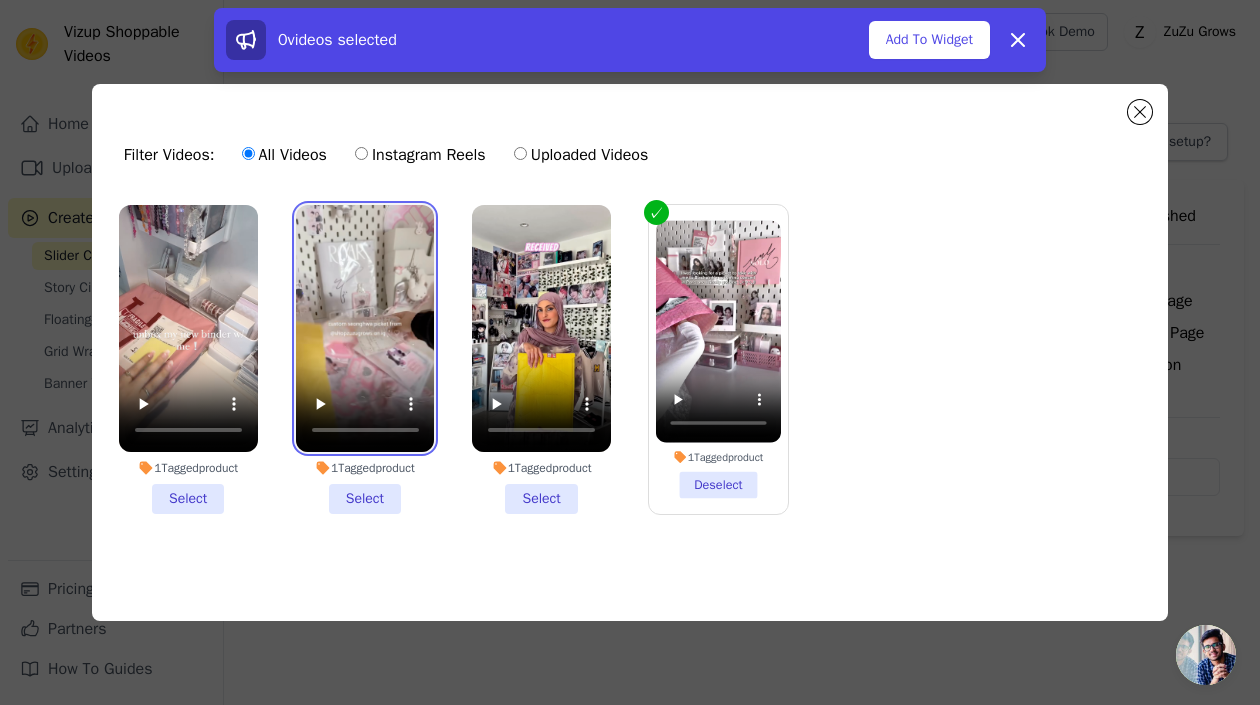 click at bounding box center [365, 328] 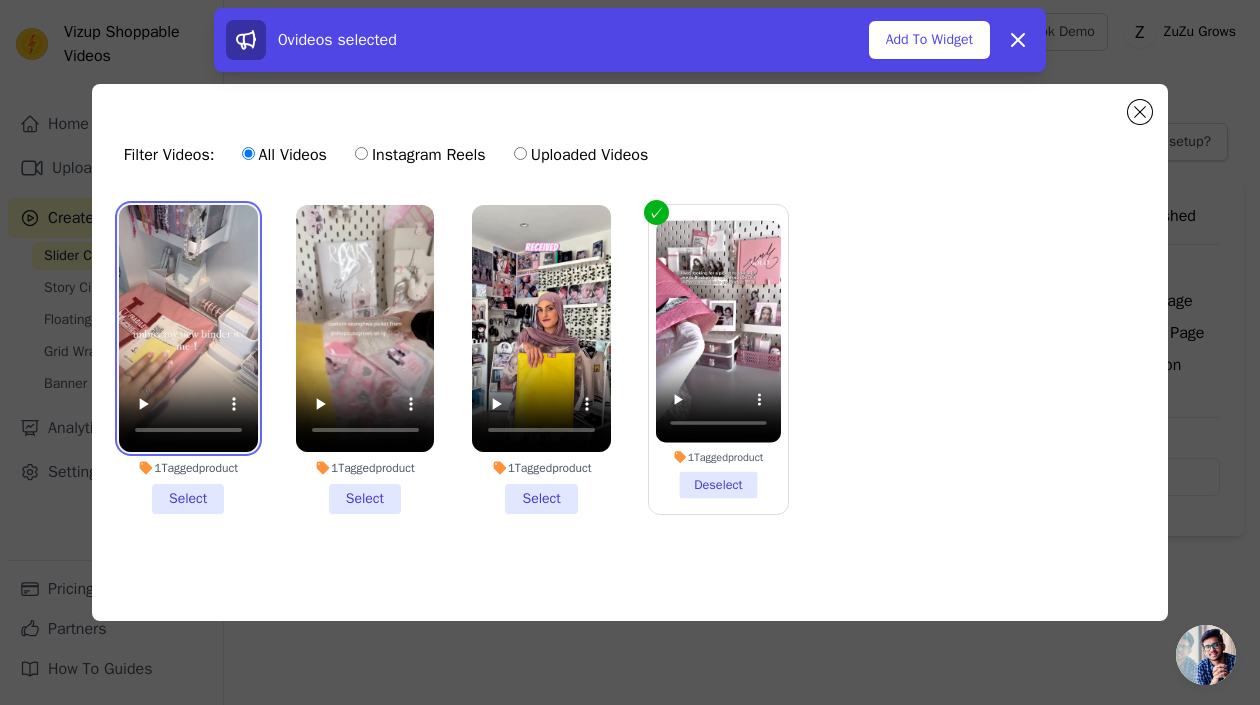 click at bounding box center [188, 328] 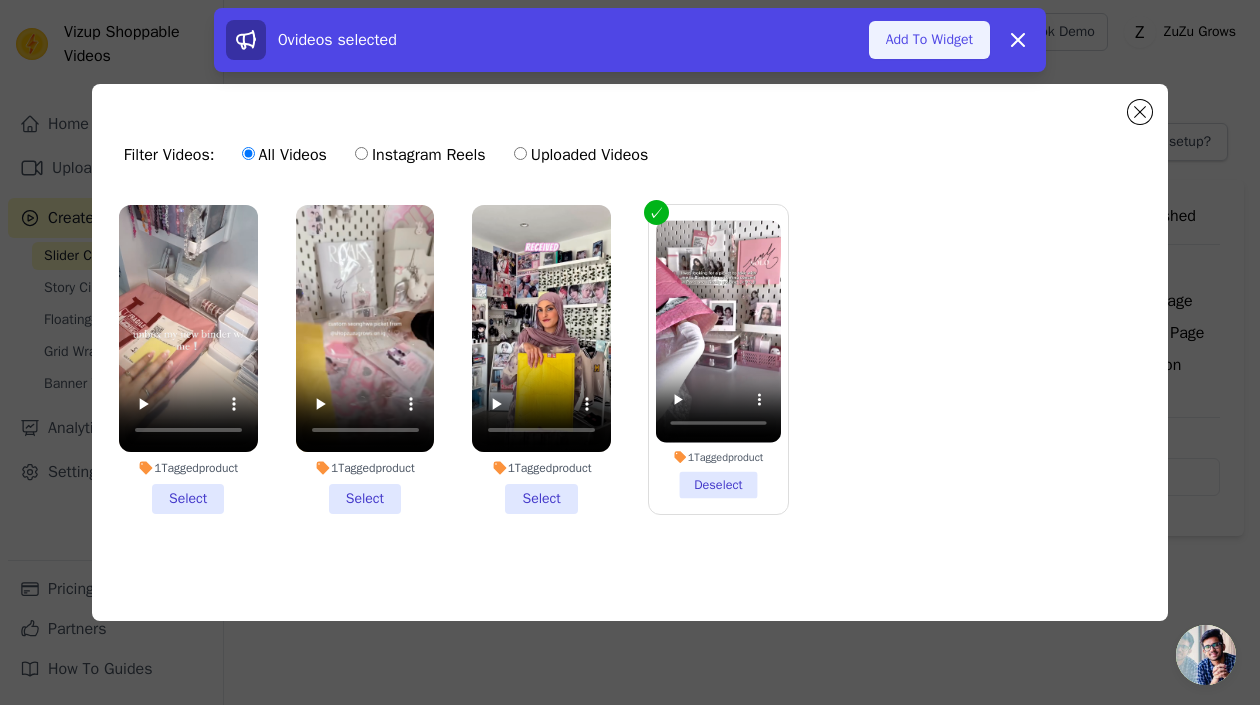 click on "Add To Widget" at bounding box center (929, 40) 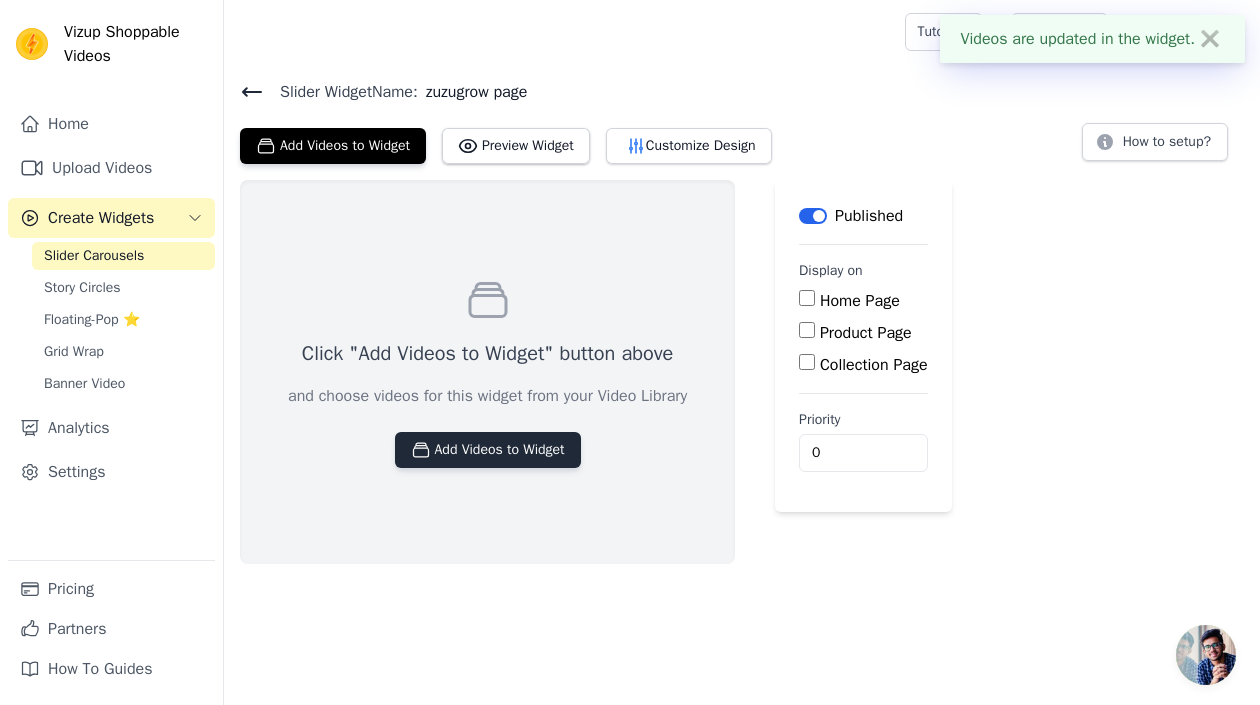 click on "Add Videos to Widget" at bounding box center (488, 450) 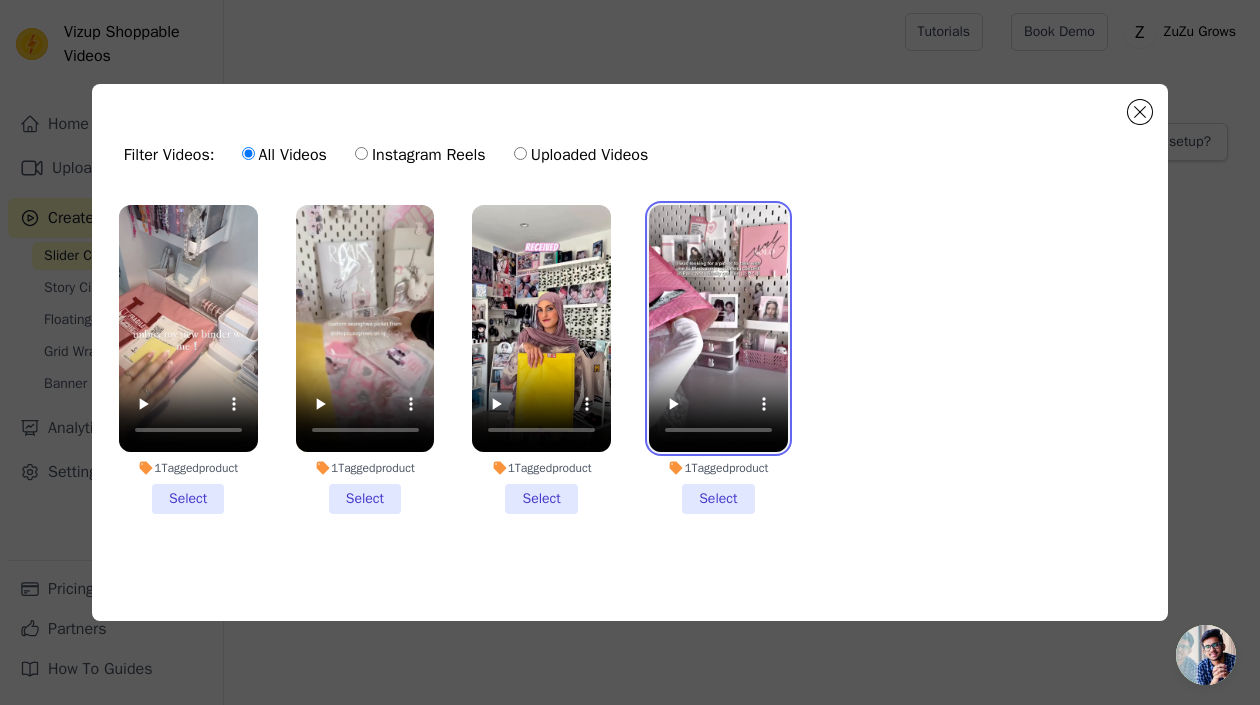 click at bounding box center (718, 328) 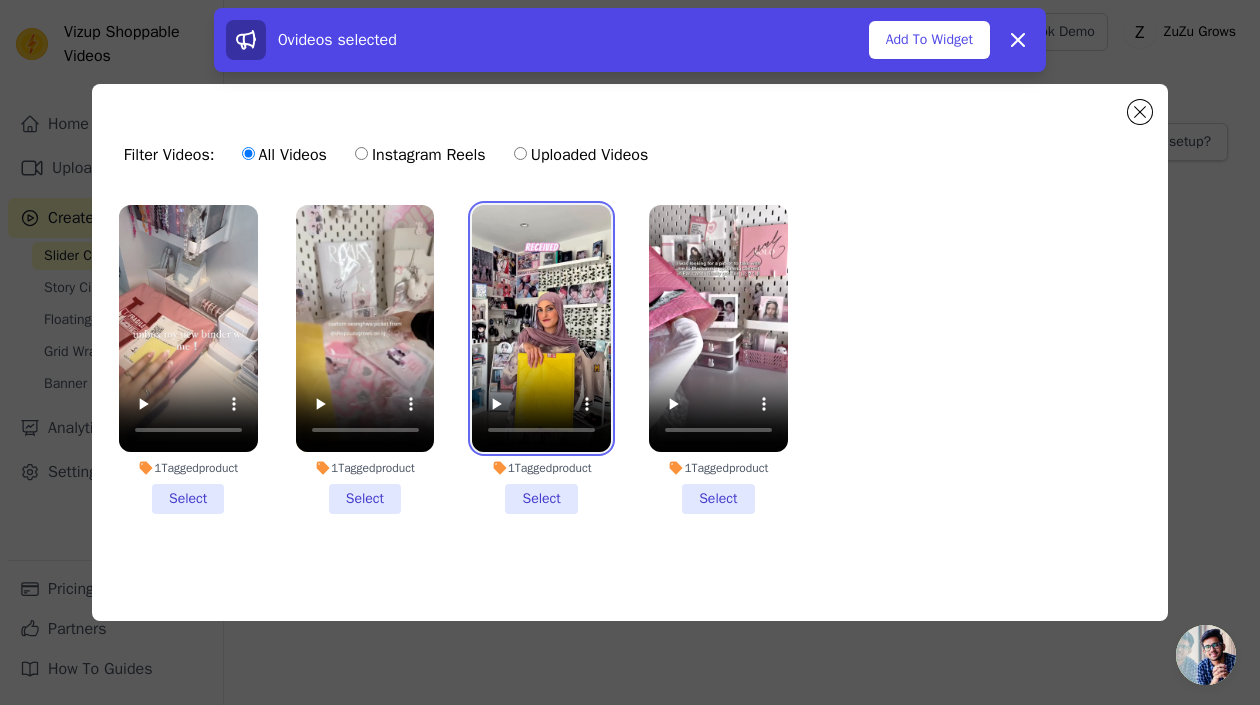 click at bounding box center [541, 328] 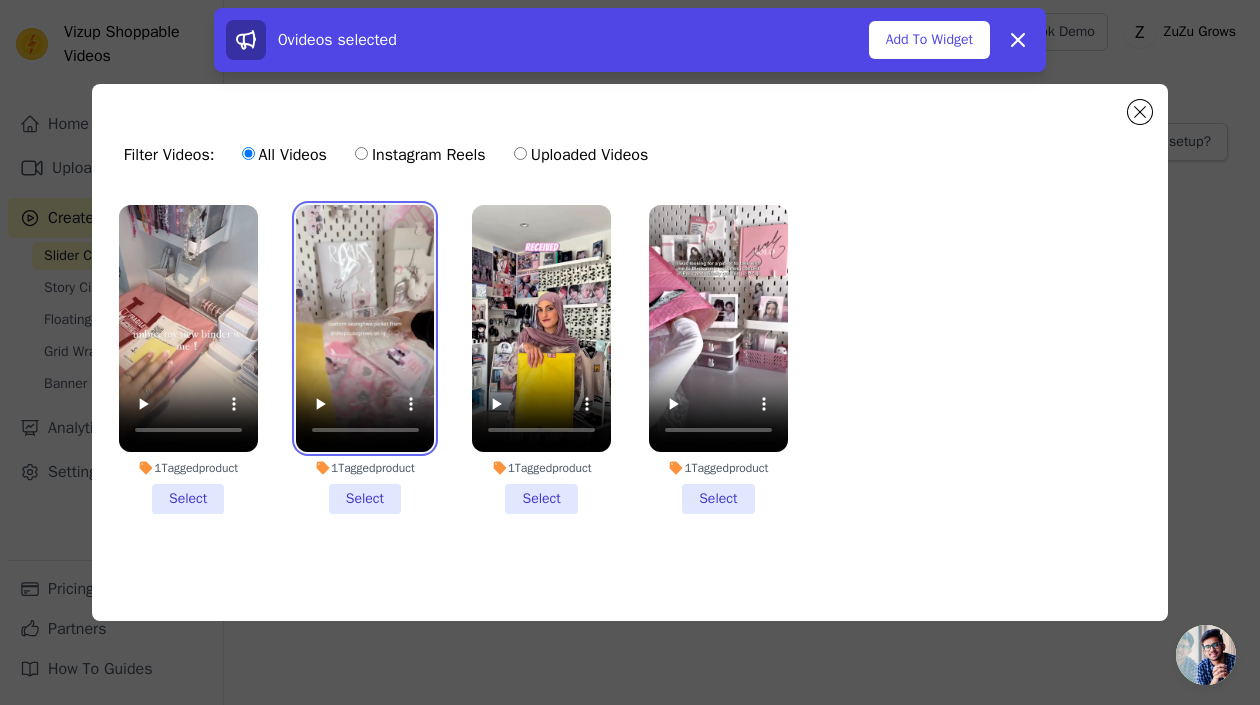 click at bounding box center (365, 328) 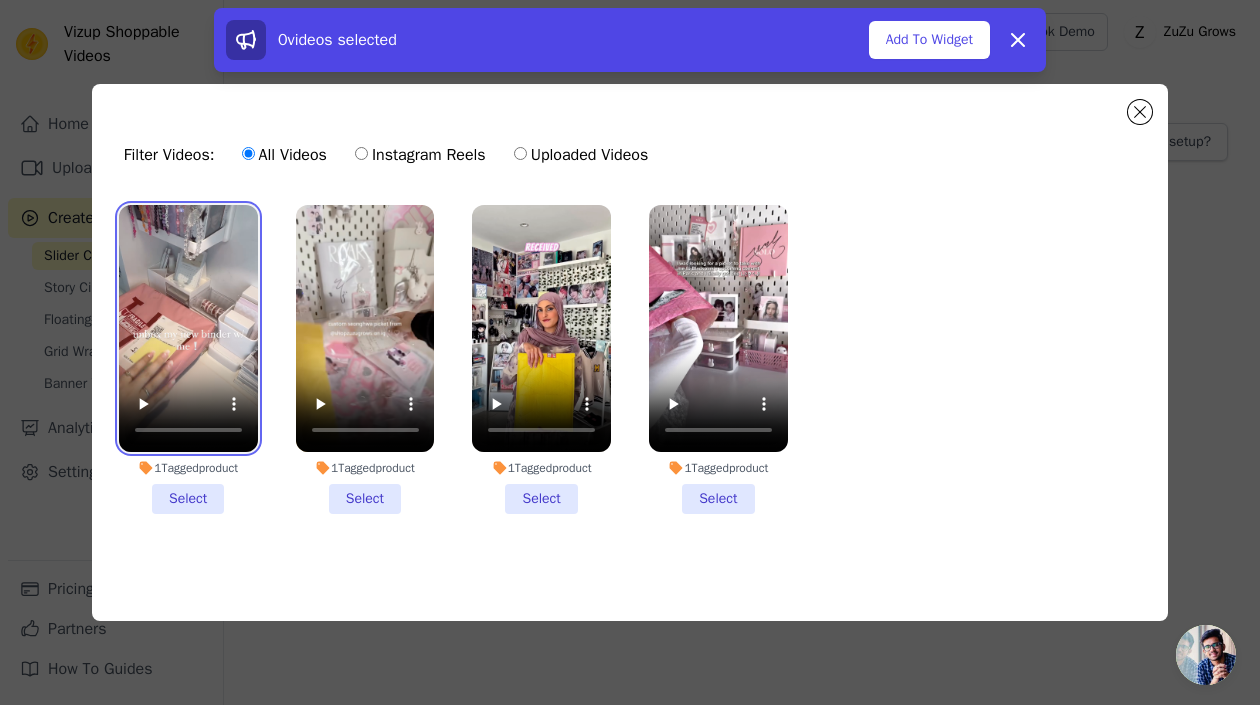click at bounding box center [188, 328] 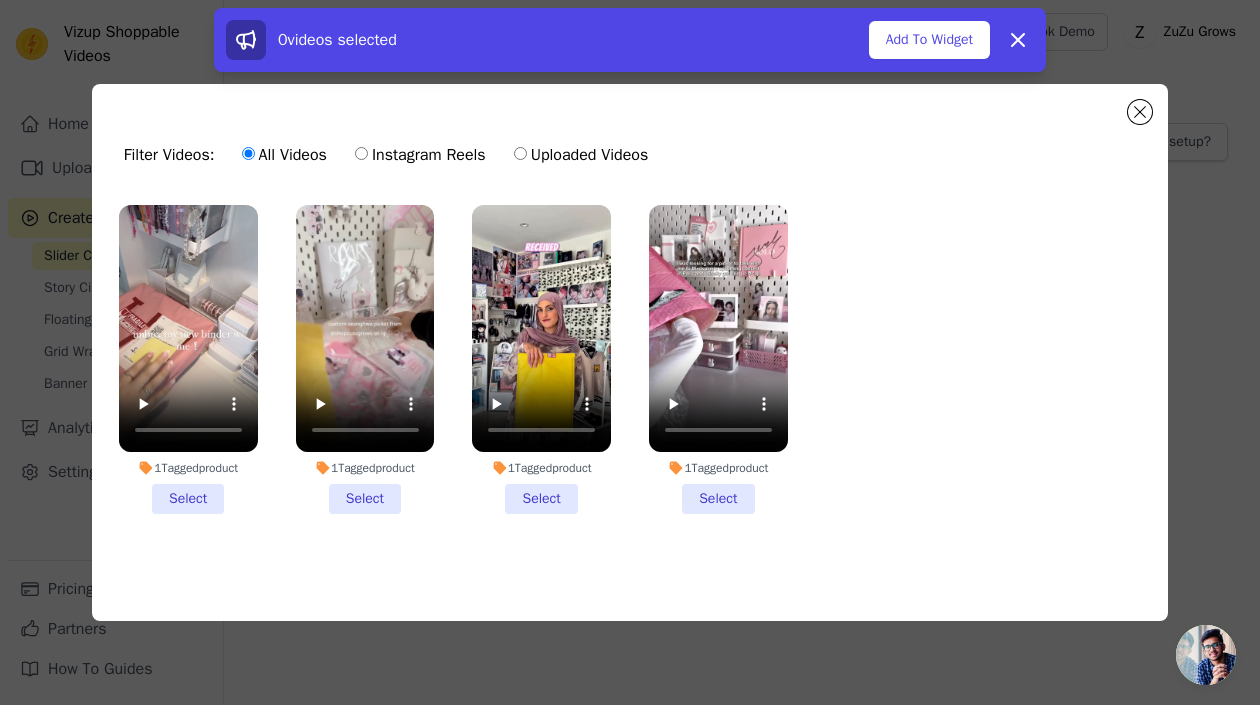 click on "1  Tagged  product     Select" at bounding box center (188, 359) 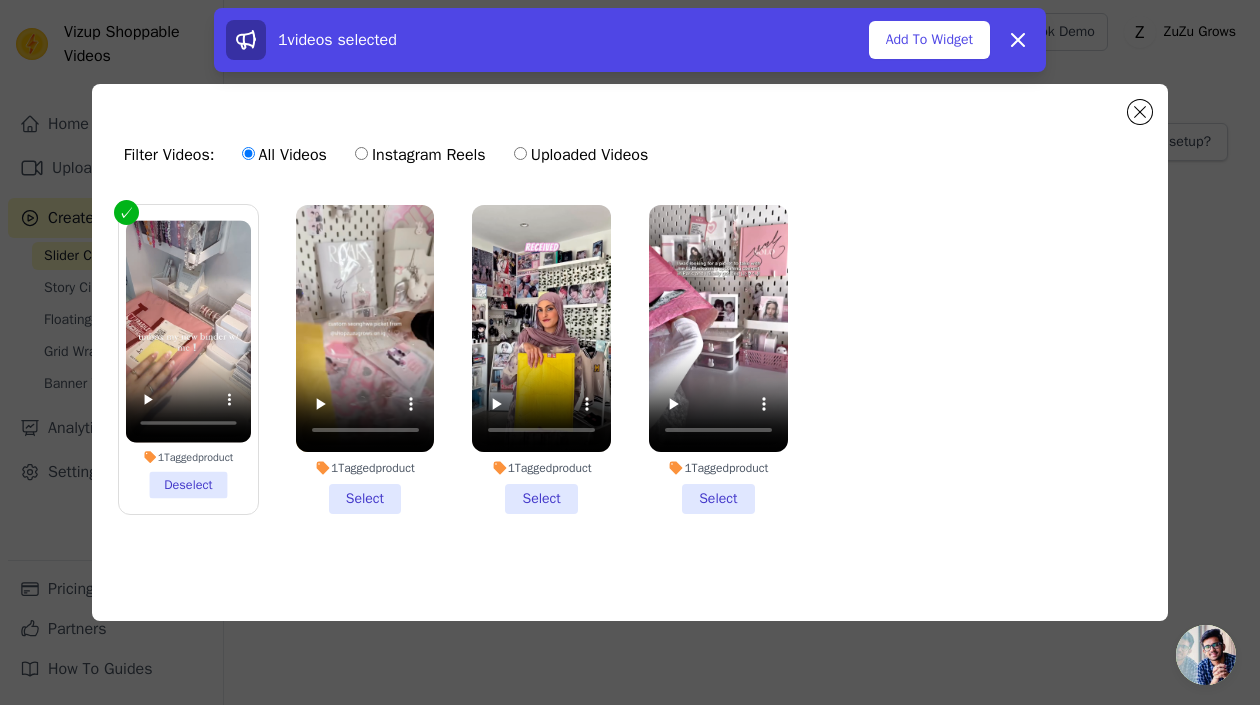 click on "1  Tagged  product     Select" at bounding box center [365, 359] 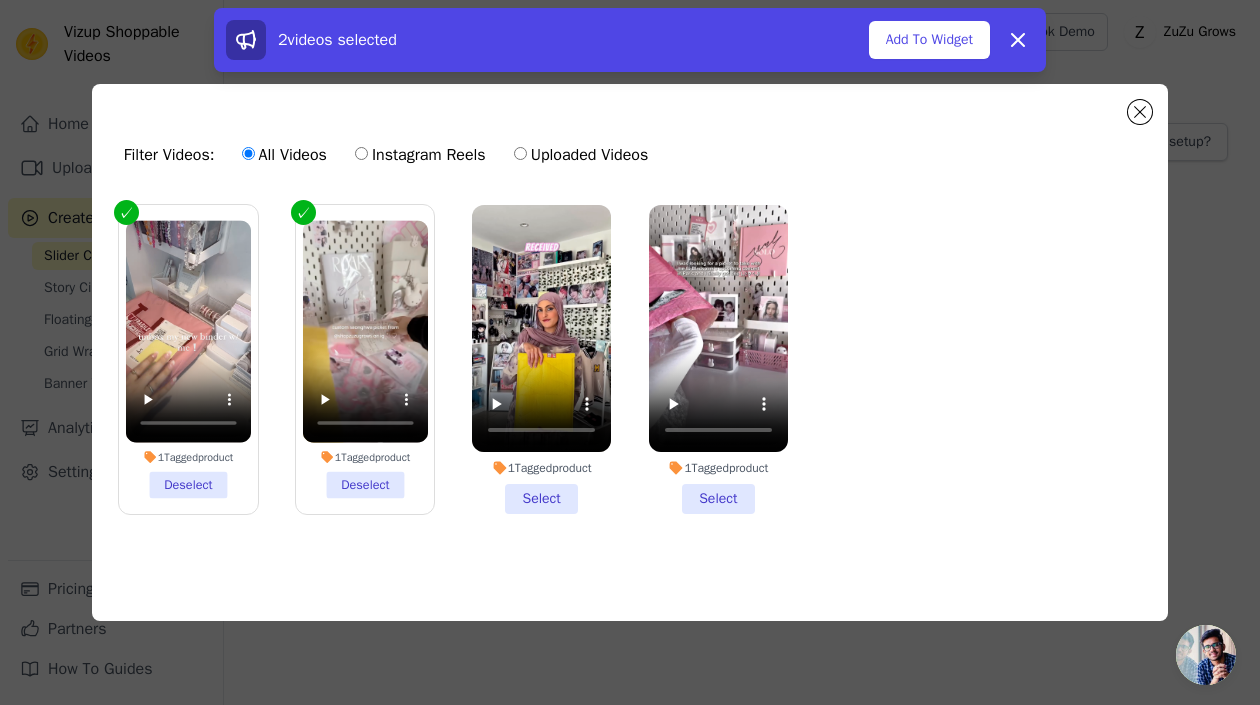 click on "1  Tagged  product     Select" at bounding box center [541, 359] 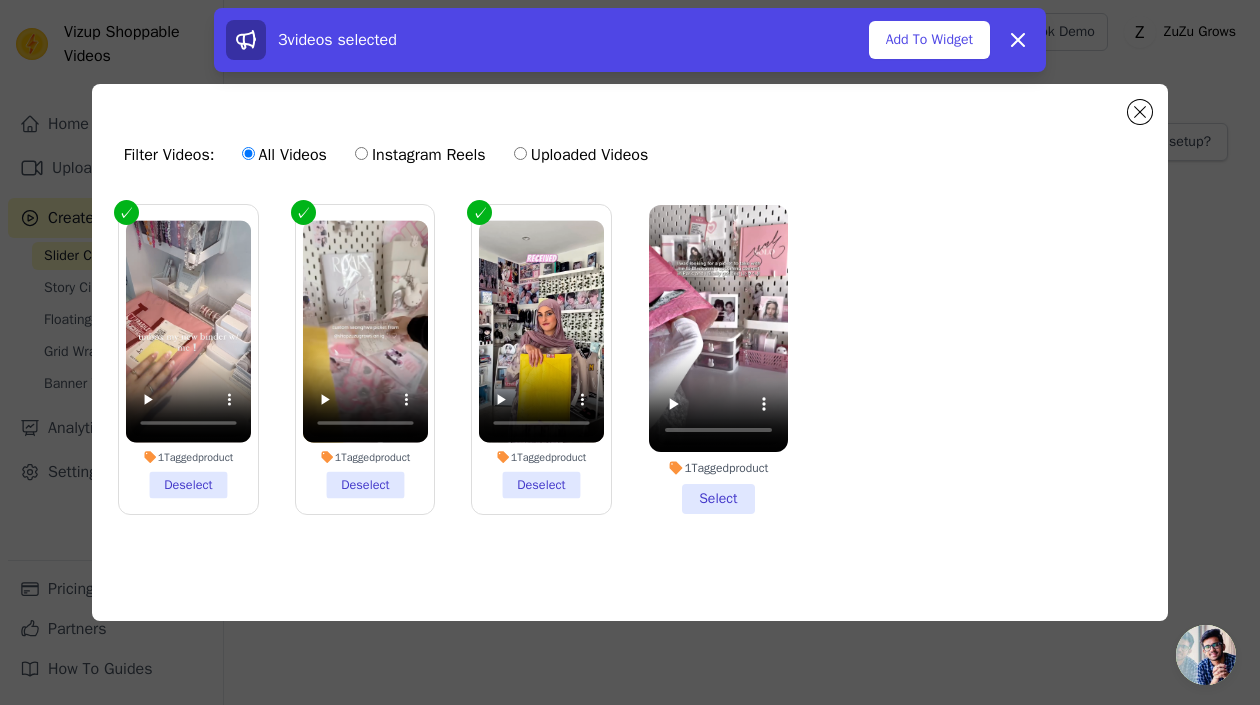 click on "1  Tagged  product     Select" at bounding box center [718, 359] 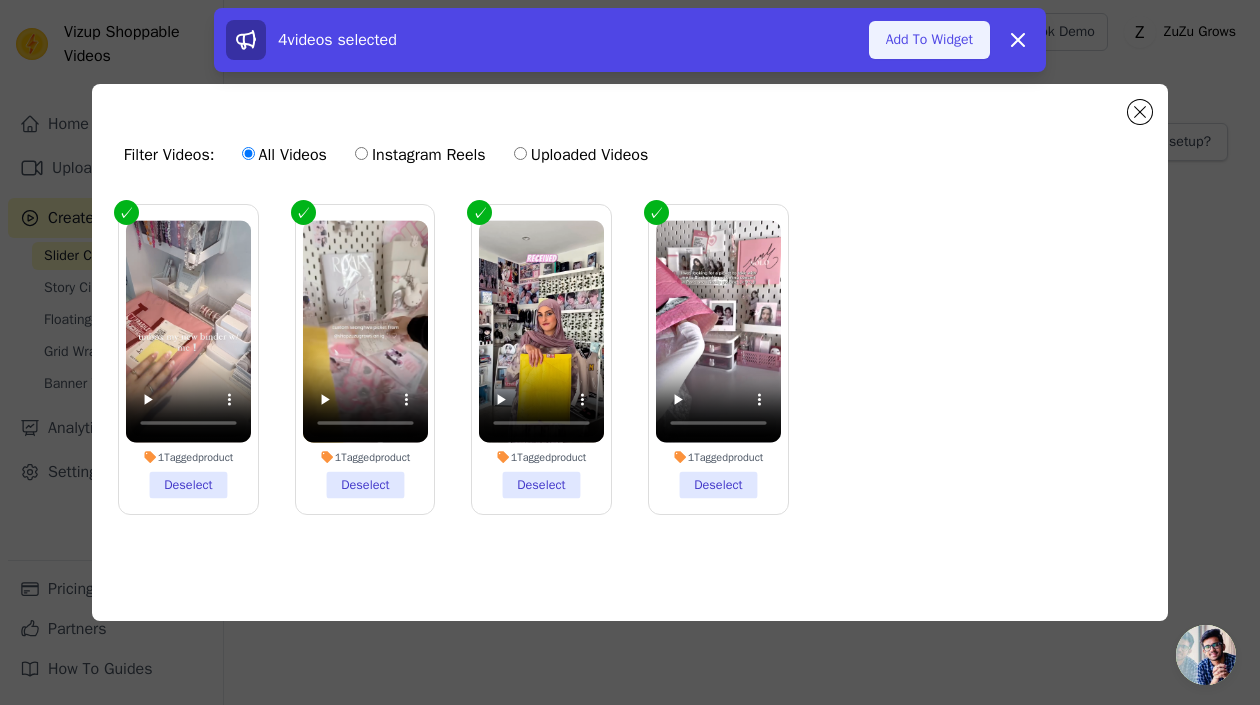 click on "Add To Widget" at bounding box center (929, 40) 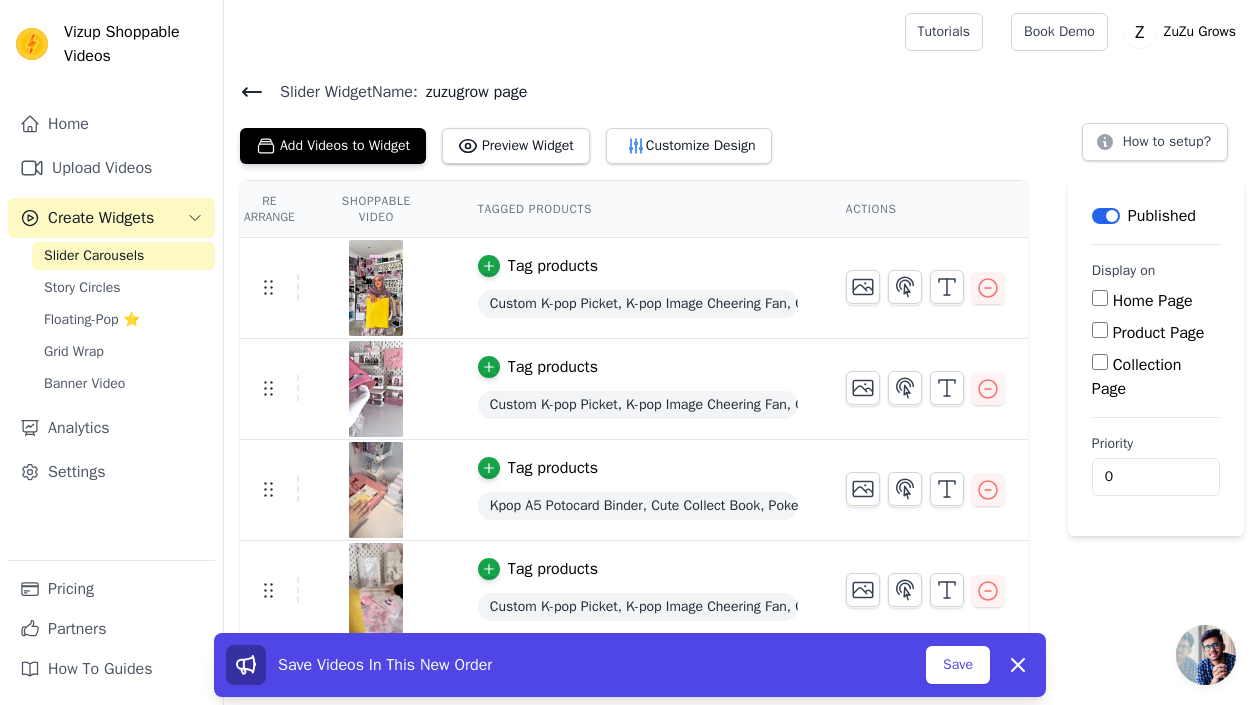 click on "Add Videos to Widget
Preview Widget       Customize Design
How to setup?" at bounding box center [742, 142] 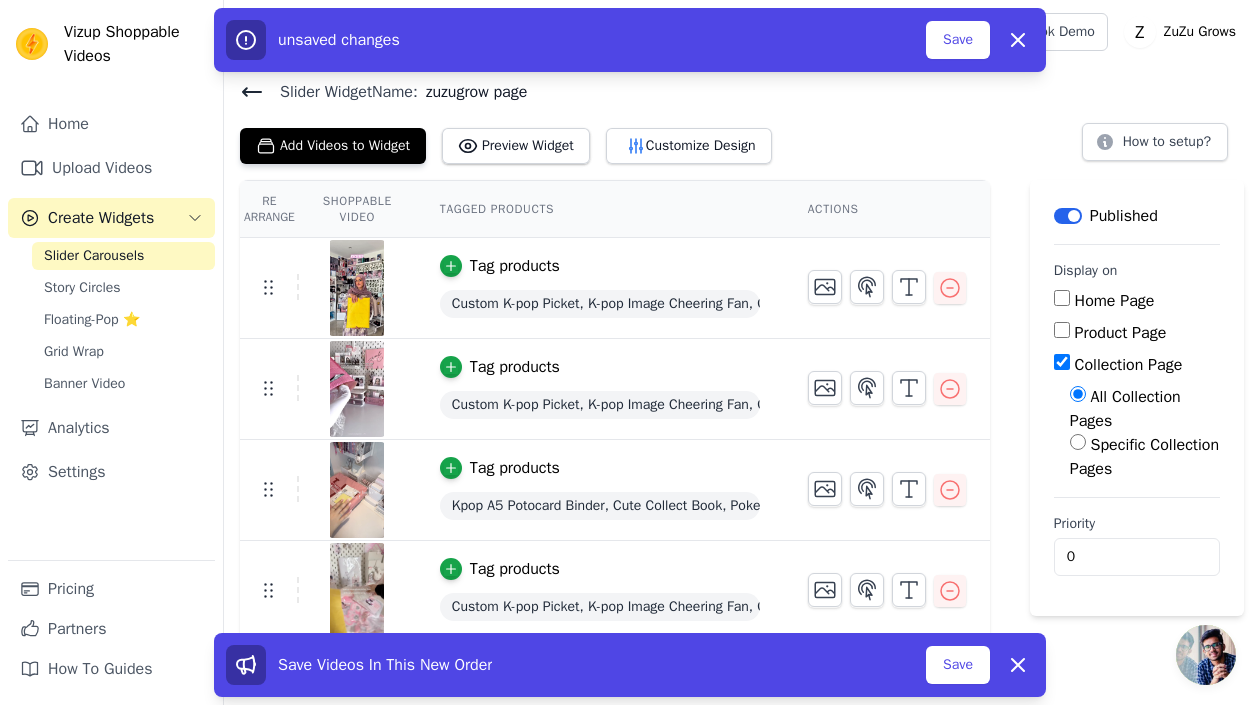 click on "Specific Collection Pages" at bounding box center [1078, 442] 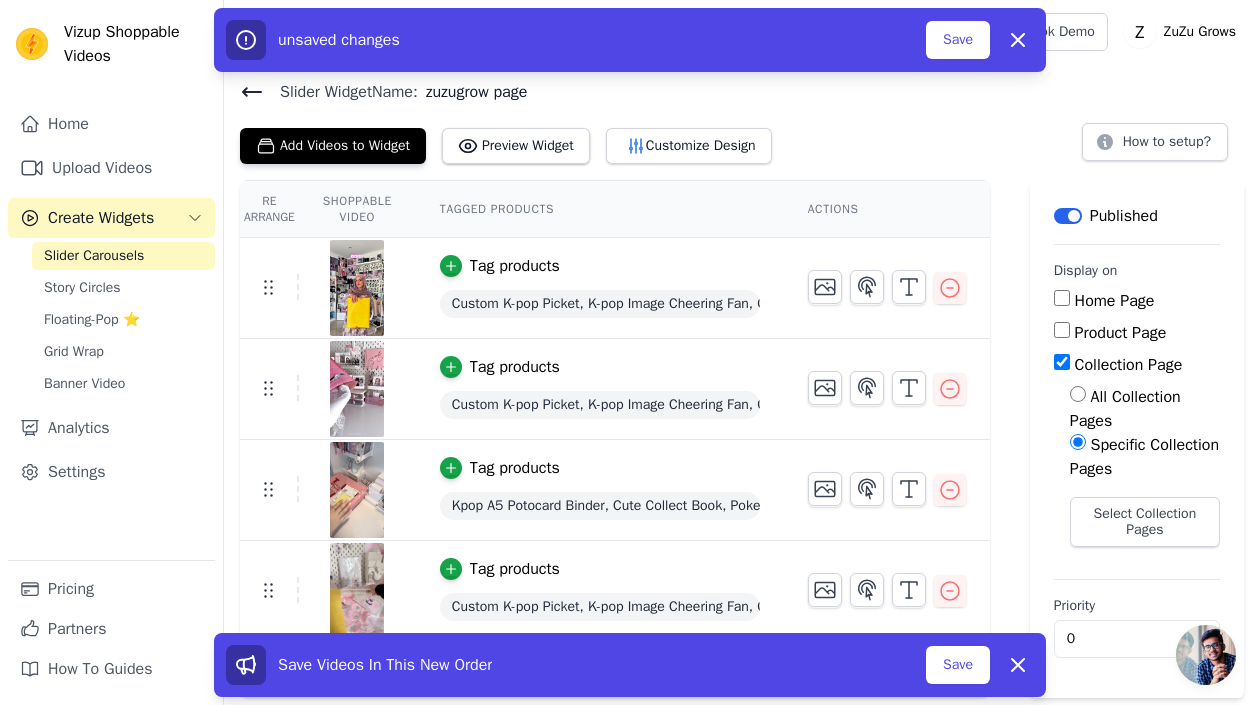click on "Collection Page" at bounding box center [1062, 362] 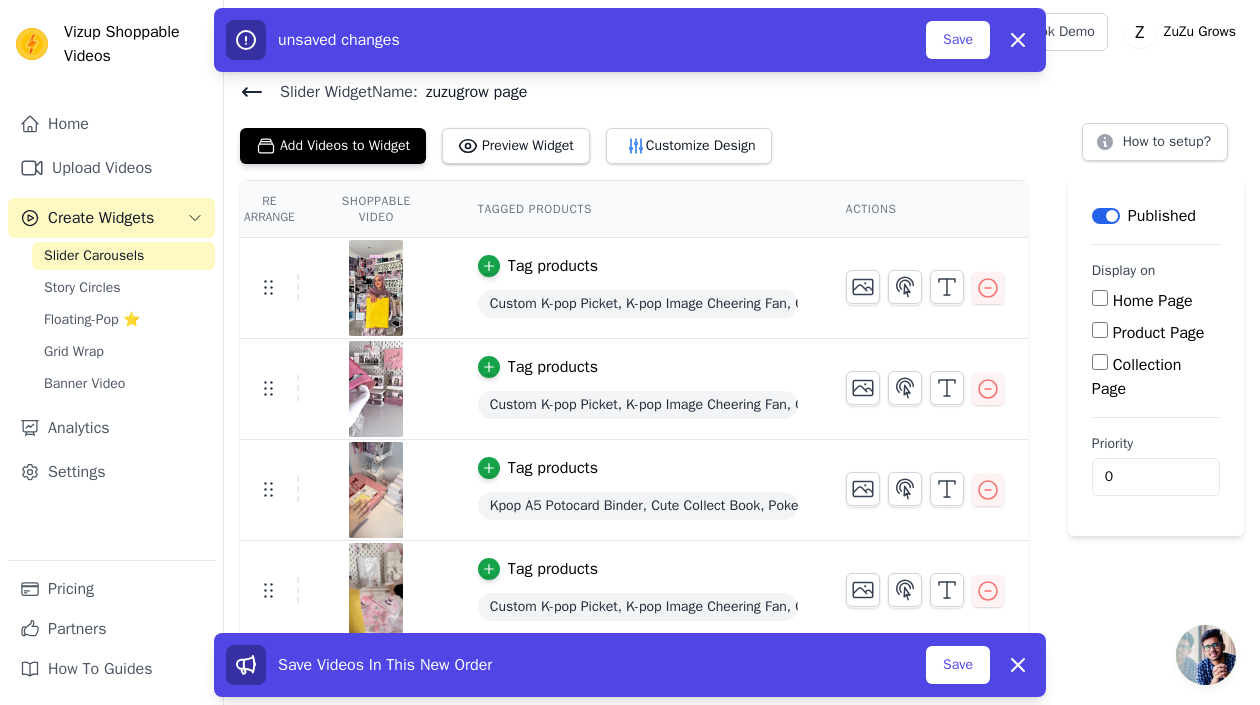 click on "Collection Page" at bounding box center [1156, 377] 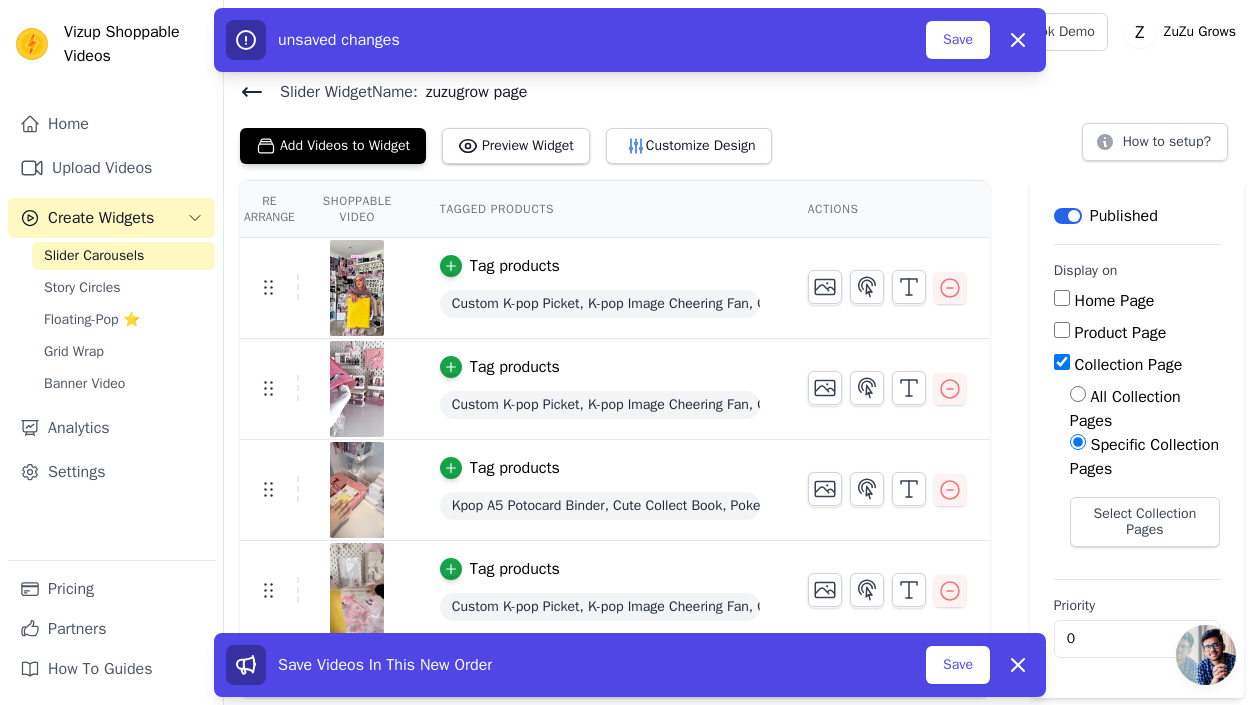 click on "Collection Page" at bounding box center [1062, 362] 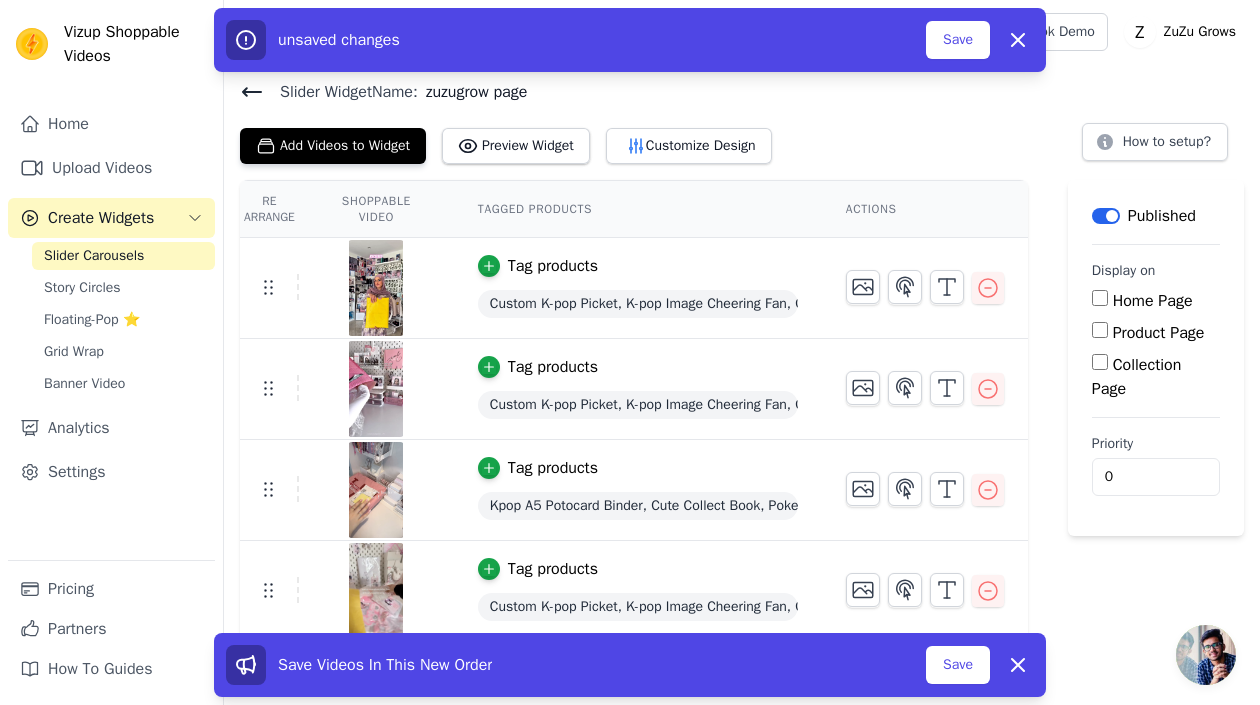 click on "Collection Page" at bounding box center [1136, 377] 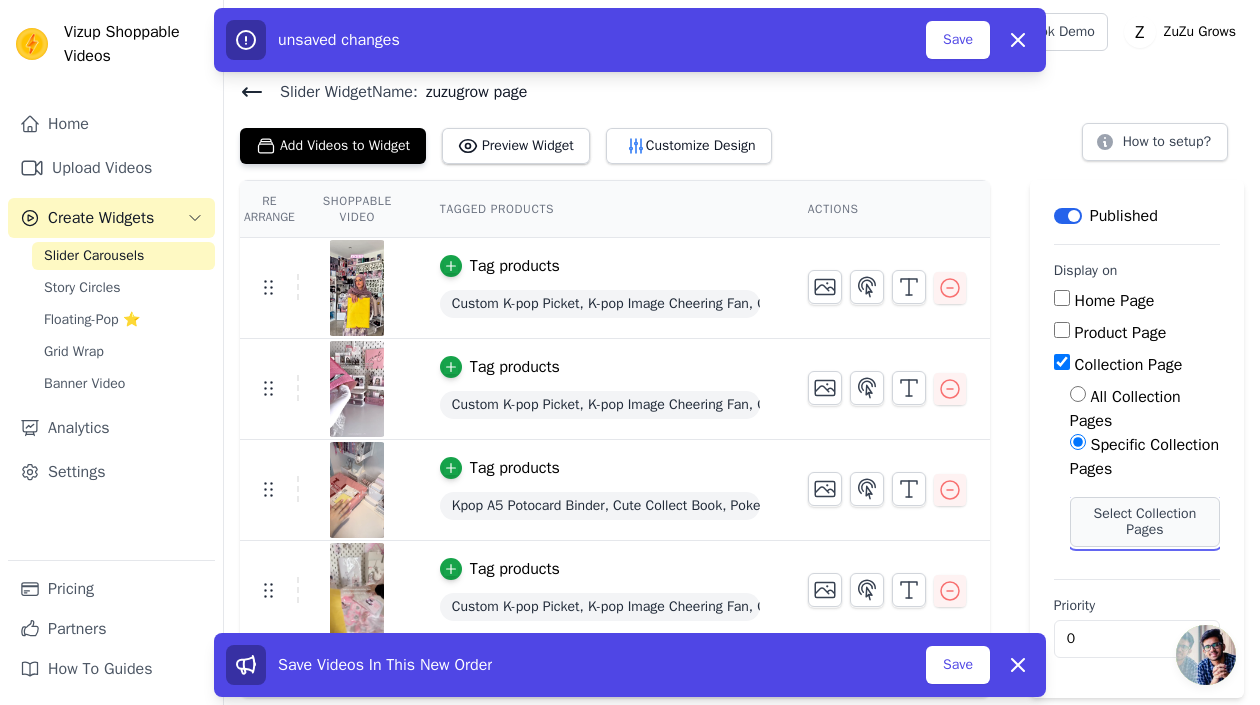 click on "Select Collection Pages" at bounding box center [1145, 522] 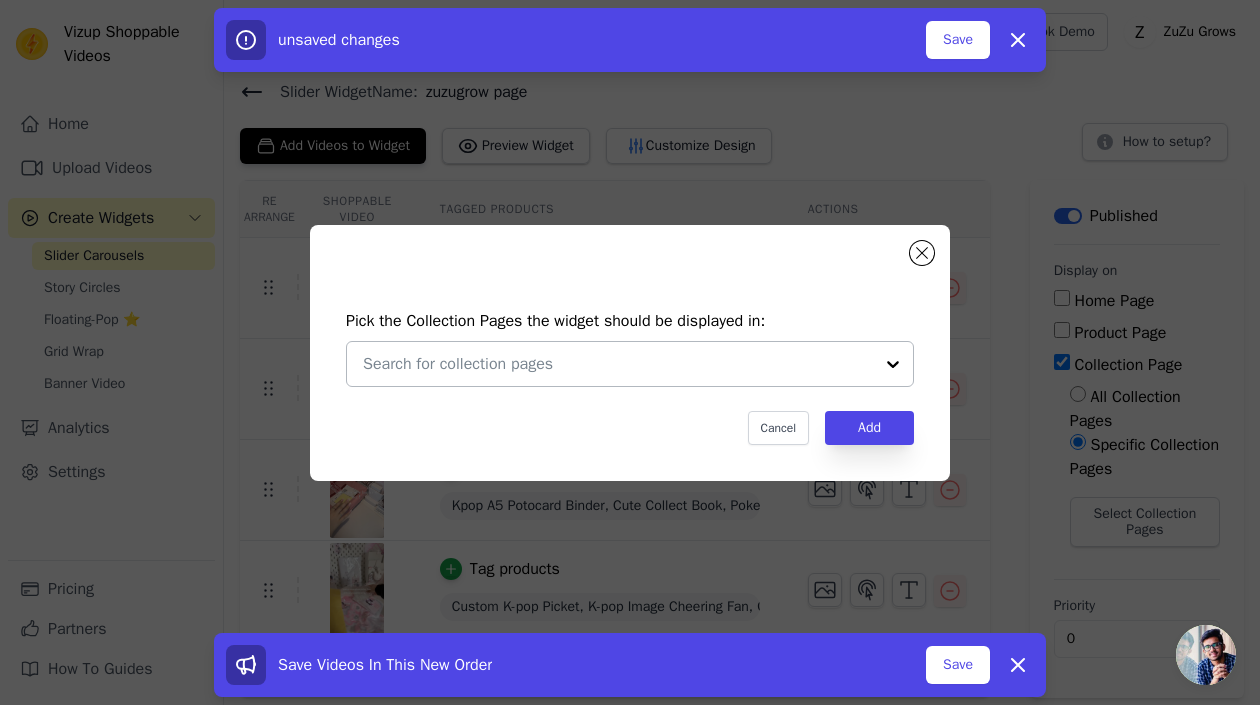 click at bounding box center (618, 364) 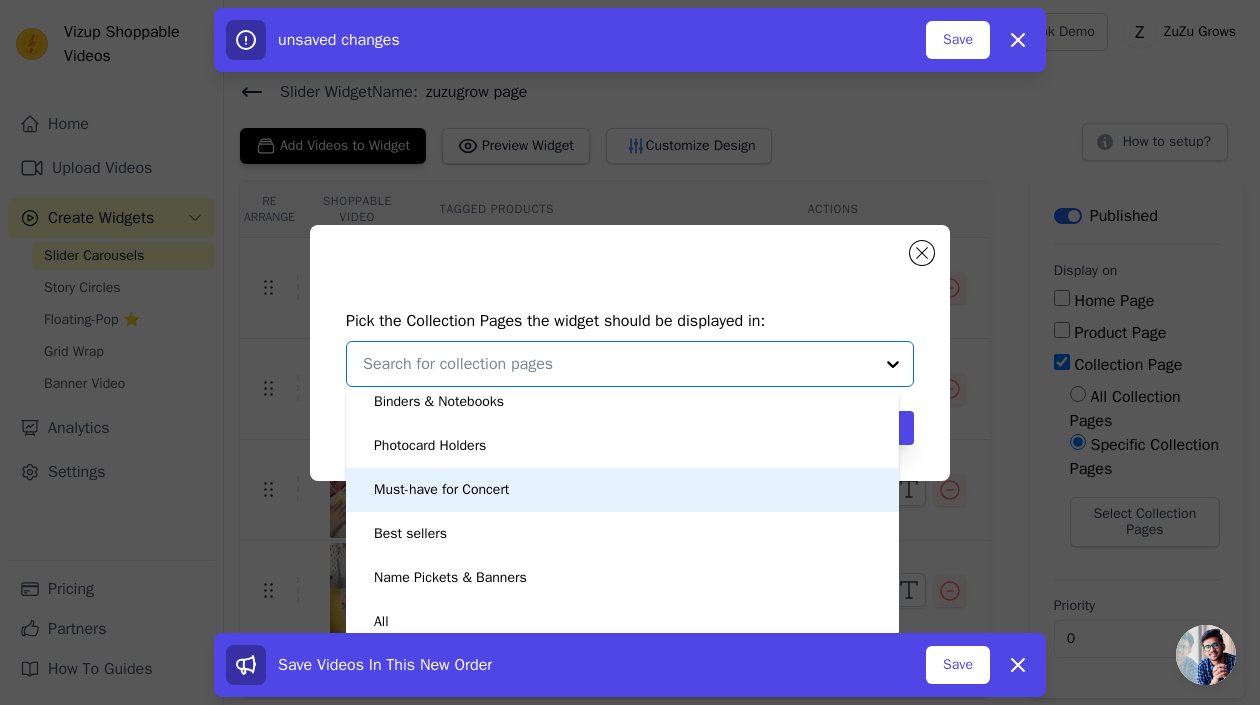 scroll, scrollTop: 0, scrollLeft: 0, axis: both 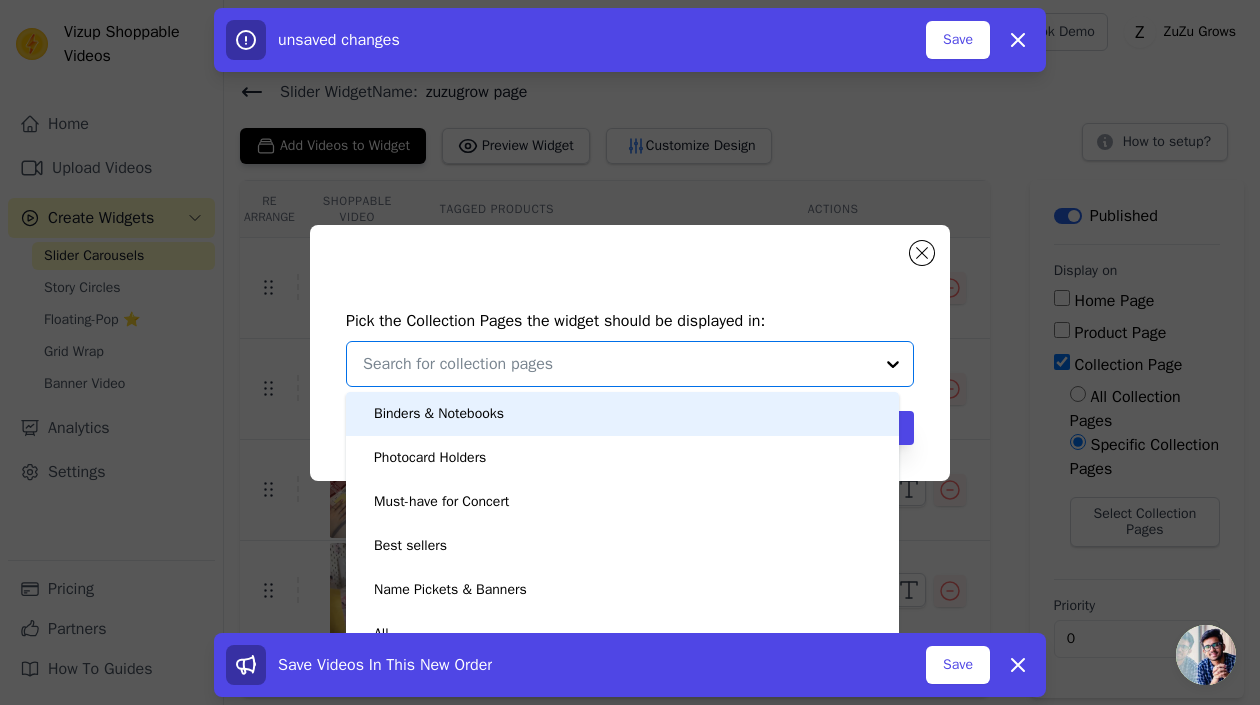click on "Pick the Collection Pages the widget should be displayed in:       Binders & Notebooks     Photocard Holders     Must-have for Concert     Best sellers     Name Pickets & Banners     All       Option undefined, selected.   You are currently focused on option Binders & Notebooks. There are 6 results available.                   Cancel   Add" 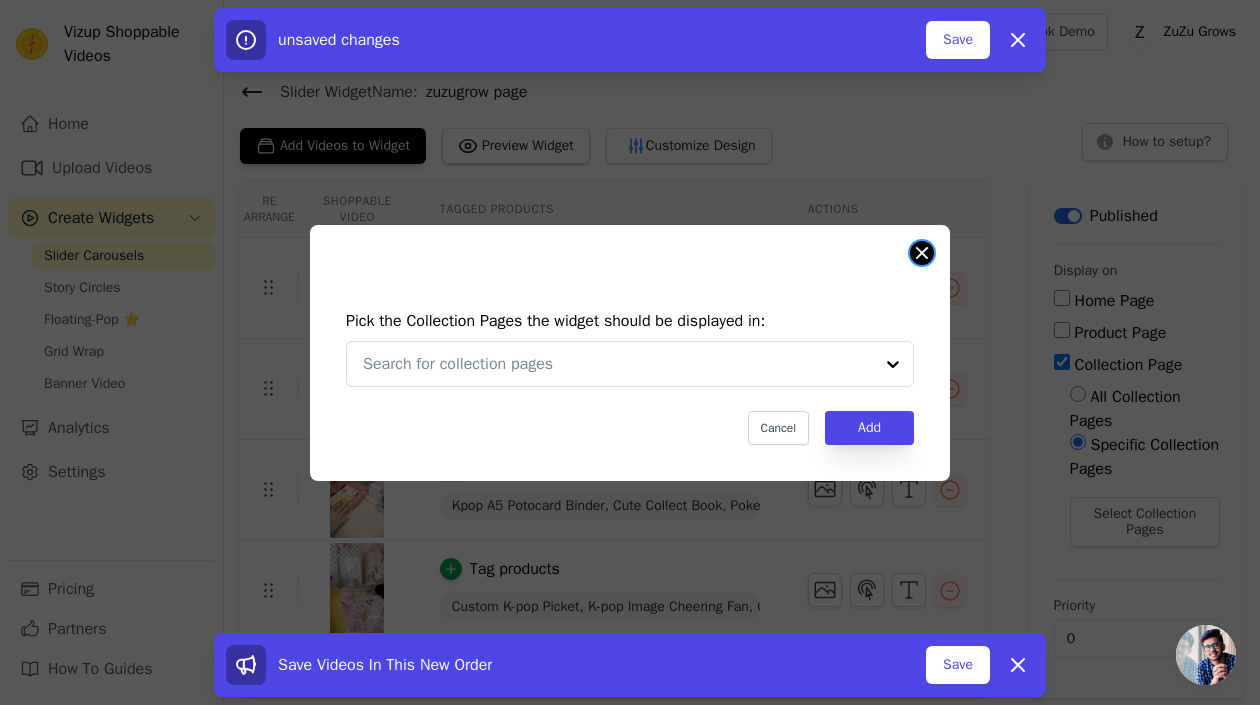 click at bounding box center (922, 253) 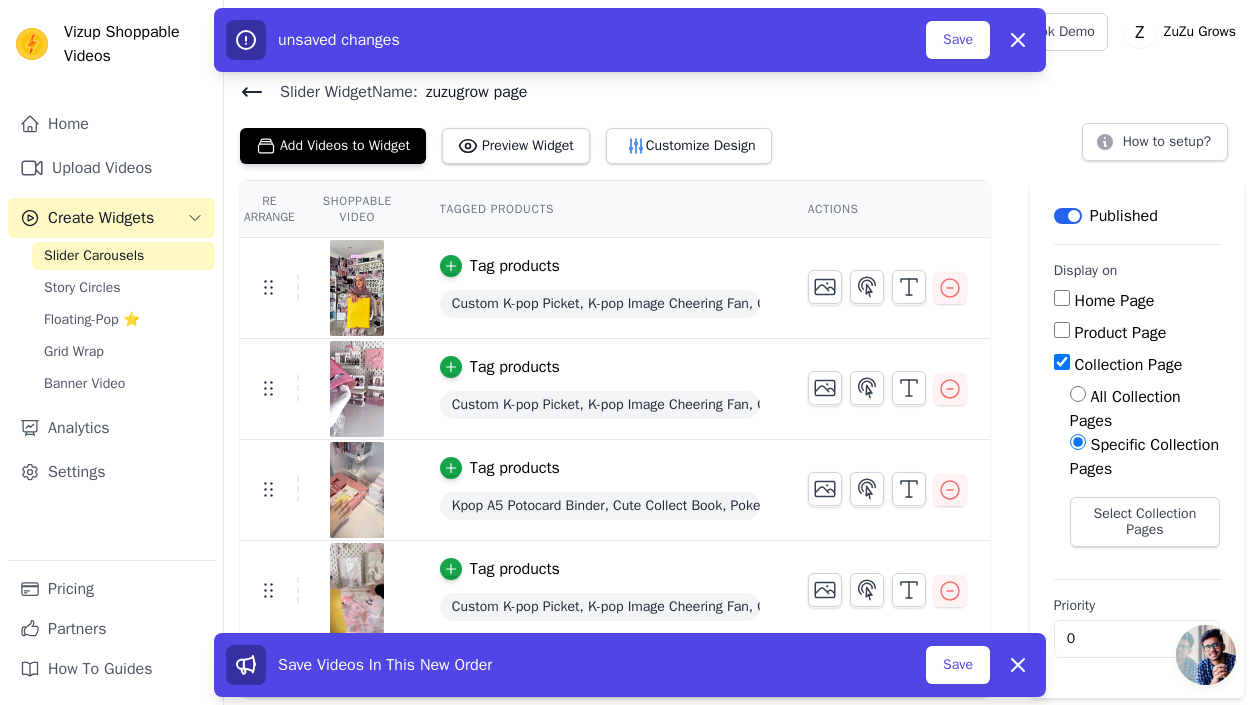 click on "Collection Page" at bounding box center (1062, 362) 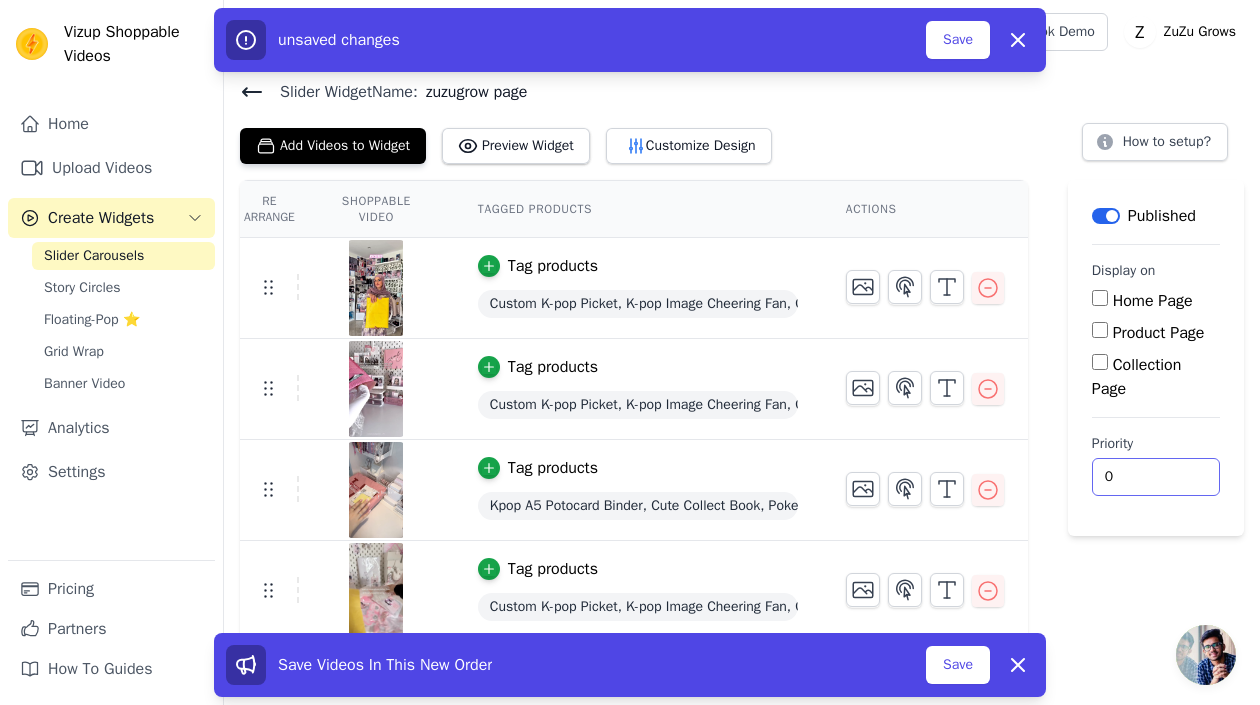 click on "0" at bounding box center [1156, 477] 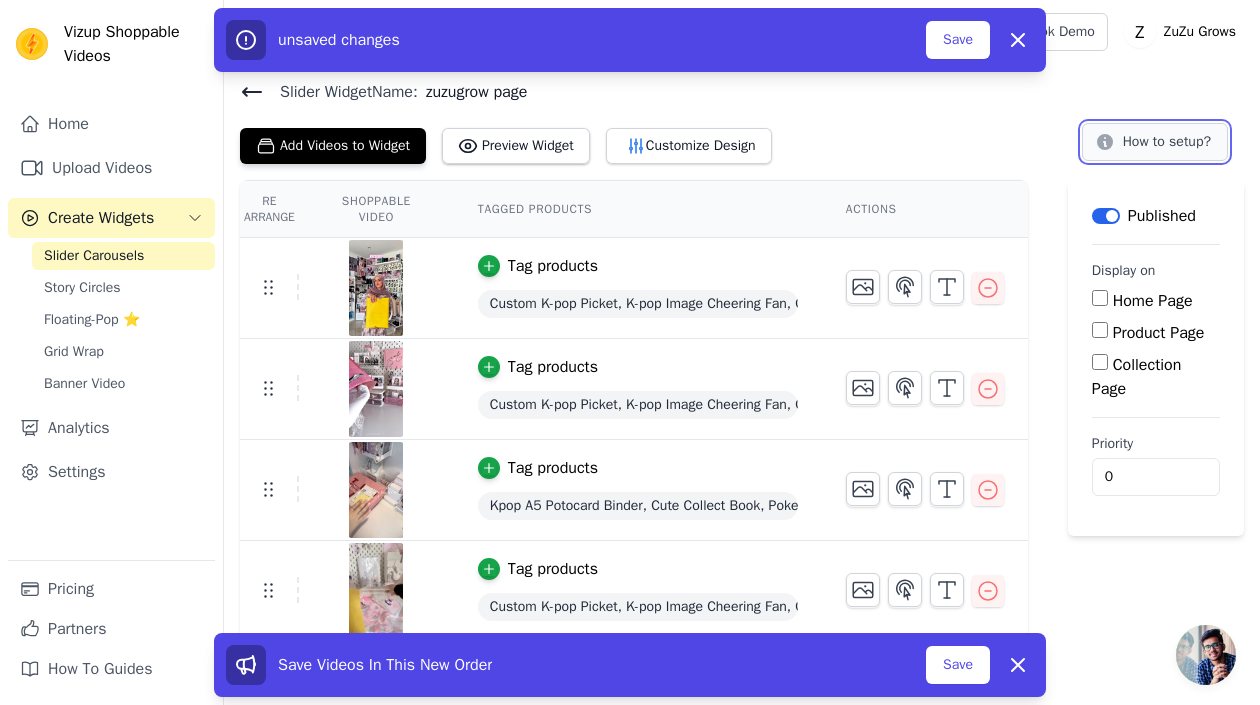 click on "How to setup?" at bounding box center [1155, 142] 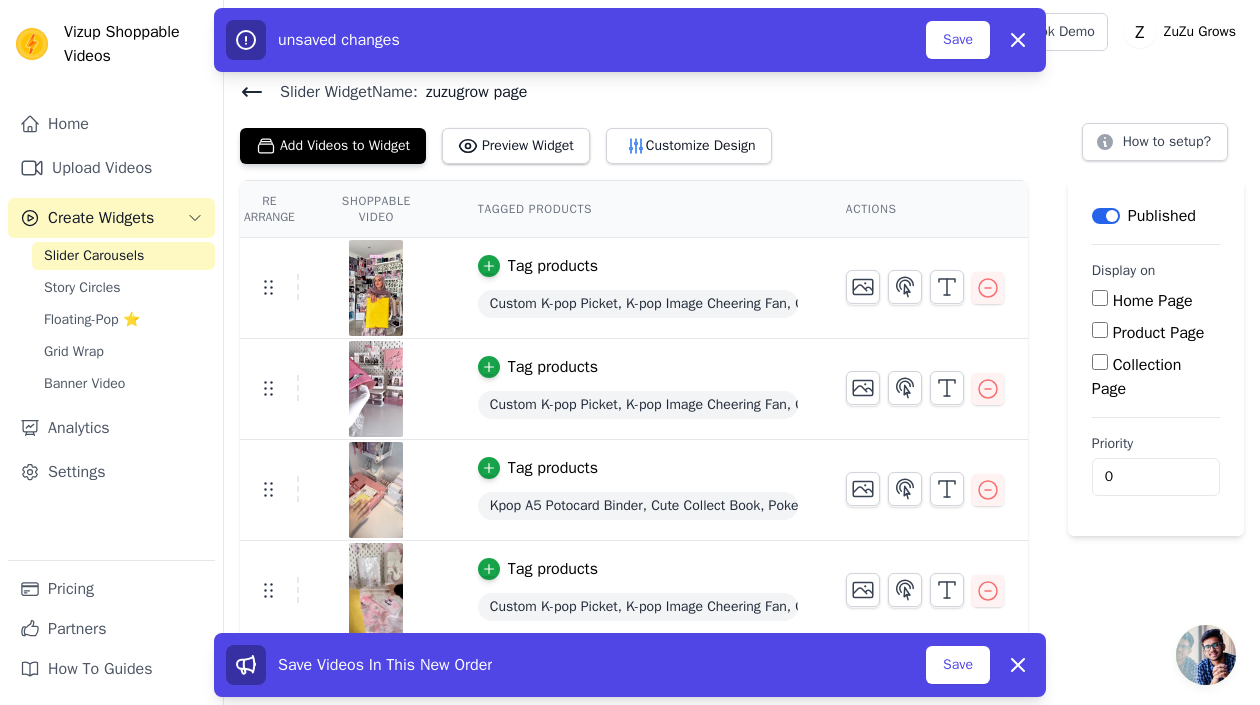 click on "Slider Carousels" at bounding box center (94, 256) 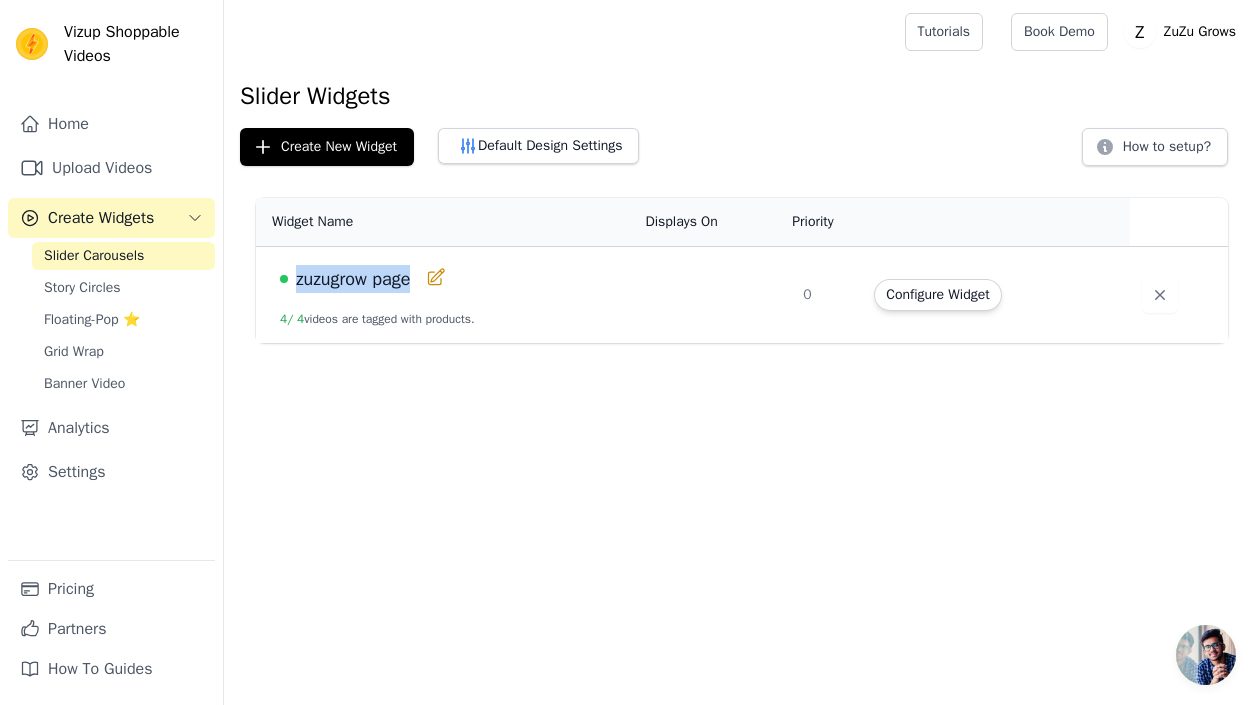 drag, startPoint x: 288, startPoint y: 280, endPoint x: 425, endPoint y: 283, distance: 137.03284 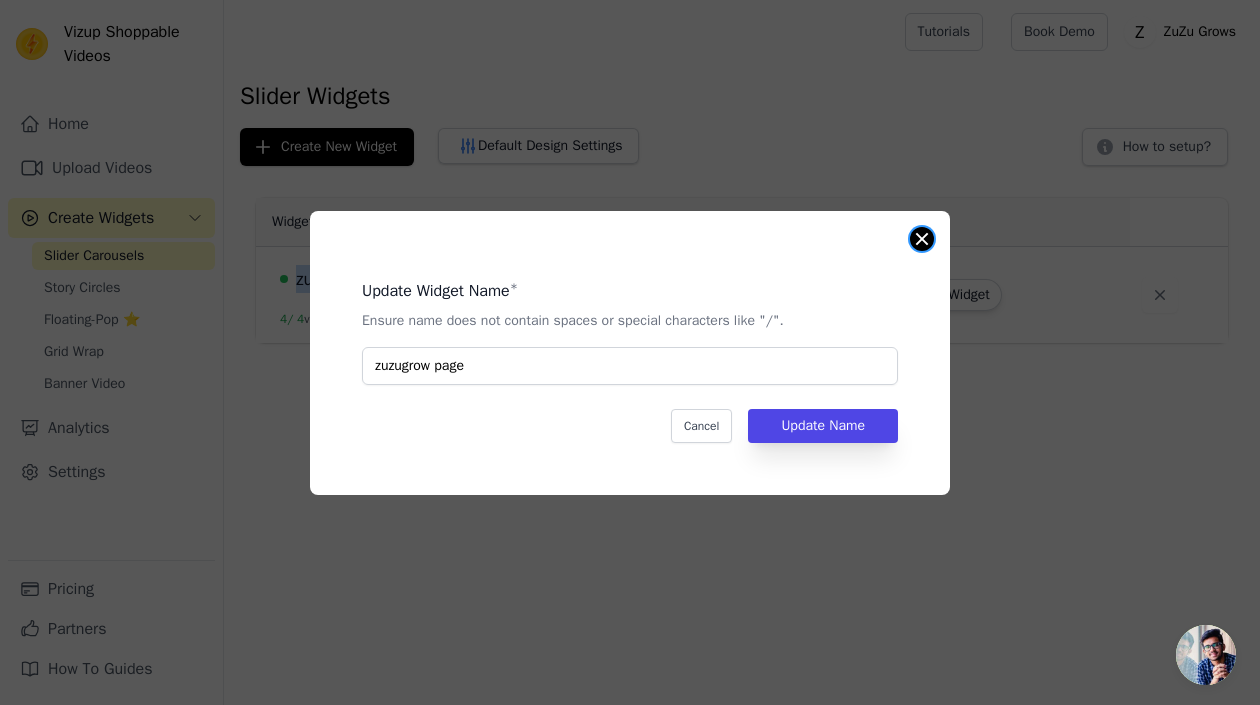 click at bounding box center [922, 239] 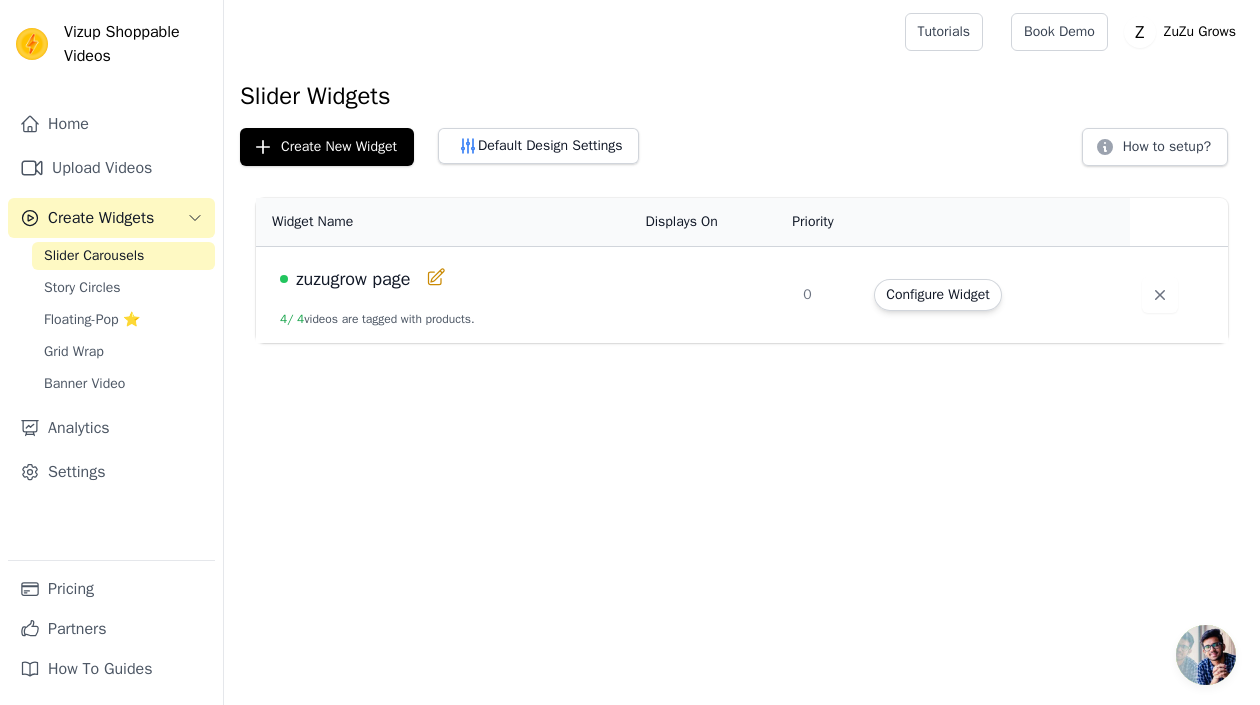 click at bounding box center (712, 295) 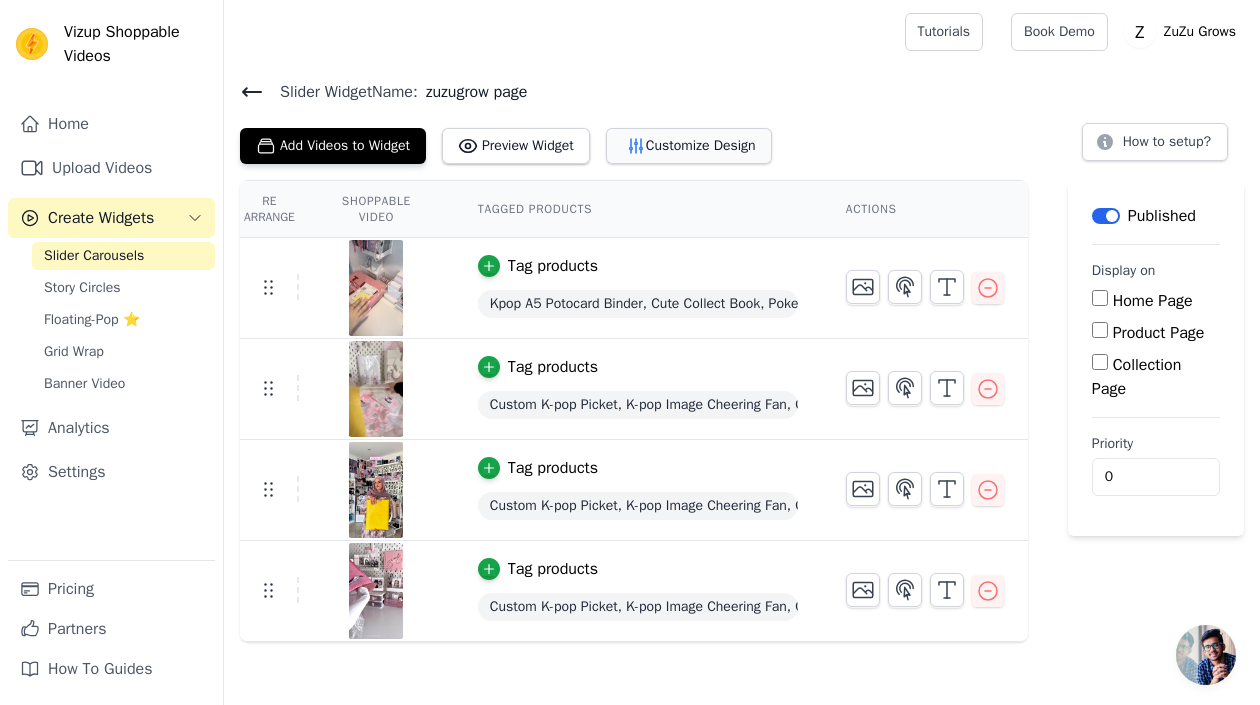 click on "Customize Design" at bounding box center [689, 146] 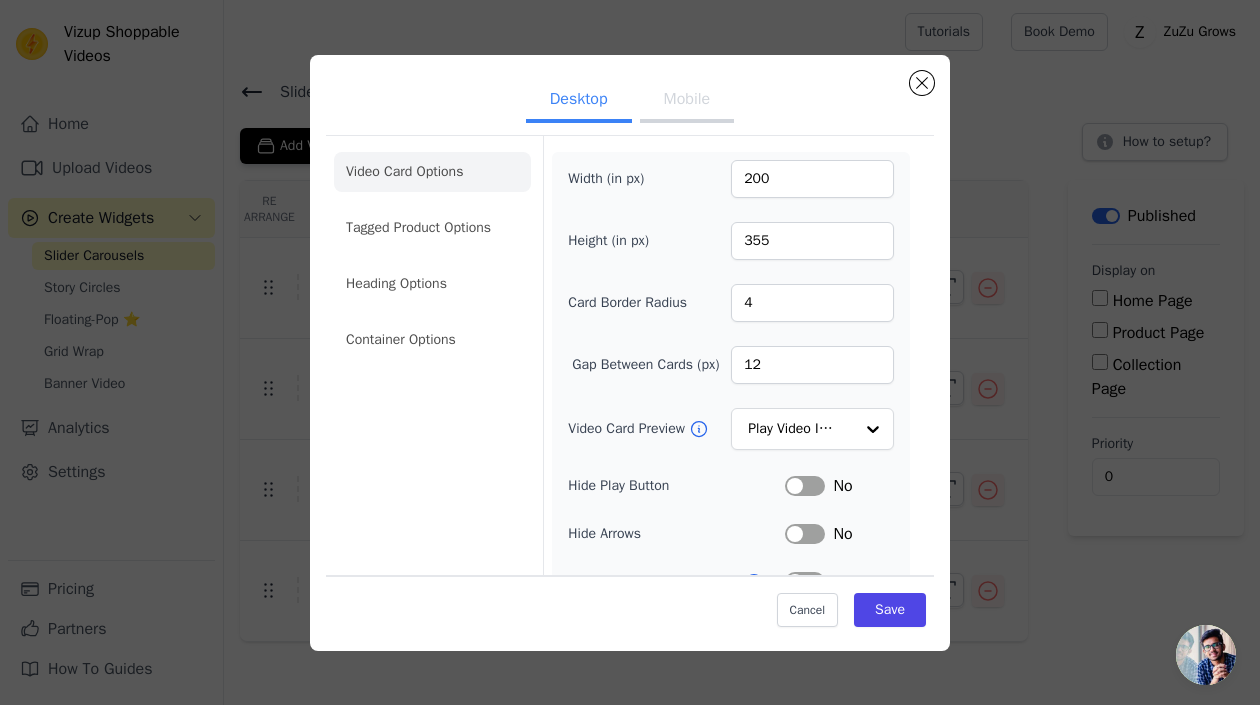 scroll, scrollTop: 100, scrollLeft: 0, axis: vertical 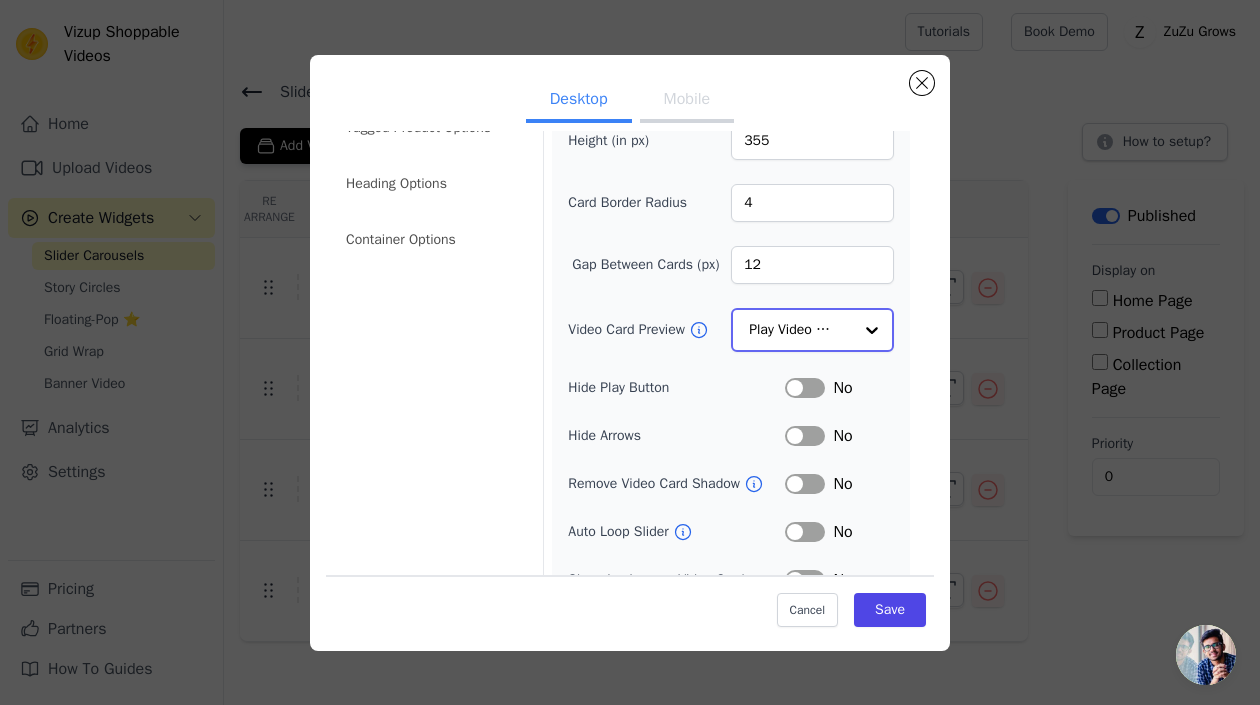click at bounding box center (872, 330) 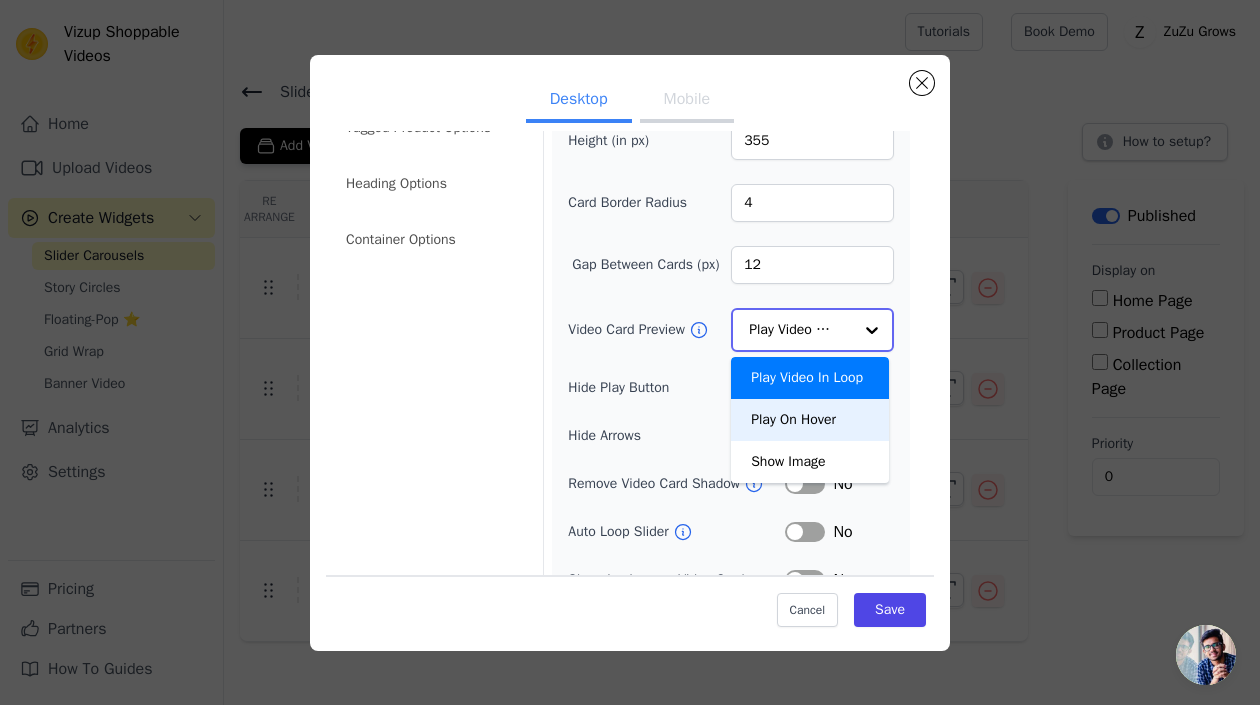 click on "Play On Hover" at bounding box center [810, 420] 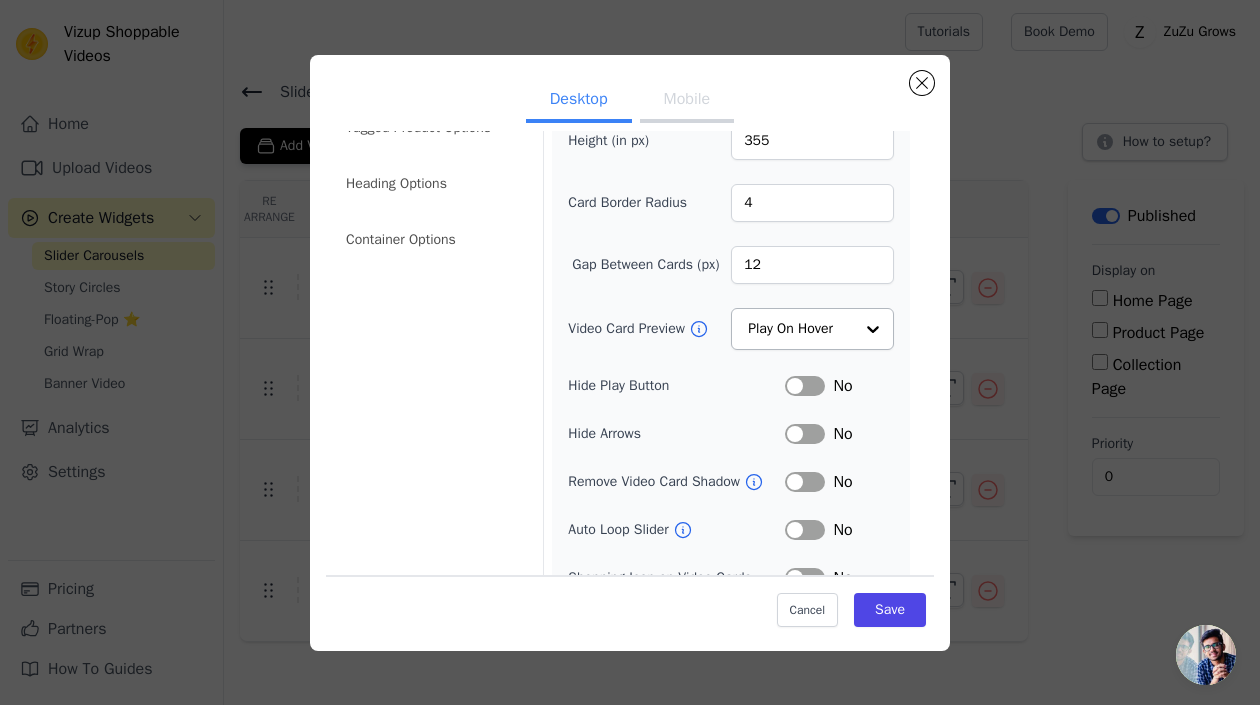 click on "Label" at bounding box center (805, 530) 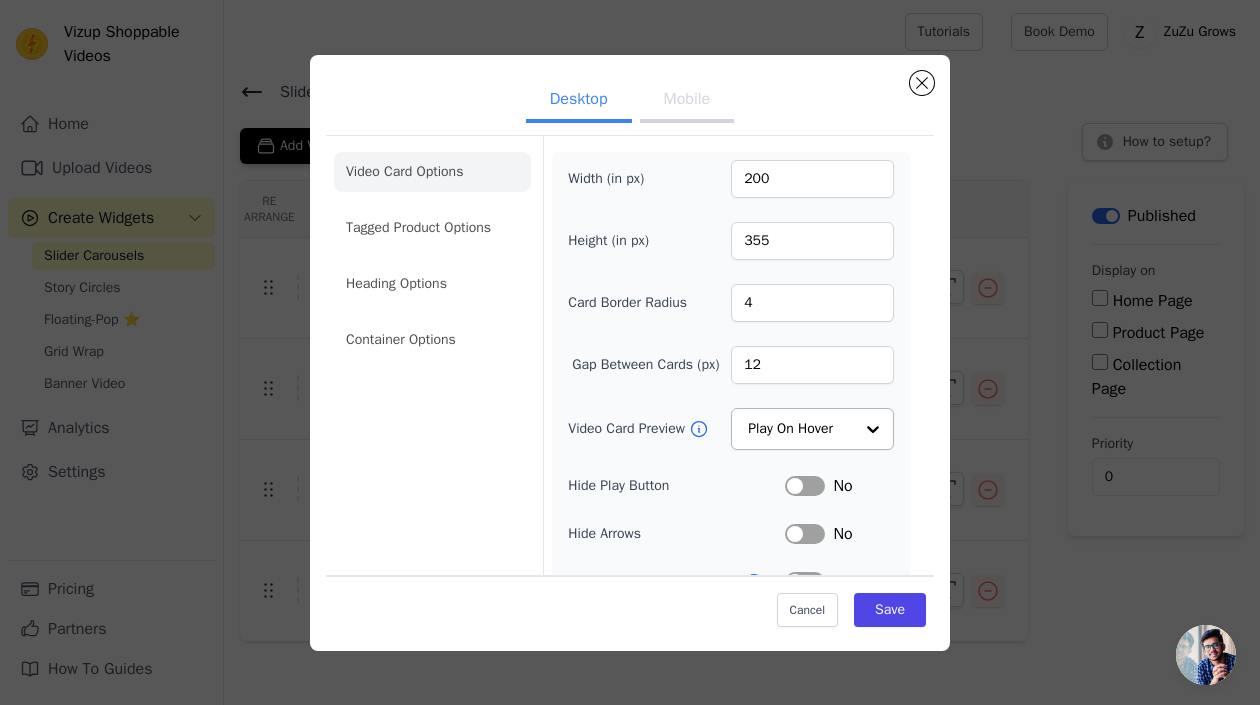 scroll, scrollTop: 197, scrollLeft: 0, axis: vertical 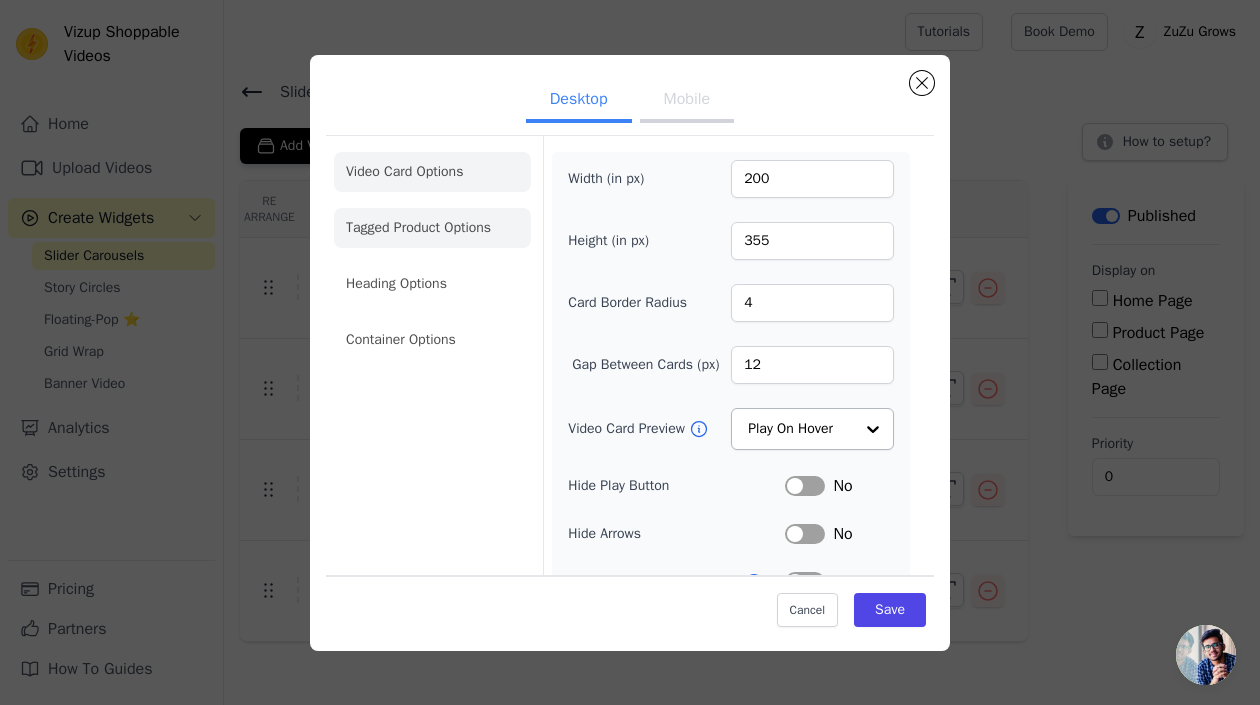 click on "Tagged Product Options" 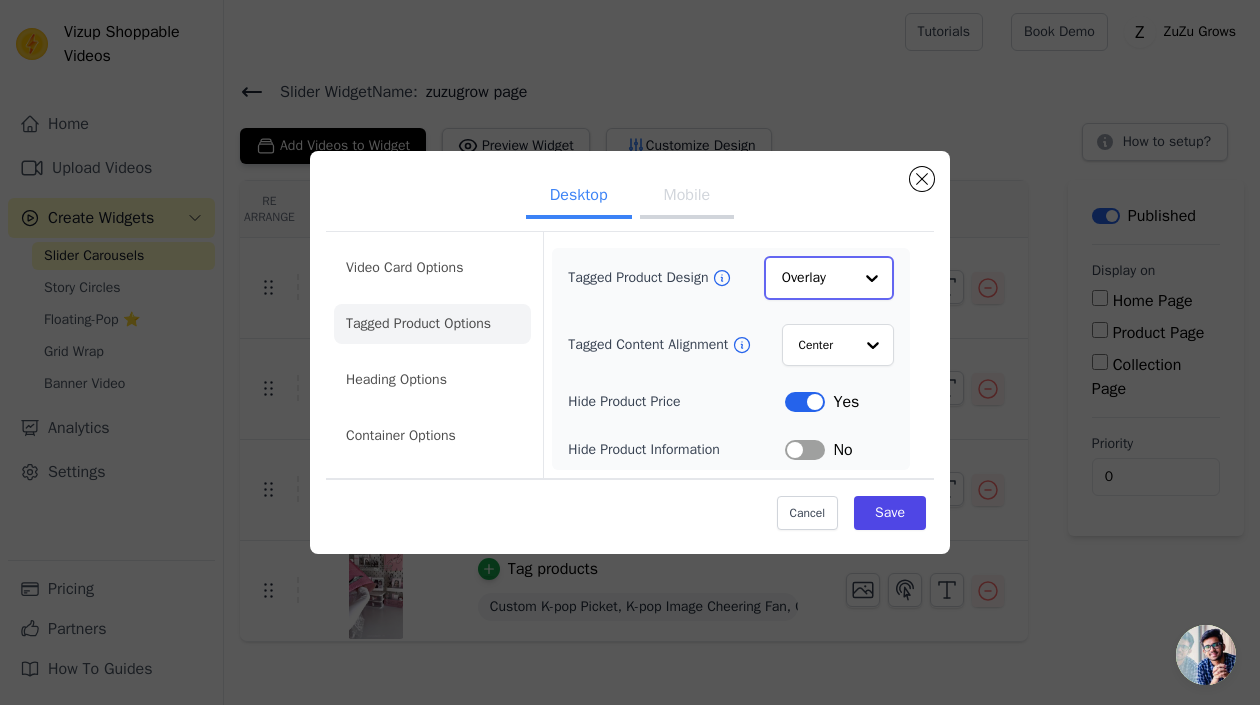 click on "Tagged Product Design" 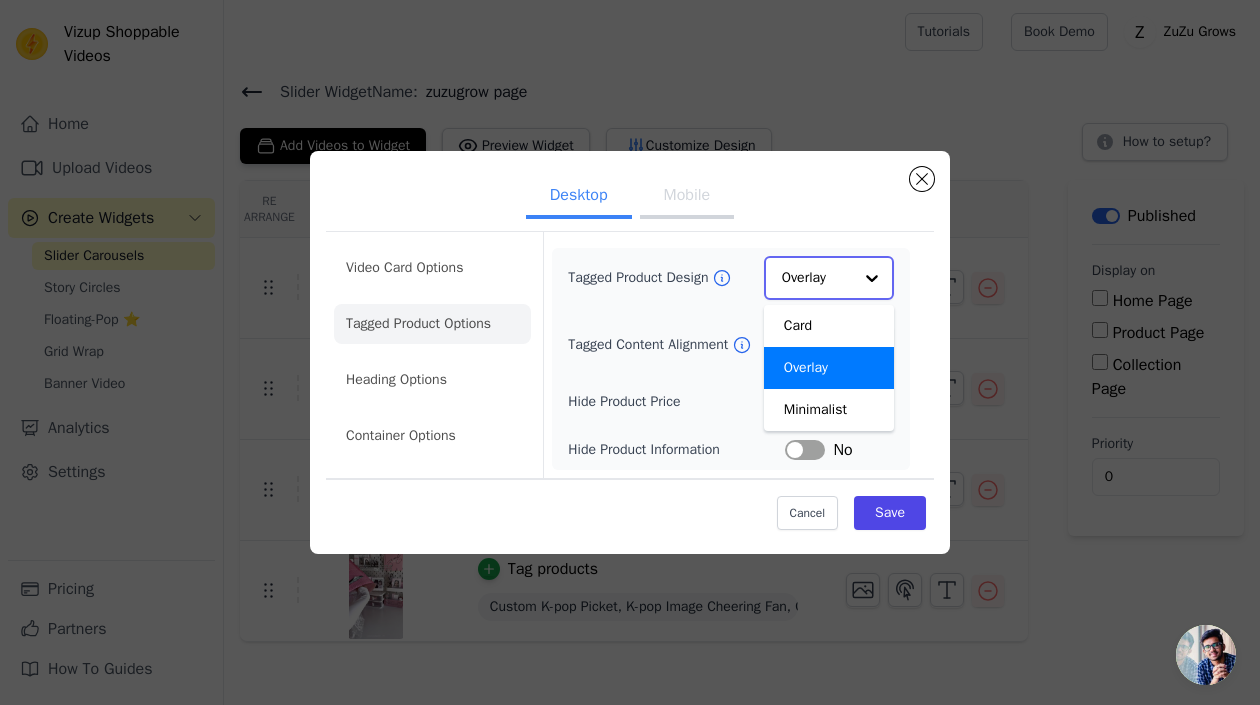 click on "Overlay" at bounding box center (829, 368) 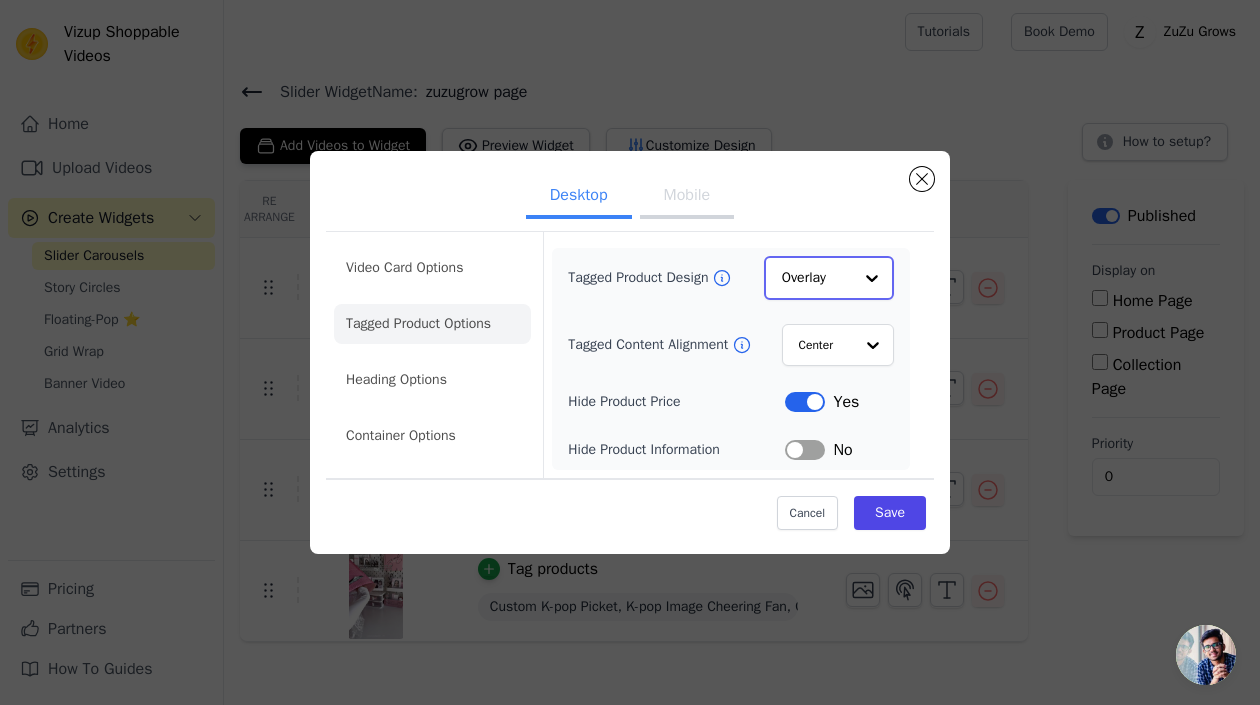 click on "Tagged Product Design" 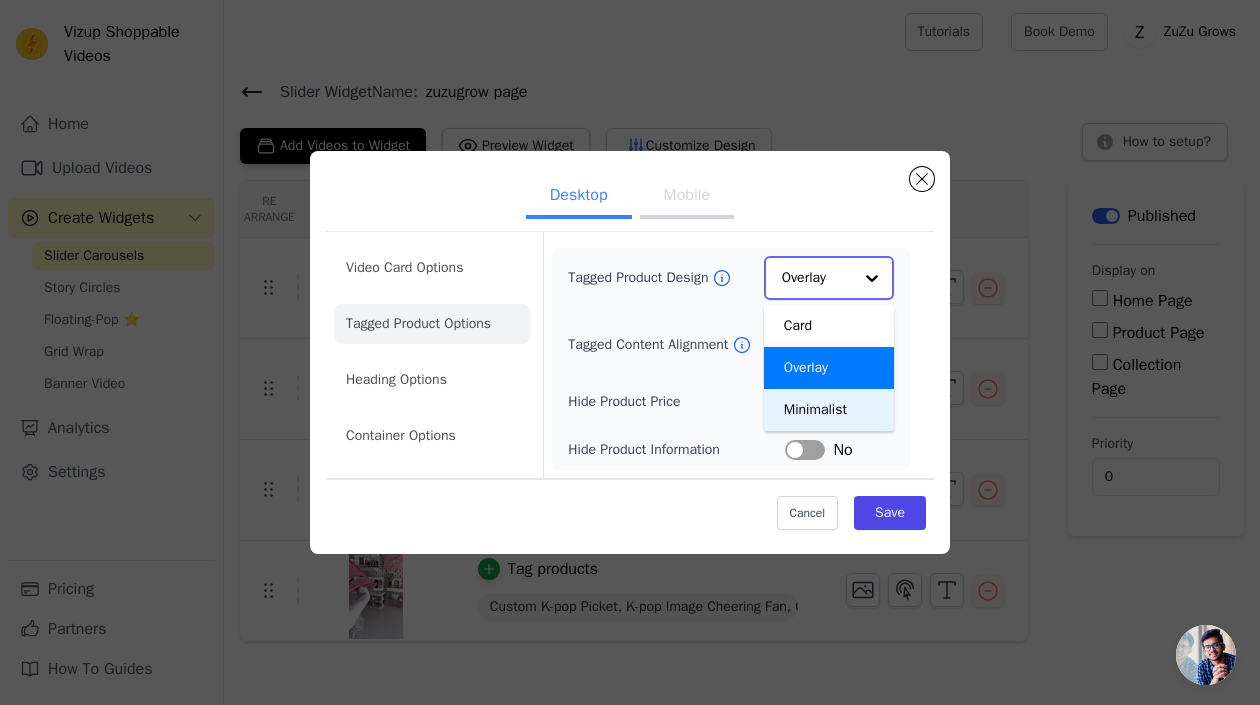 click on "Minimalist" at bounding box center (829, 410) 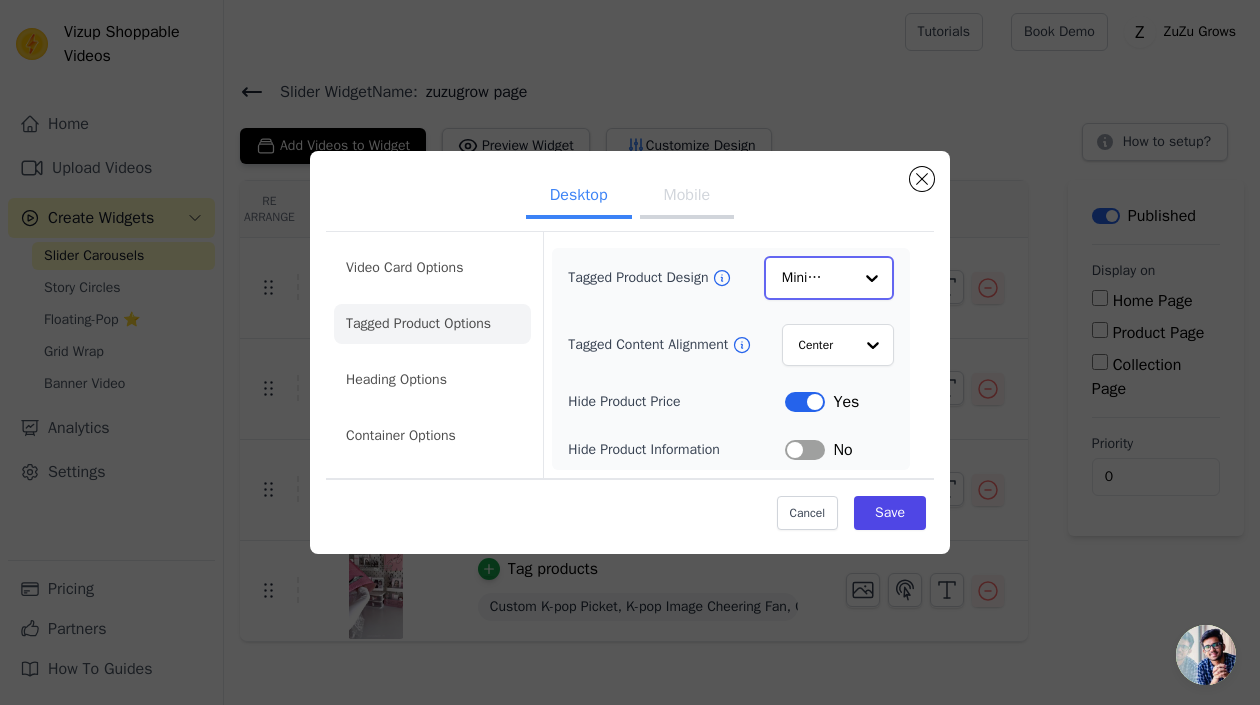 click on "Tagged Product Design" 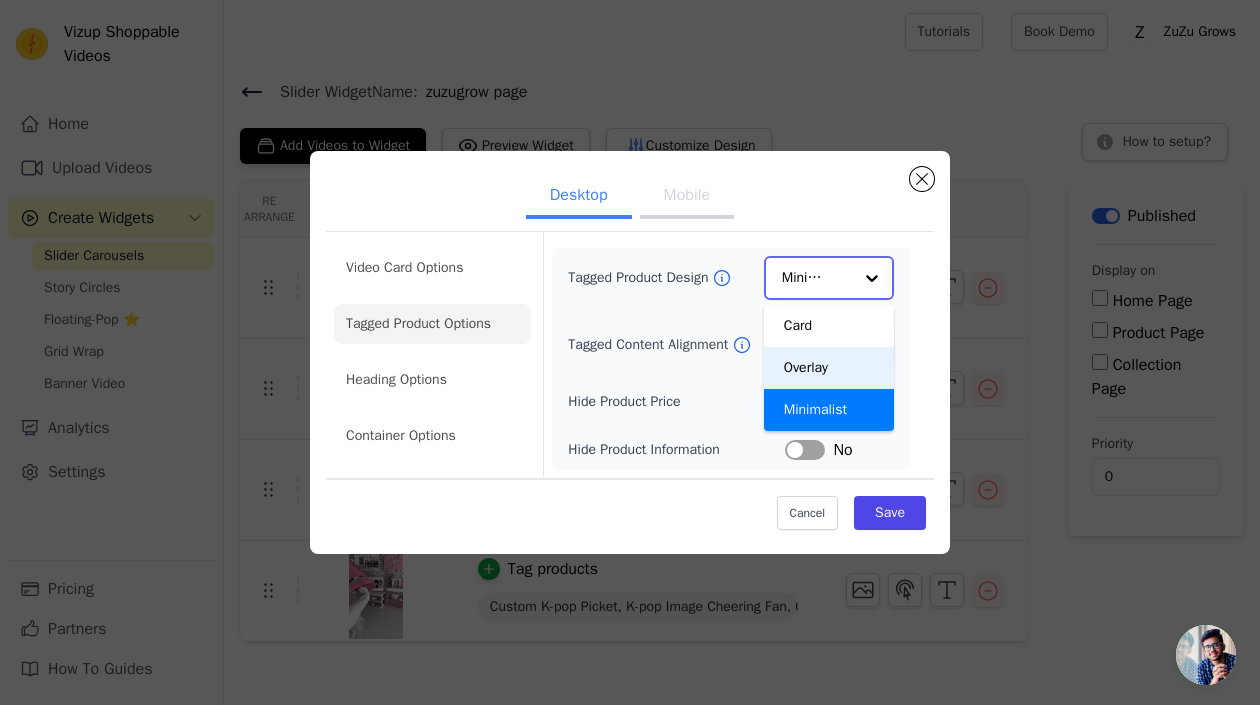 click on "Overlay" at bounding box center [829, 368] 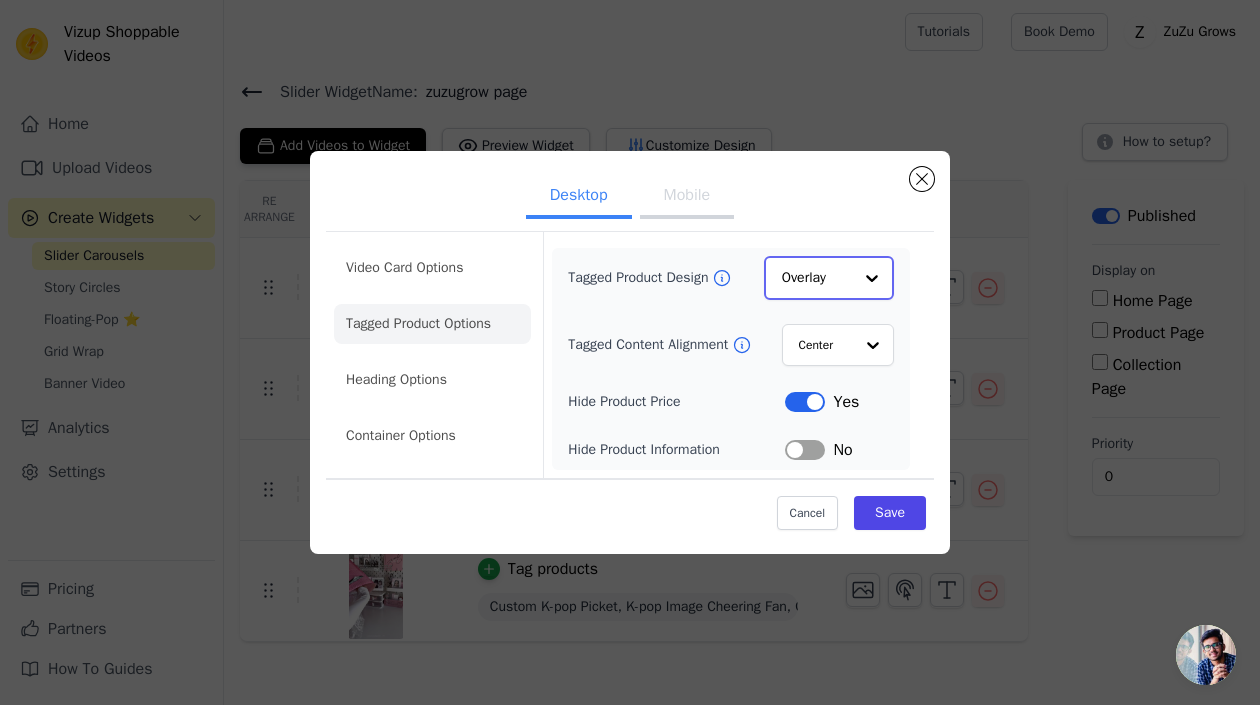click on "Tagged Product Design" 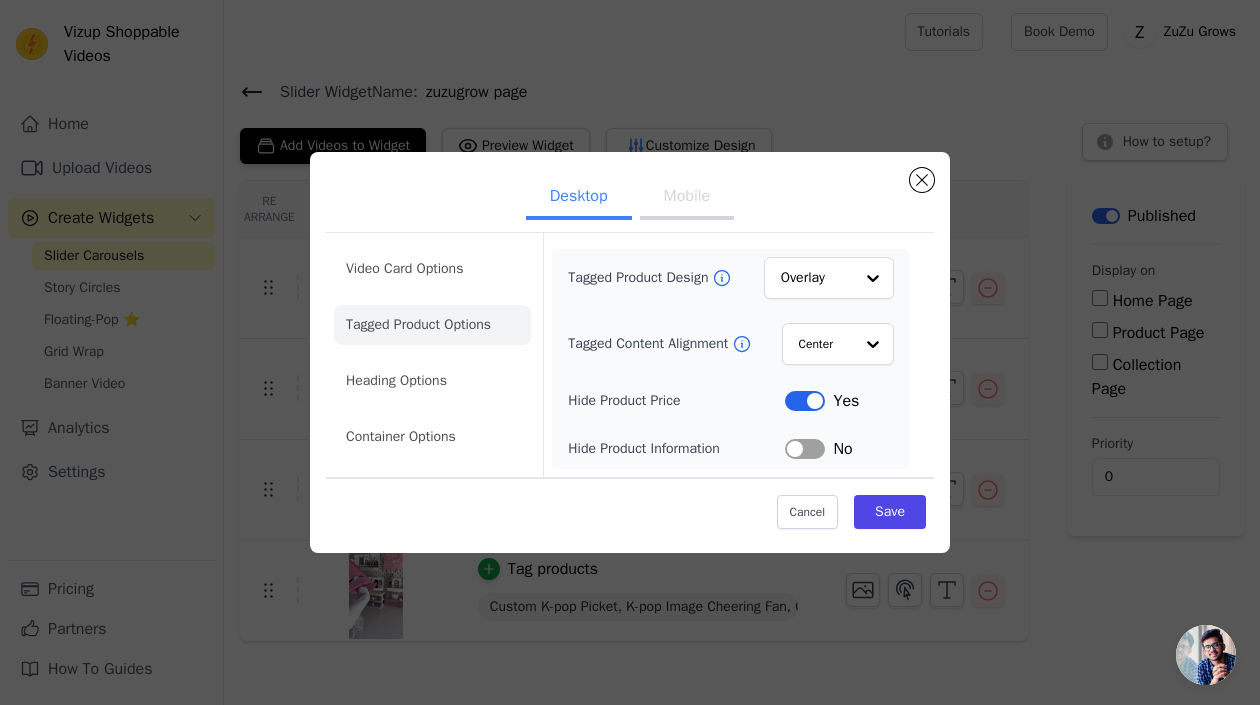 click on "Tagged Product Design" at bounding box center [640, 278] 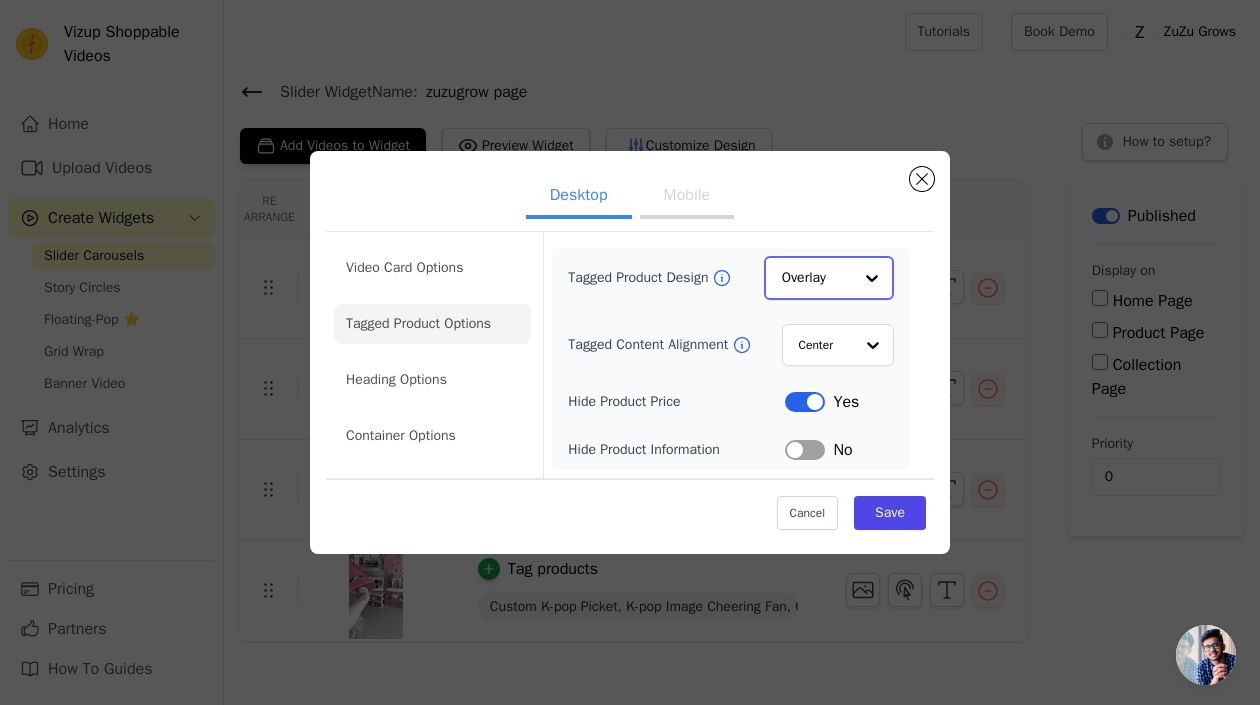 click on "Tagged Product Design" 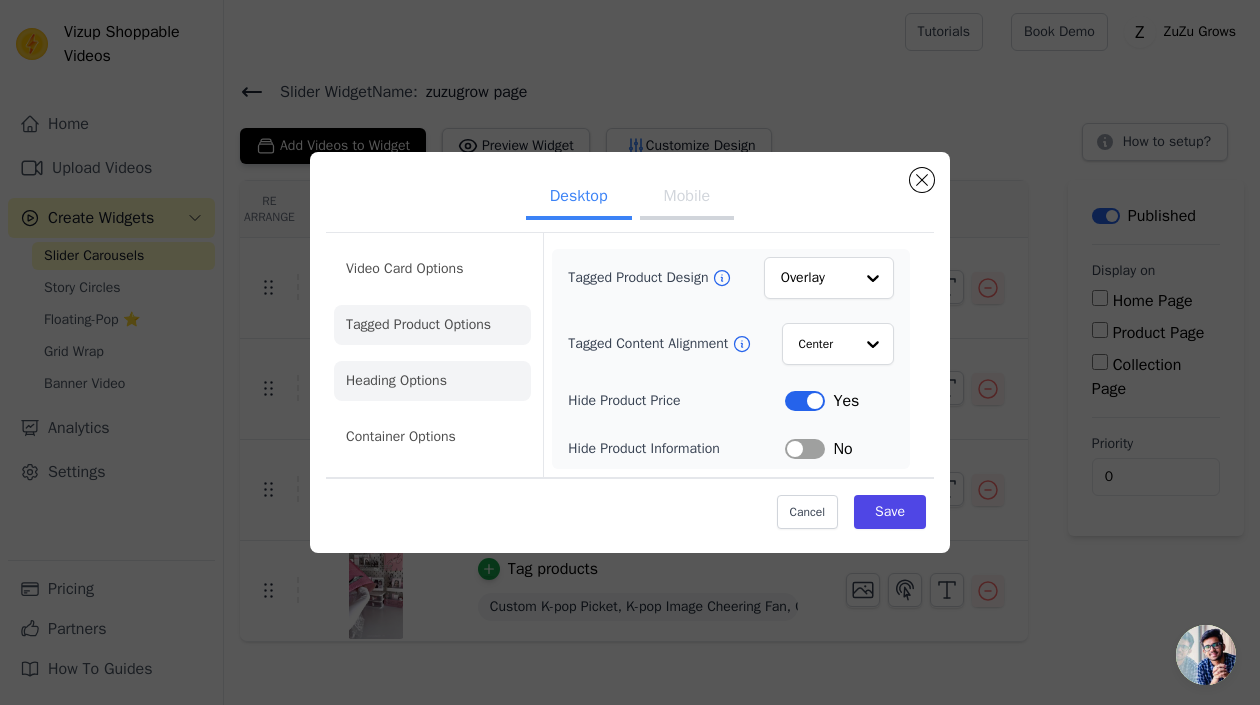 click on "Heading Options" 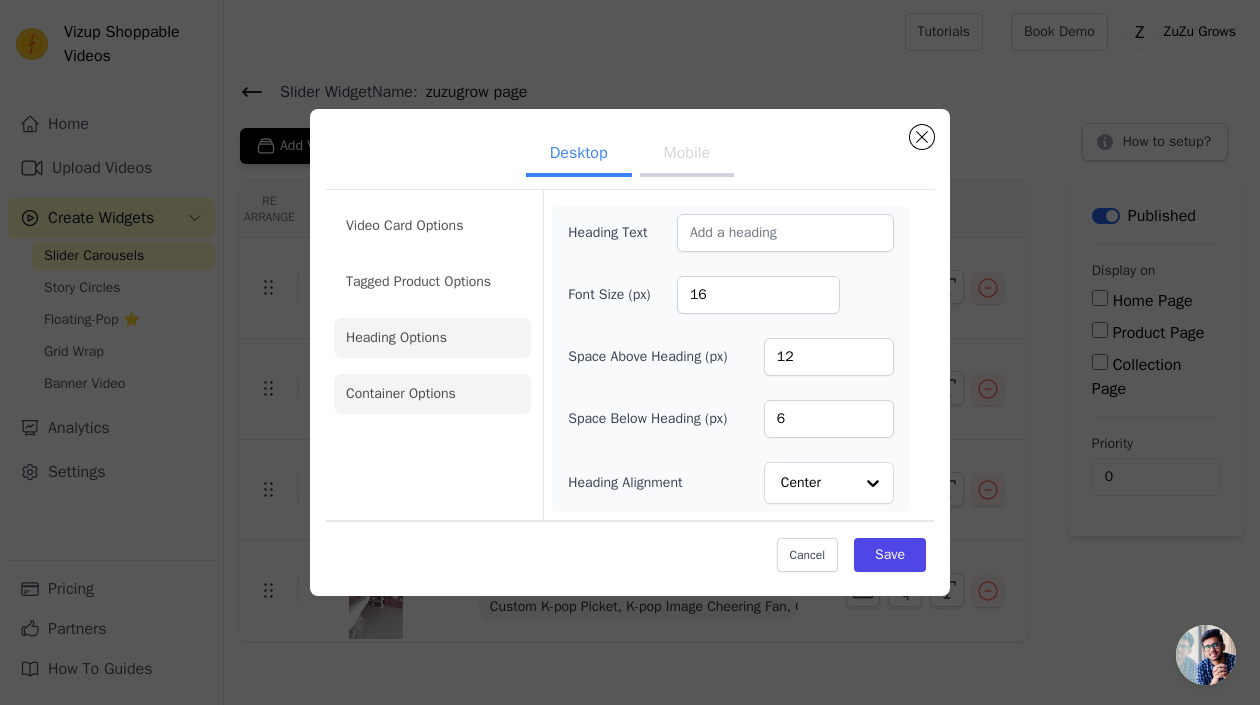 click on "Container Options" 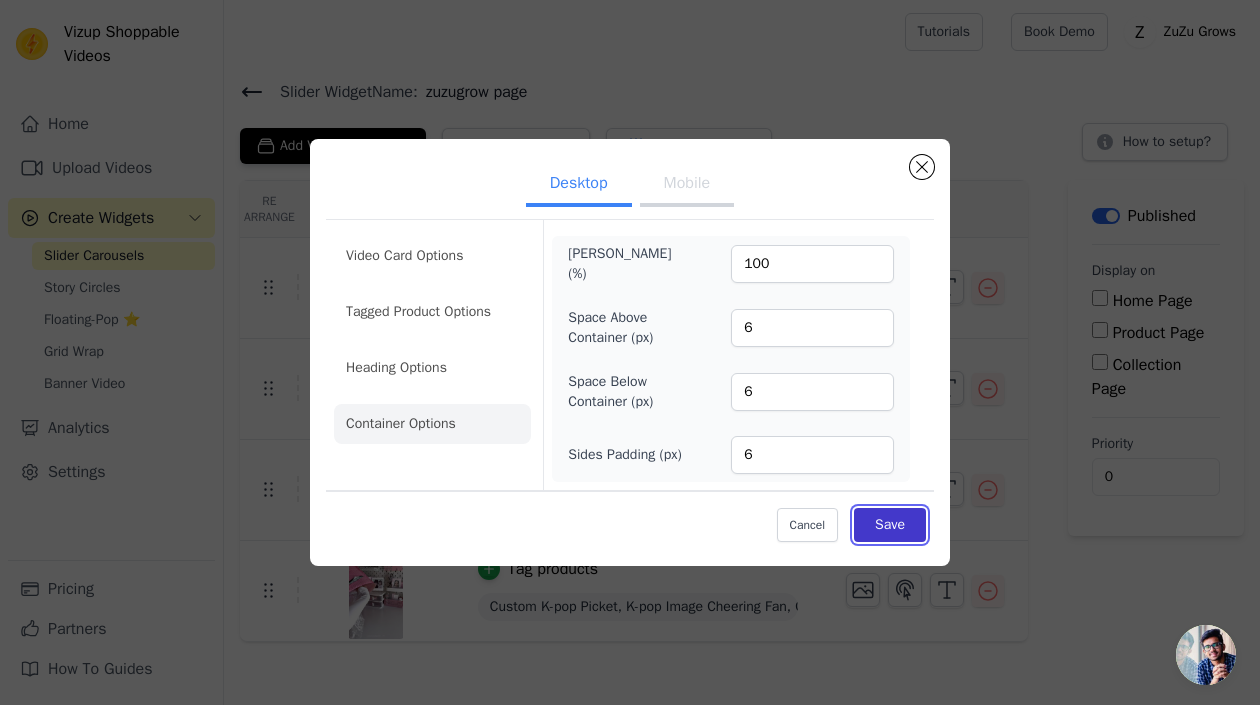 click on "Save" at bounding box center [890, 525] 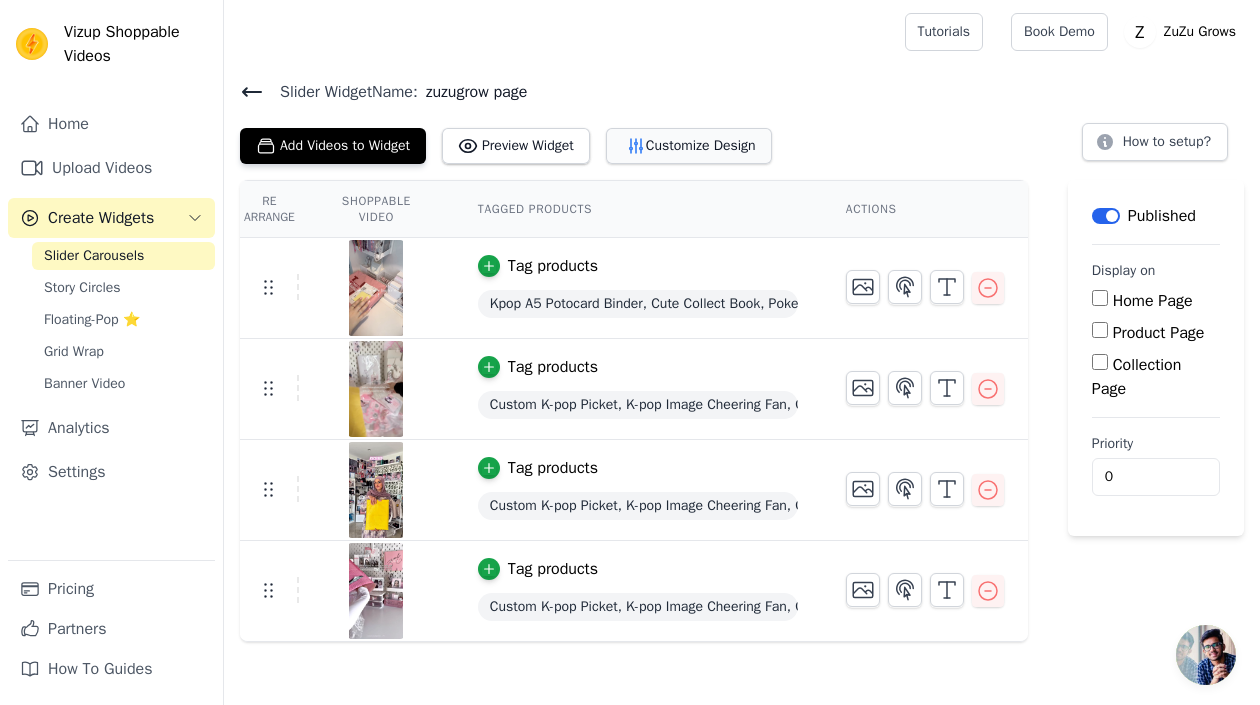 click on "Customize Design" at bounding box center (689, 146) 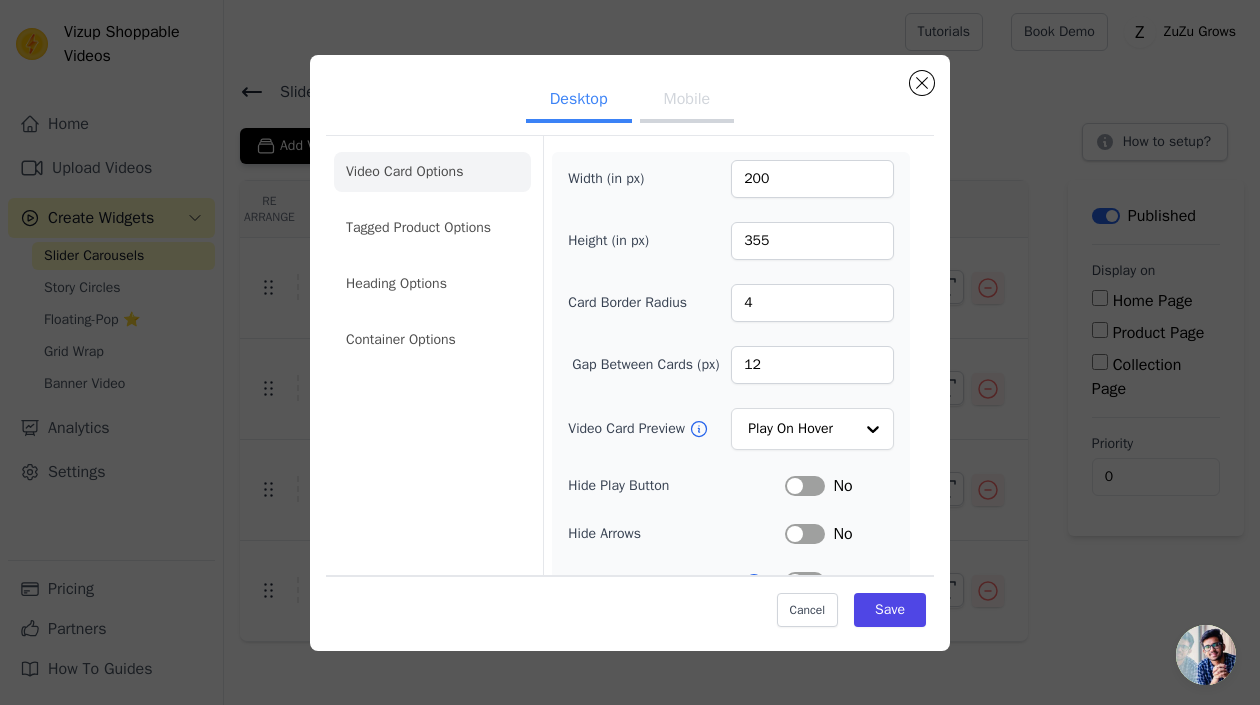 scroll, scrollTop: 197, scrollLeft: 0, axis: vertical 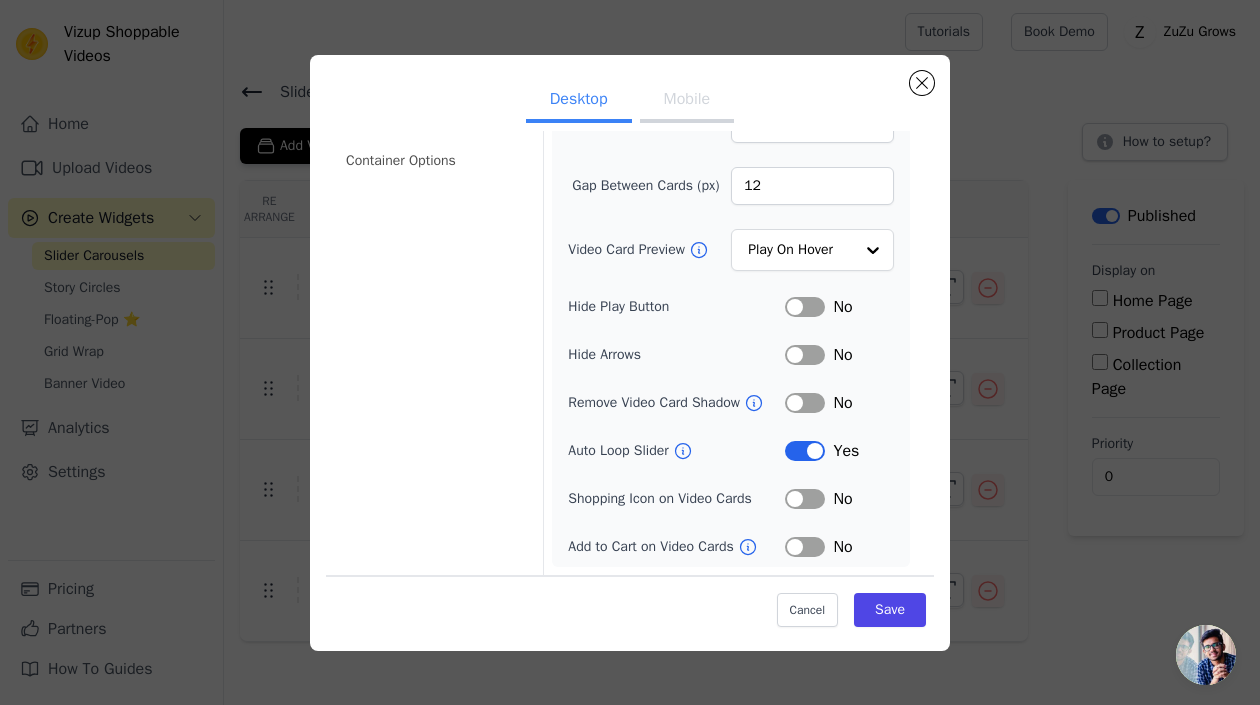 click on "Label" at bounding box center (805, 451) 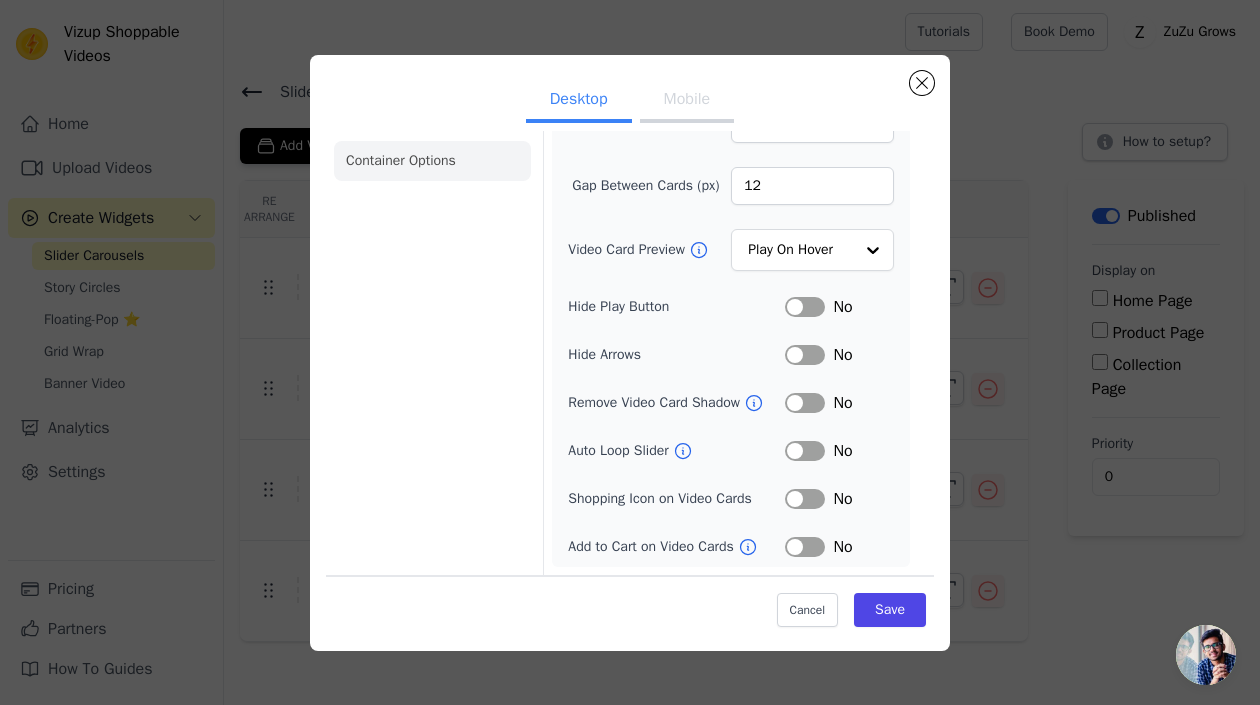 click on "Container Options" 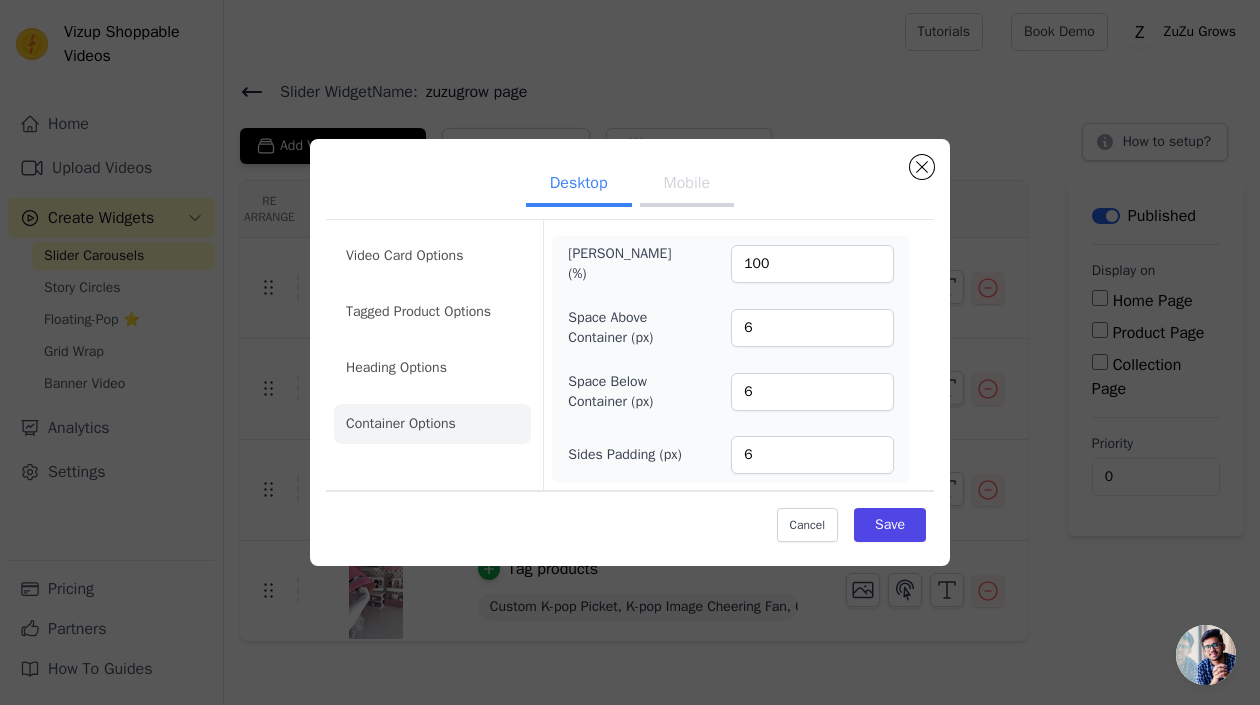 scroll, scrollTop: 0, scrollLeft: 0, axis: both 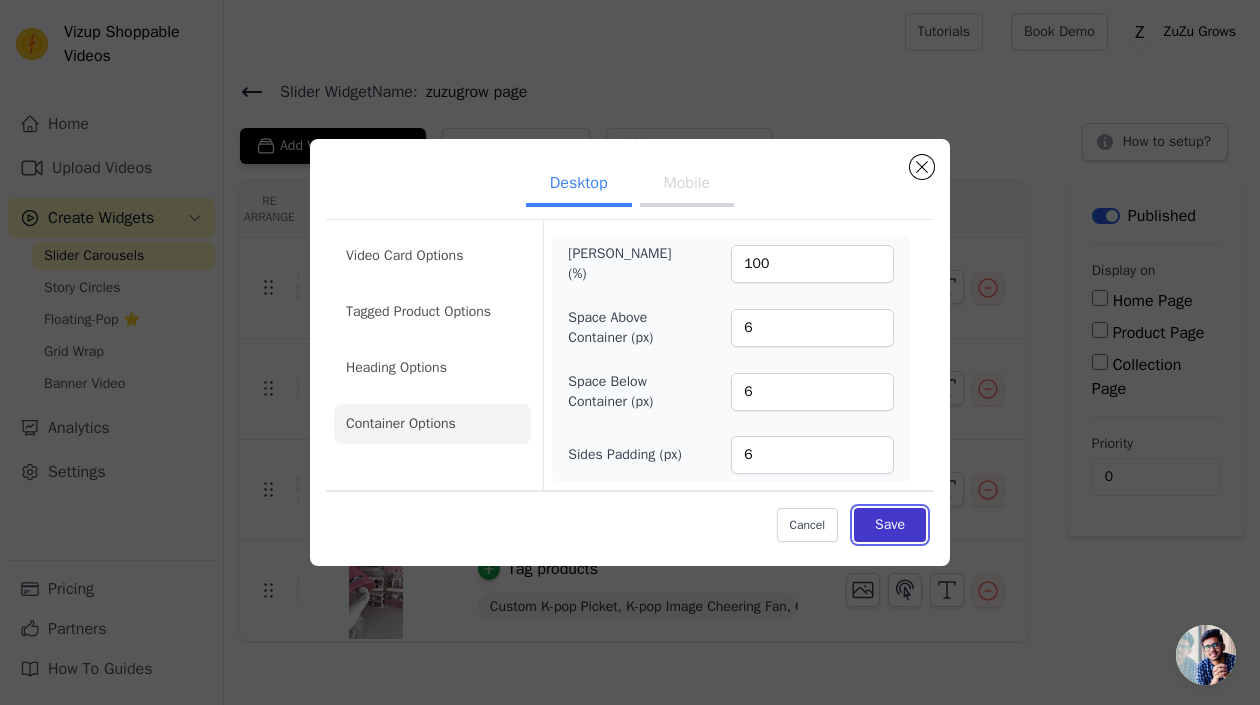 click on "Save" at bounding box center (890, 525) 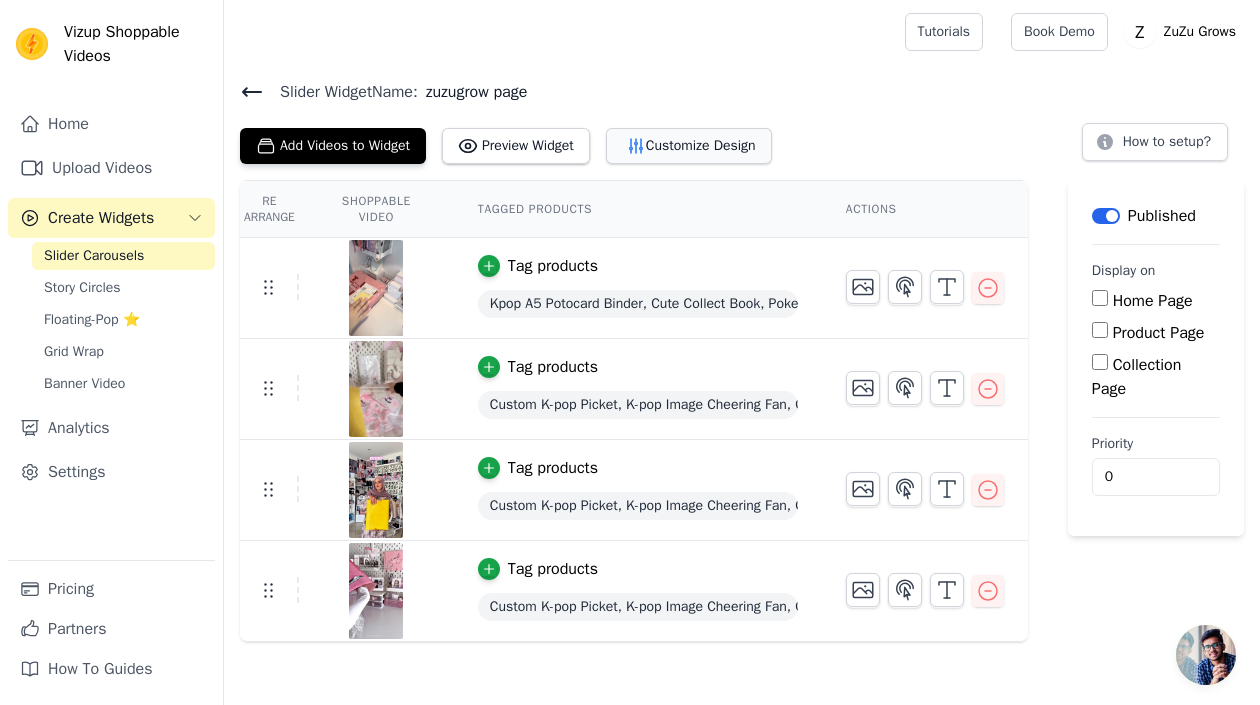 click 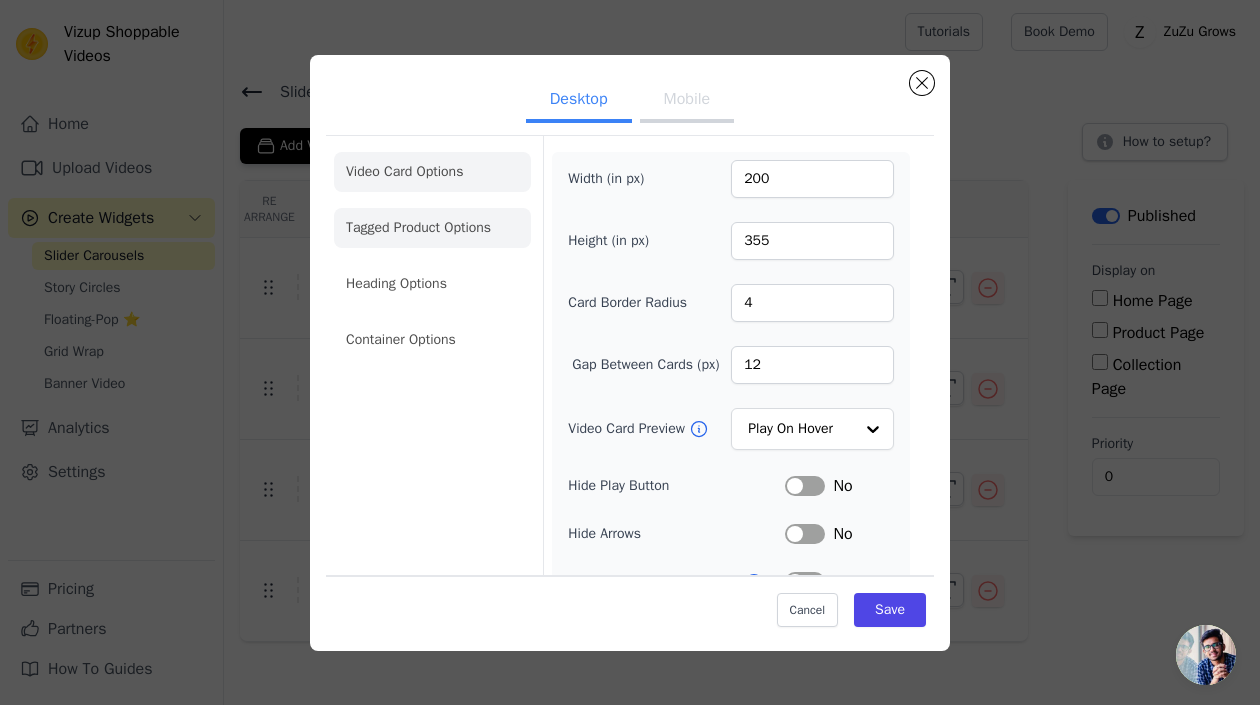 click on "Tagged Product Options" 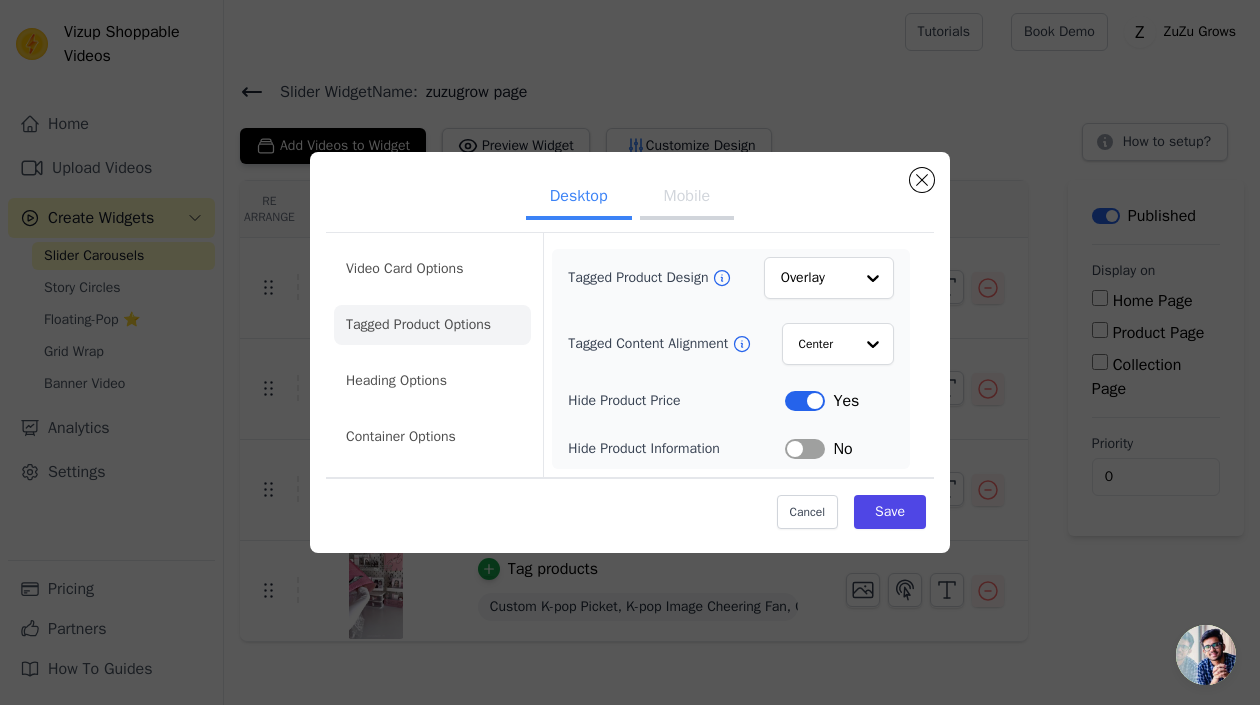 click on "Label" at bounding box center (805, 401) 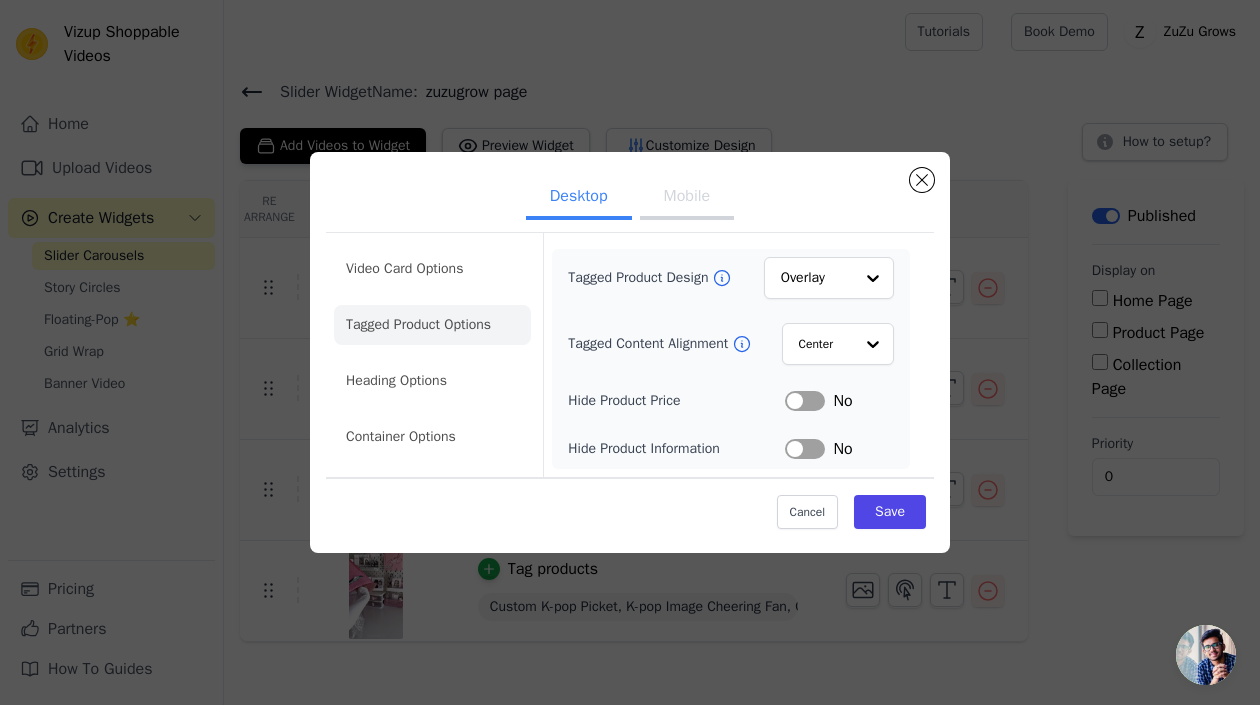 click on "Label" at bounding box center (805, 401) 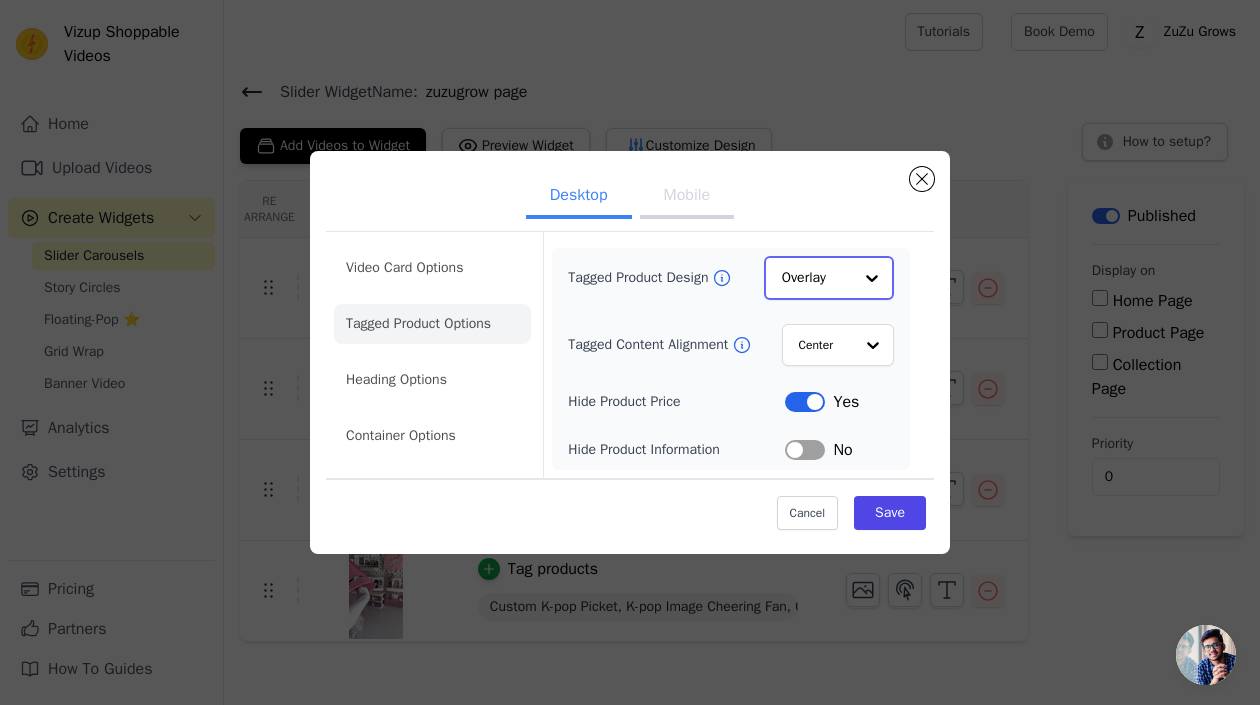 click on "Tagged Product Design" 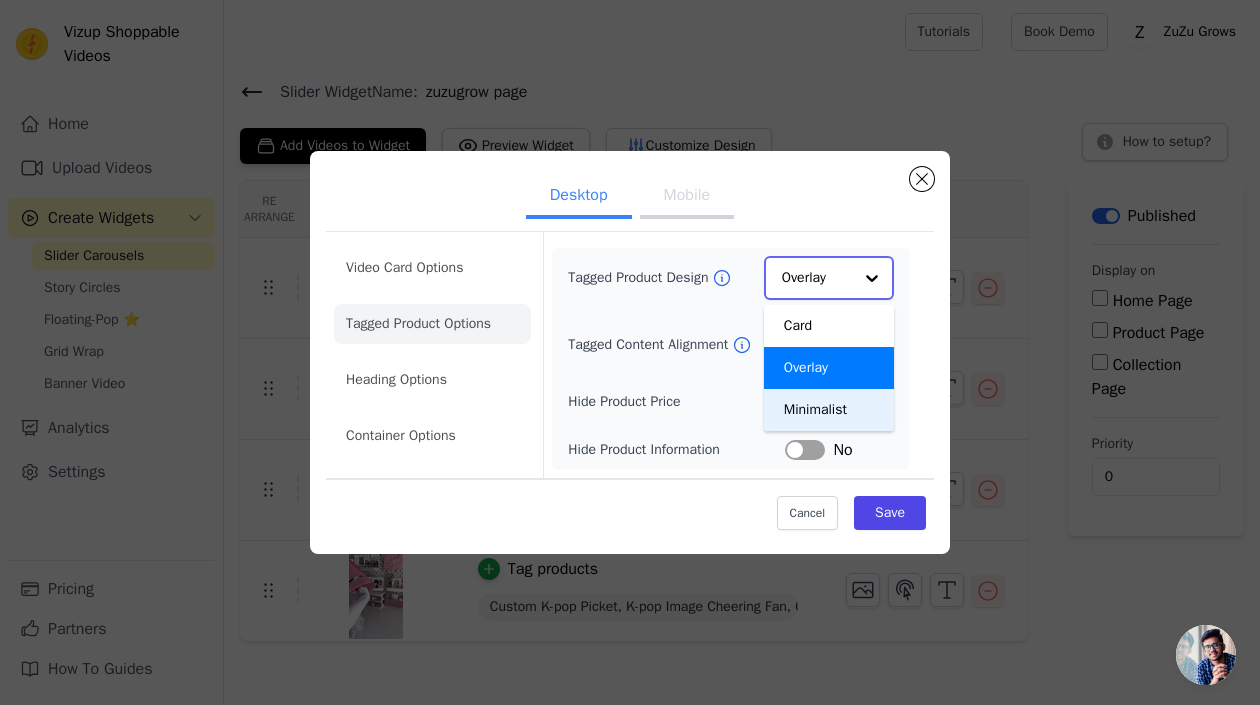 click on "Minimalist" at bounding box center (829, 410) 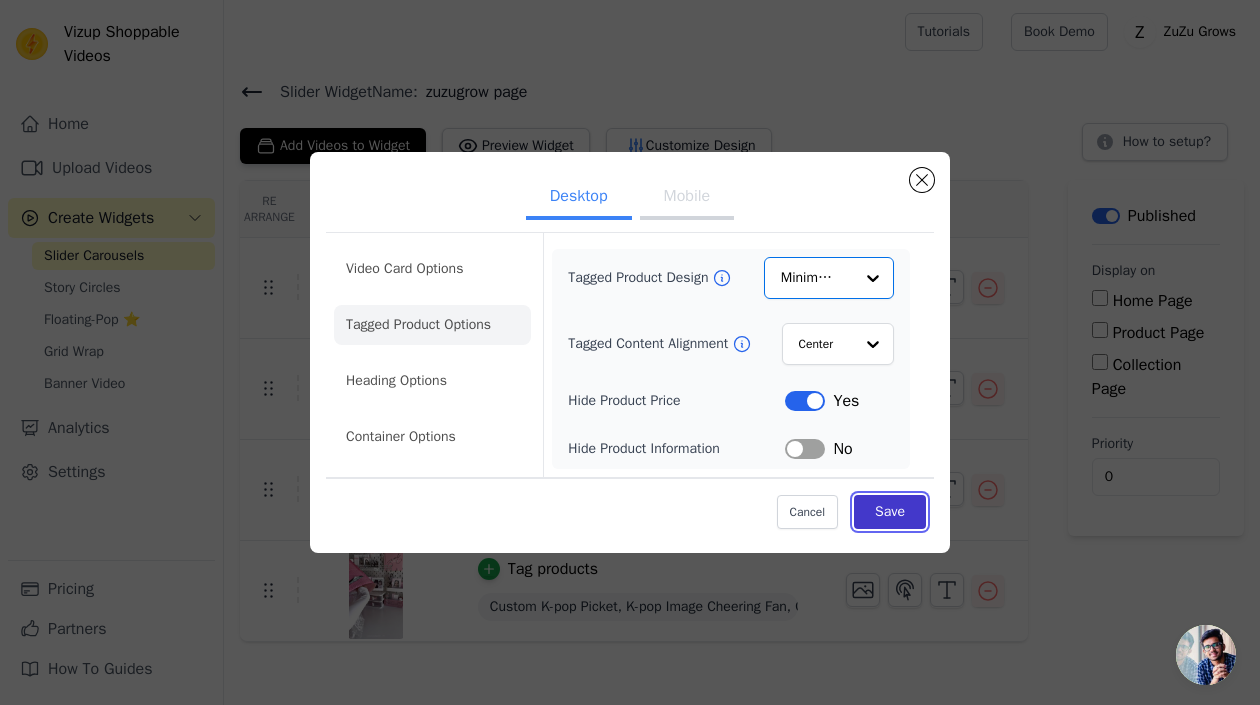 click on "Save" at bounding box center [890, 512] 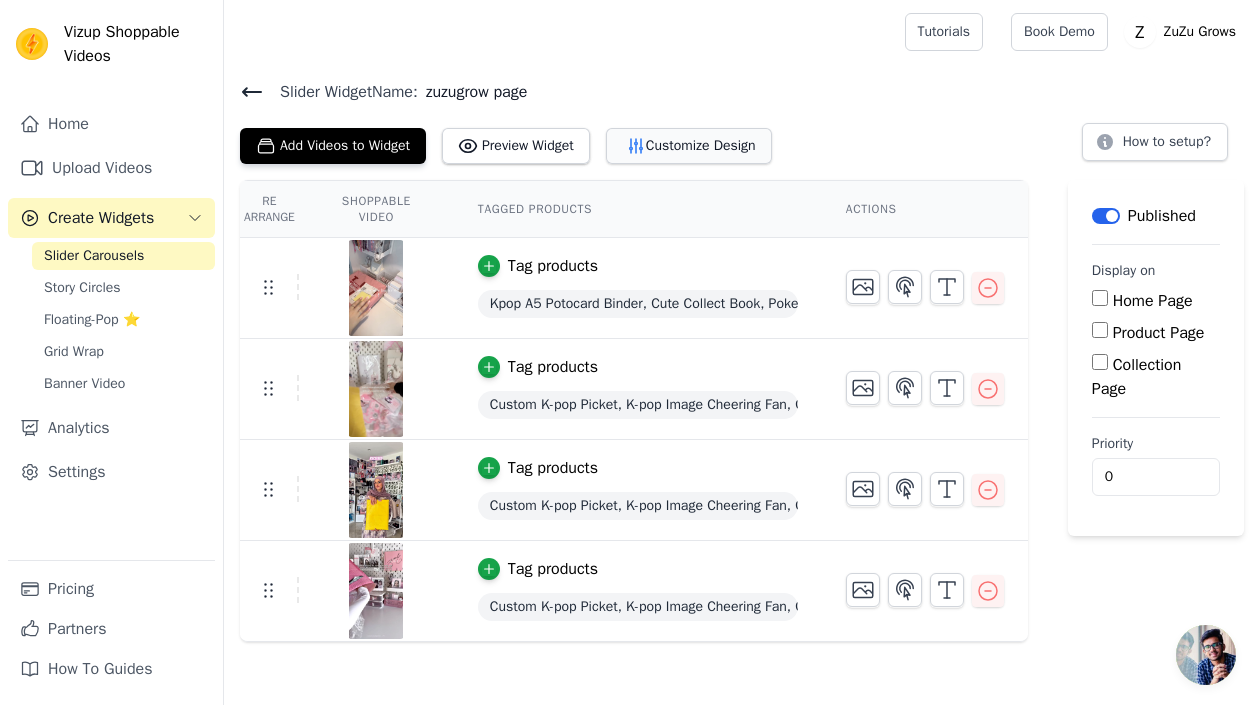 click on "Customize Design" at bounding box center [689, 146] 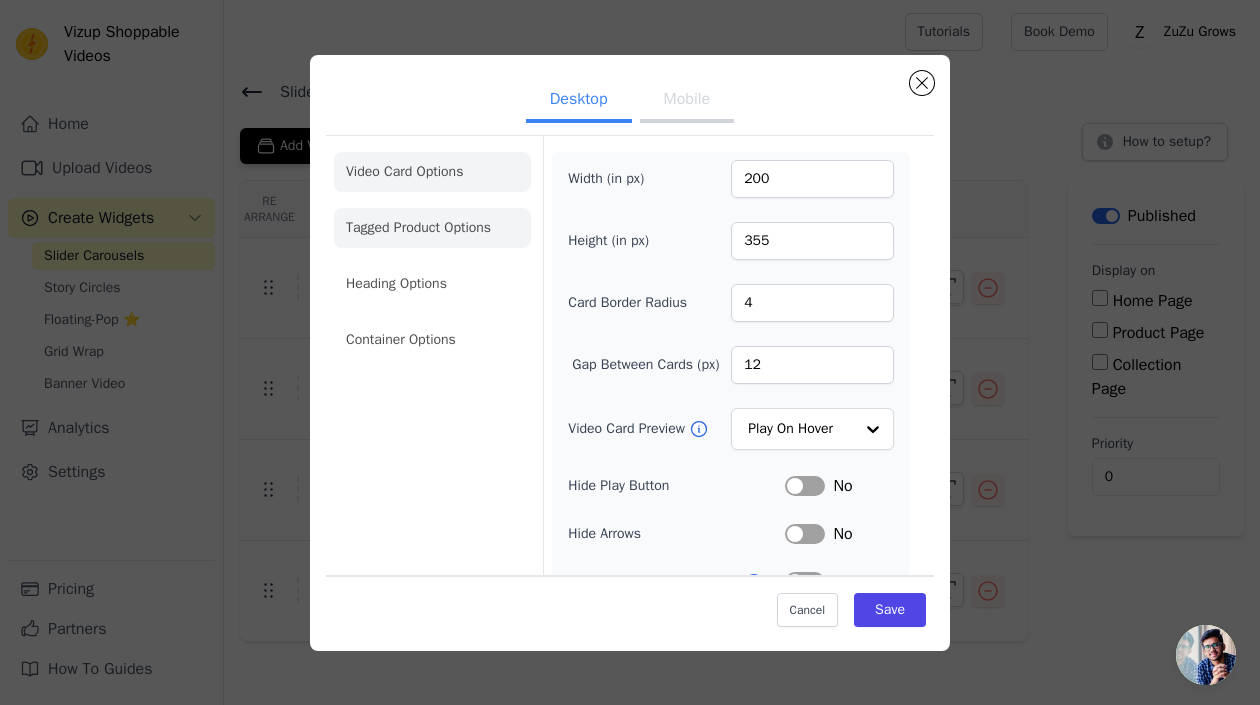 click on "Tagged Product Options" 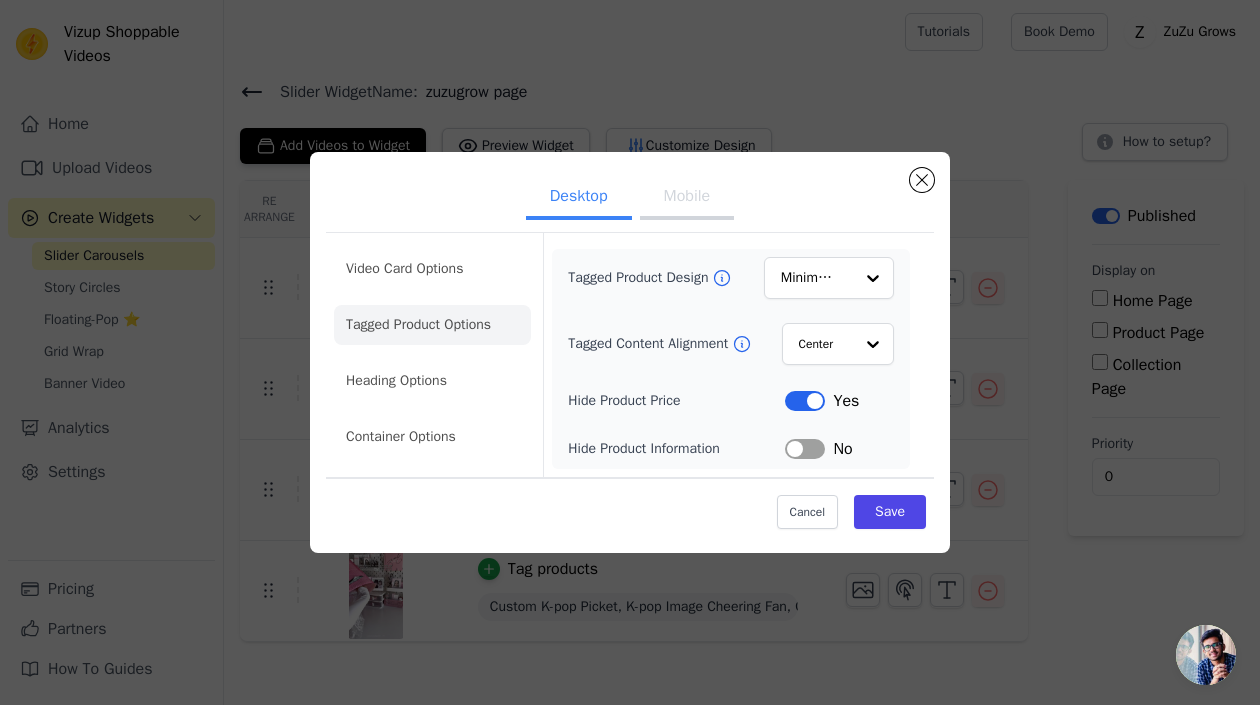 click on "Label" at bounding box center [805, 449] 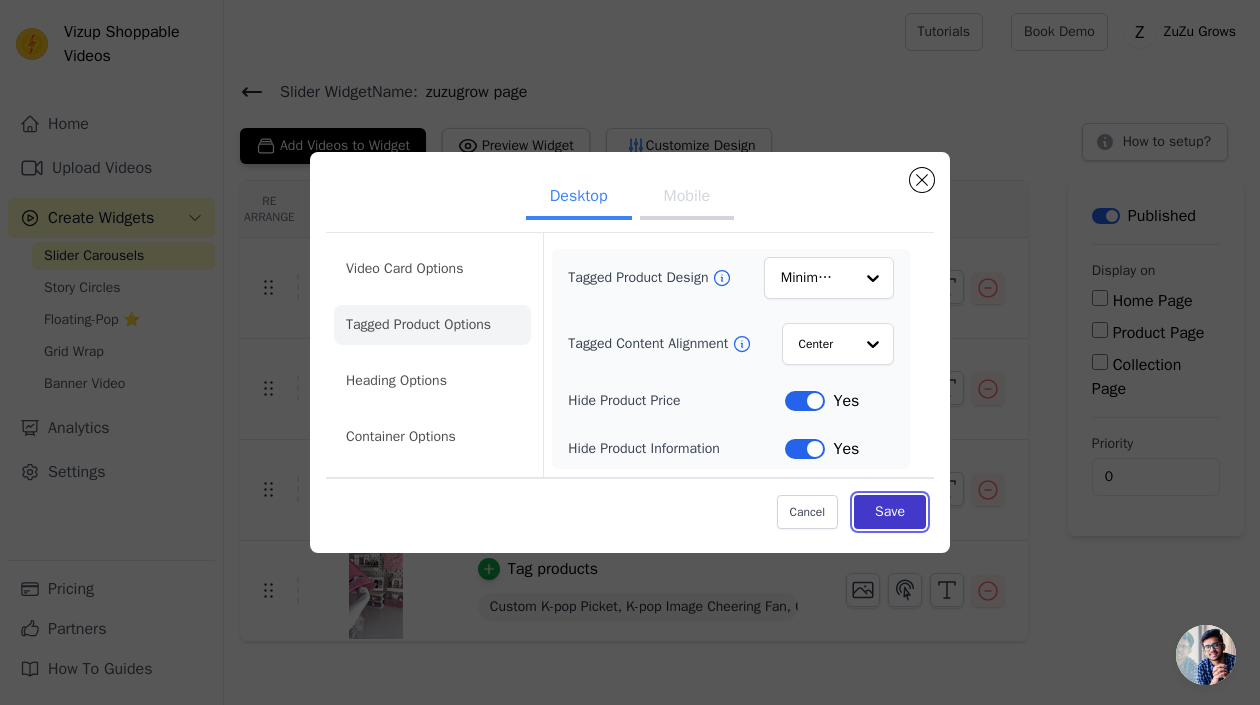 click on "Save" at bounding box center [890, 512] 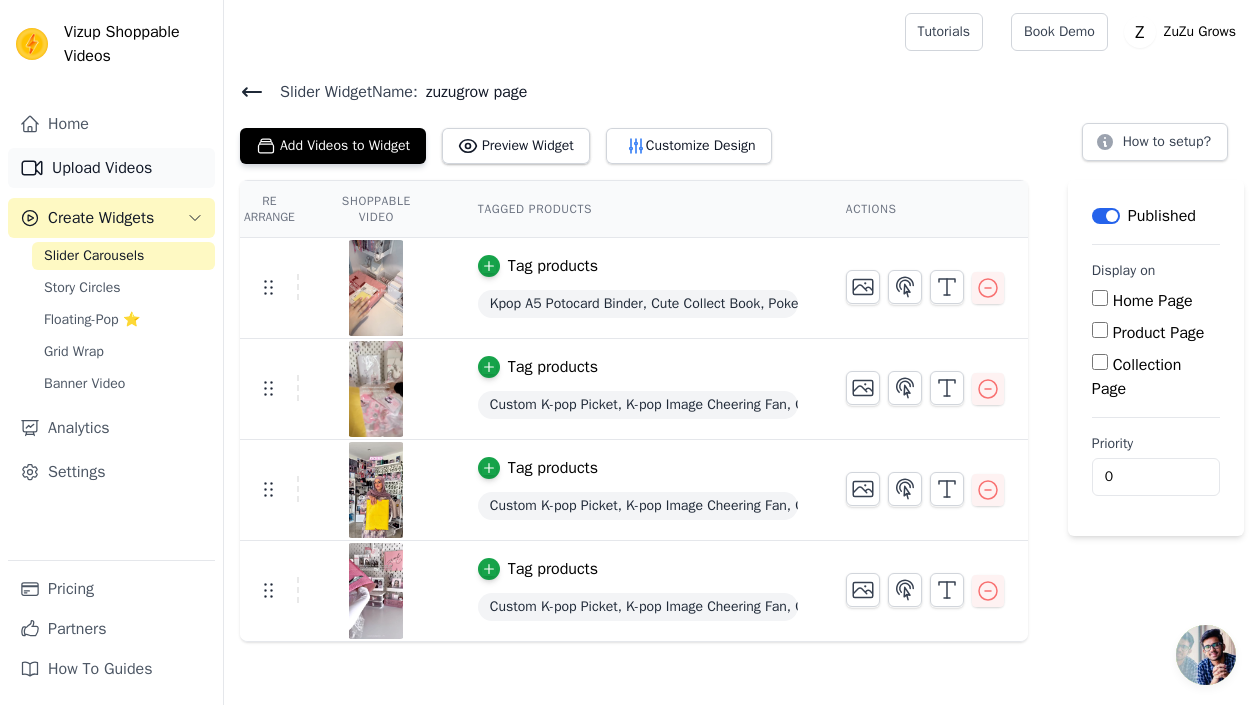 click on "Upload Videos" at bounding box center [111, 168] 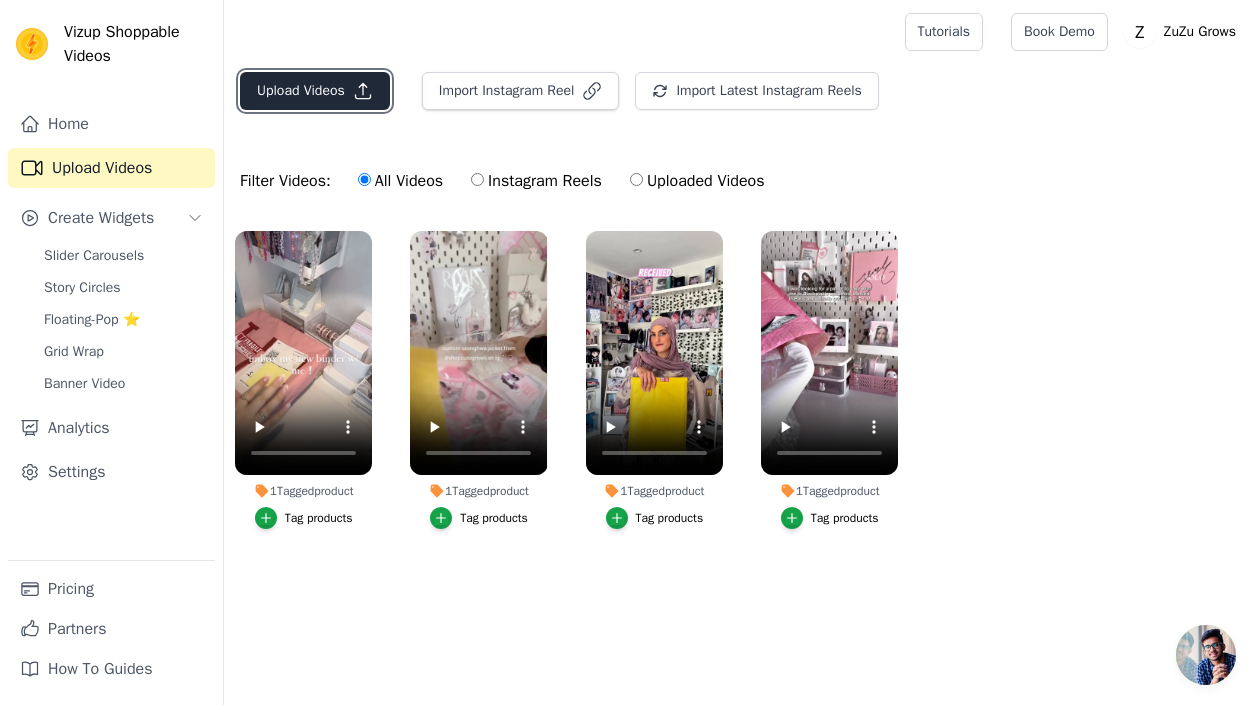 click on "Upload Videos" at bounding box center (315, 91) 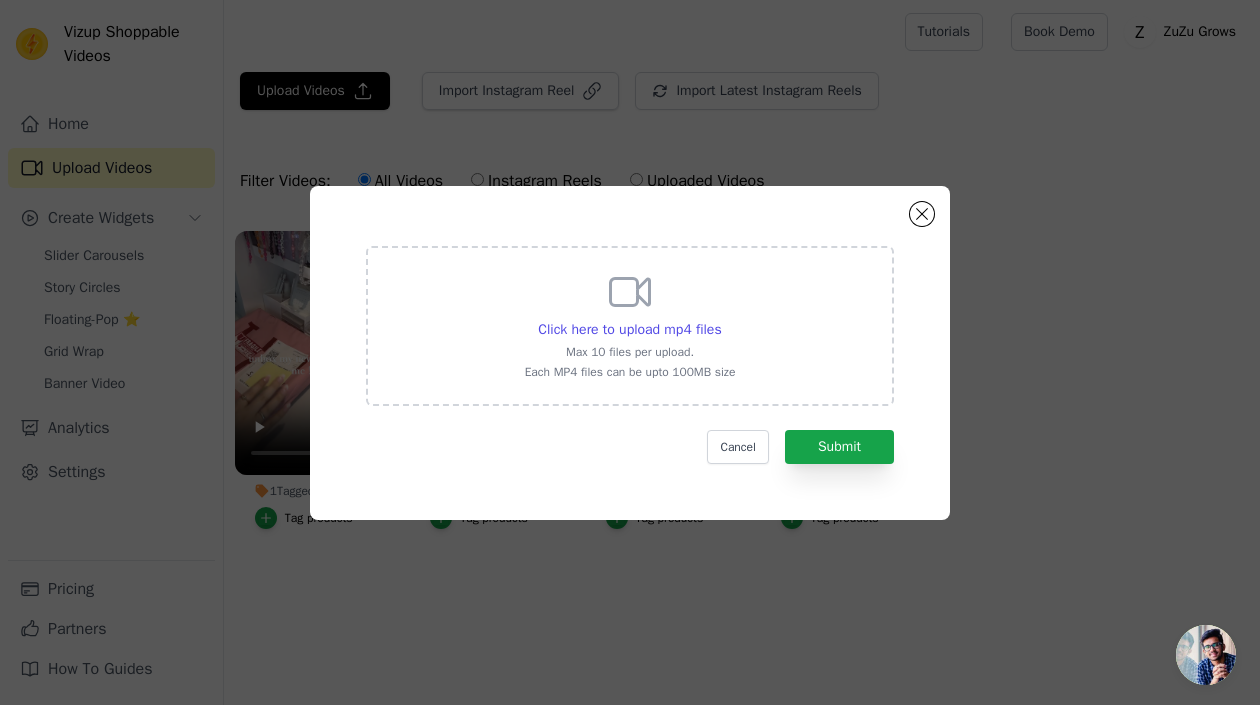 click 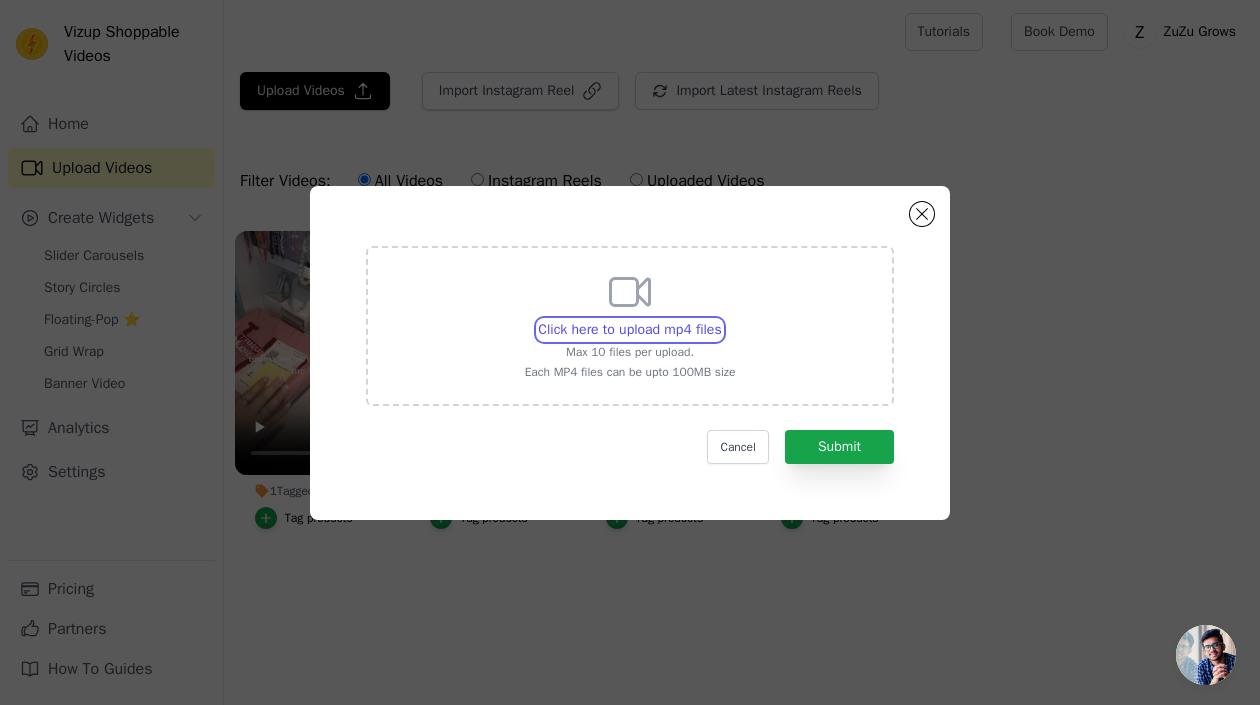 click on "Click here to upload mp4 files     Max 10 files per upload.   Each MP4 files can be upto 100MB size" at bounding box center [721, 319] 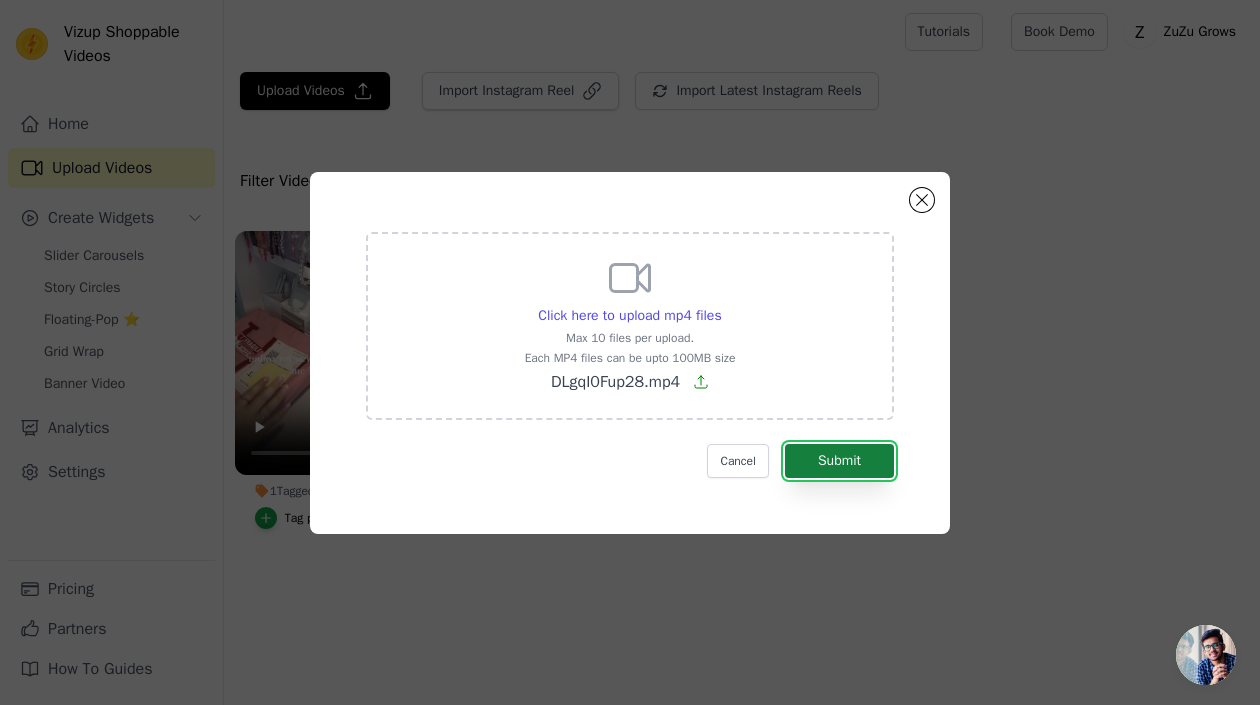 click on "Submit" at bounding box center [839, 461] 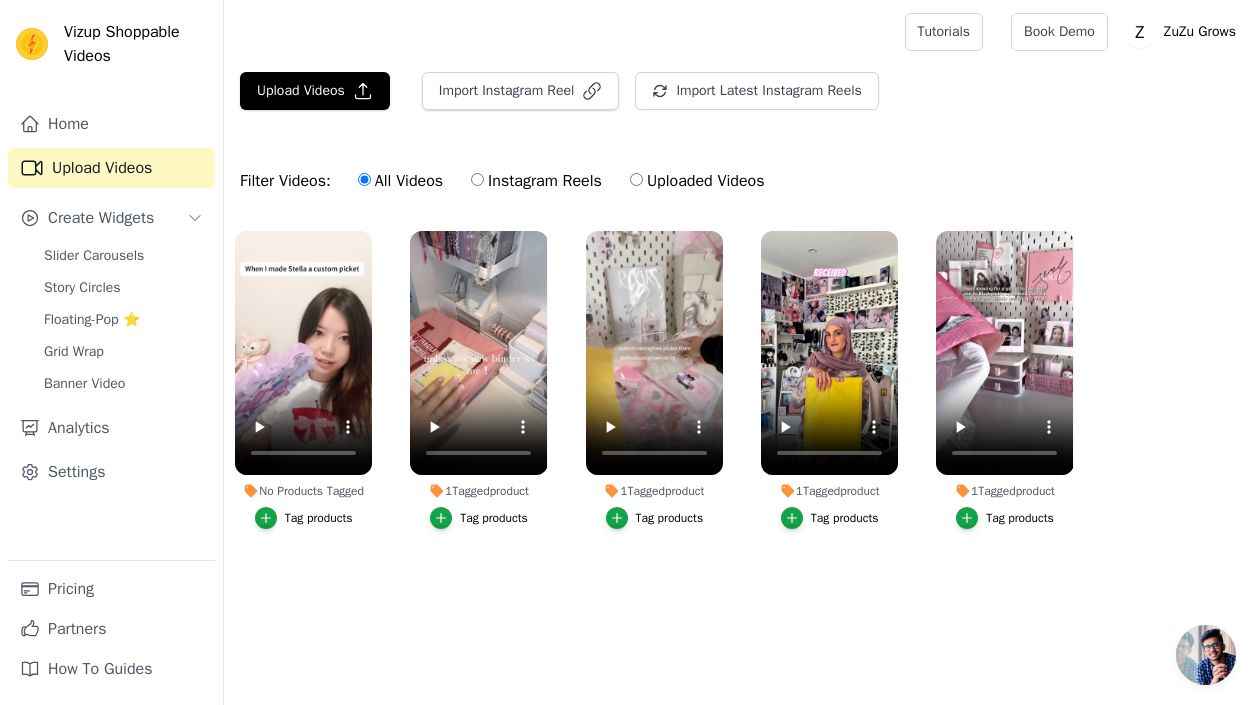 scroll, scrollTop: 0, scrollLeft: 0, axis: both 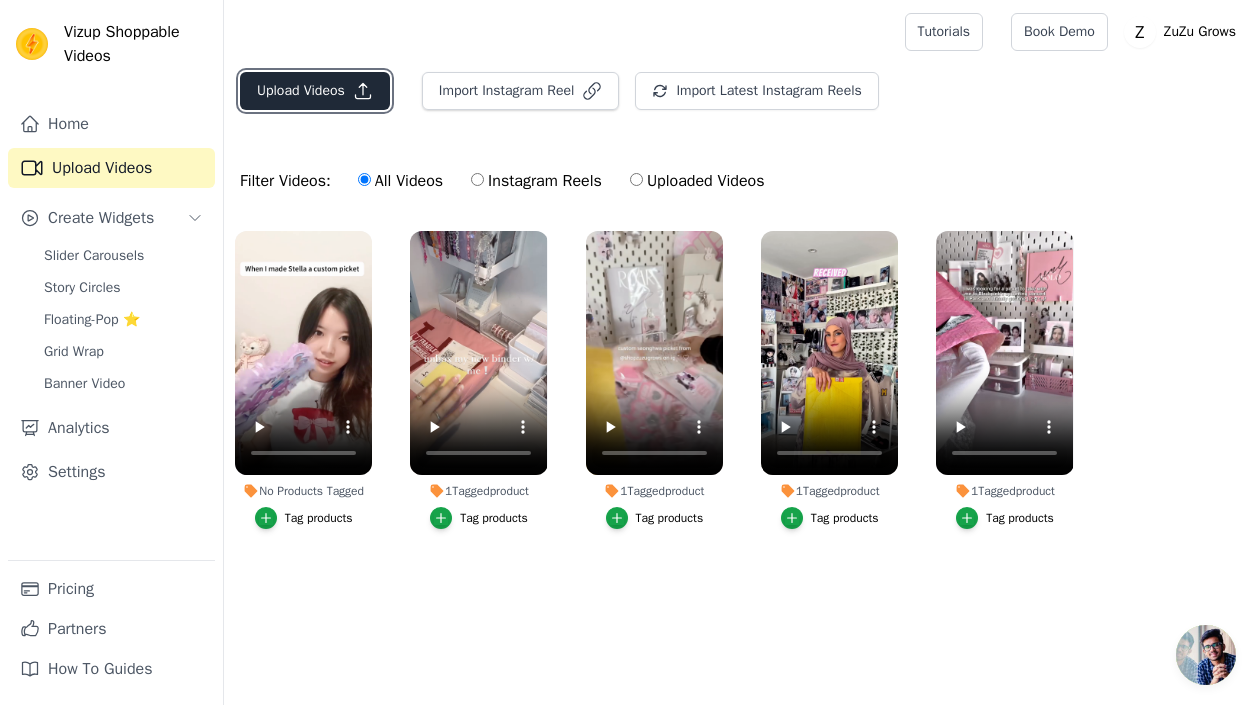 click on "Upload Videos" at bounding box center (315, 91) 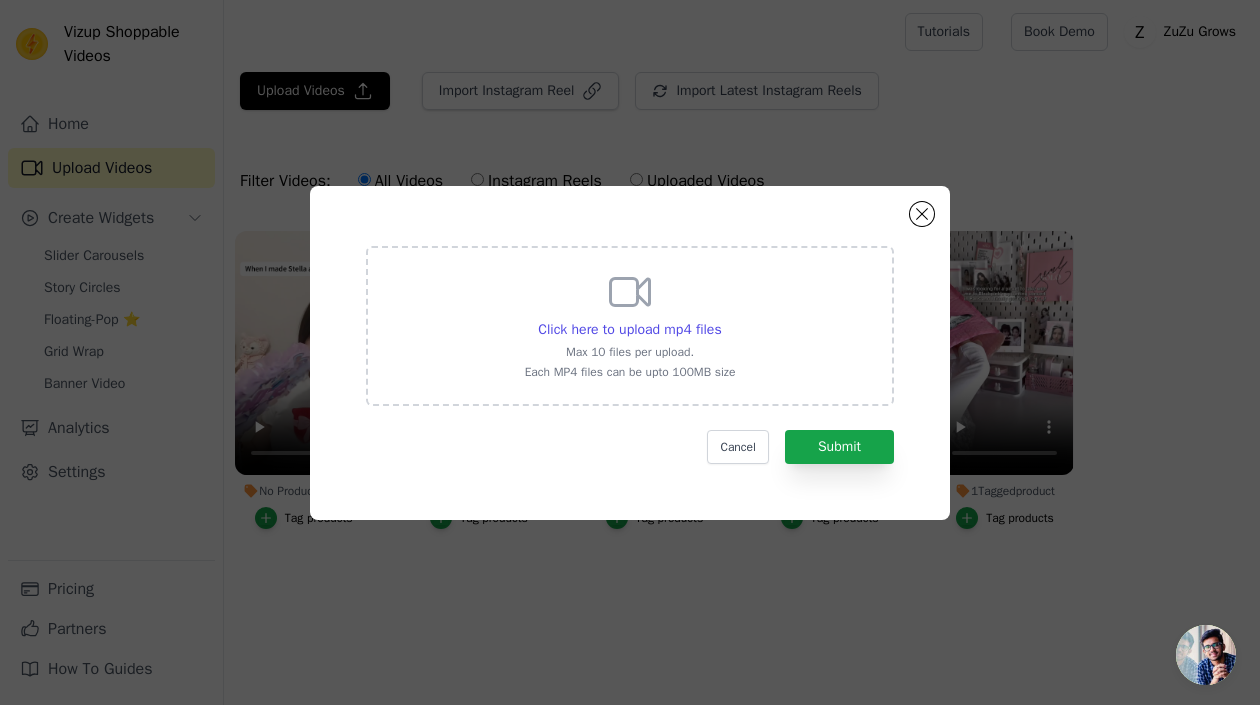 click on "Click here to upload mp4 files     Max 10 files per upload.   Each MP4 files can be upto 100MB size" at bounding box center (630, 324) 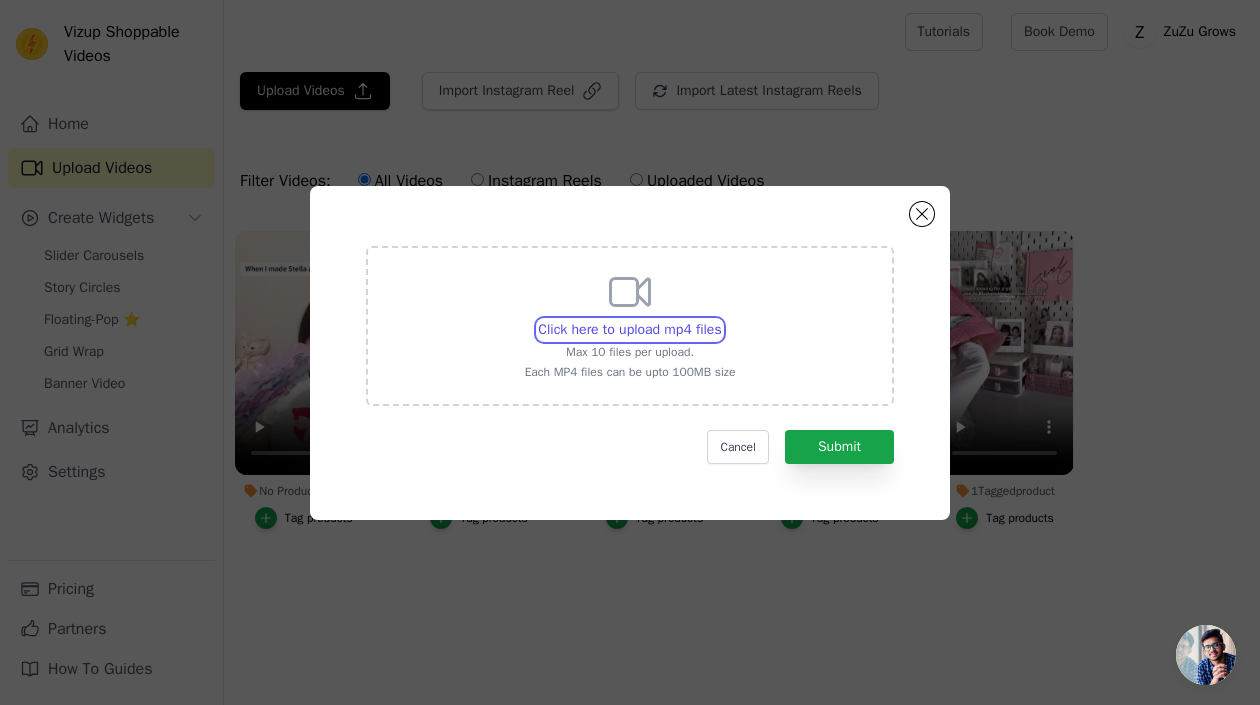 click on "Click here to upload mp4 files     Max 10 files per upload.   Each MP4 files can be upto 100MB size" at bounding box center (721, 319) 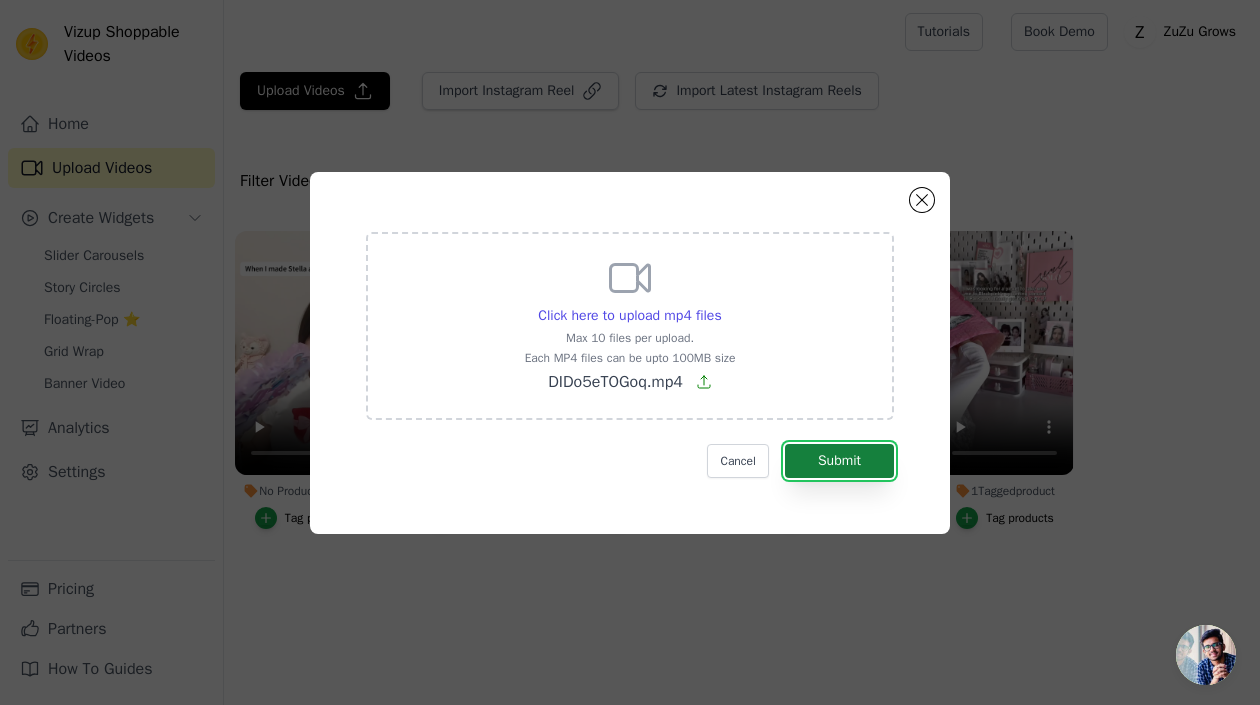 click on "Submit" at bounding box center (839, 461) 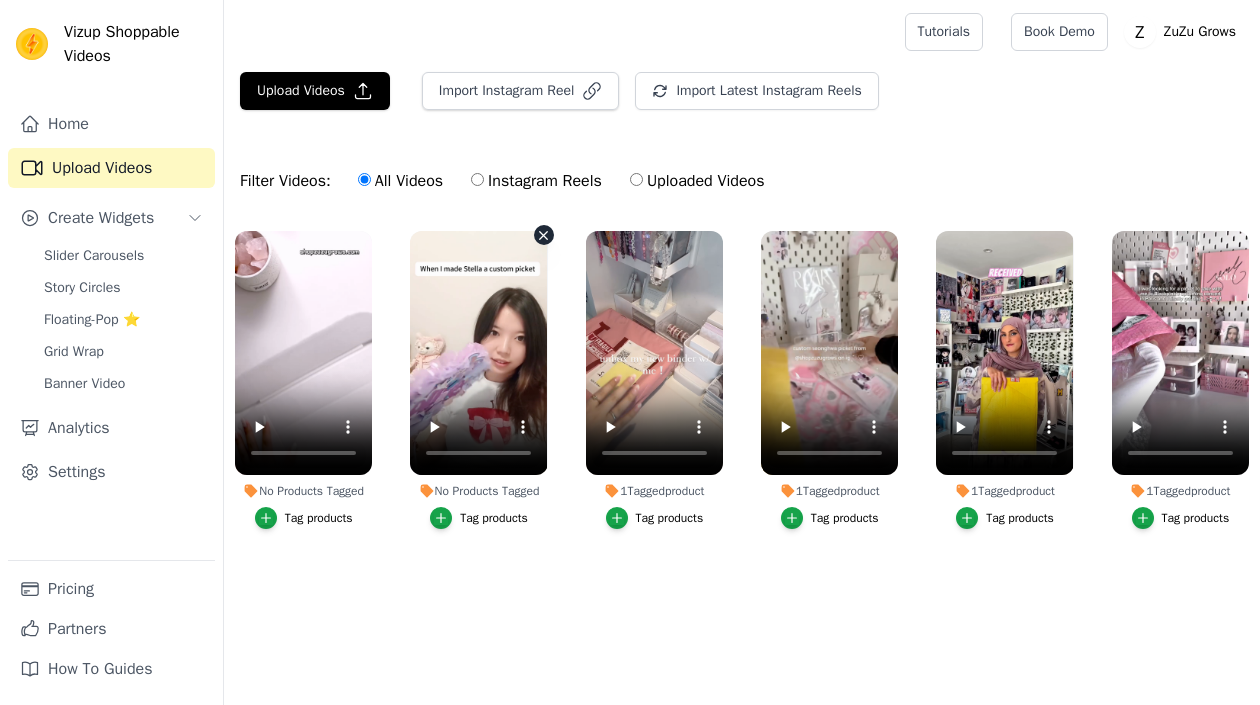 scroll, scrollTop: 0, scrollLeft: 0, axis: both 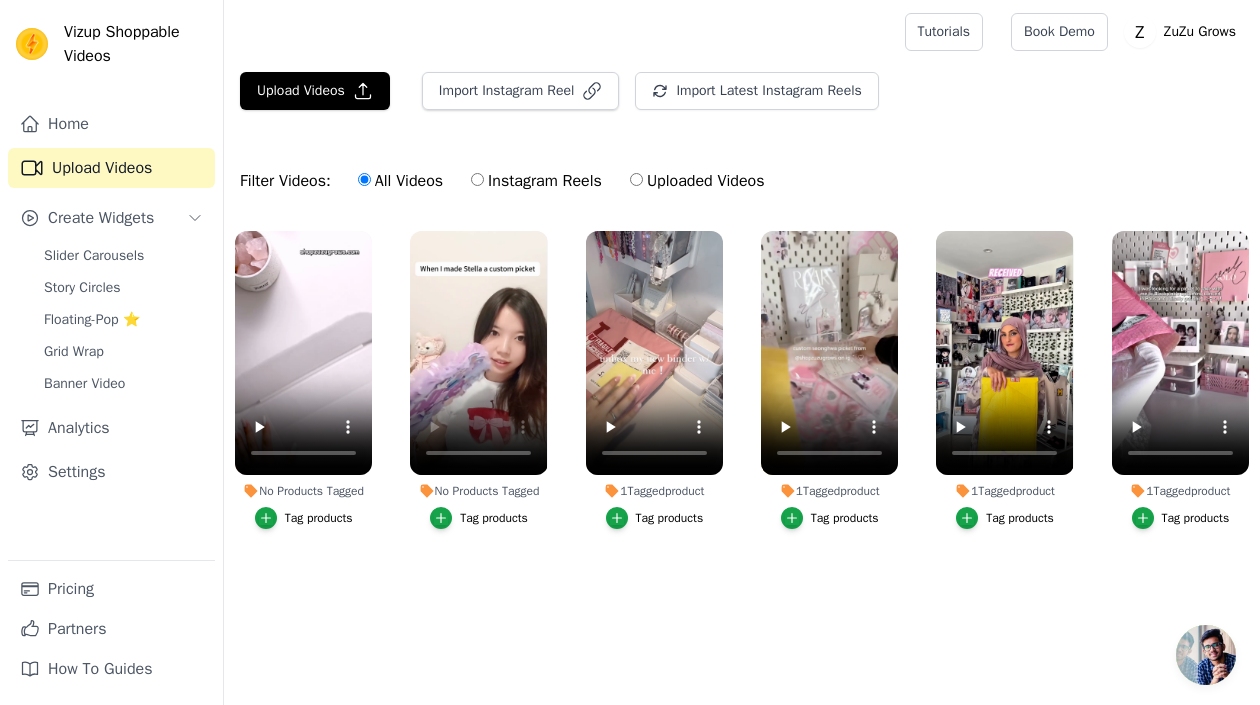 click on "Tag products" at bounding box center (494, 518) 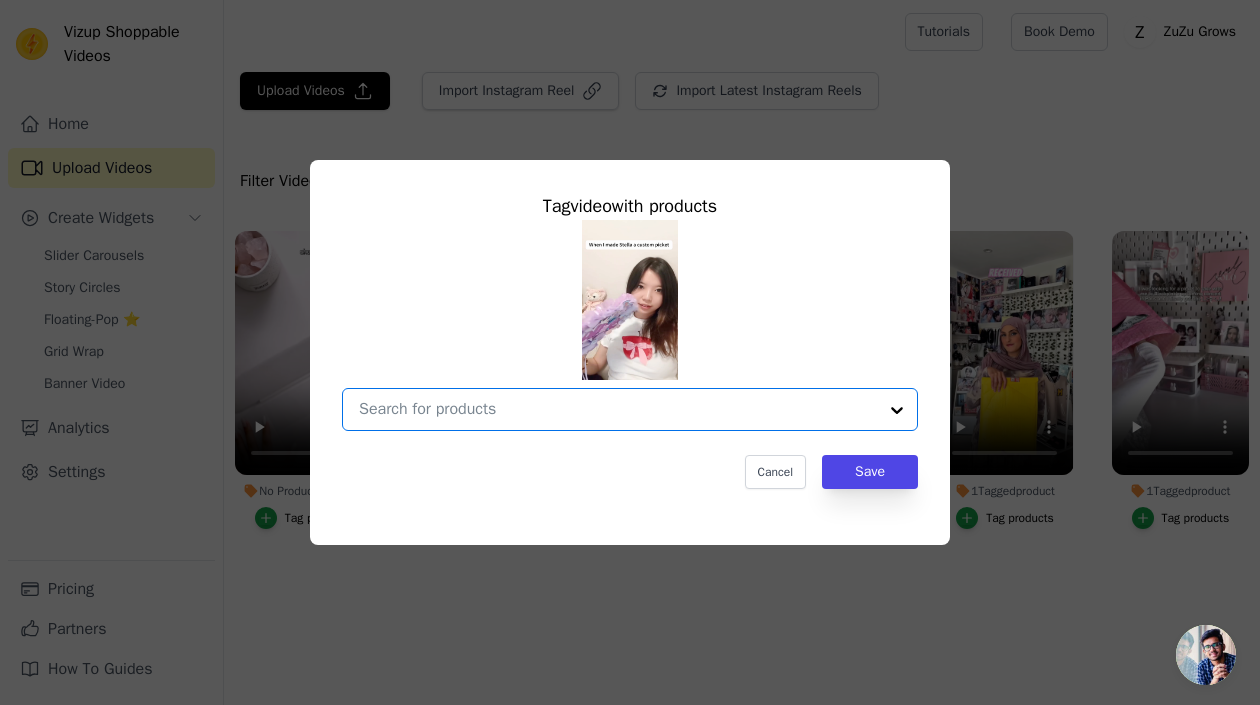 click on "No Products Tagged     Tag  video  with products       Option undefined, selected.   Select is focused, type to refine list, press down to open the menu.                   Cancel   Save     Tag products" at bounding box center [618, 409] 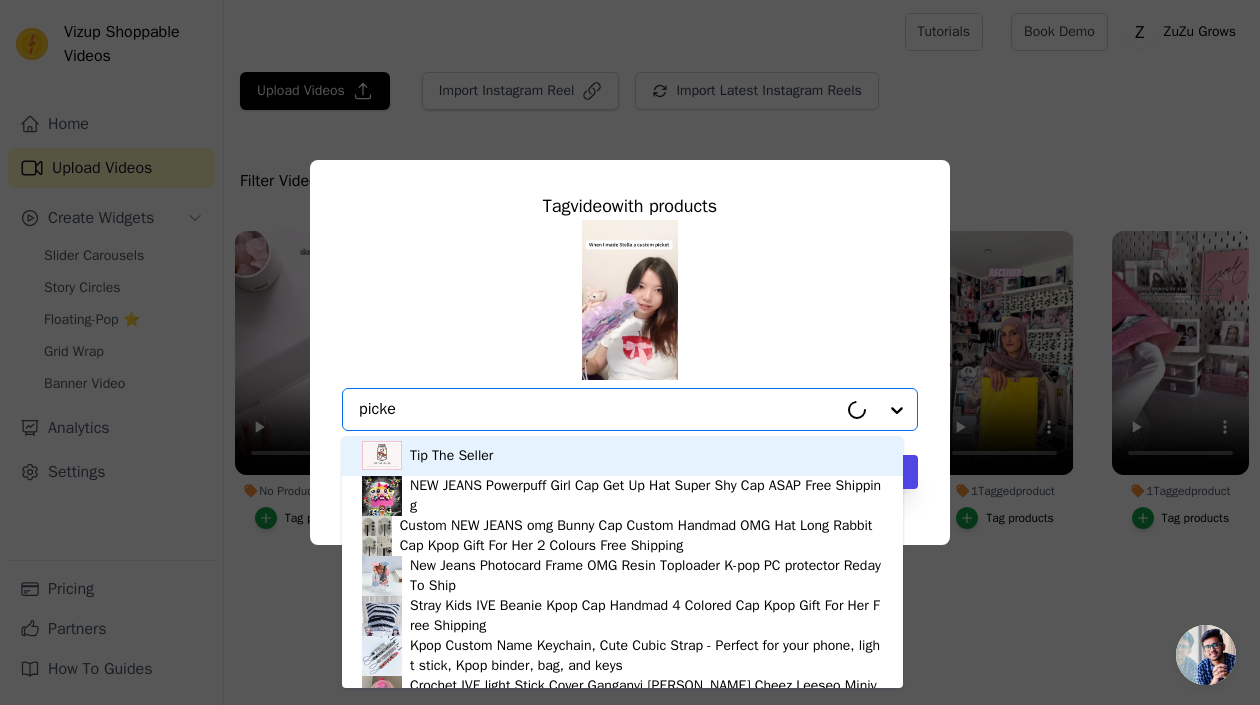 type on "picket" 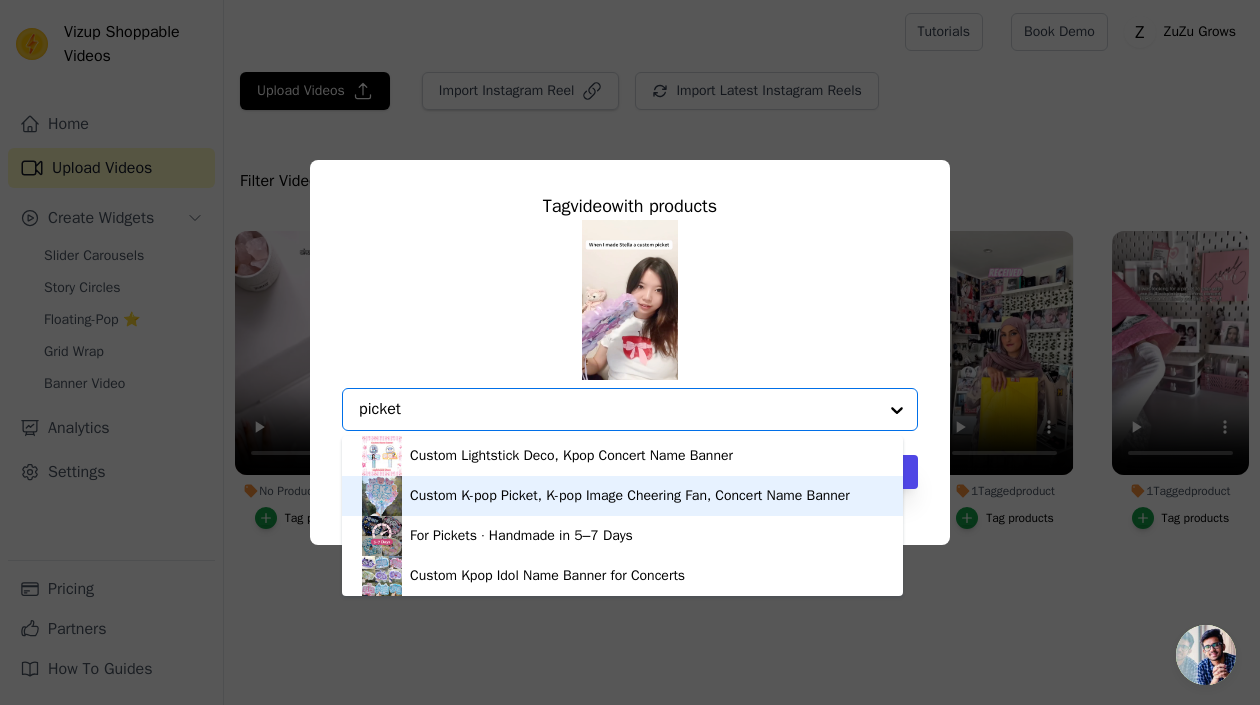 click on "Custom K-pop Picket, K-pop Image Cheering Fan, Concert Name Banner" at bounding box center (630, 496) 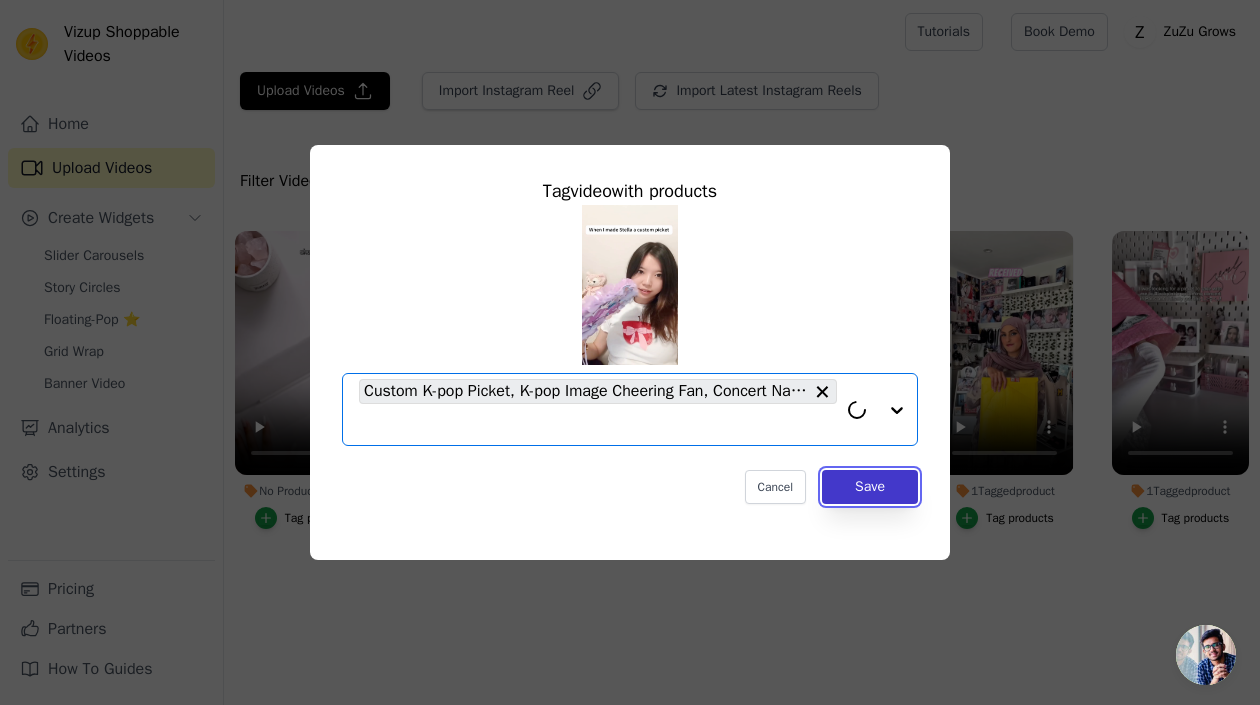 click on "Save" at bounding box center (870, 487) 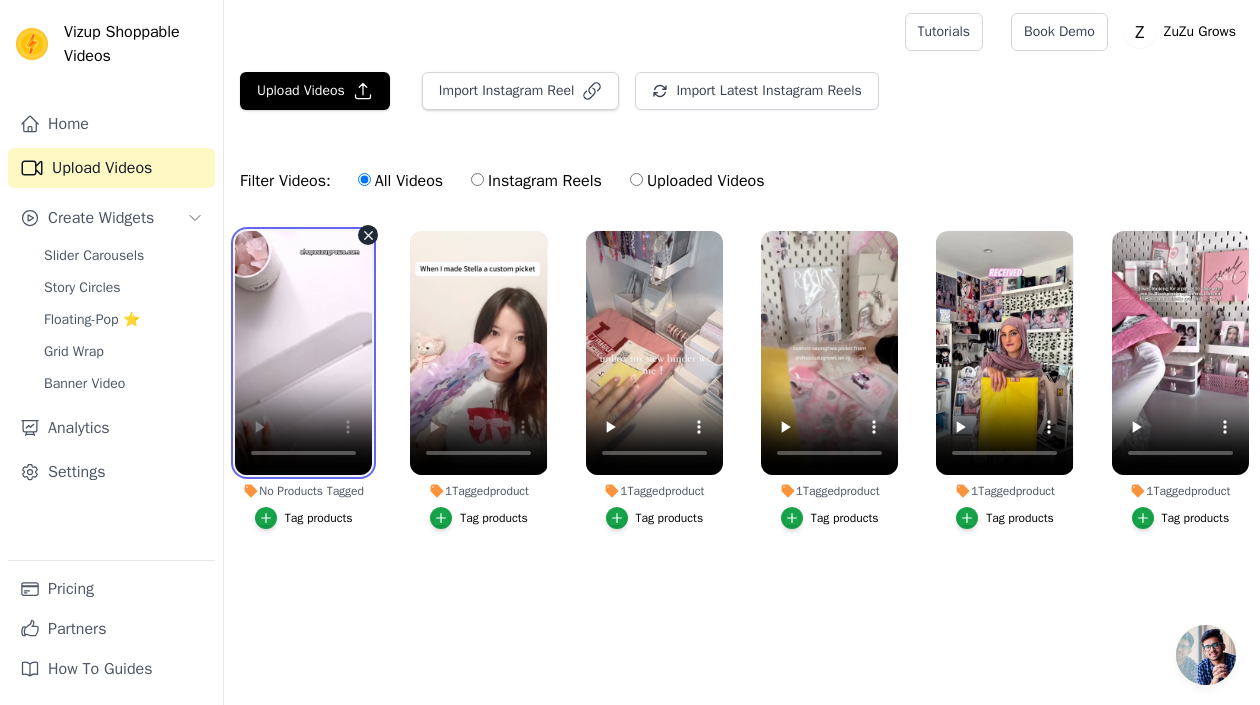 click at bounding box center [303, 353] 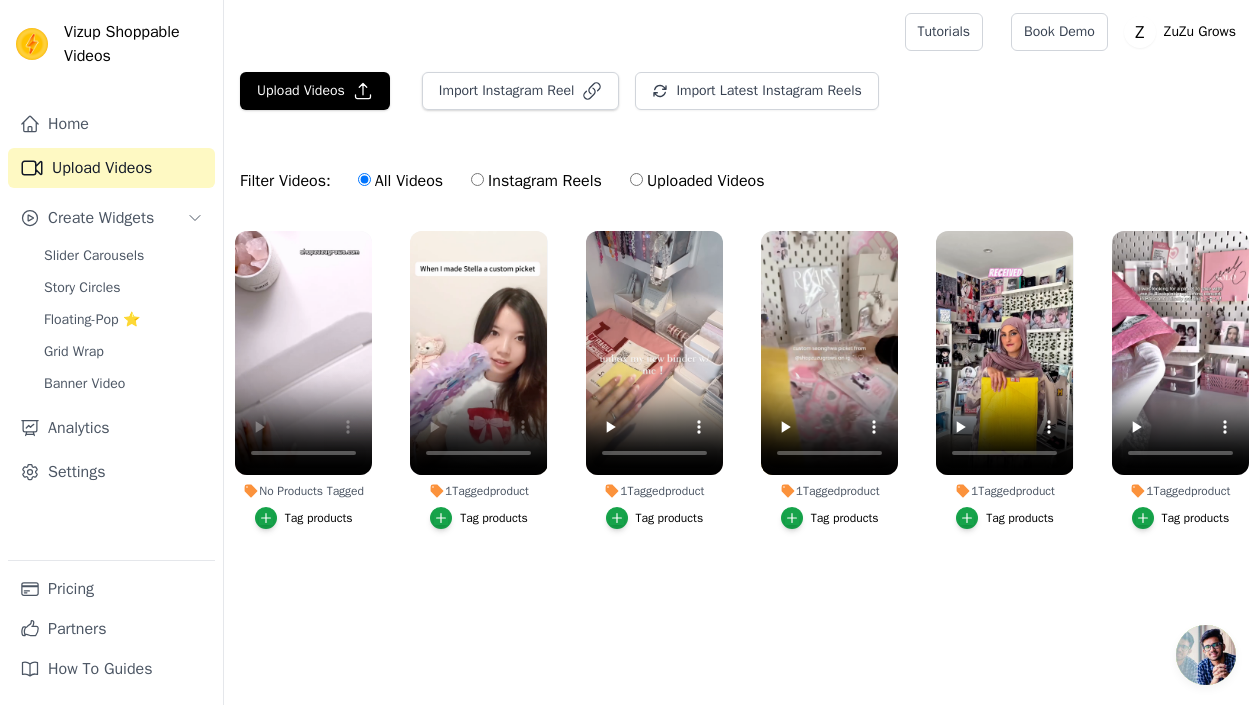 click on "Tag products" at bounding box center [319, 518] 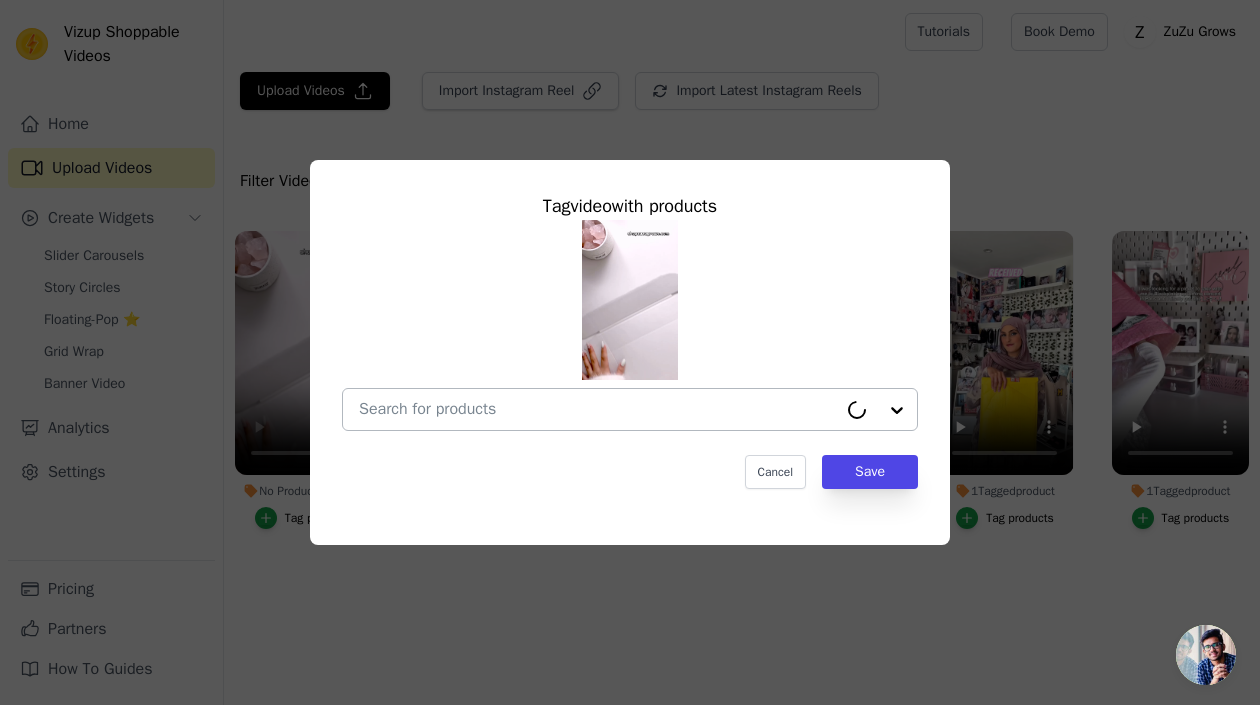 click on "No Products Tagged     Tag  video  with products                         Cancel   Save     Tag products" at bounding box center (598, 409) 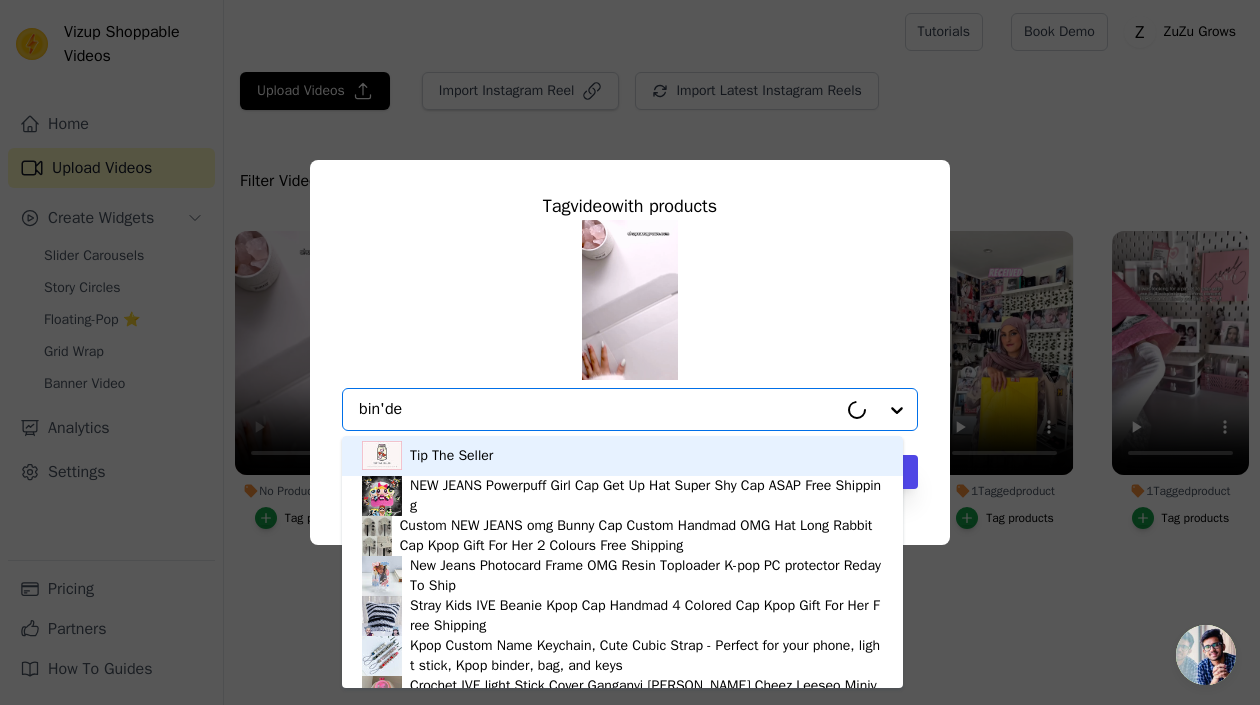 type on "binder" 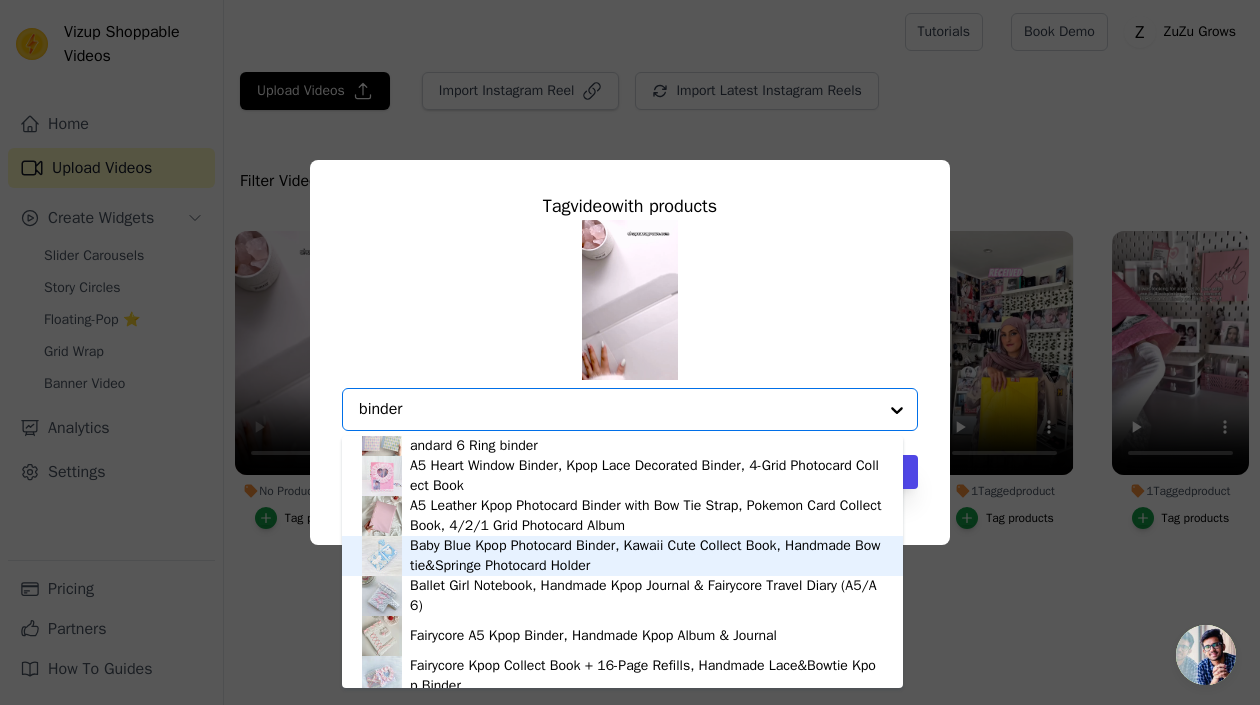 scroll, scrollTop: 600, scrollLeft: 0, axis: vertical 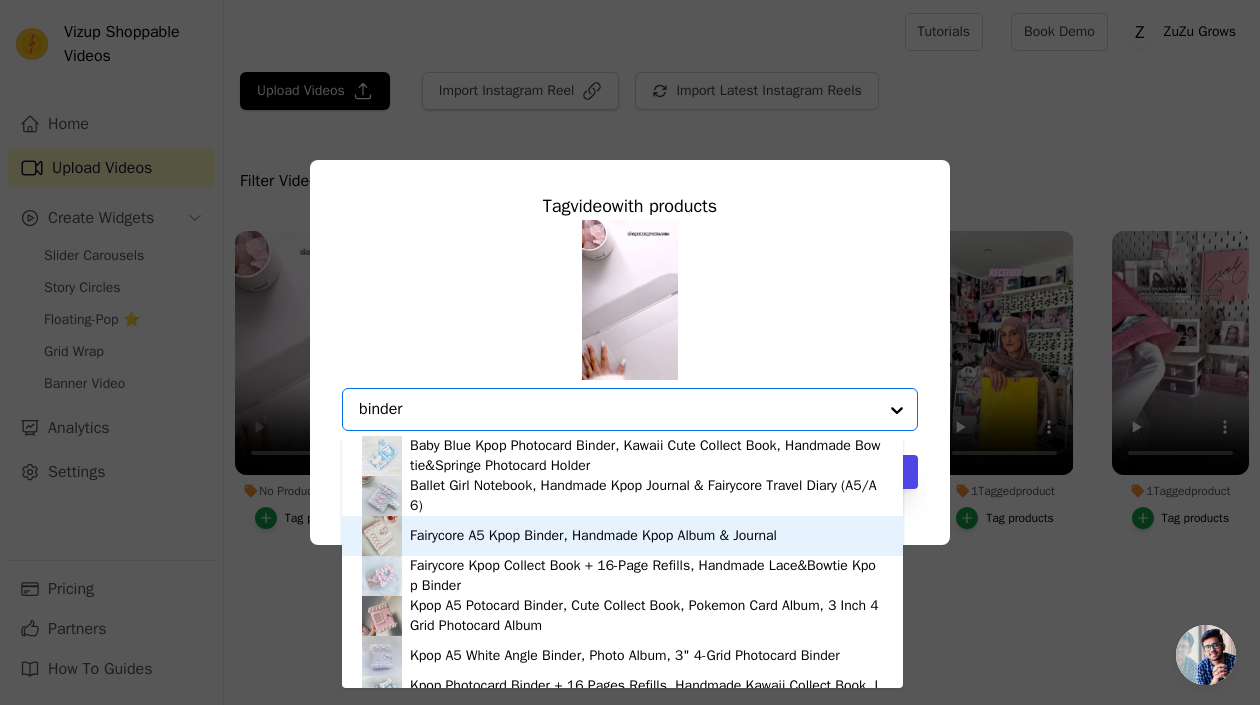 click on "Fairycore A5 Kpop Binder, Handmade Kpop Album & Journal" at bounding box center (593, 536) 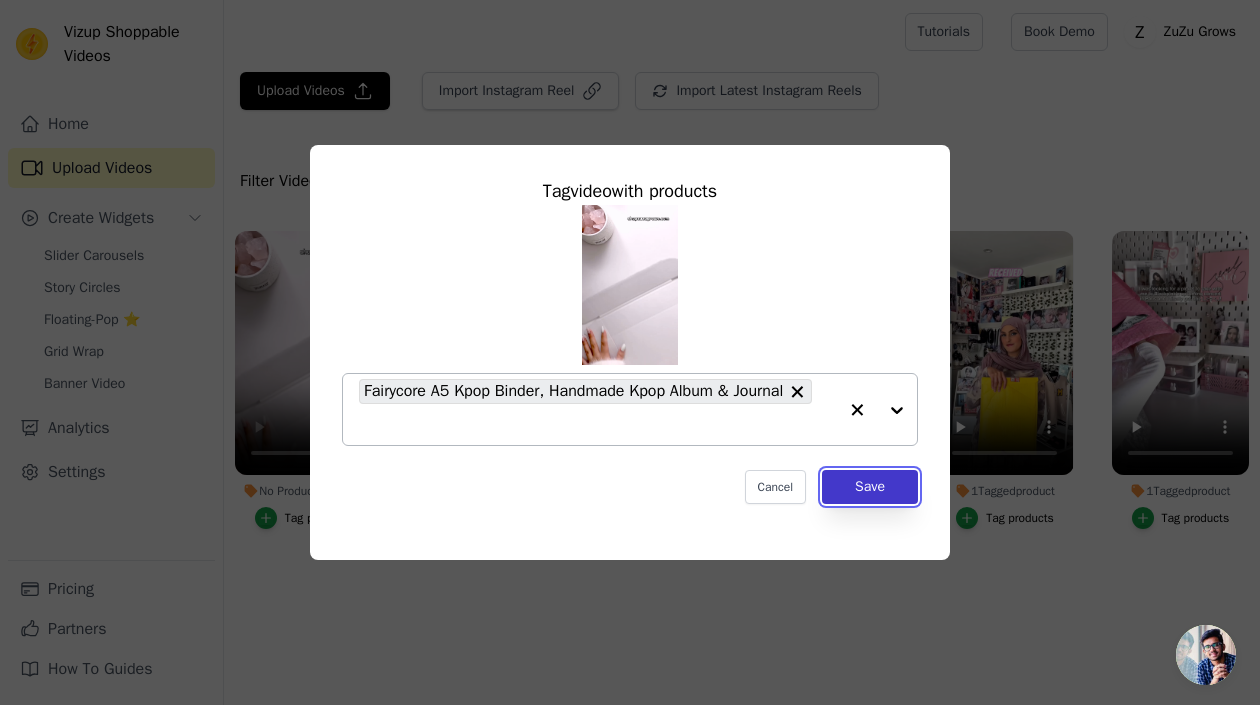click on "Save" at bounding box center (870, 487) 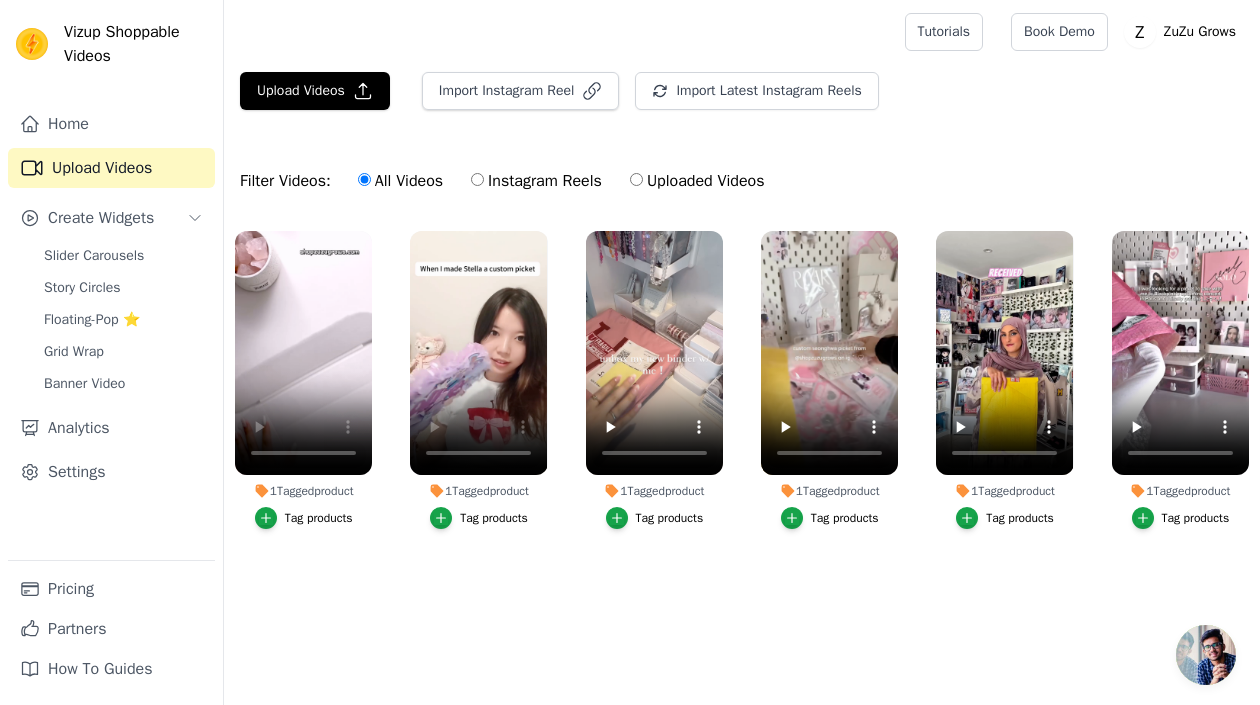 click on "Tag products" at bounding box center [319, 518] 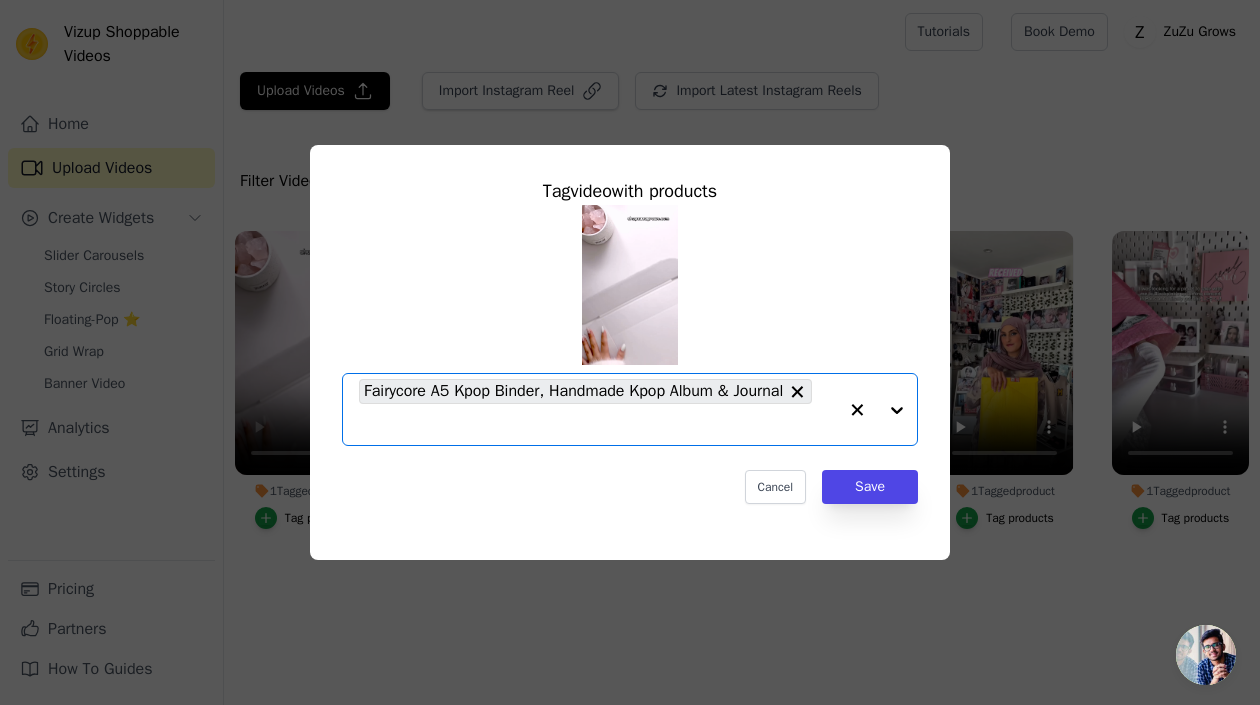 click on "1  Tagged  product     Tag  video  with products       Option Fairycore A5 Kpop Binder, Handmade Kpop Album & Journal, selected.   Select is focused, type to refine list, press down to open the menu.     Fairycore A5 Kpop Binder, Handmade Kpop Album & Journal                   Cancel   Save     Tag products" 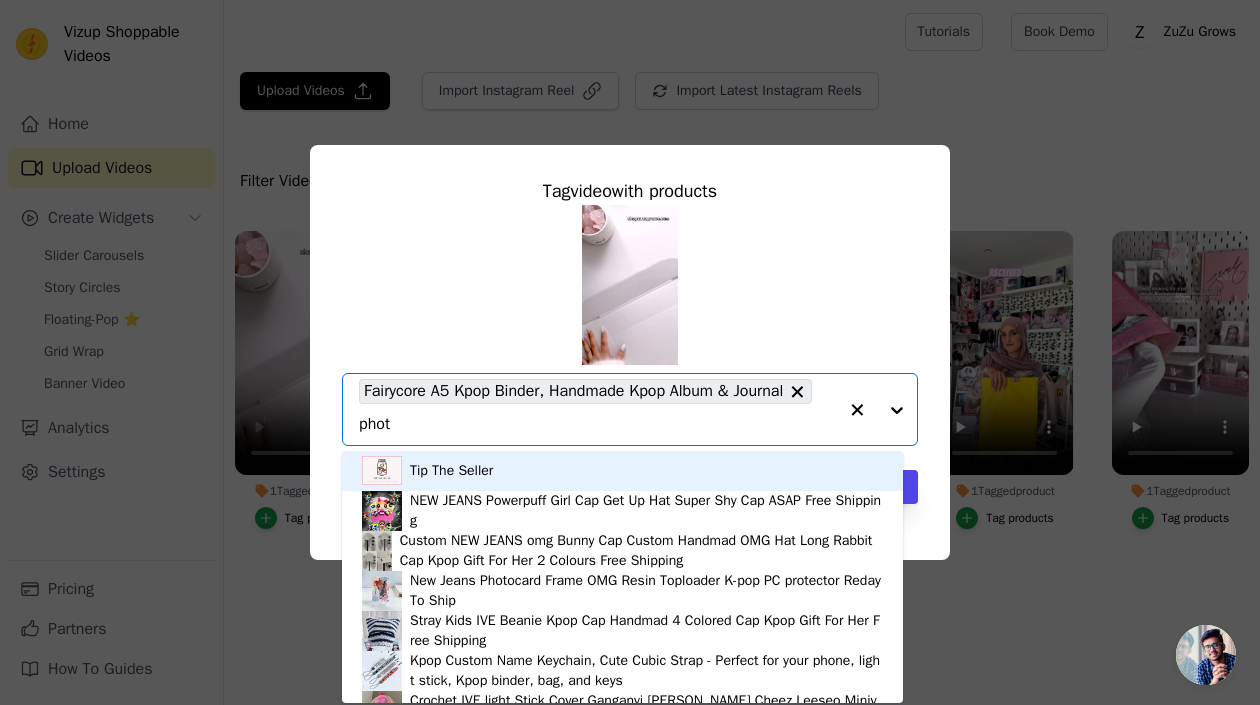 type on "photo" 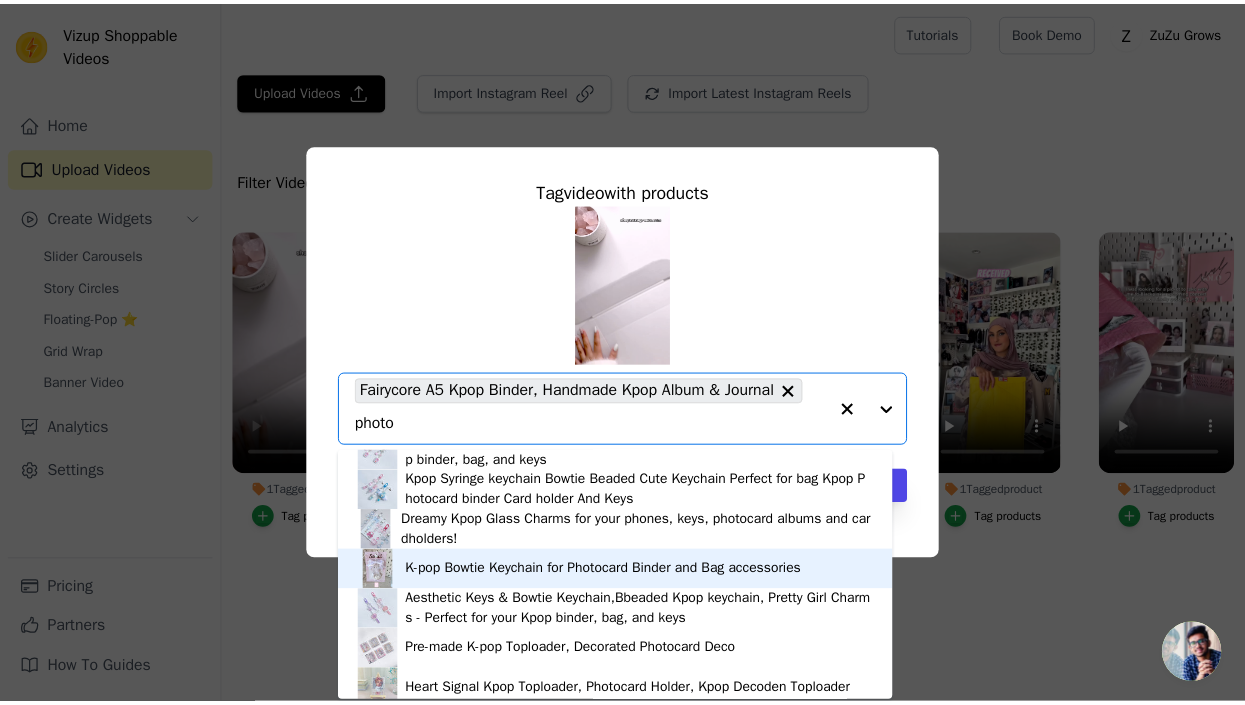 scroll, scrollTop: 300, scrollLeft: 0, axis: vertical 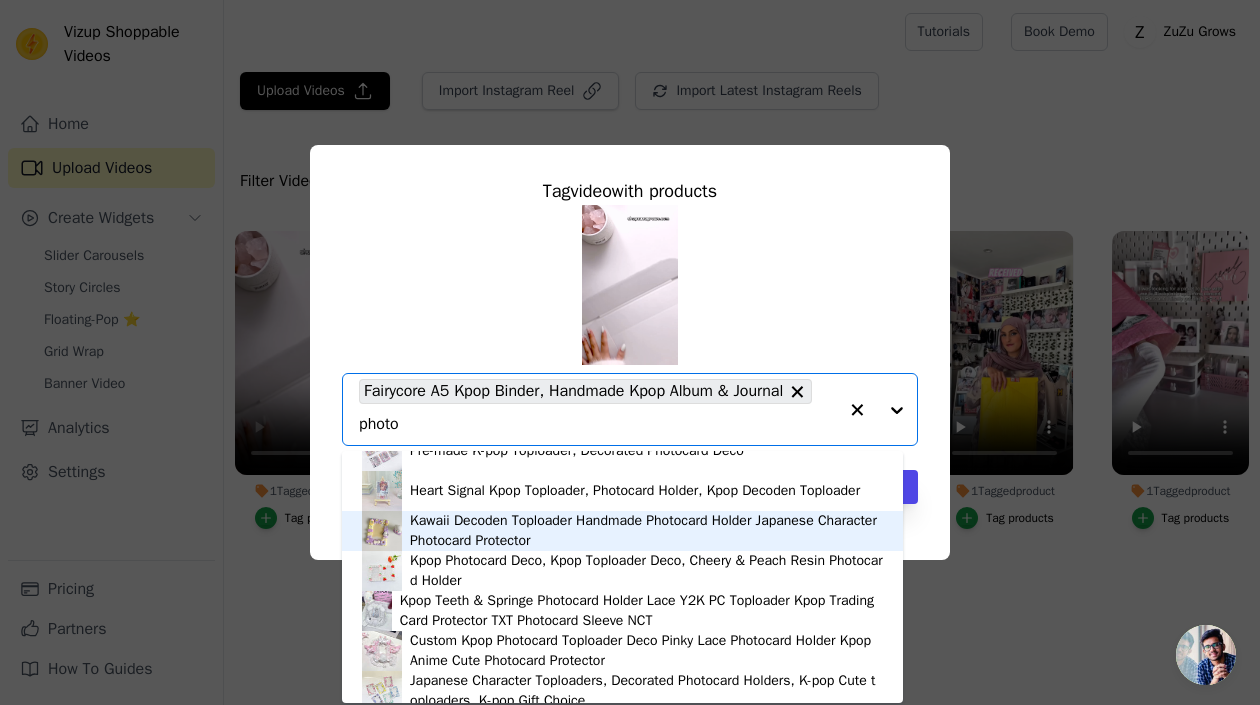 click on "Kawaii Decoden Toploader Handmade Photocard Holder Japanese Character Photocard Protector" at bounding box center [646, 531] 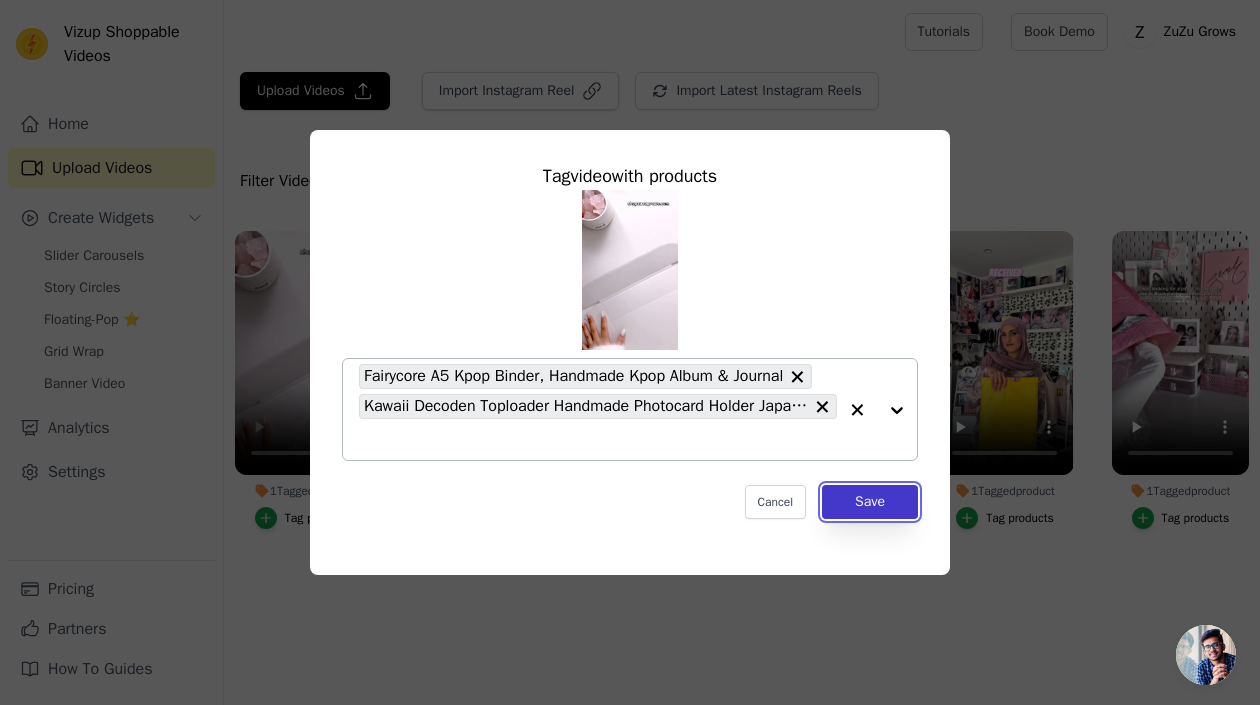 click on "Save" at bounding box center (870, 502) 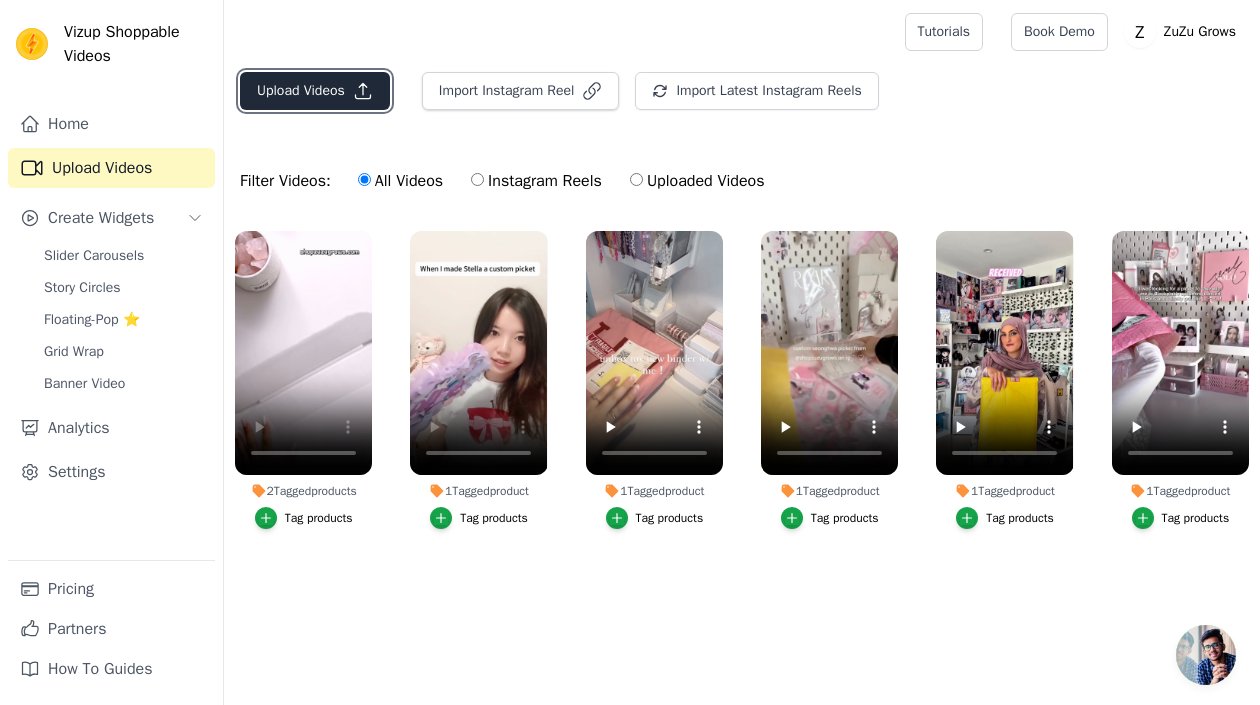 click on "Upload Videos" at bounding box center (315, 91) 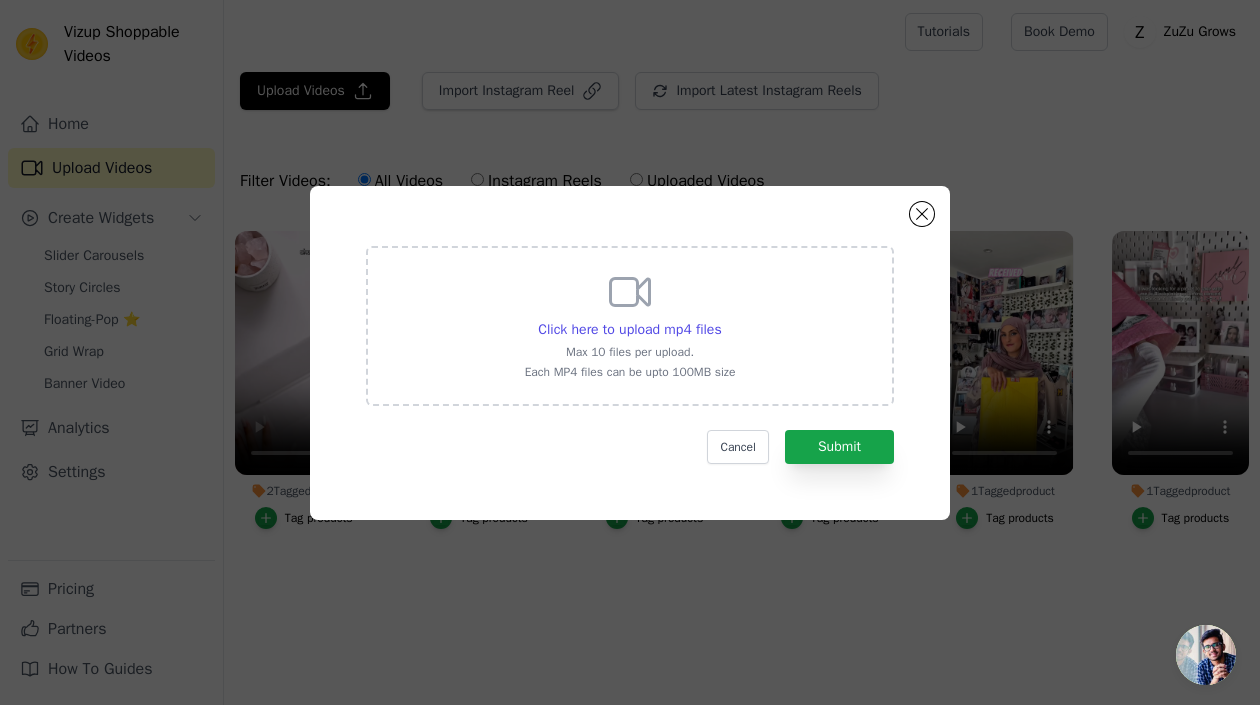 click on "Max 10 files per upload." at bounding box center [630, 352] 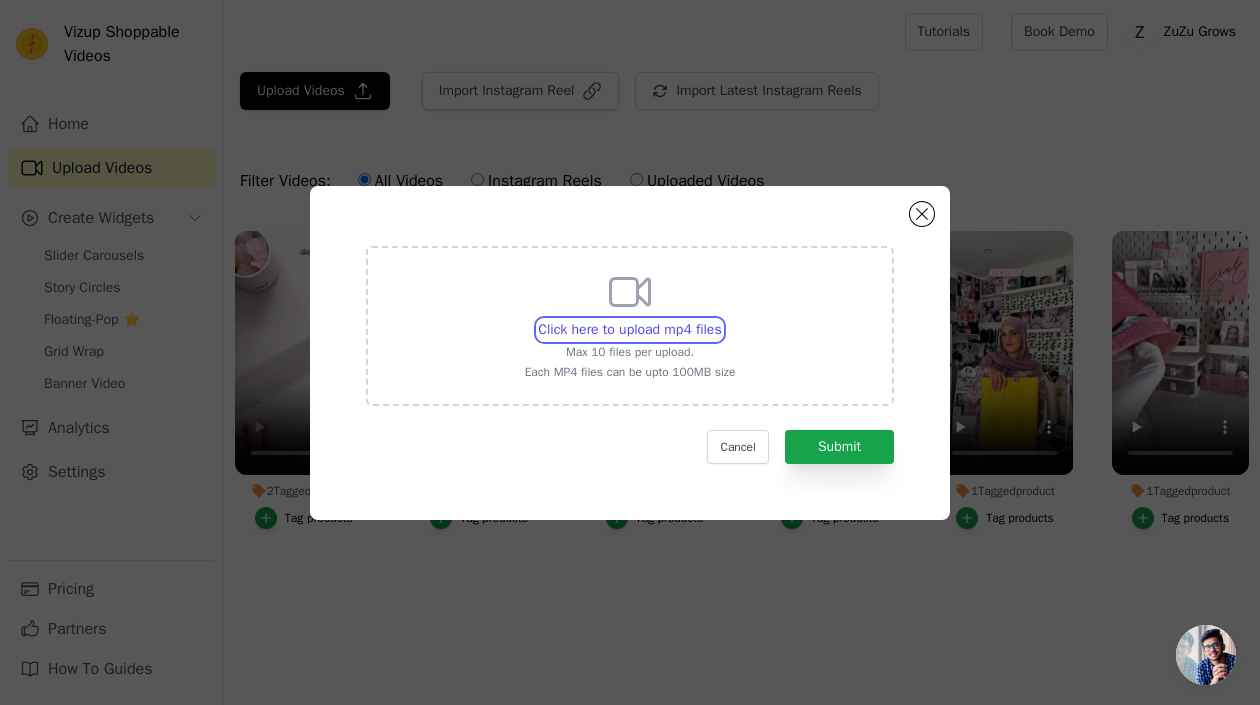 click on "Click here to upload mp4 files     Max 10 files per upload.   Each MP4 files can be upto 100MB size" at bounding box center [721, 319] 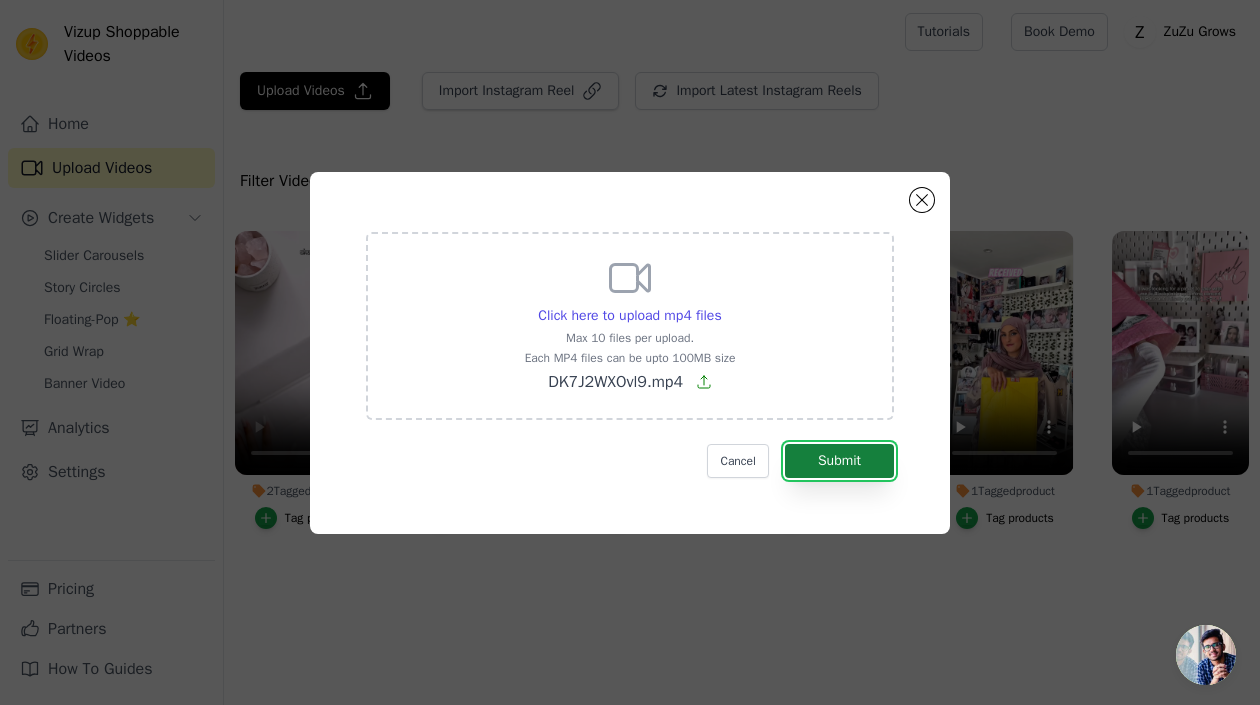 click on "Submit" at bounding box center [839, 461] 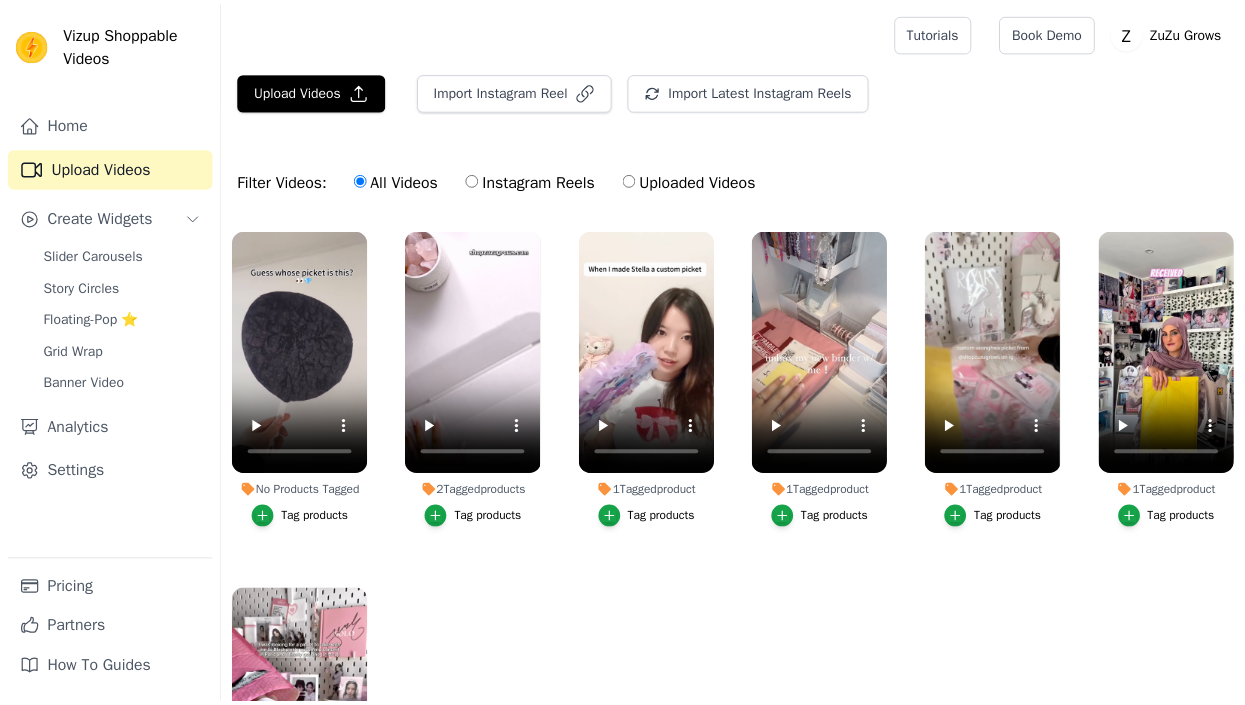 scroll, scrollTop: 0, scrollLeft: 0, axis: both 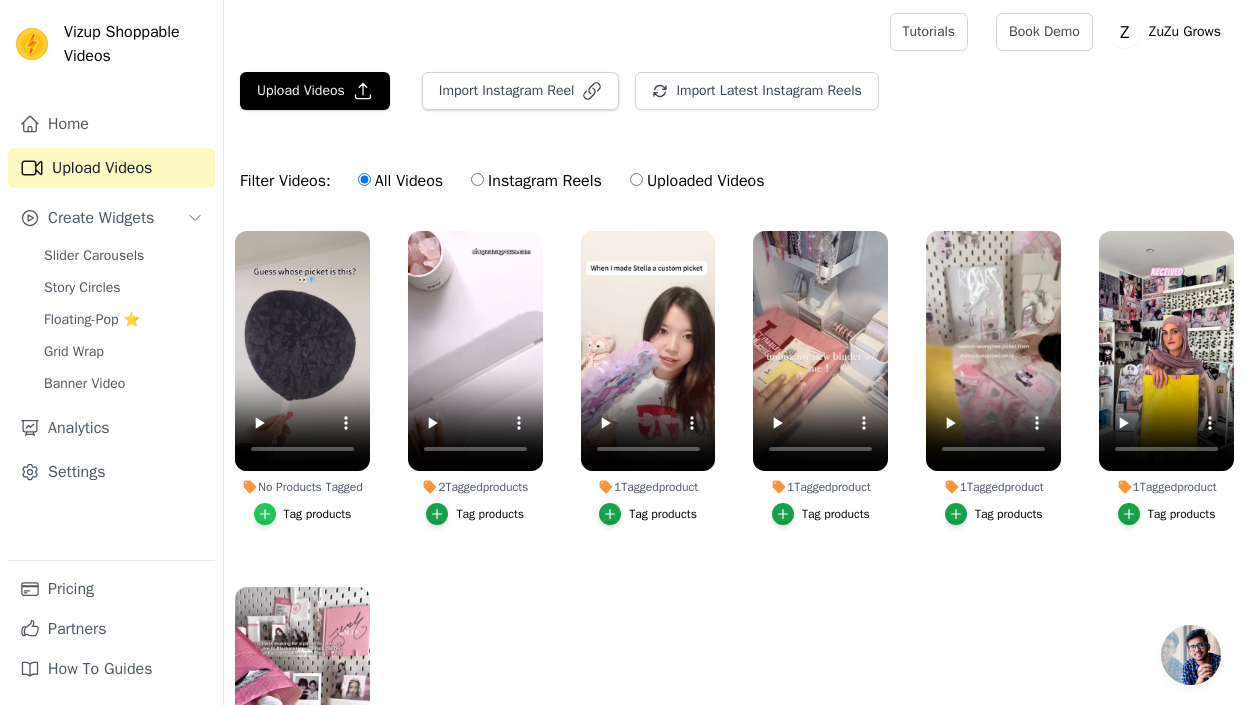 click 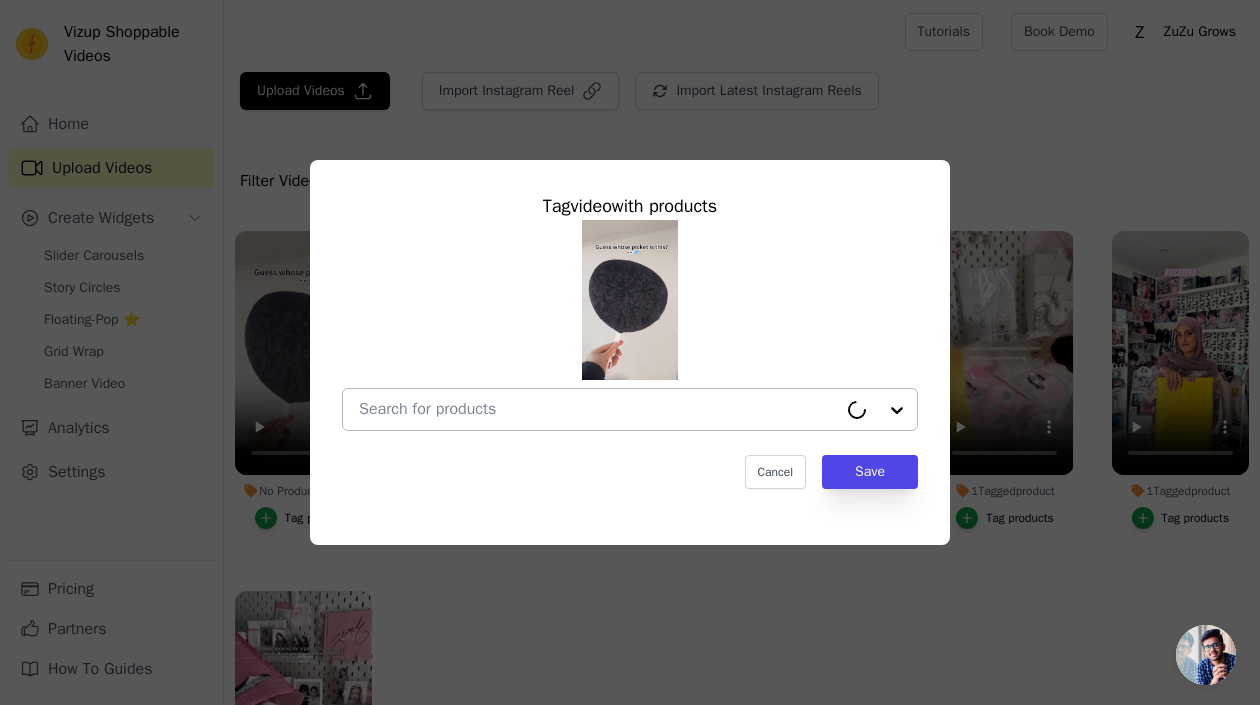 click at bounding box center (598, 409) 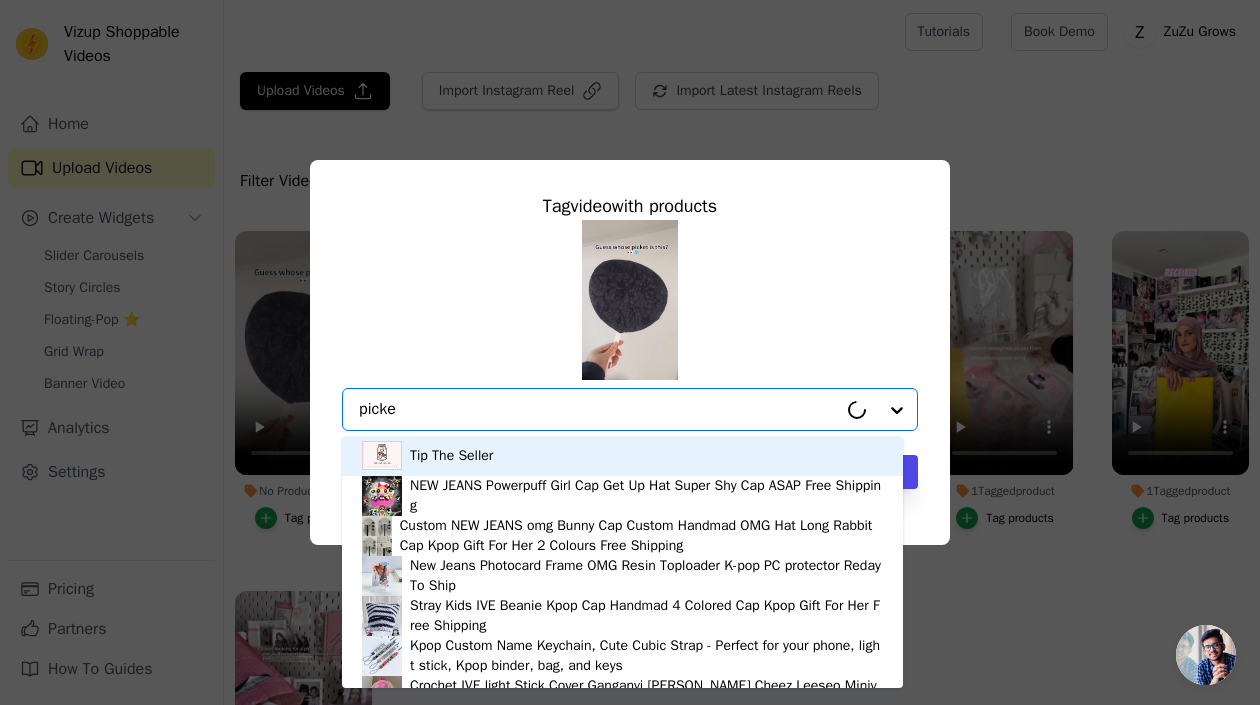 type on "picket" 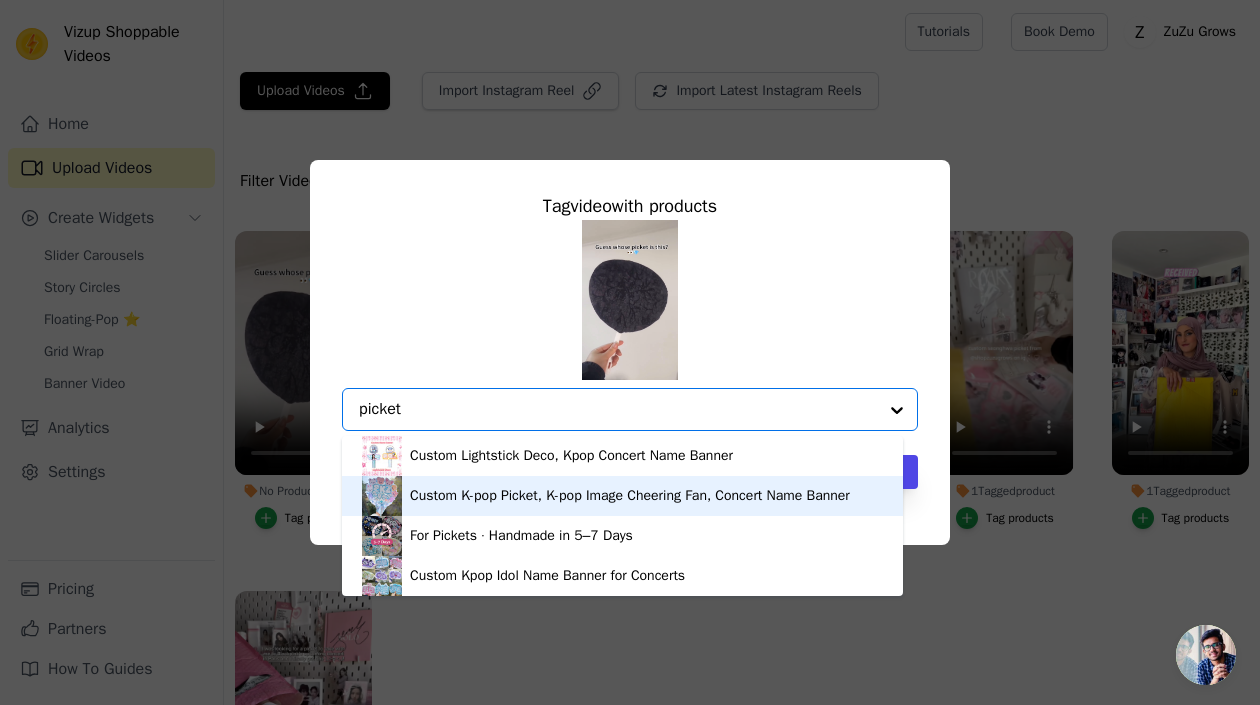click on "Custom K-pop Picket, K-pop Image Cheering Fan, Concert Name Banner" at bounding box center (630, 496) 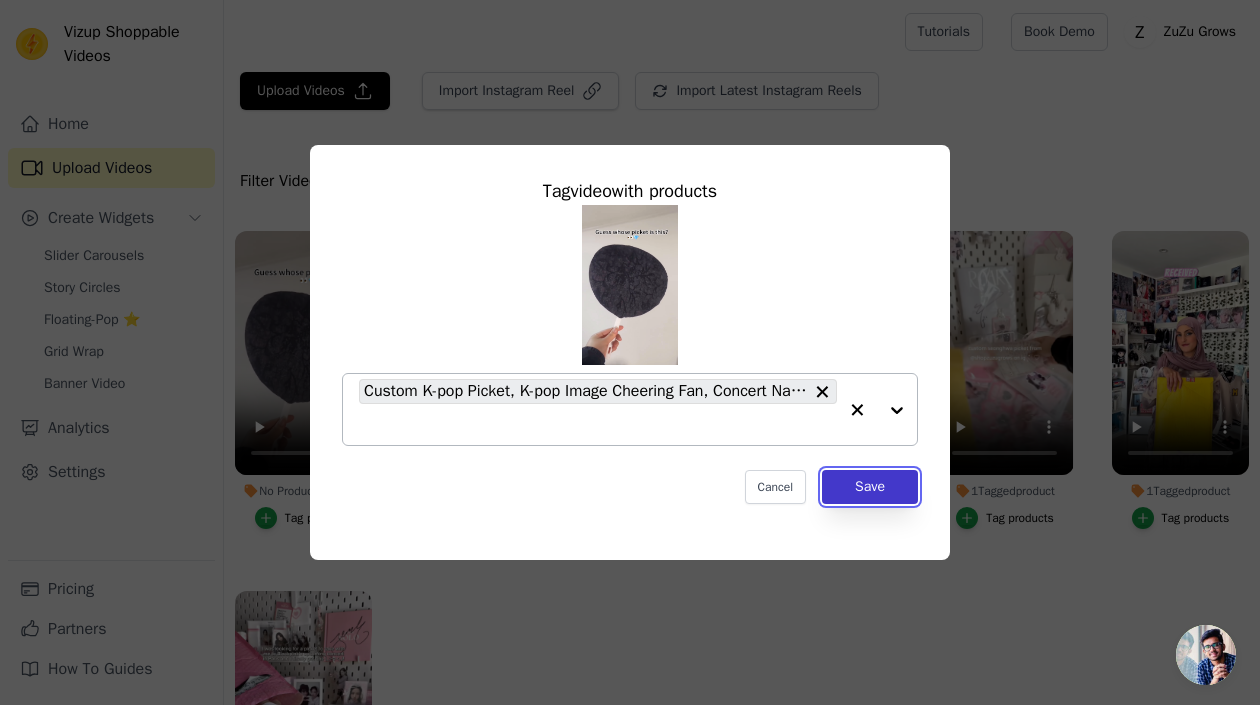 click on "Save" at bounding box center [870, 487] 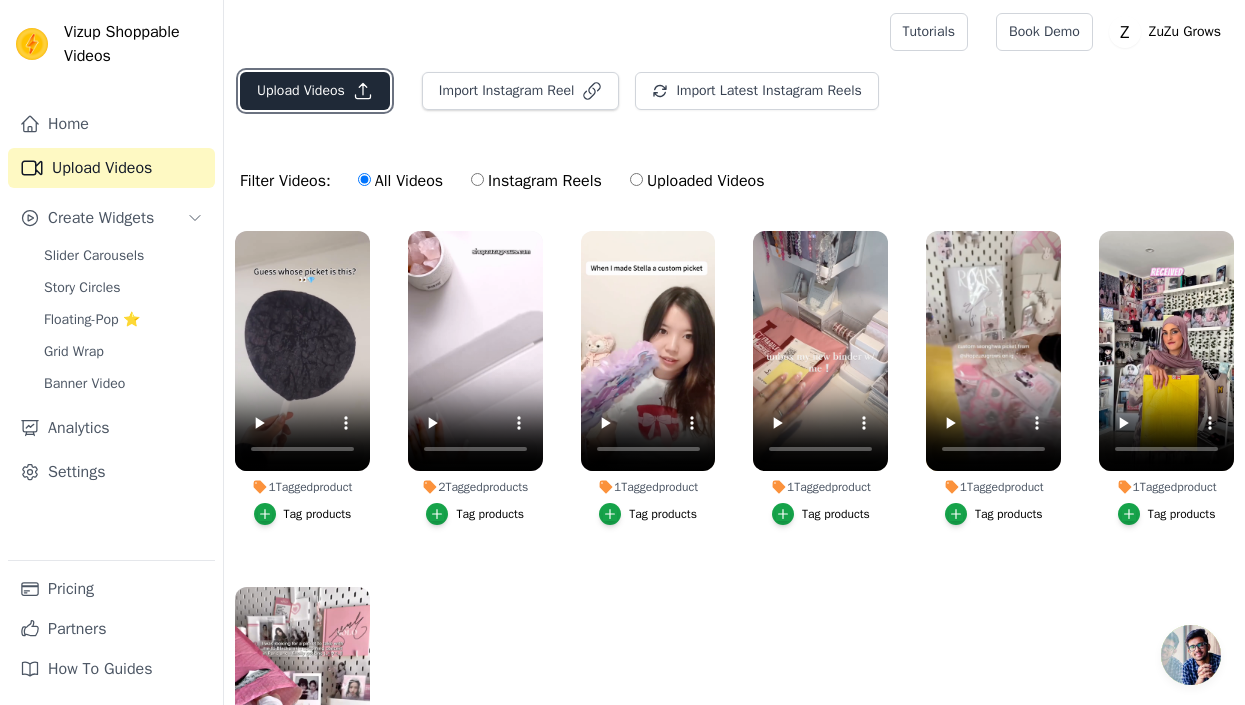 click on "Upload Videos" at bounding box center [315, 91] 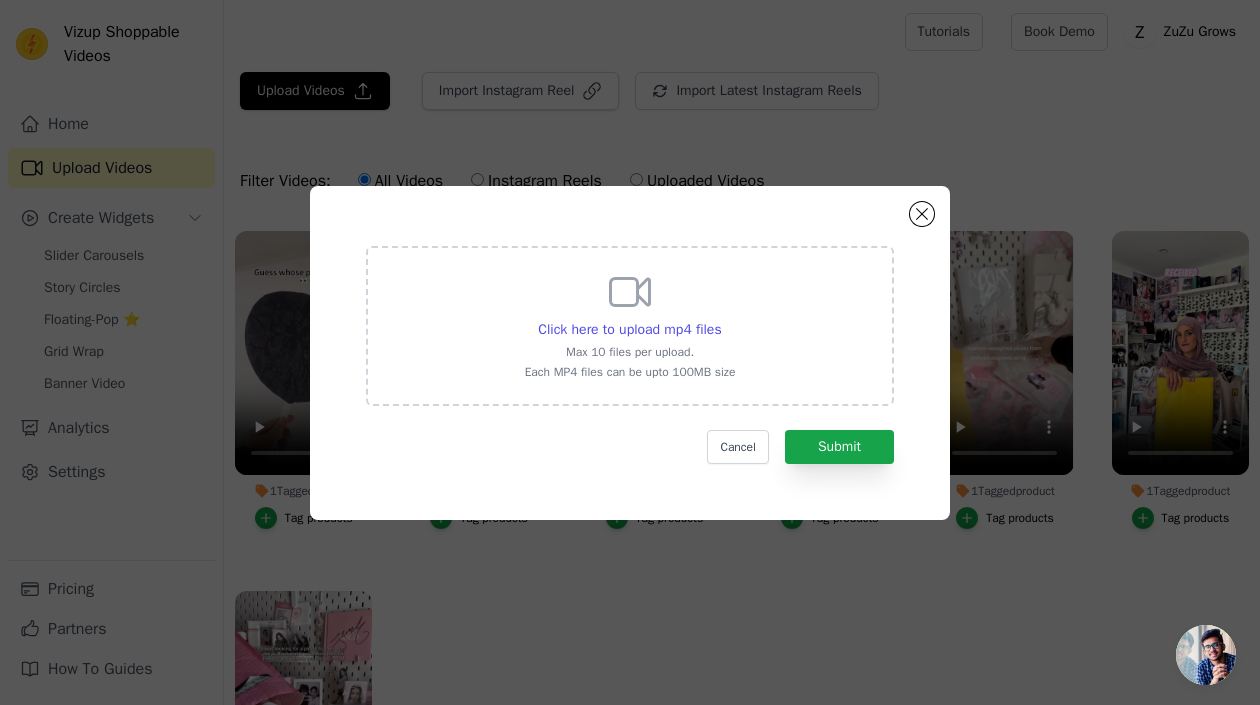 click on "Click here to upload mp4 files     Max 10 files per upload.   Each MP4 files can be upto 100MB size     Cancel   Submit" at bounding box center [630, 355] 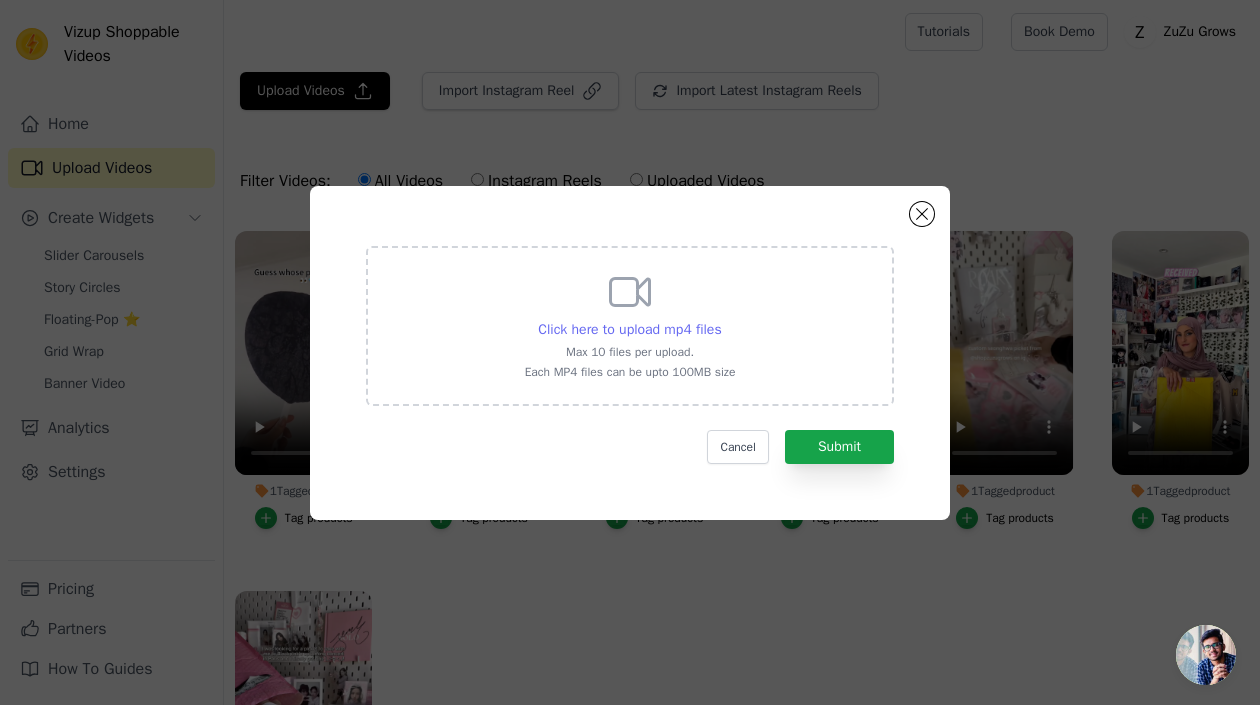 click on "Click here to upload mp4 files" at bounding box center [629, 329] 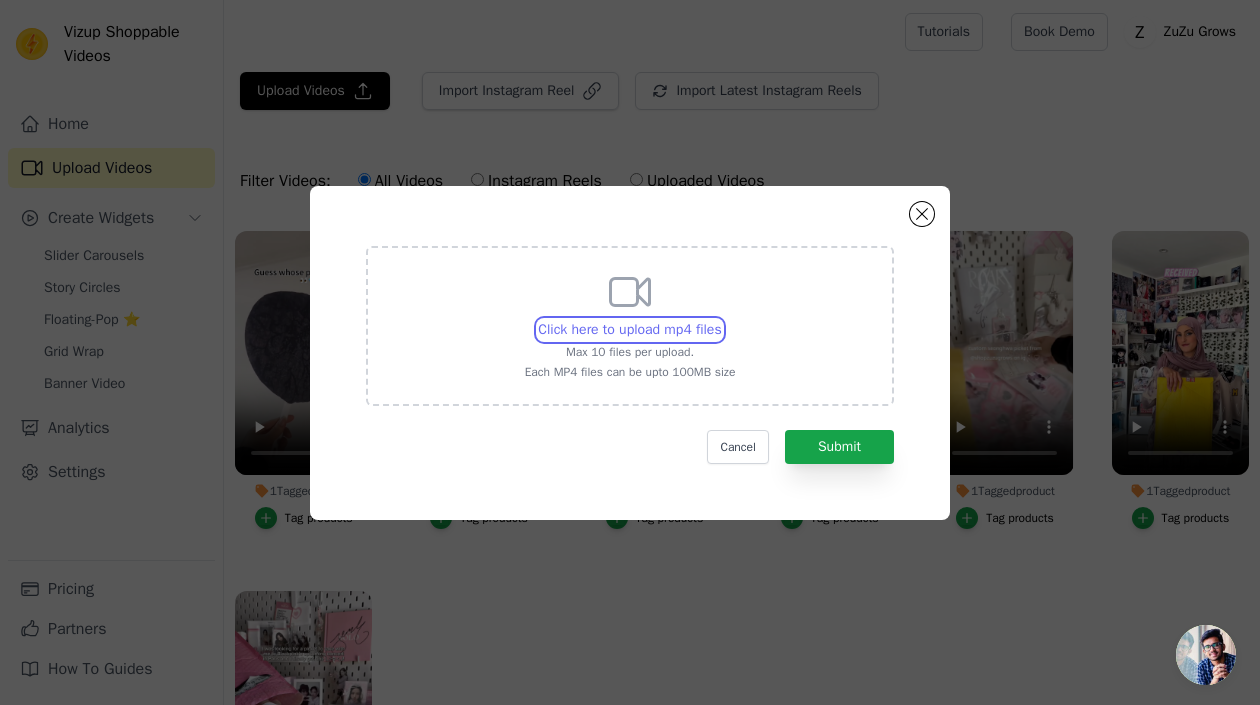 click on "Click here to upload mp4 files     Max 10 files per upload.   Each MP4 files can be upto 100MB size" at bounding box center (721, 319) 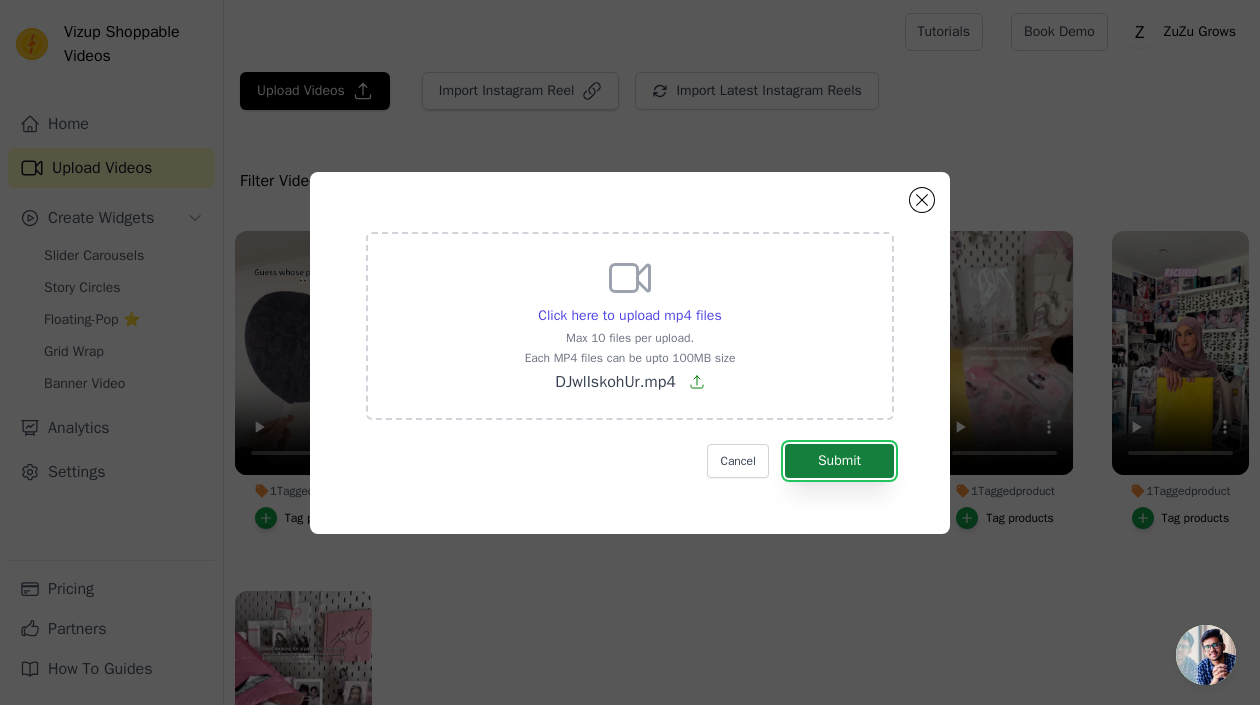 click on "Submit" at bounding box center [839, 461] 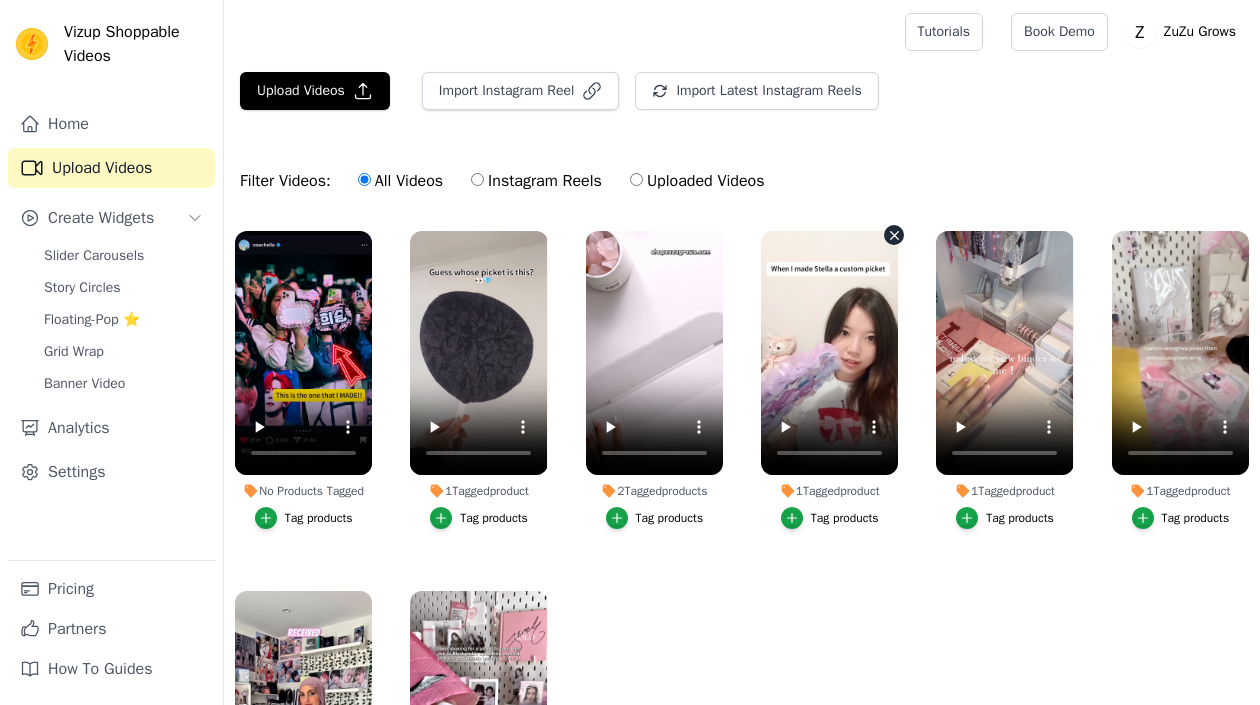 scroll, scrollTop: 0, scrollLeft: 0, axis: both 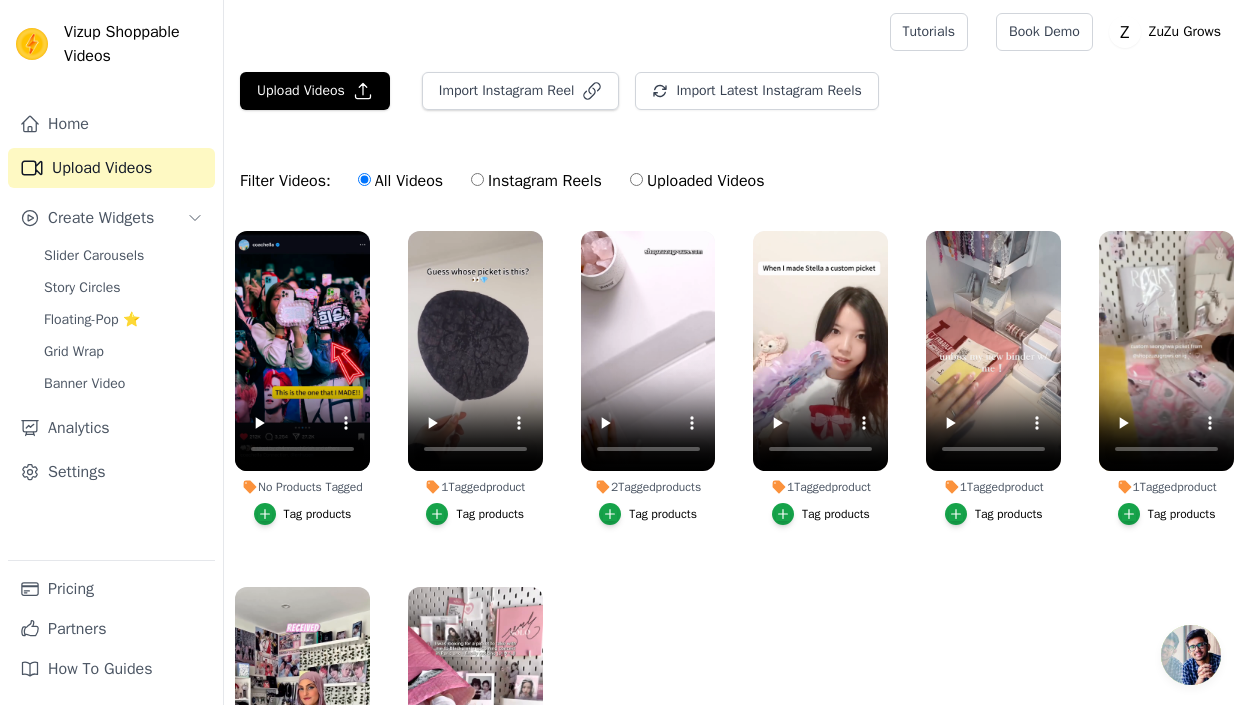 click on "Tag products" at bounding box center (318, 514) 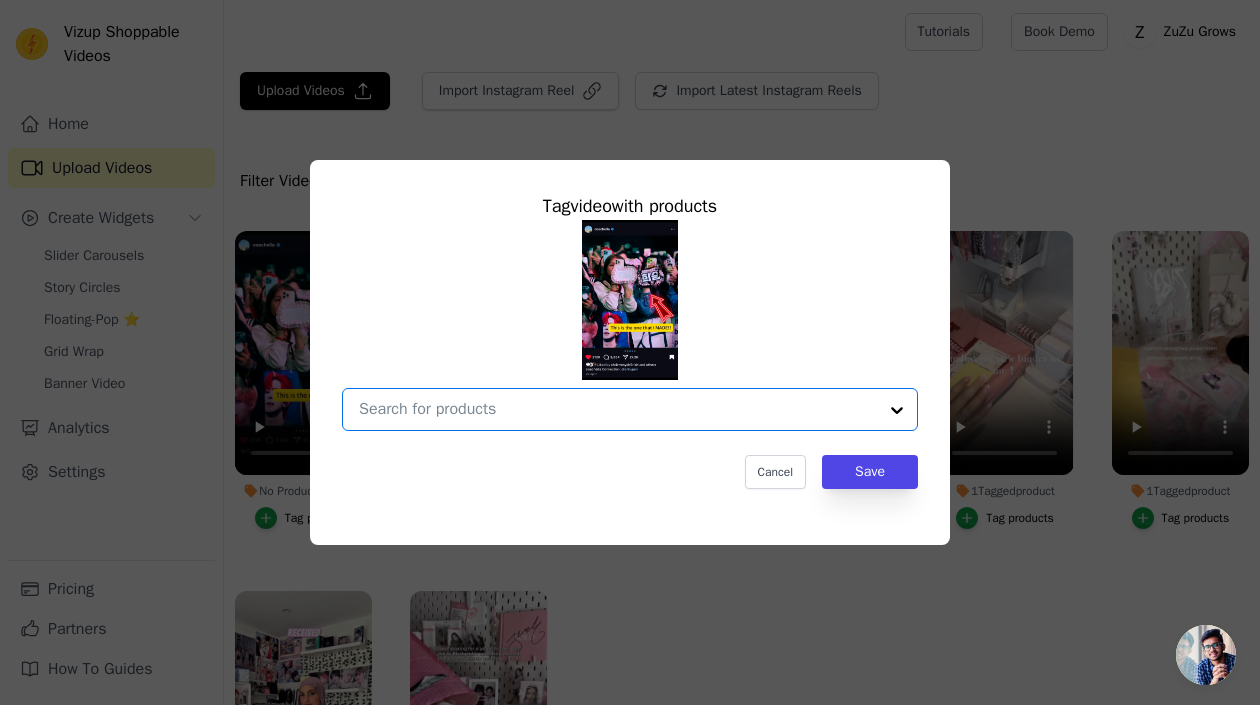 click on "No Products Tagged     Tag  video  with products       Option undefined, selected.   Select is focused, type to refine list, press down to open the menu.                   Cancel   Save     Tag products" at bounding box center [618, 409] 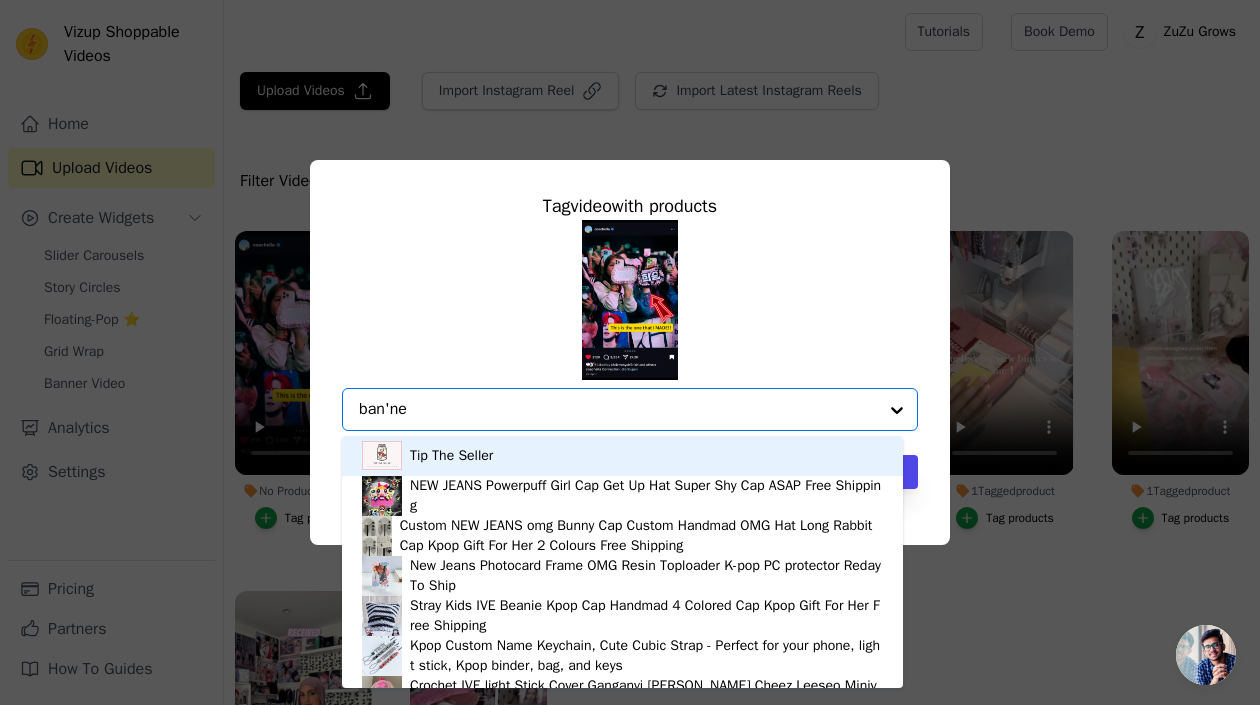 type on "banner" 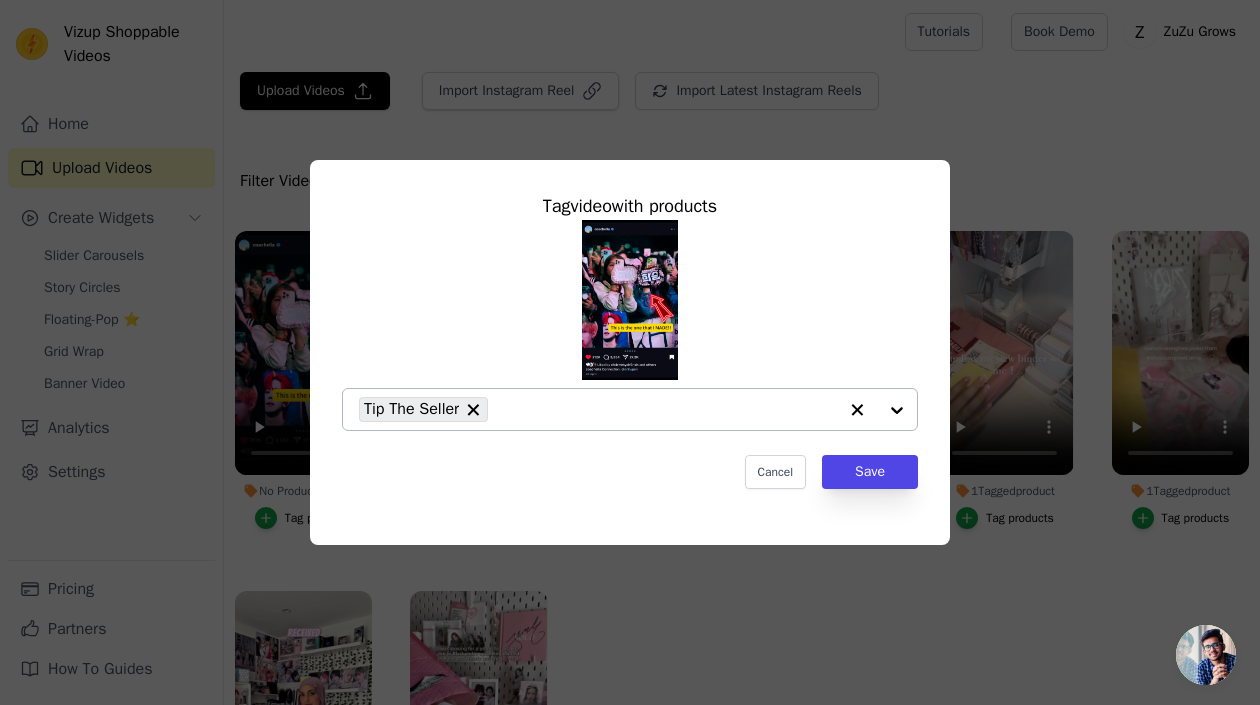 click on "Tip The Seller" at bounding box center (423, 409) 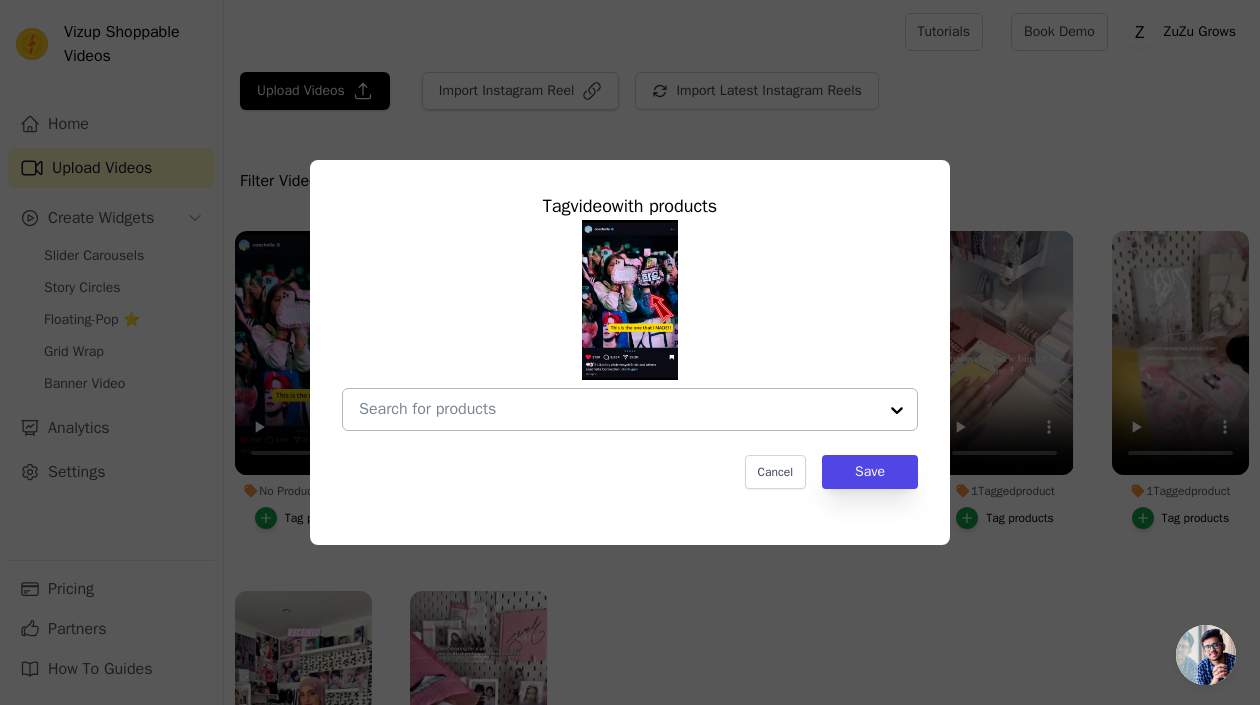 click at bounding box center [618, 409] 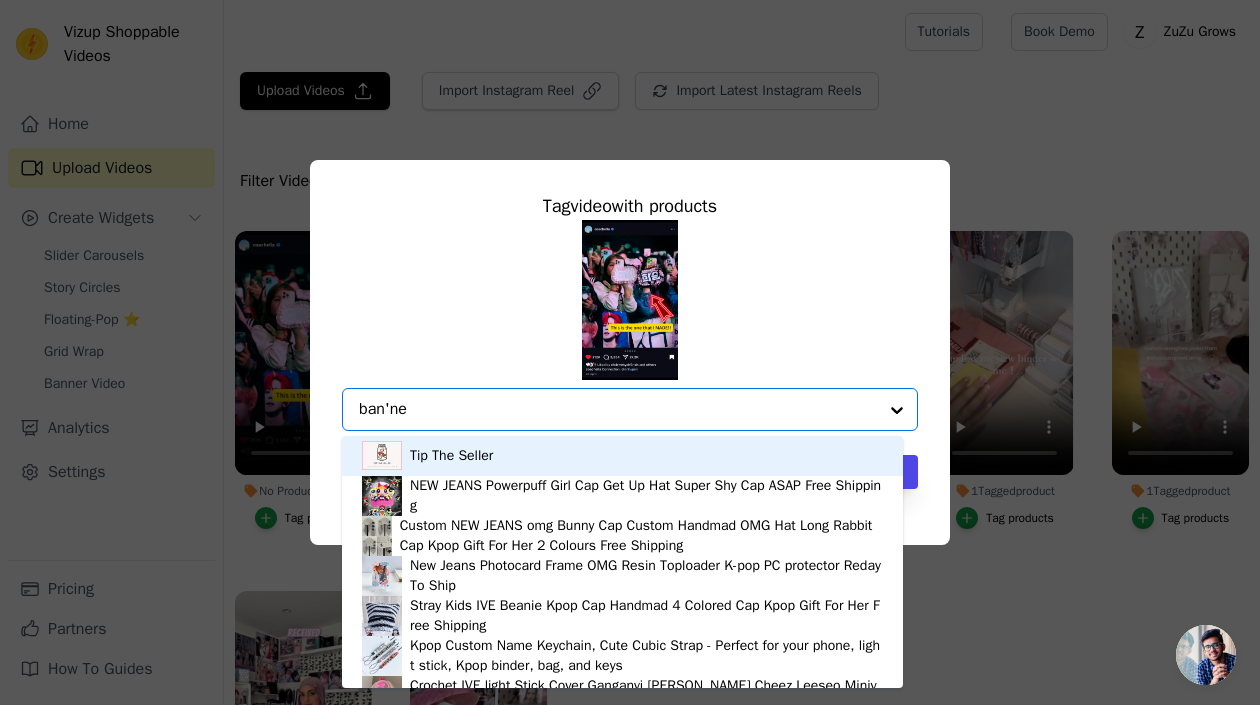 type on "banner" 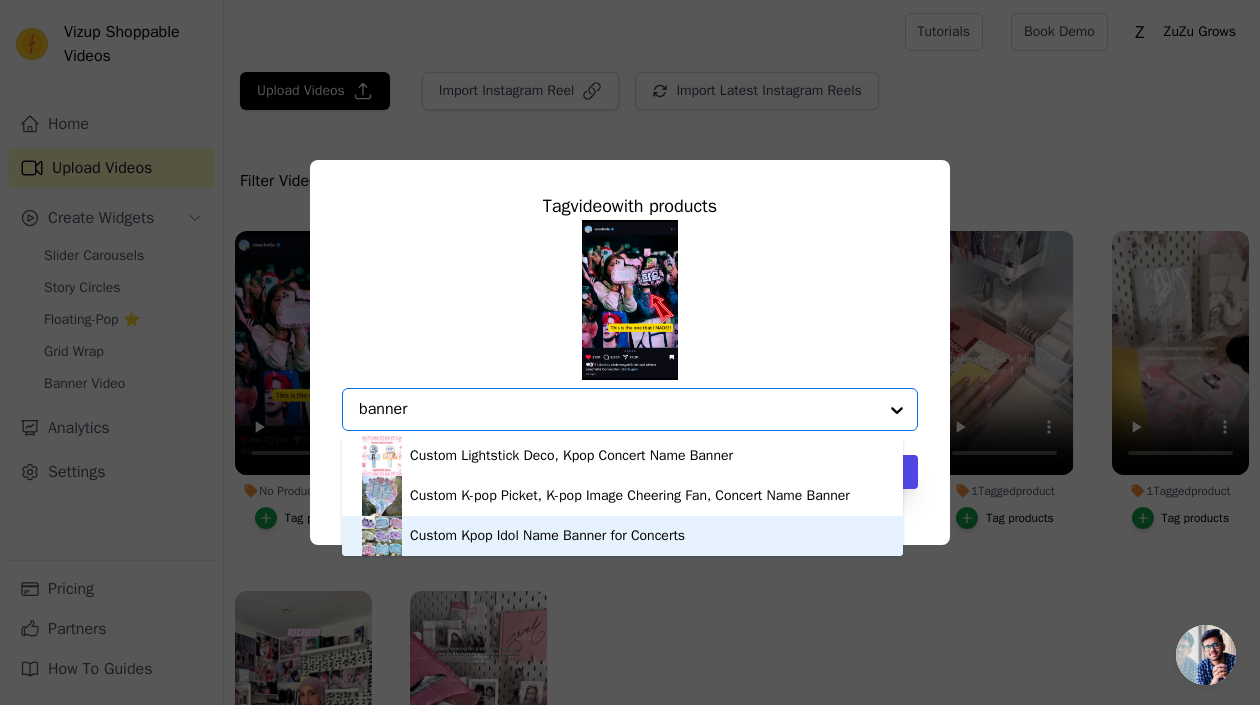 click on "Custom Kpop Idol Name Banner for Concerts" at bounding box center (547, 536) 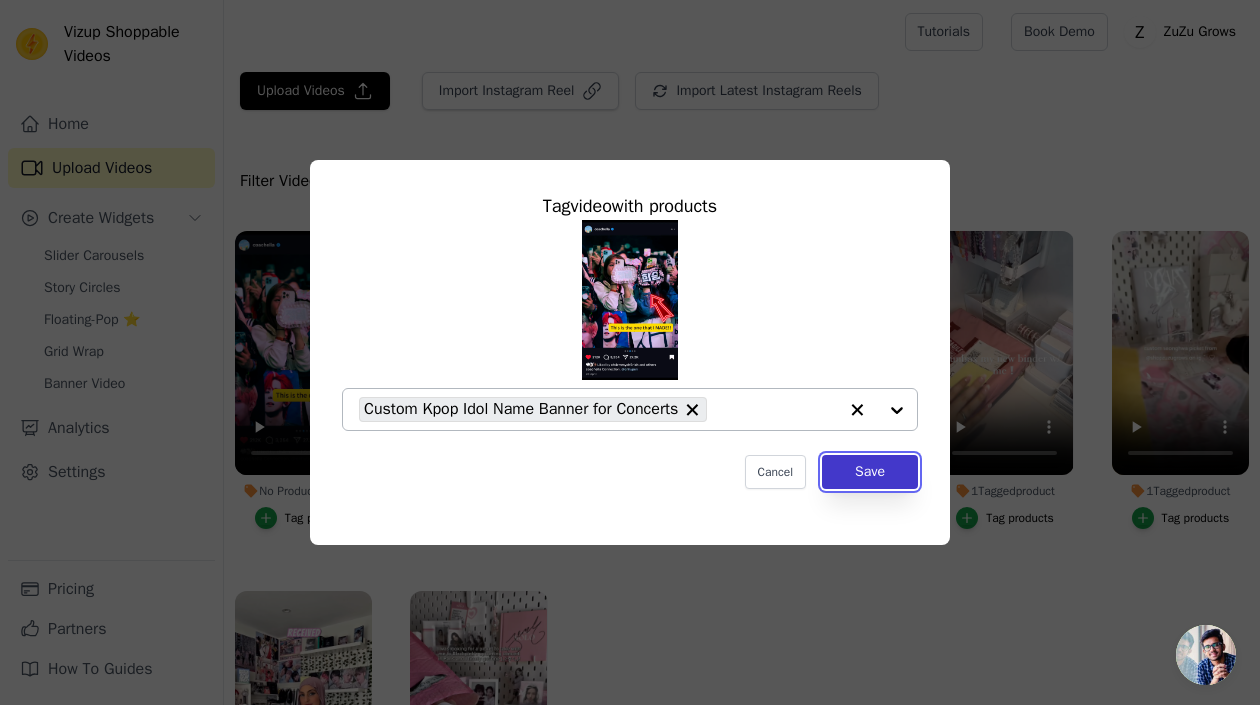click on "Save" at bounding box center [870, 472] 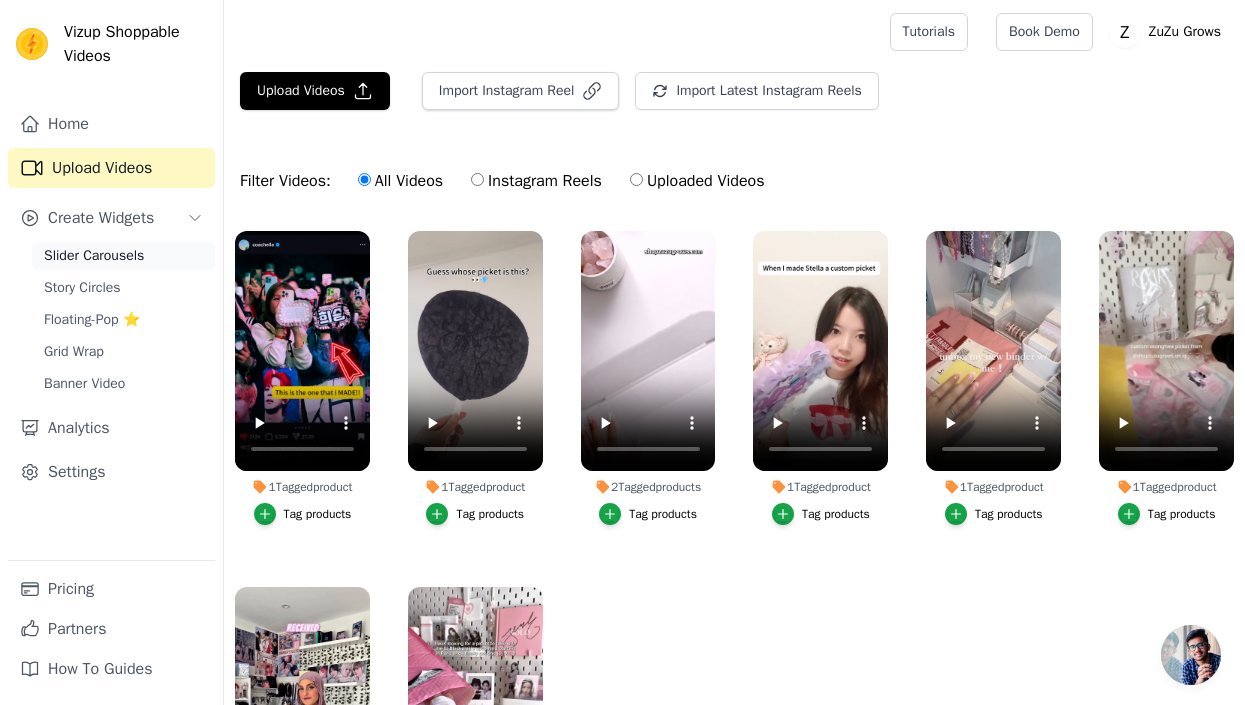 click on "Slider Carousels" at bounding box center (94, 256) 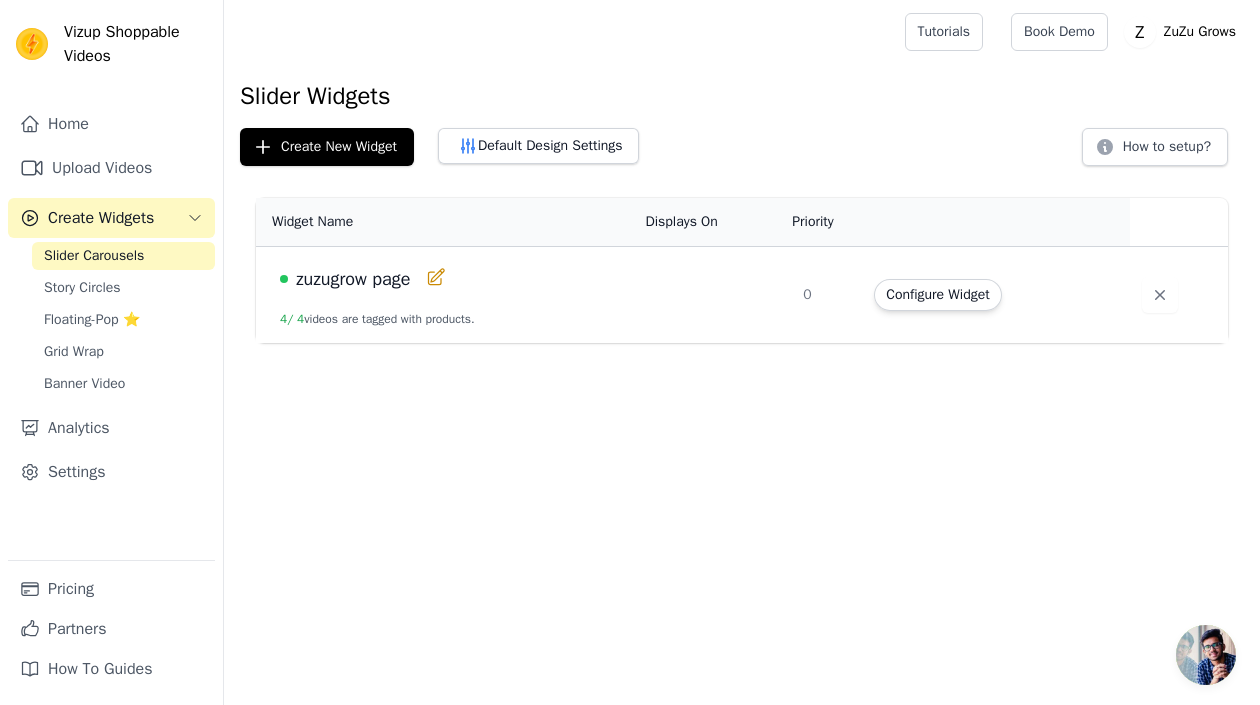 click 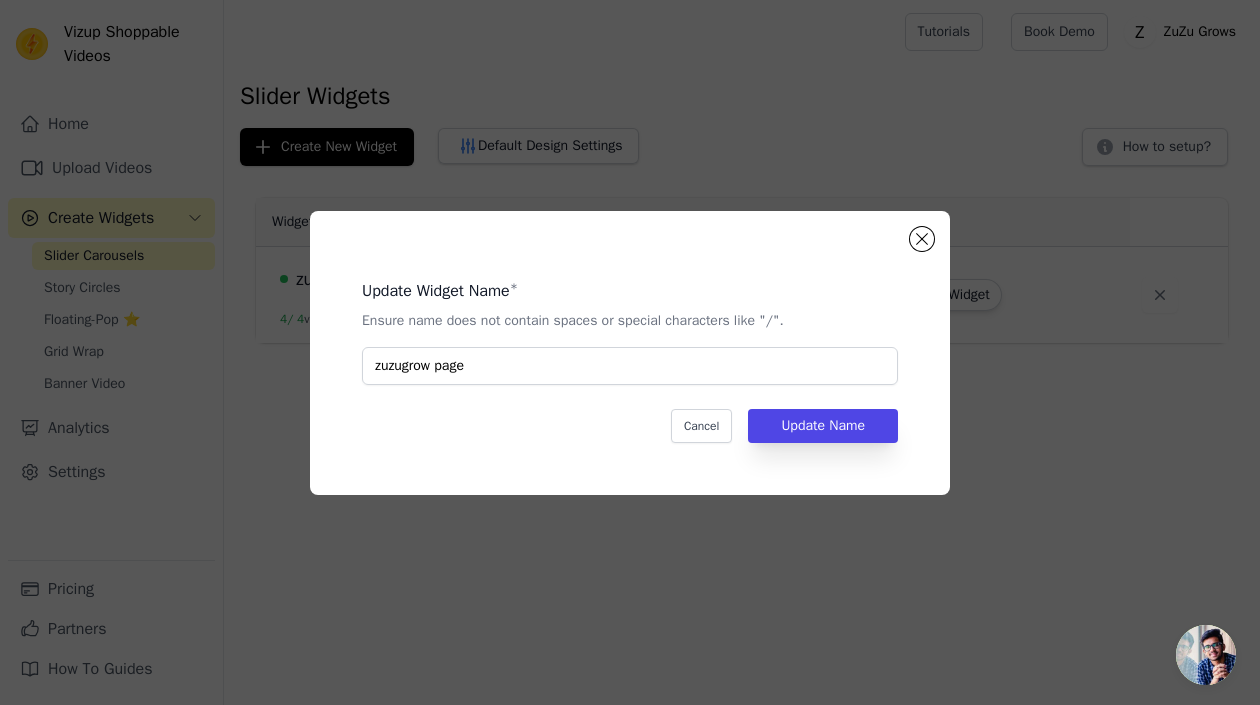click on "Update Widget Name   *   Ensure name does not contain spaces or special characters like "/".   zuzugrow page   Cancel   Update Name" at bounding box center [630, 353] 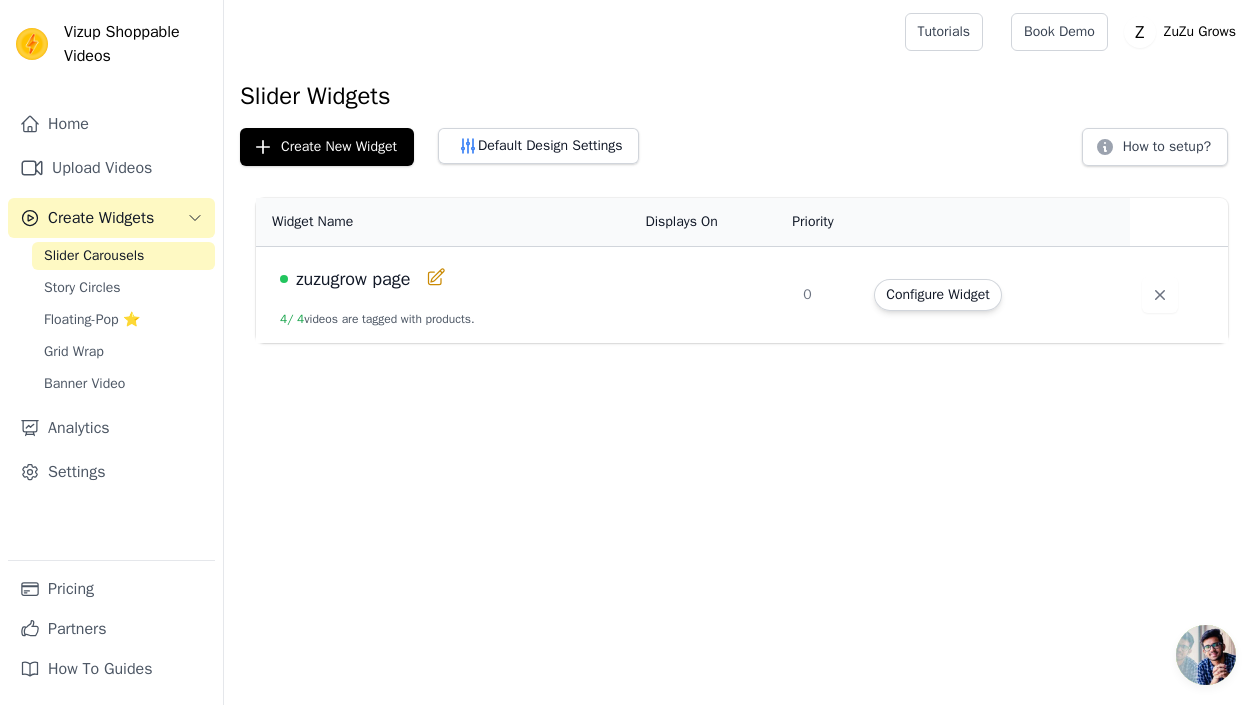 click at bounding box center [712, 295] 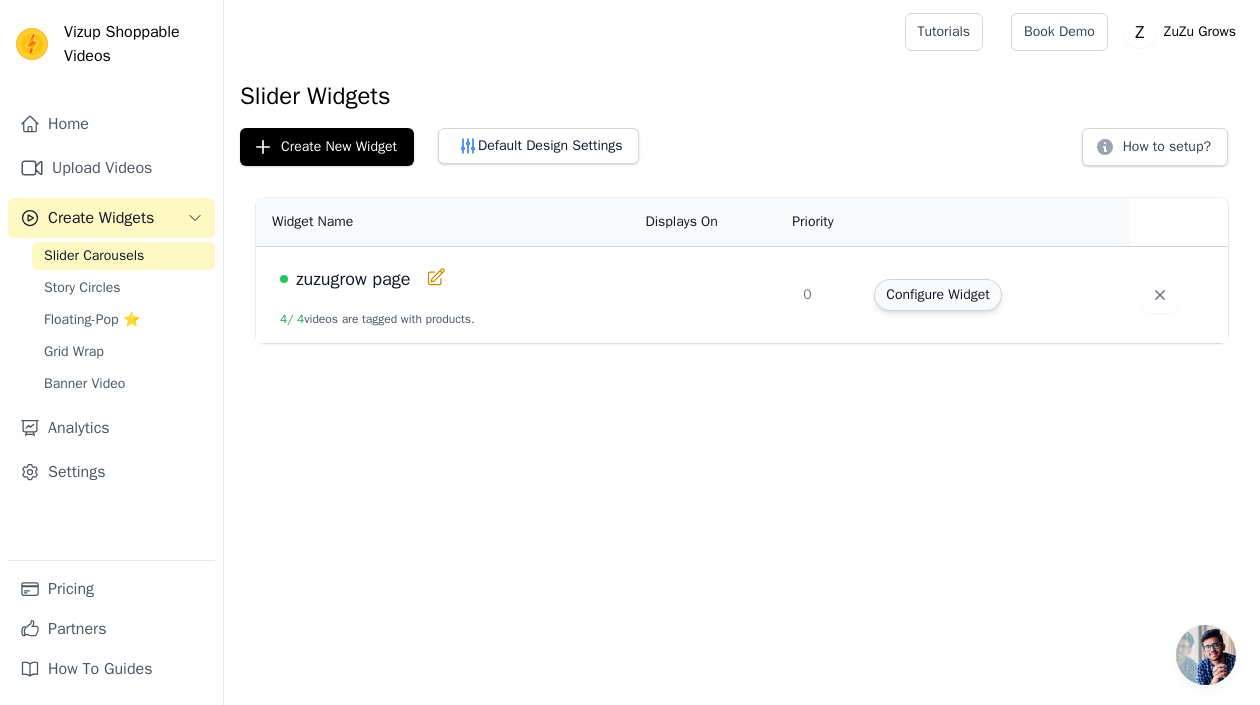 click on "Configure Widget" at bounding box center [937, 295] 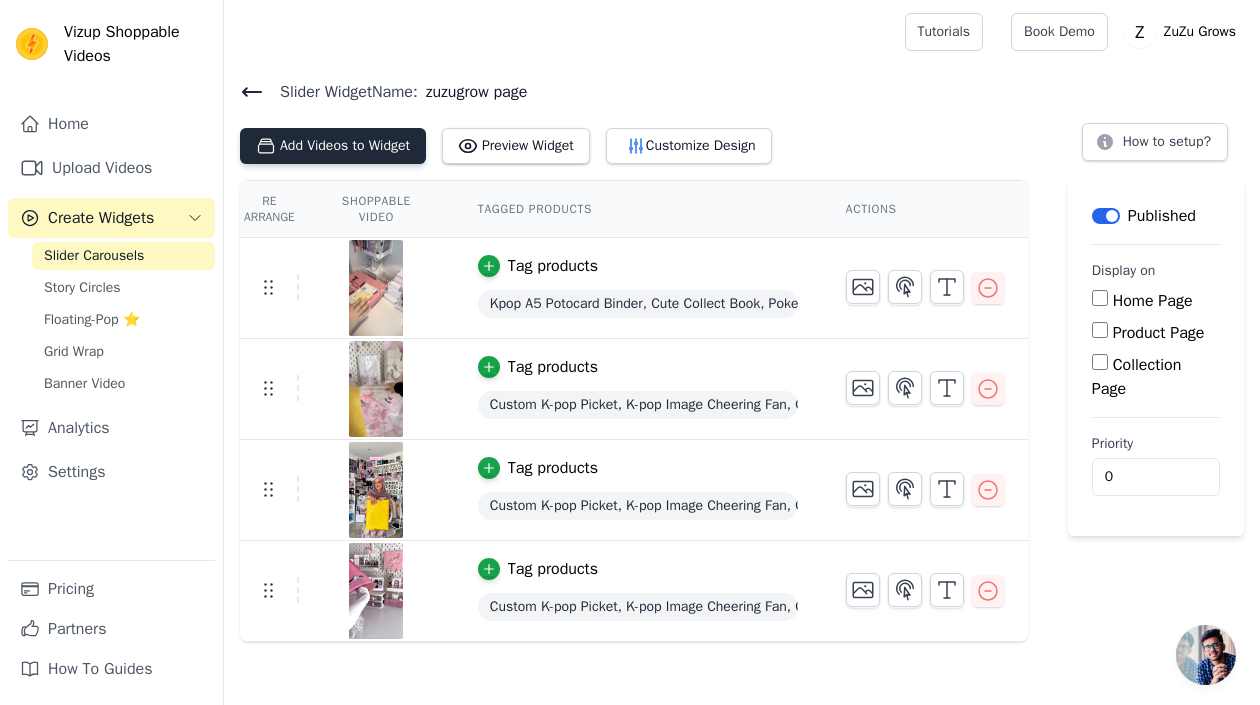 click on "Add Videos to Widget" at bounding box center [333, 146] 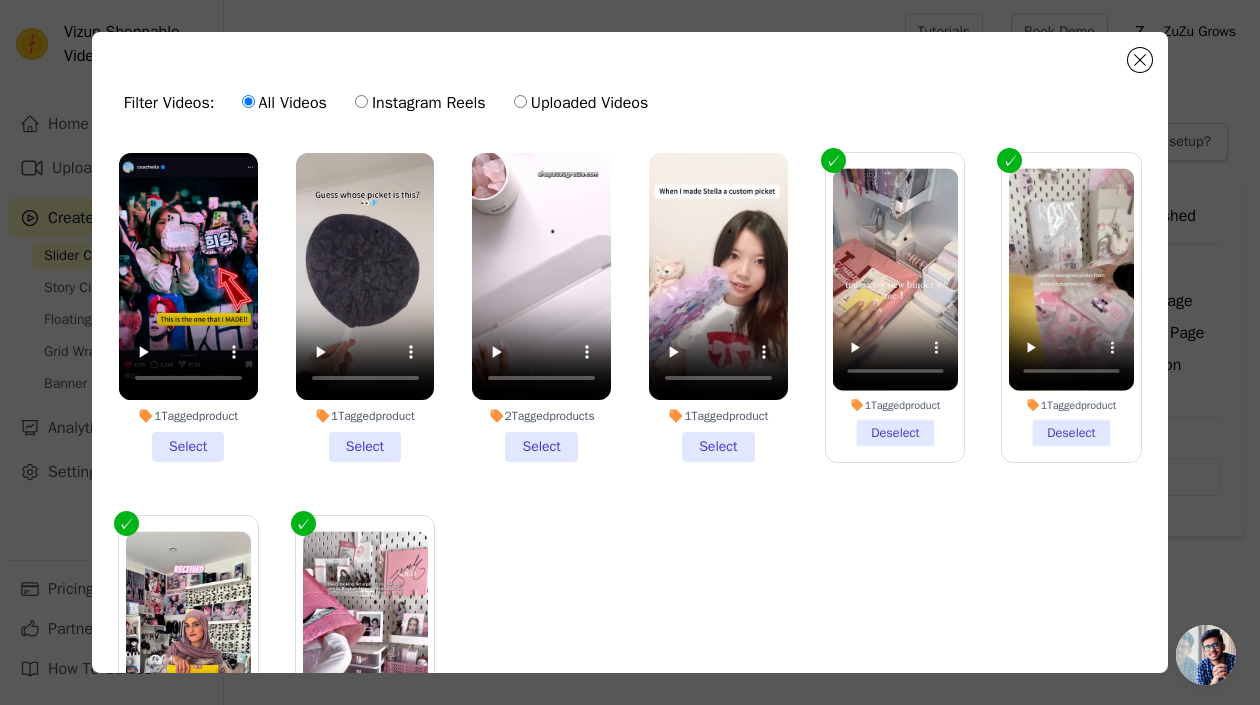 click on "1  Tagged  product     Select" at bounding box center [718, 307] 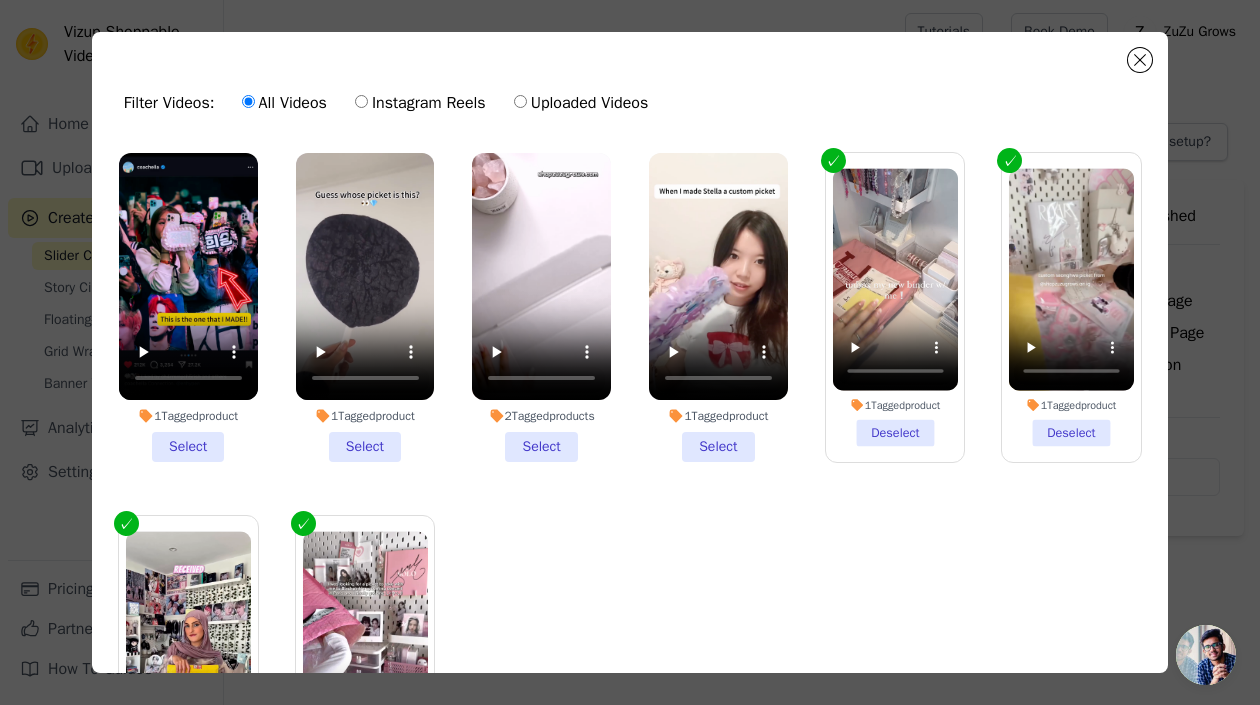 click on "1  Tagged  product     Select" at bounding box center (0, 0) 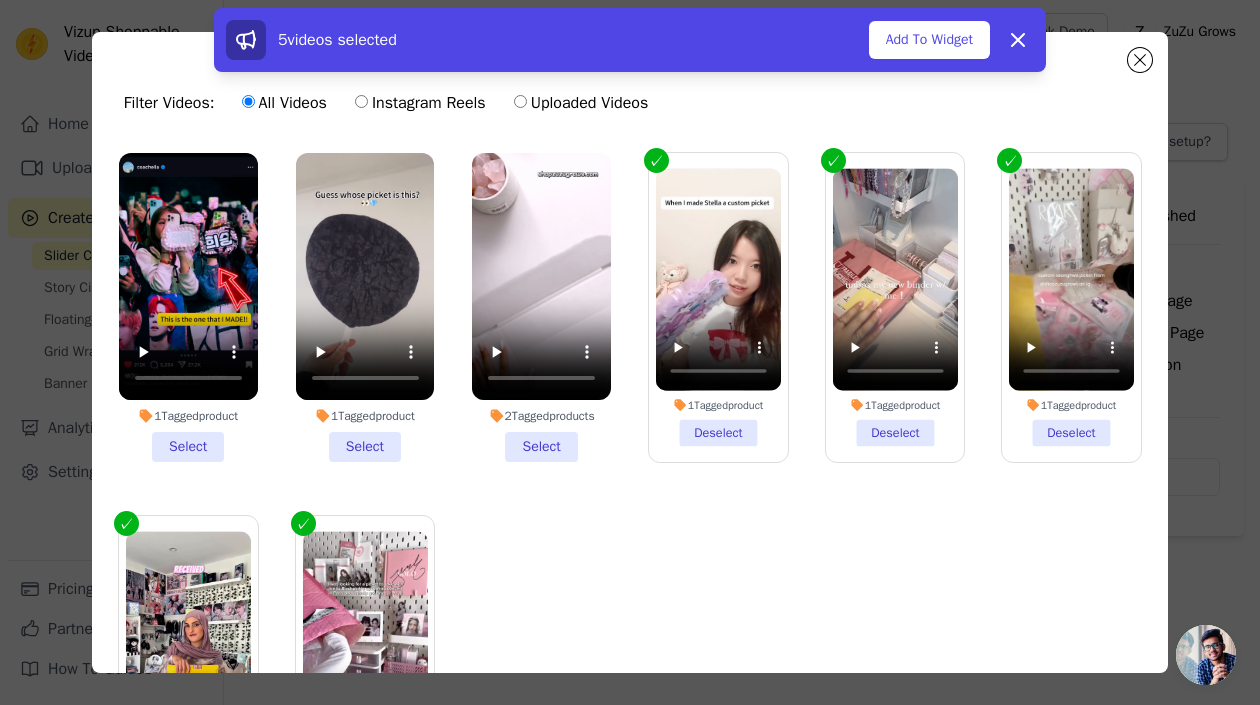 click on "2  Tagged  products     Select" at bounding box center (541, 307) 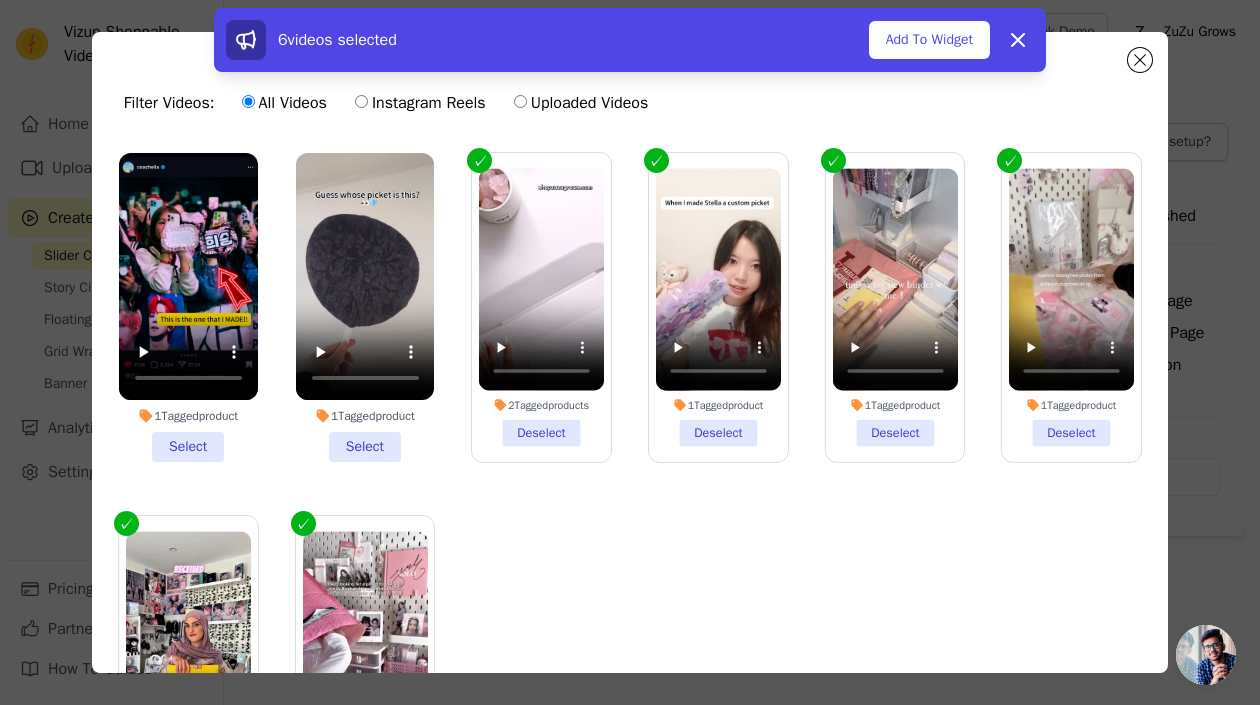click on "1  Tagged  product     Select" at bounding box center (365, 307) 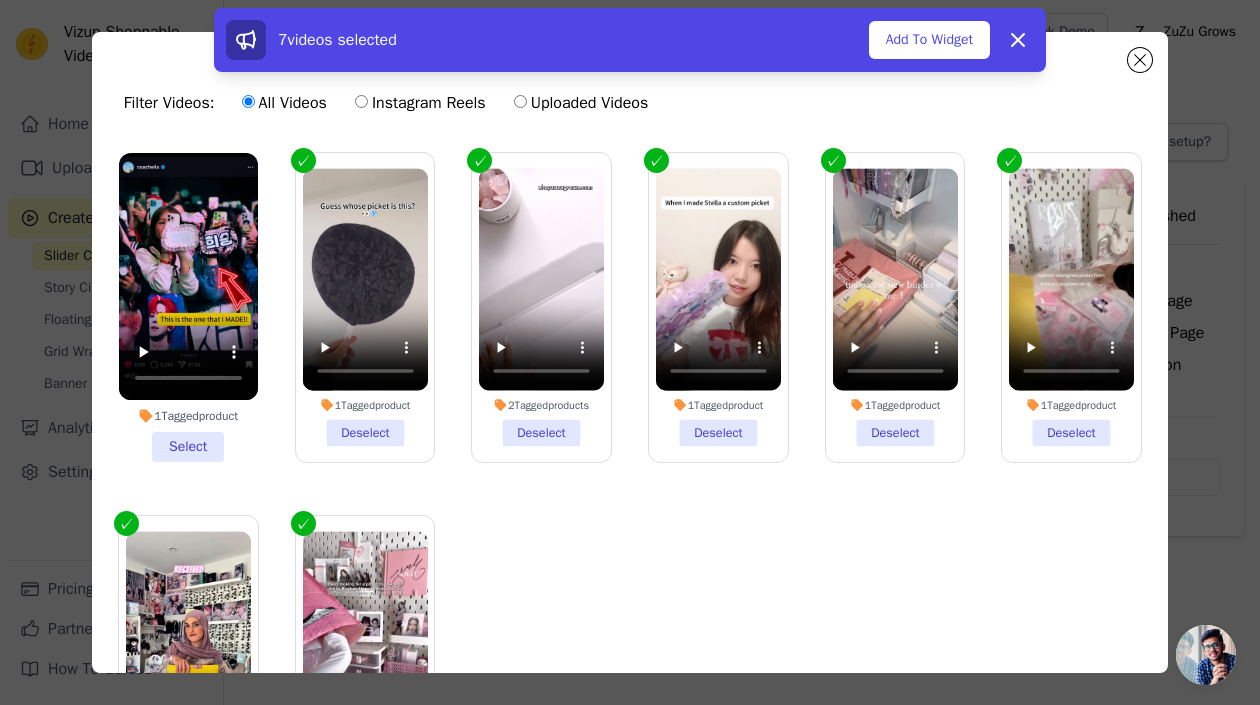click on "1  Tagged  product     Select" at bounding box center [188, 307] 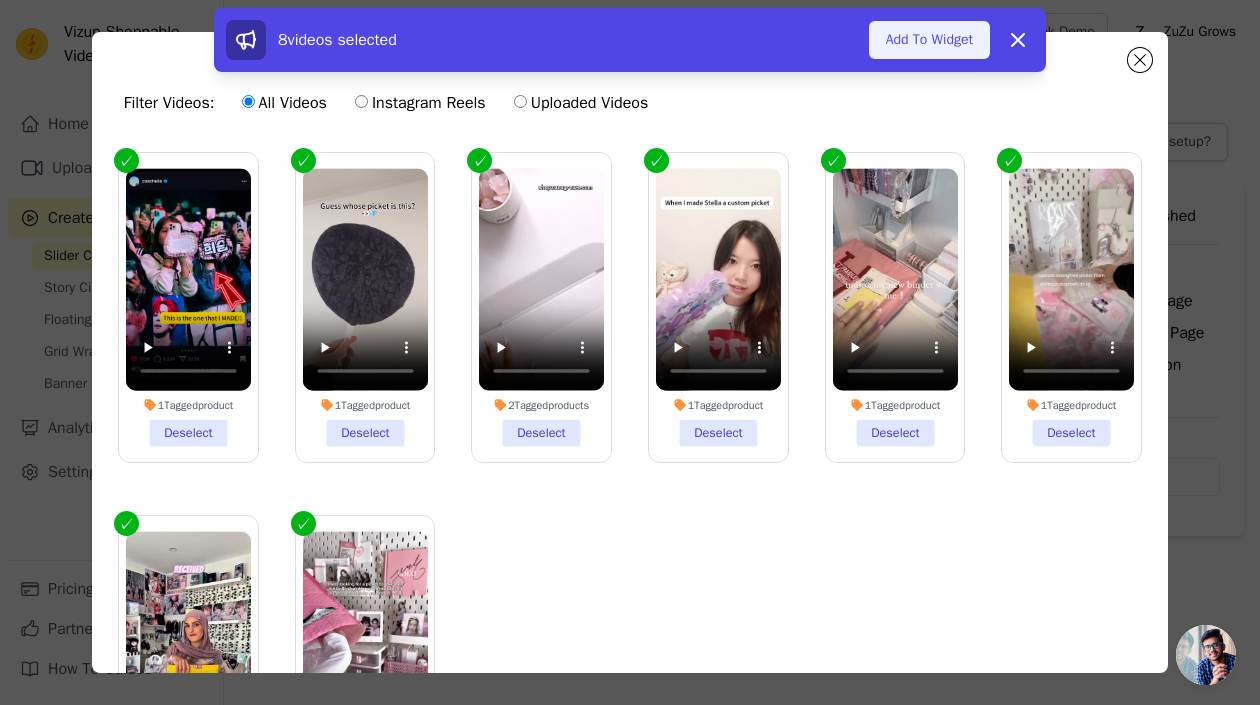 click on "Add To Widget" at bounding box center (929, 40) 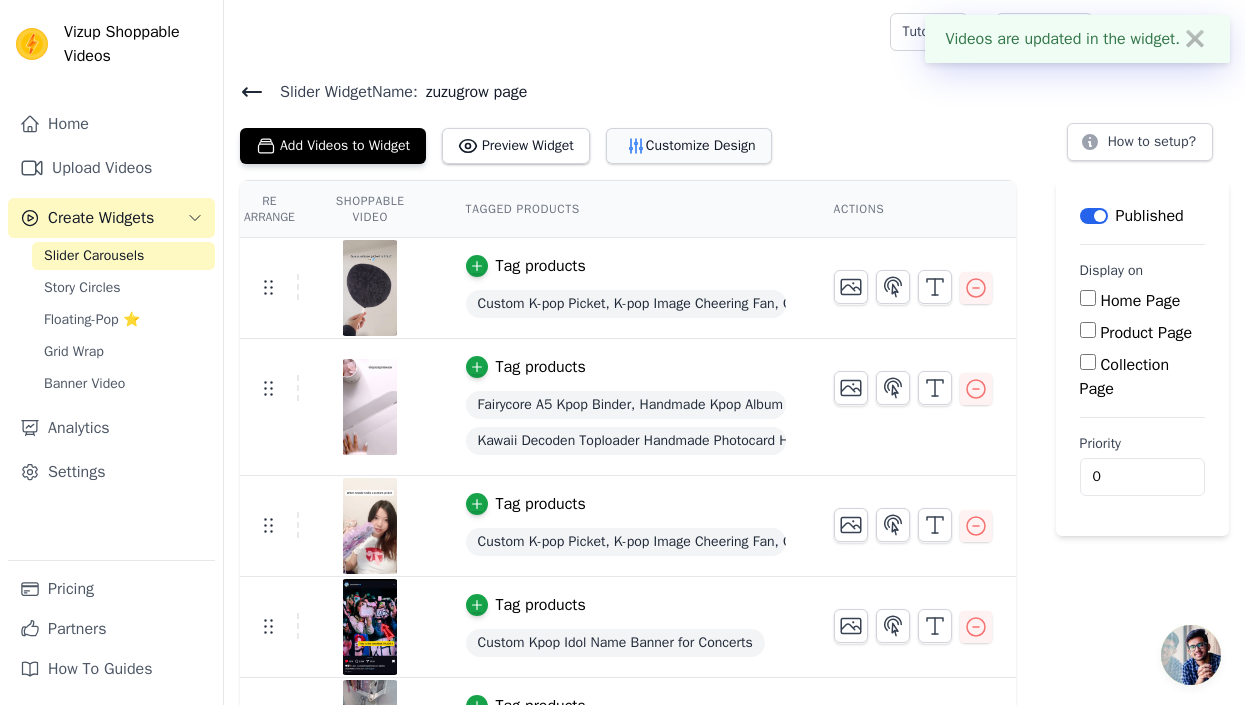 click on "Customize Design" at bounding box center [689, 146] 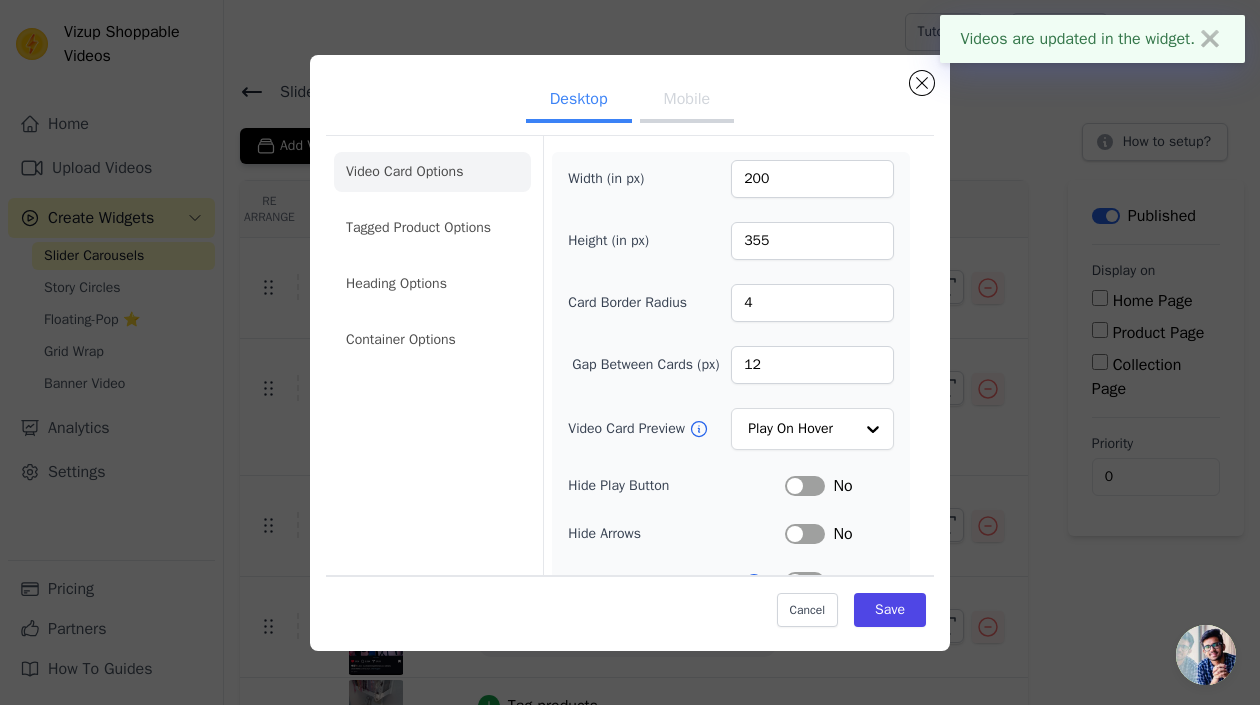scroll, scrollTop: 197, scrollLeft: 0, axis: vertical 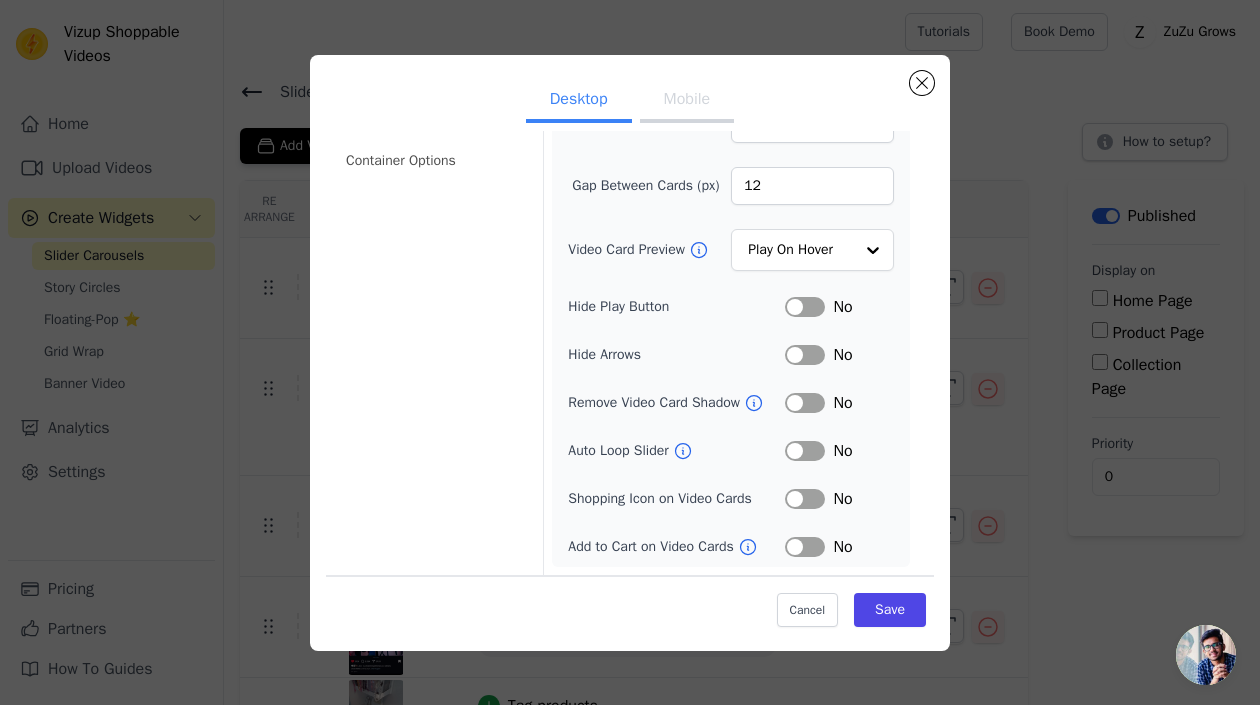 click on "Label" at bounding box center [805, 451] 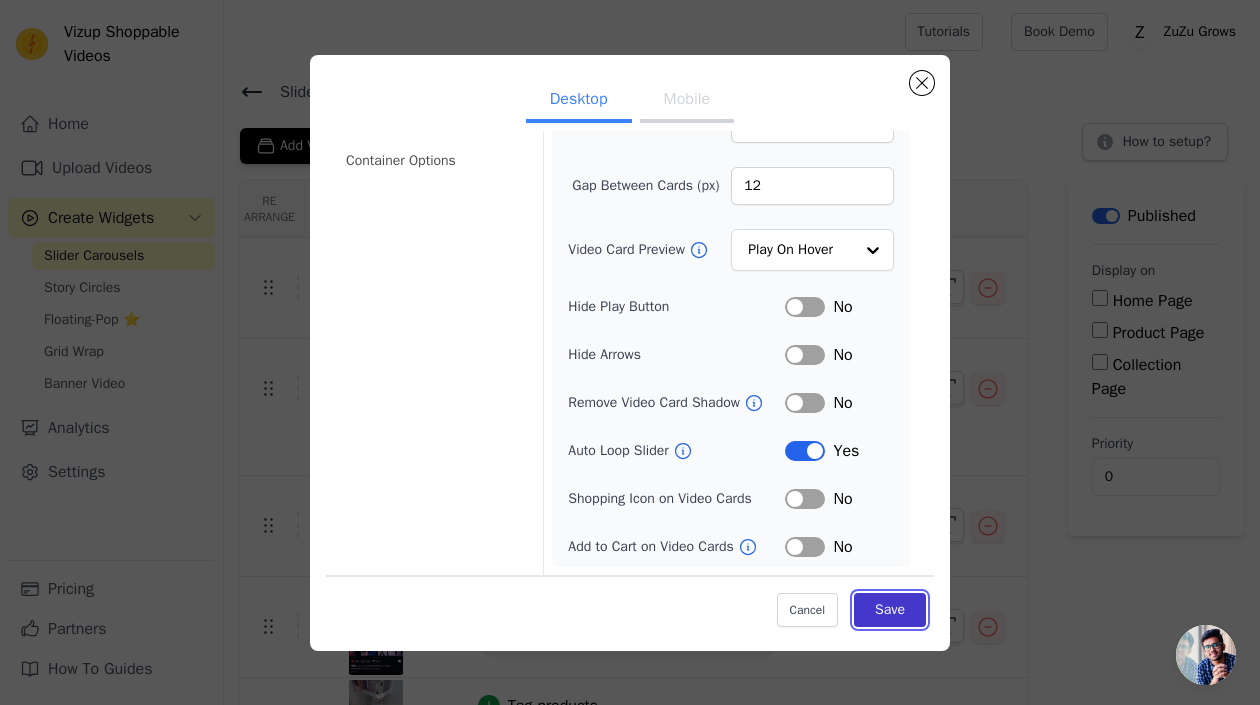 click on "Save" at bounding box center [890, 610] 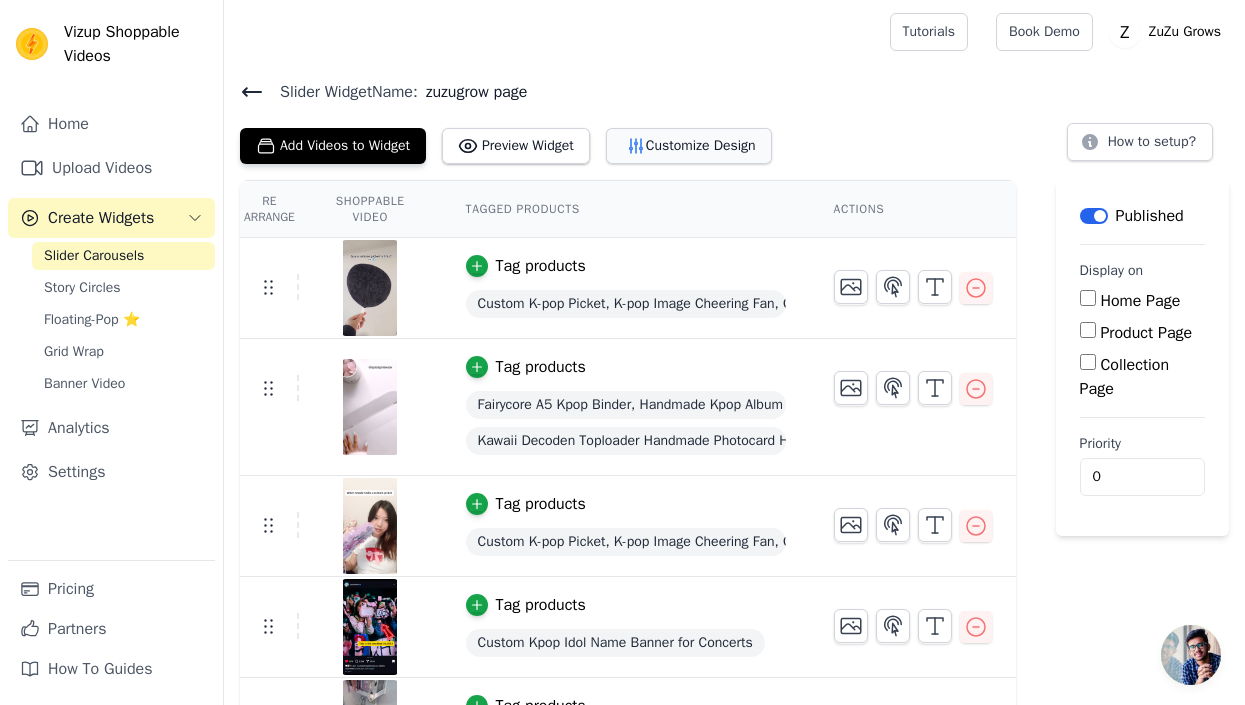 click on "Customize Design" at bounding box center [689, 146] 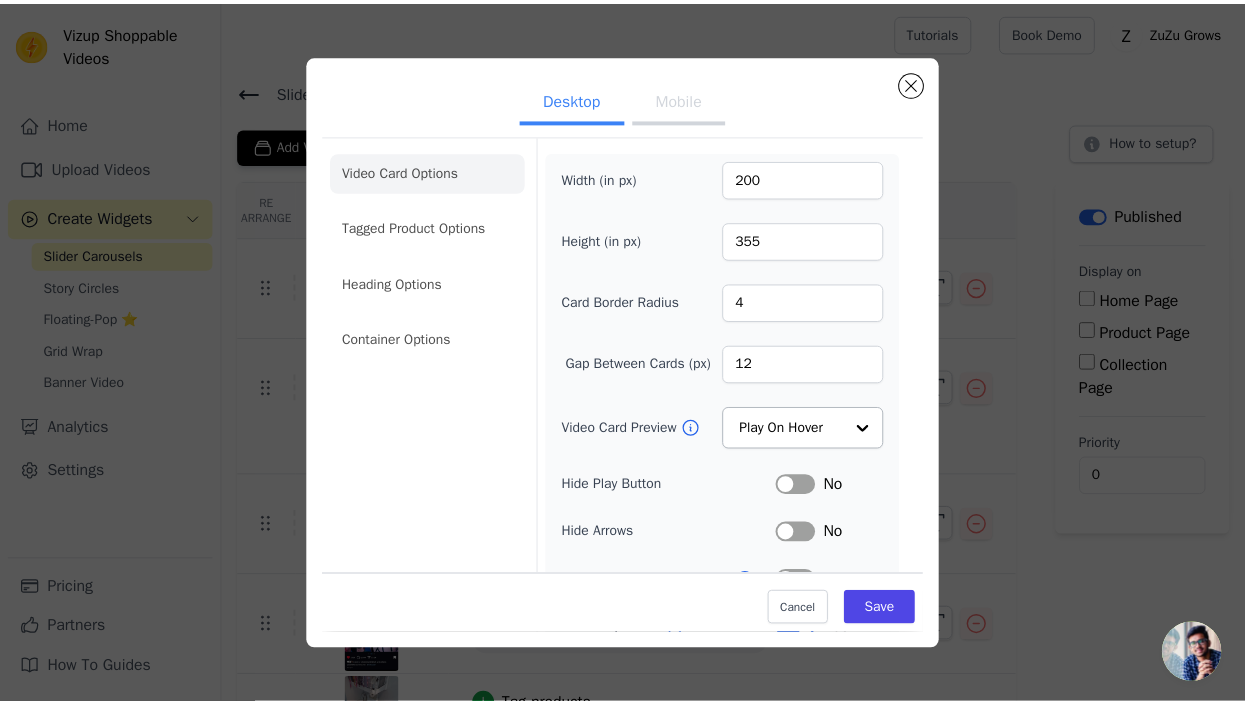 scroll, scrollTop: 197, scrollLeft: 0, axis: vertical 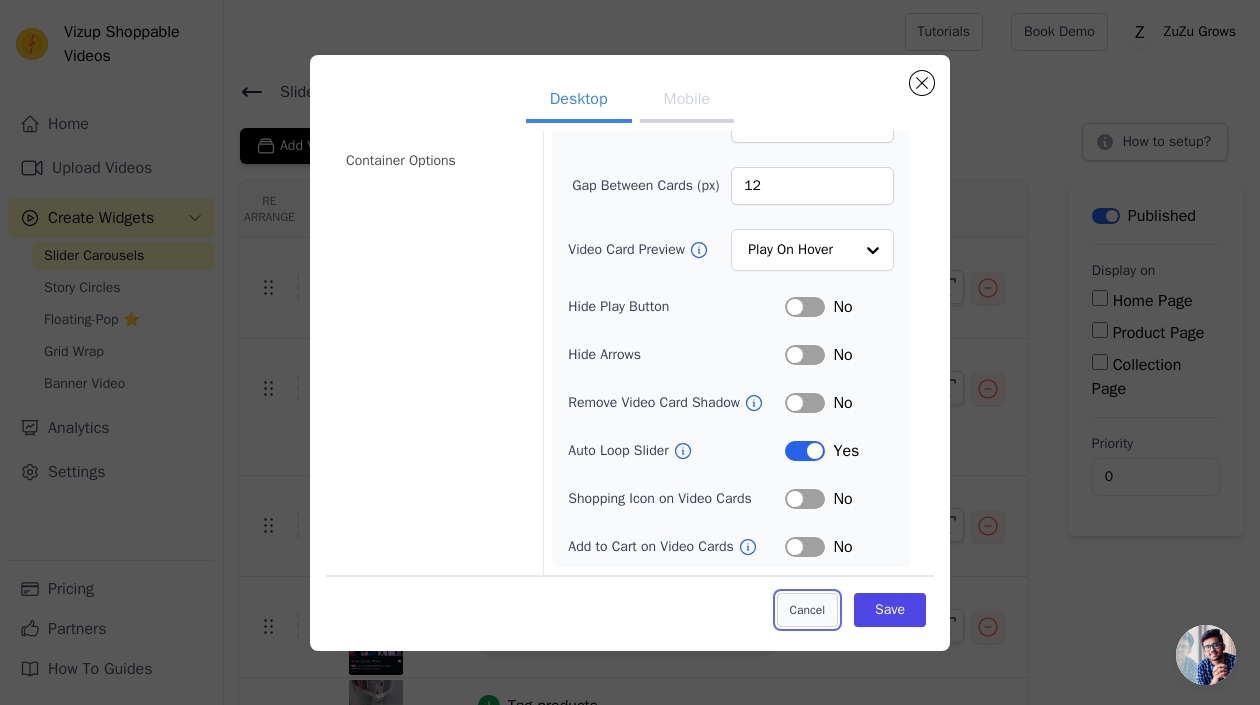 click on "Cancel" at bounding box center (807, 610) 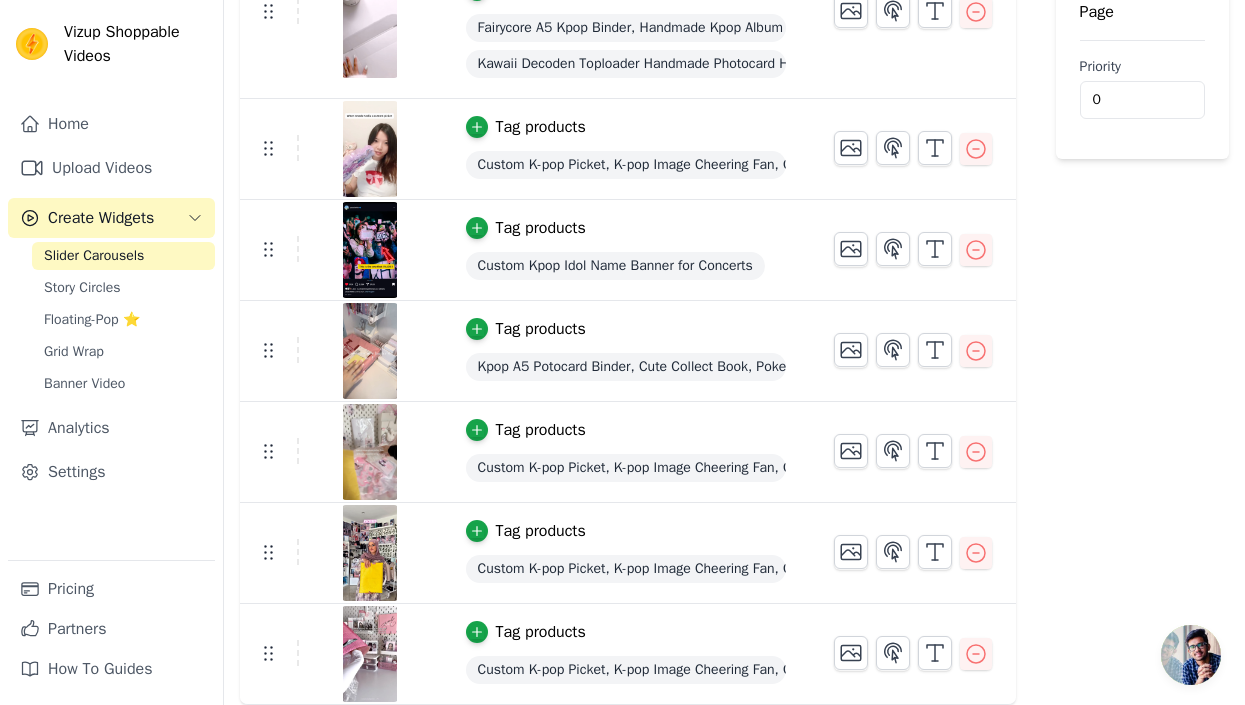 scroll, scrollTop: 0, scrollLeft: 0, axis: both 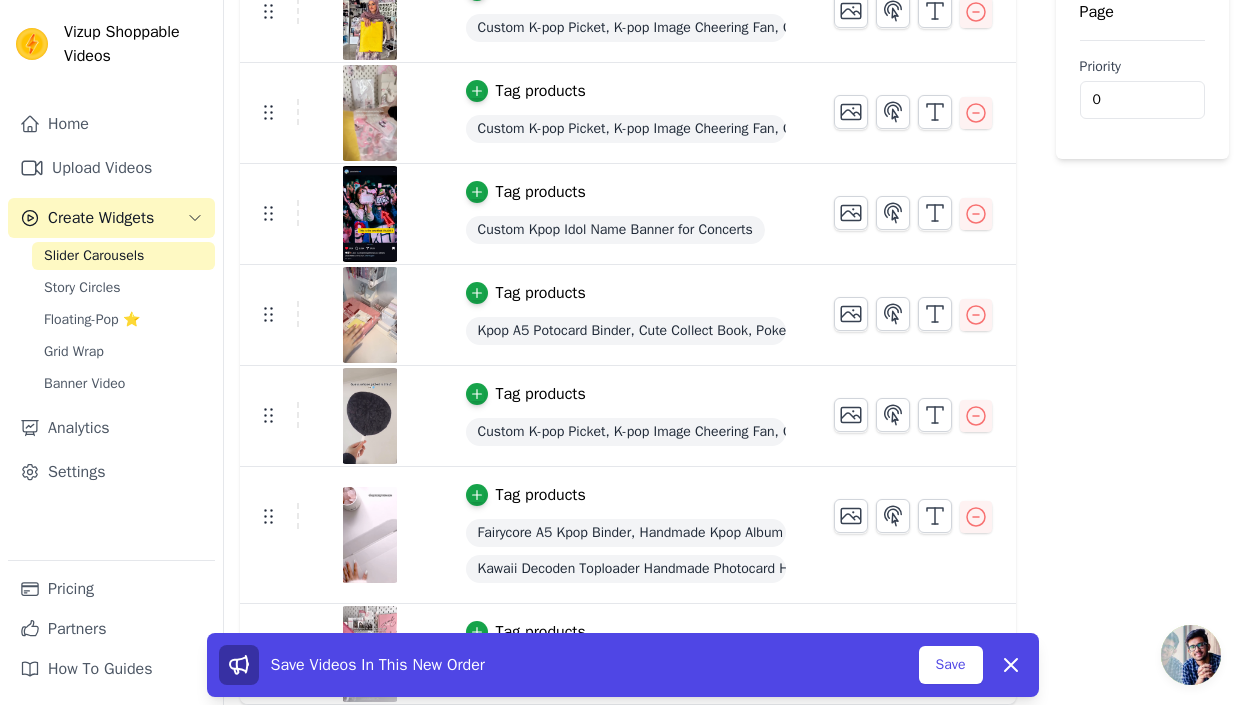 click at bounding box center (370, 416) 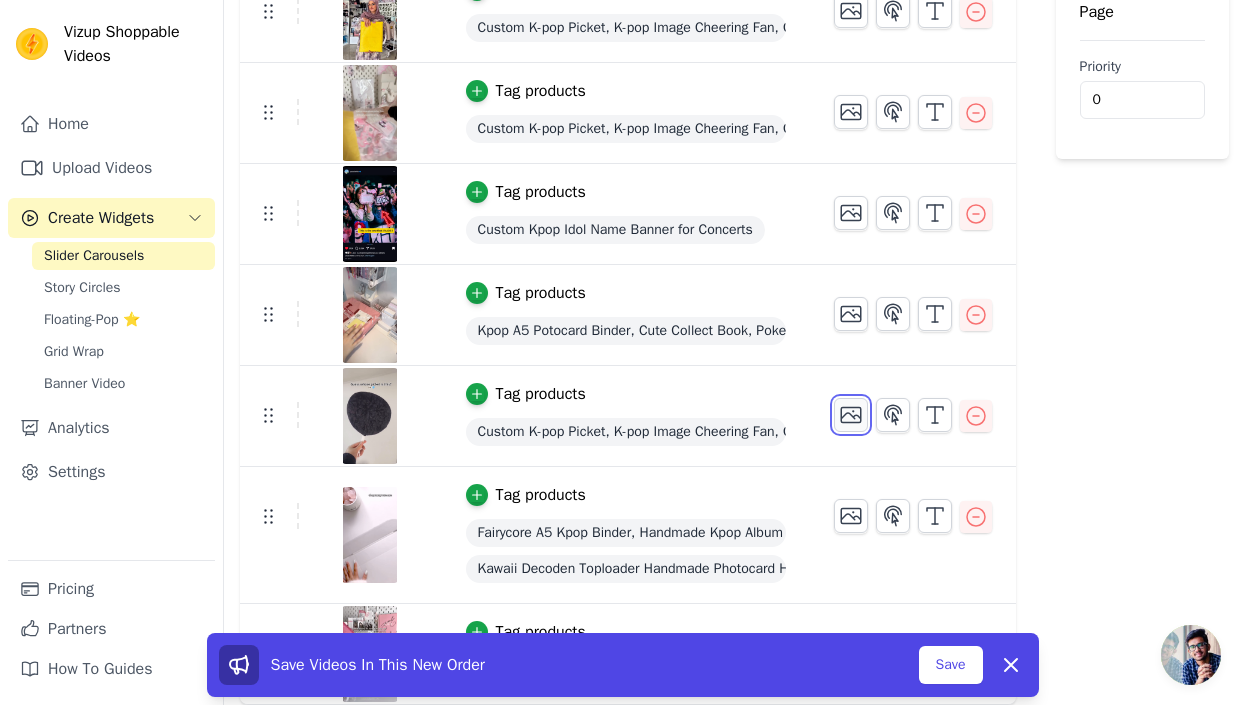 click 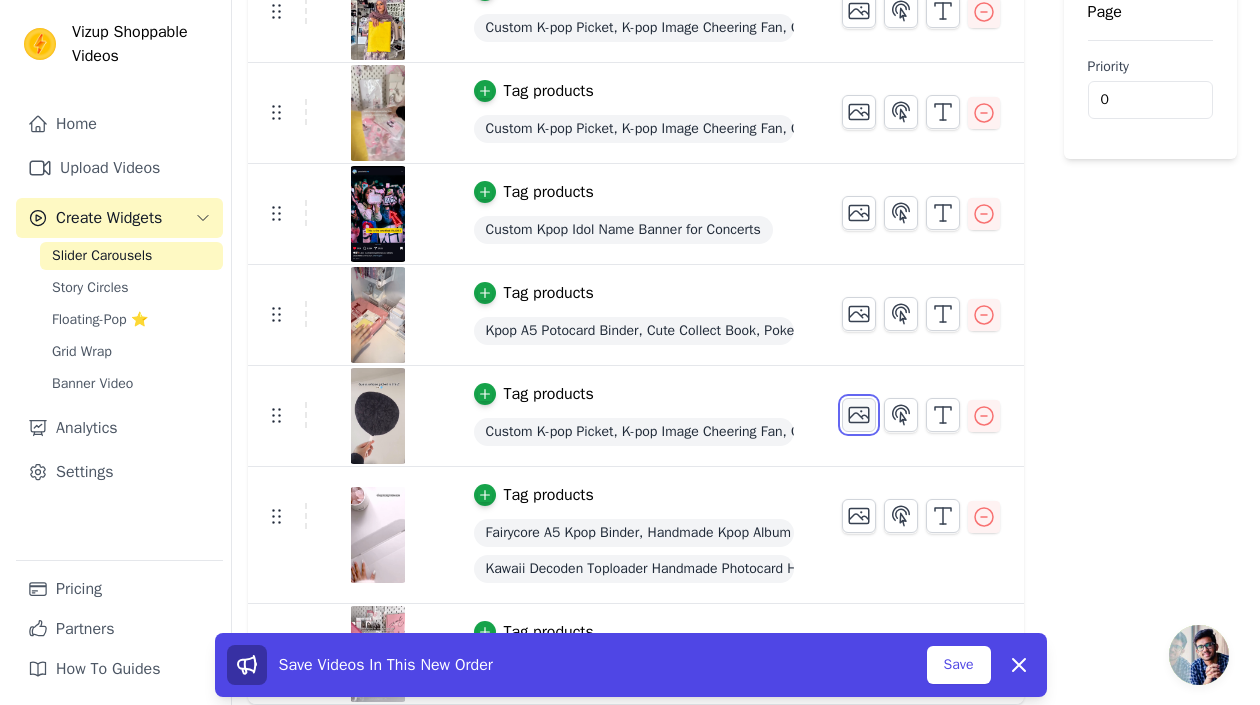 scroll, scrollTop: 0, scrollLeft: 0, axis: both 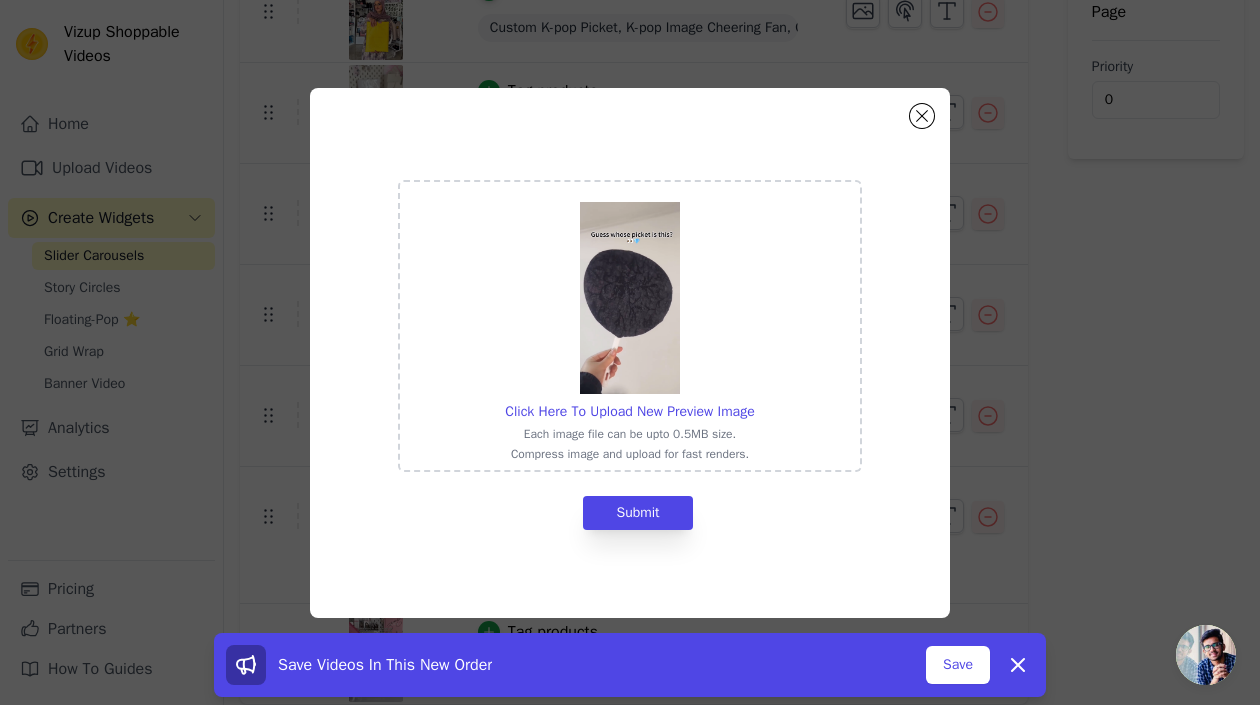 click at bounding box center [630, 298] 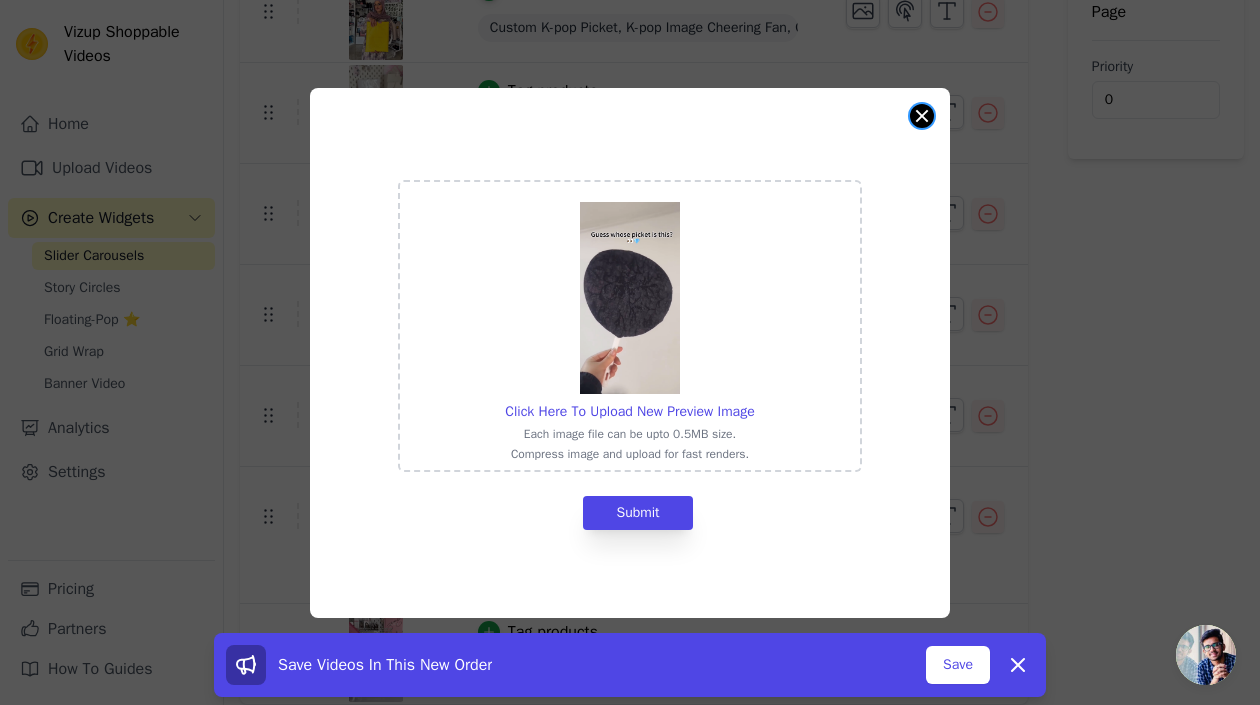 click at bounding box center [922, 116] 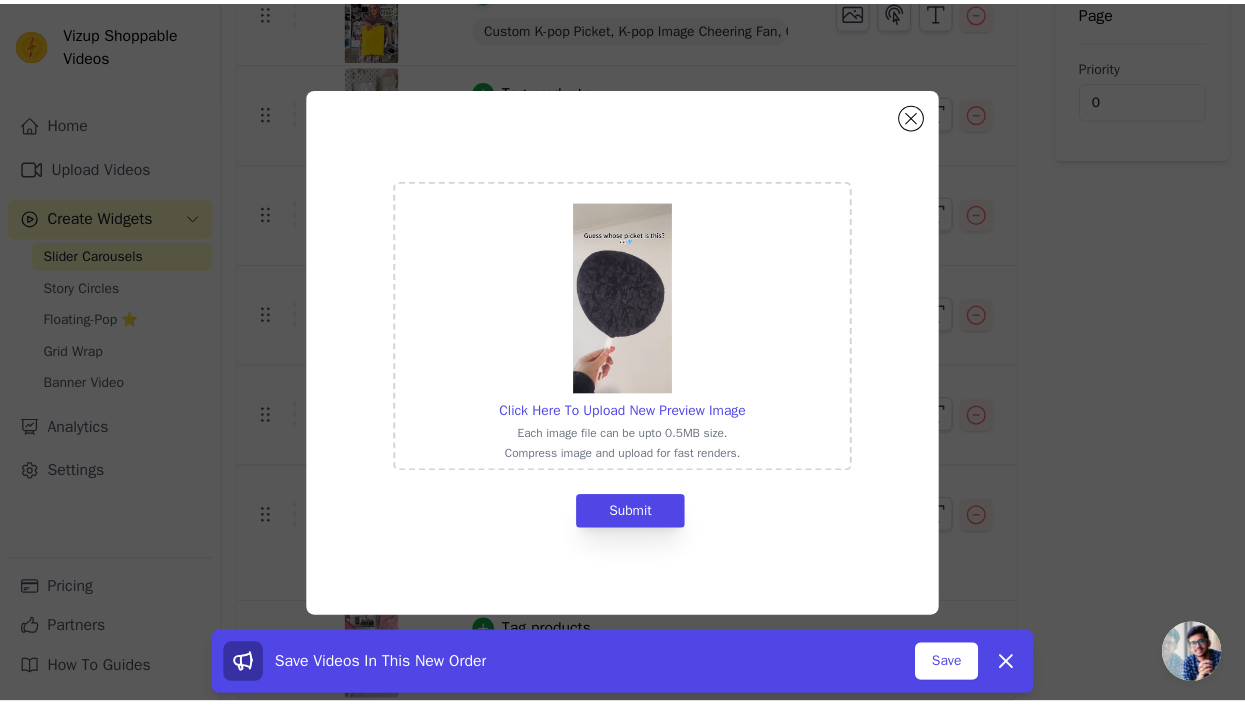 scroll, scrollTop: 377, scrollLeft: 0, axis: vertical 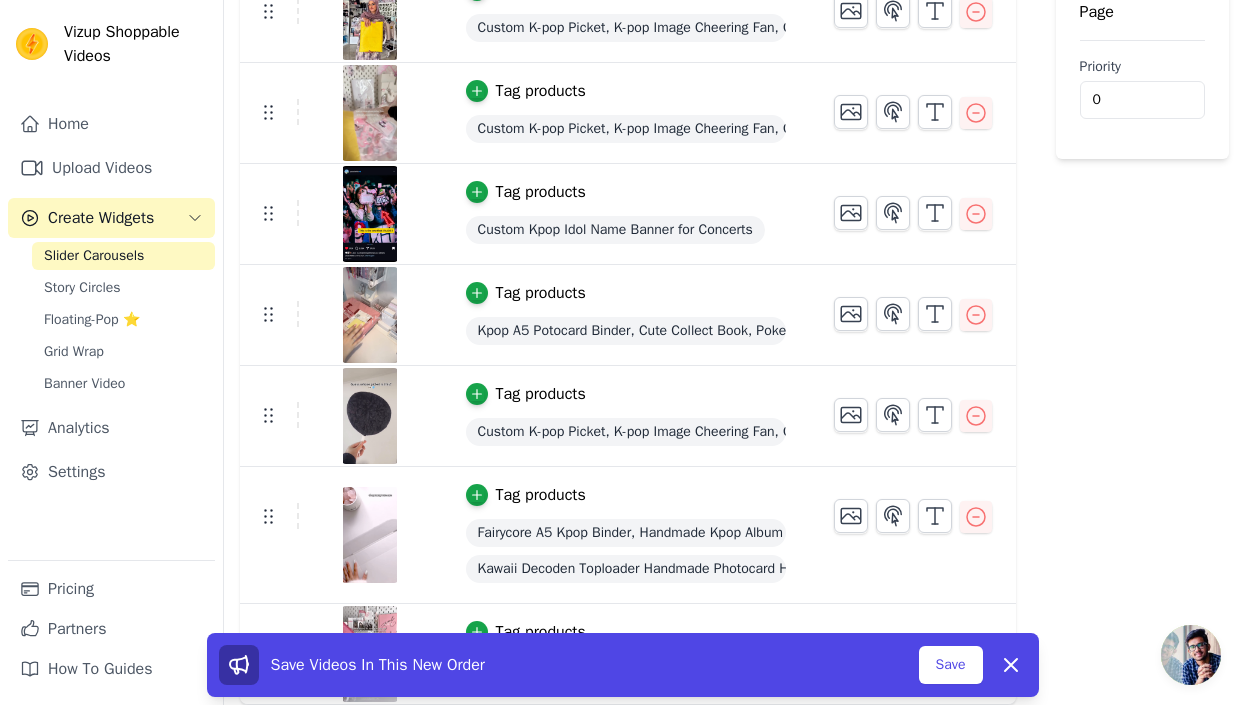 click at bounding box center [370, 416] 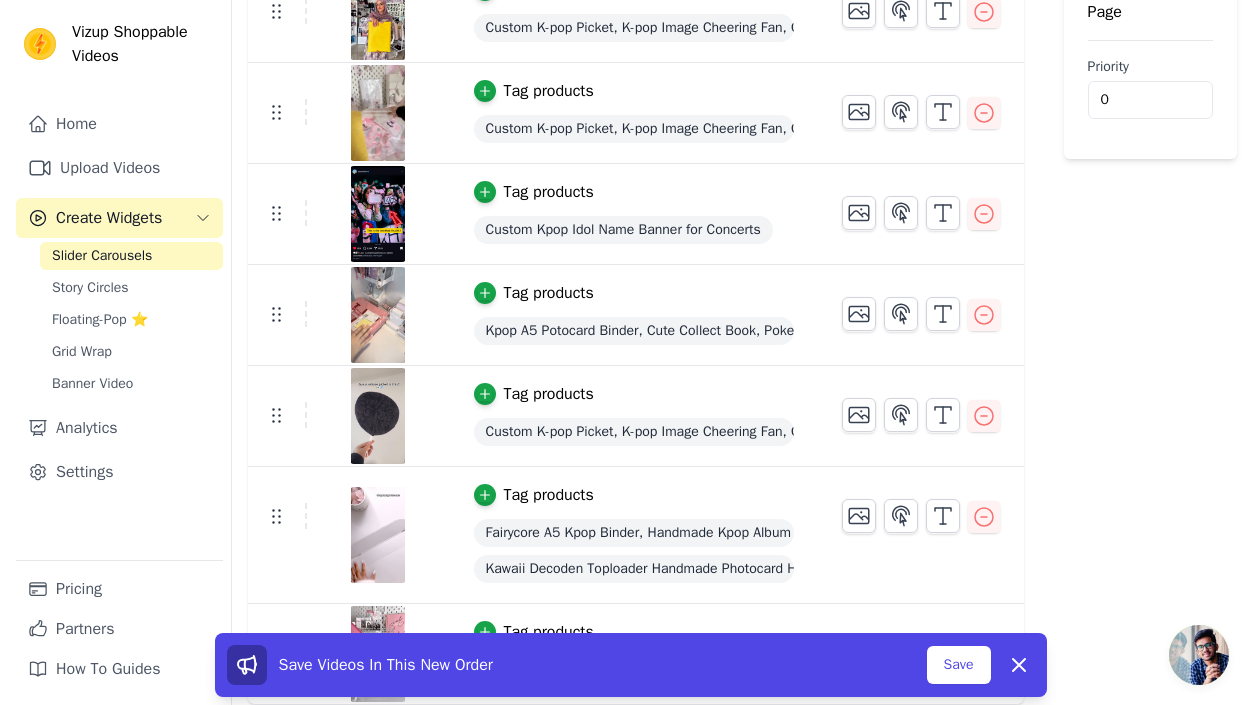 scroll, scrollTop: 0, scrollLeft: 0, axis: both 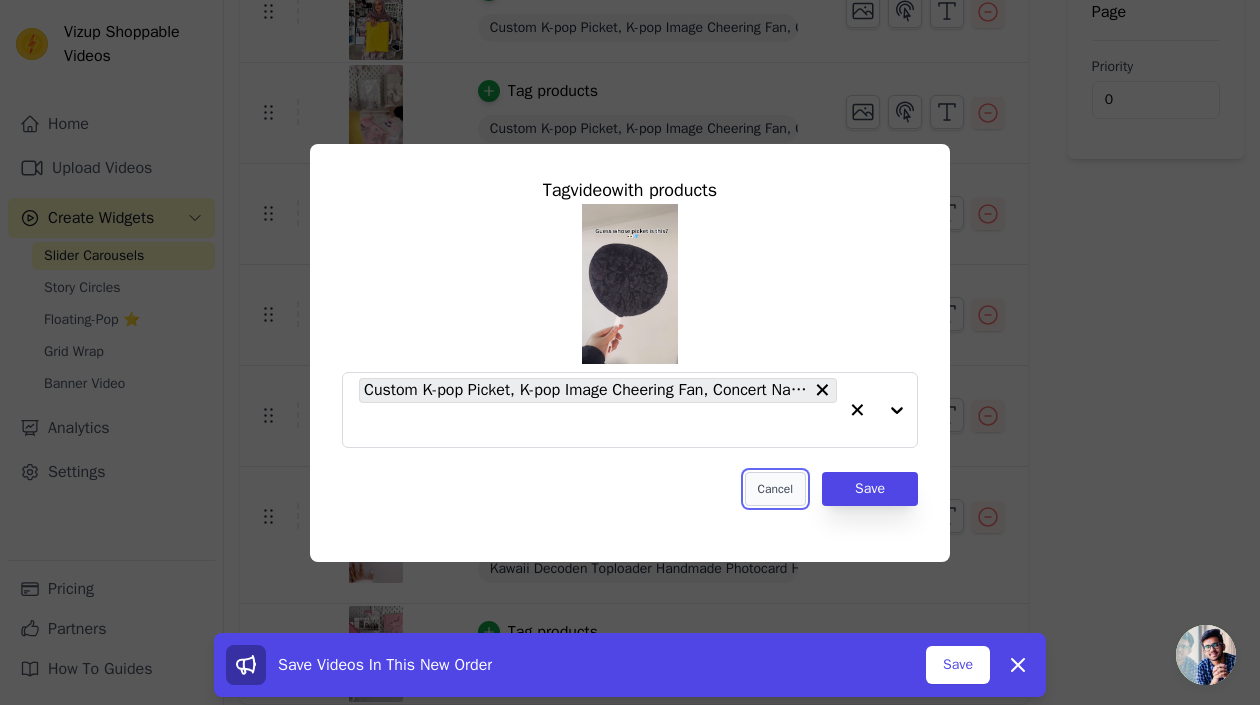 click on "Cancel" at bounding box center (775, 489) 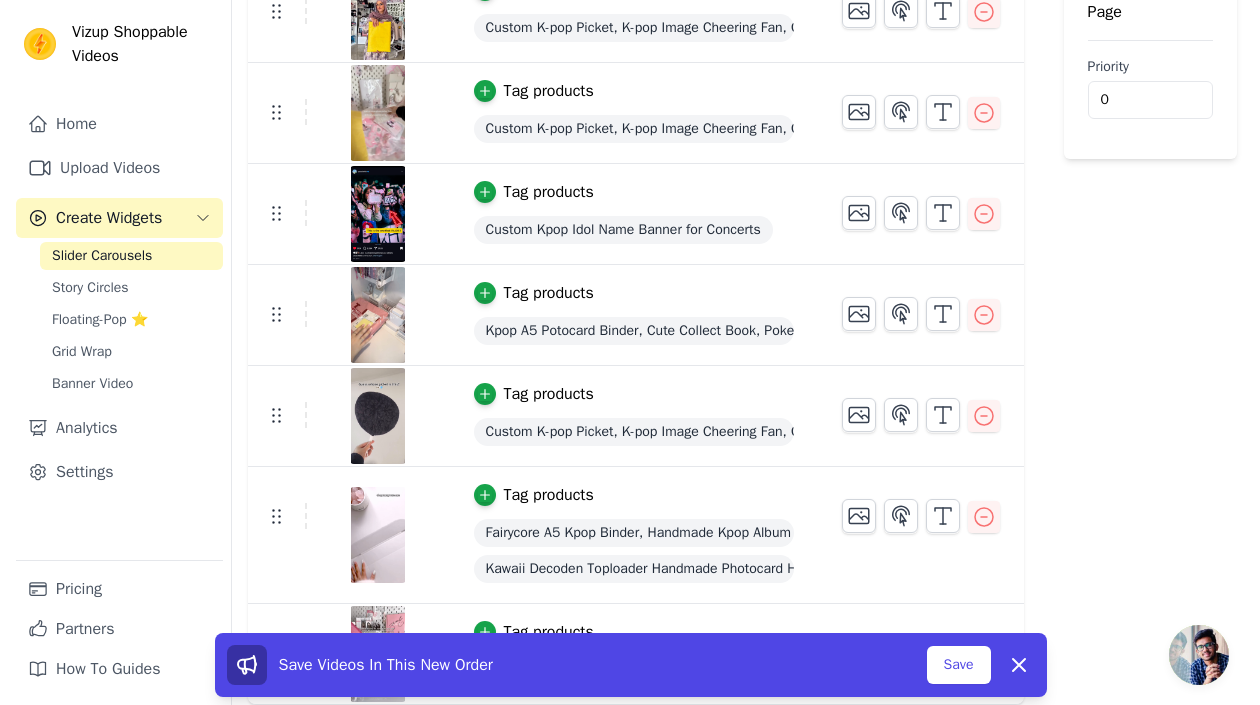 scroll, scrollTop: 0, scrollLeft: 0, axis: both 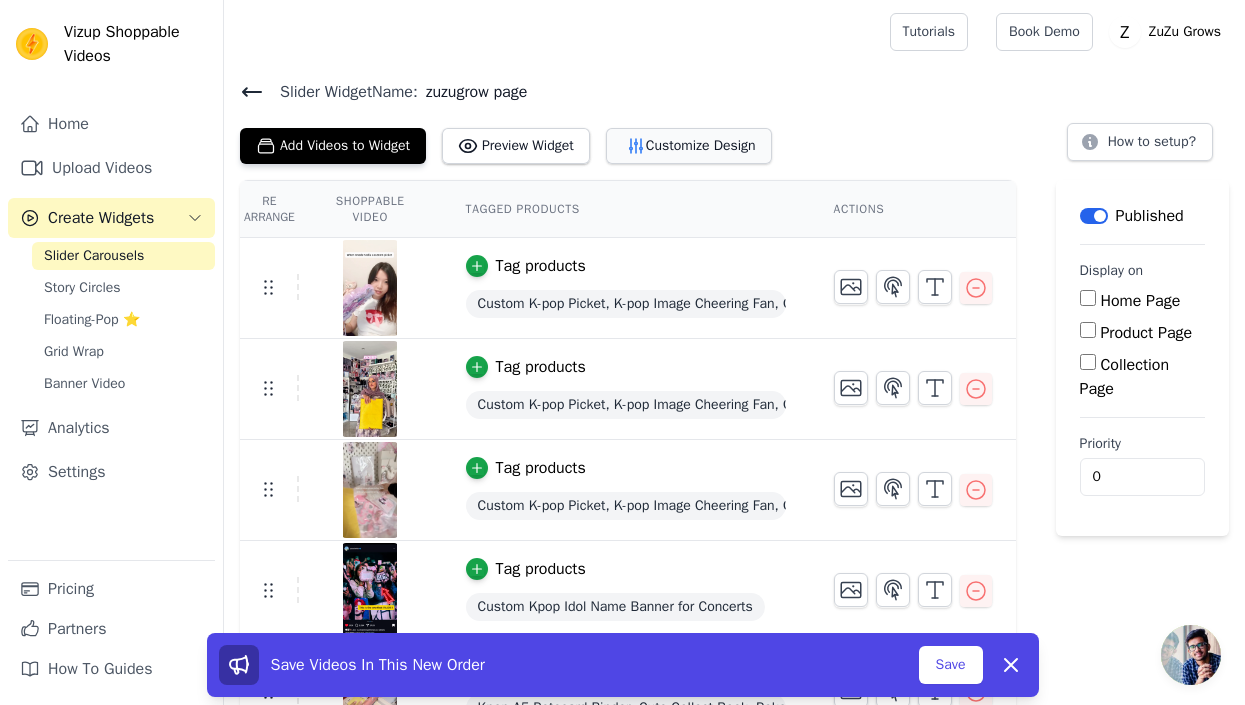 click on "Customize Design" at bounding box center [689, 146] 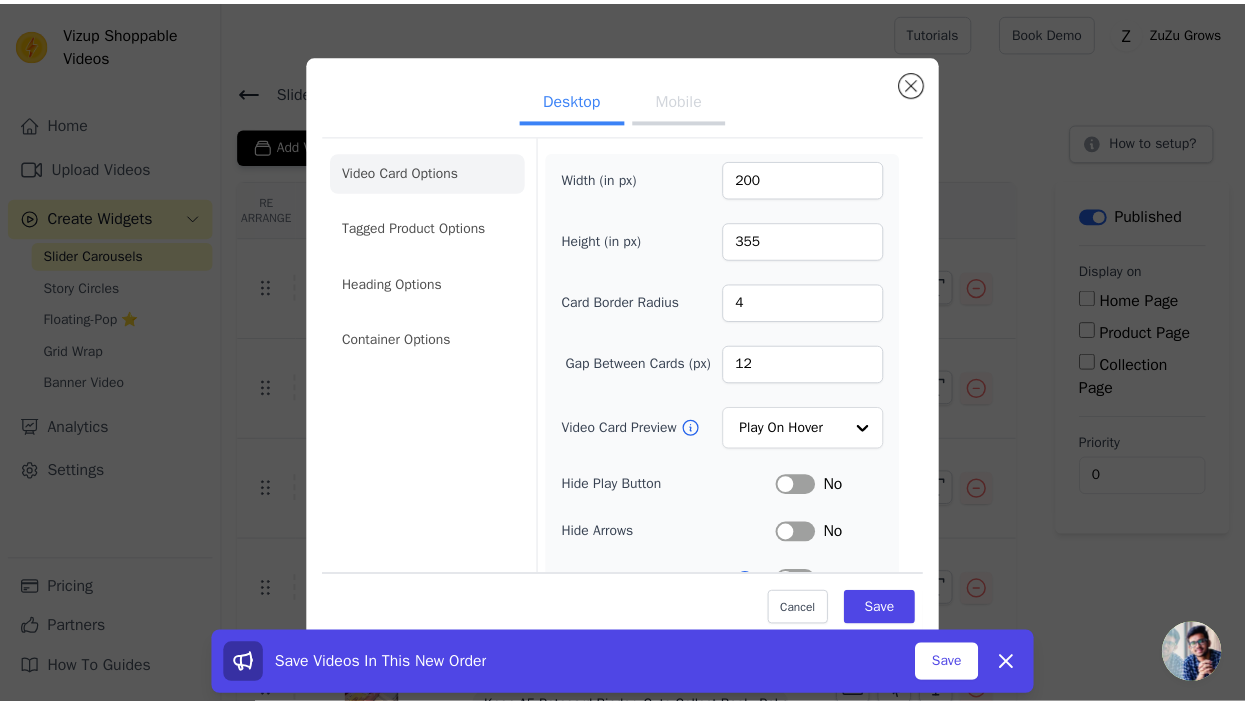 scroll, scrollTop: 197, scrollLeft: 0, axis: vertical 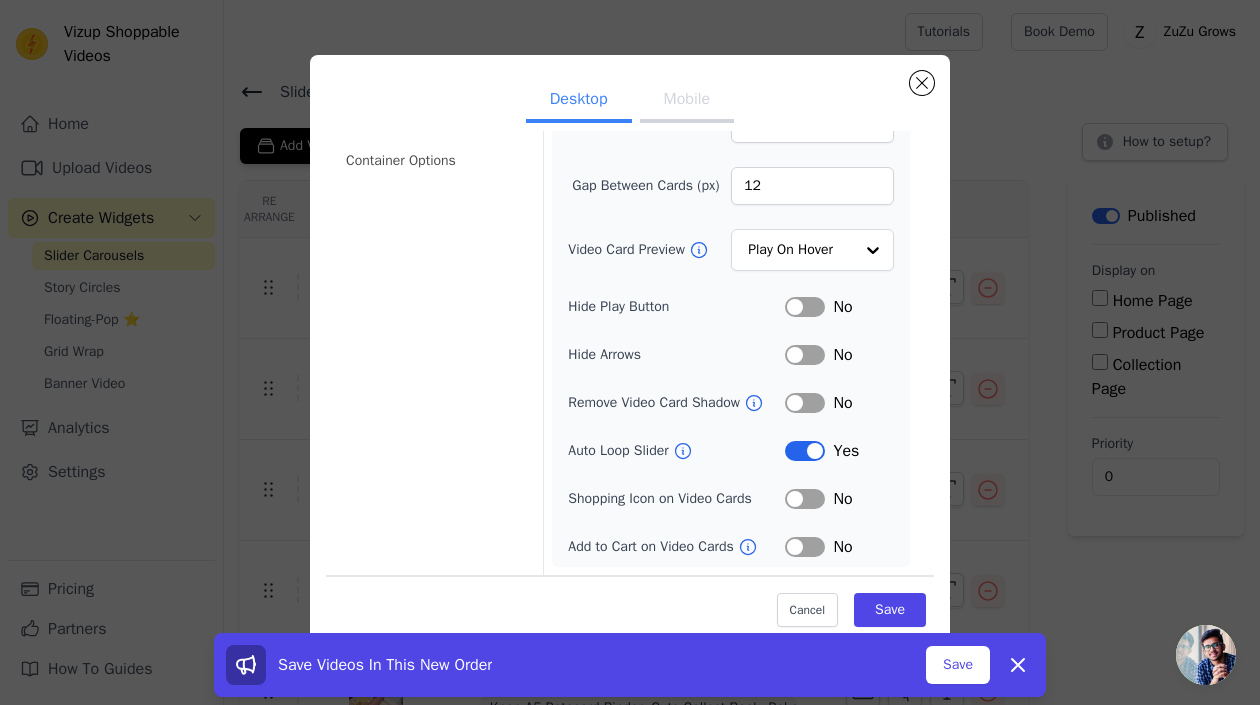 click on "Label" at bounding box center [805, 451] 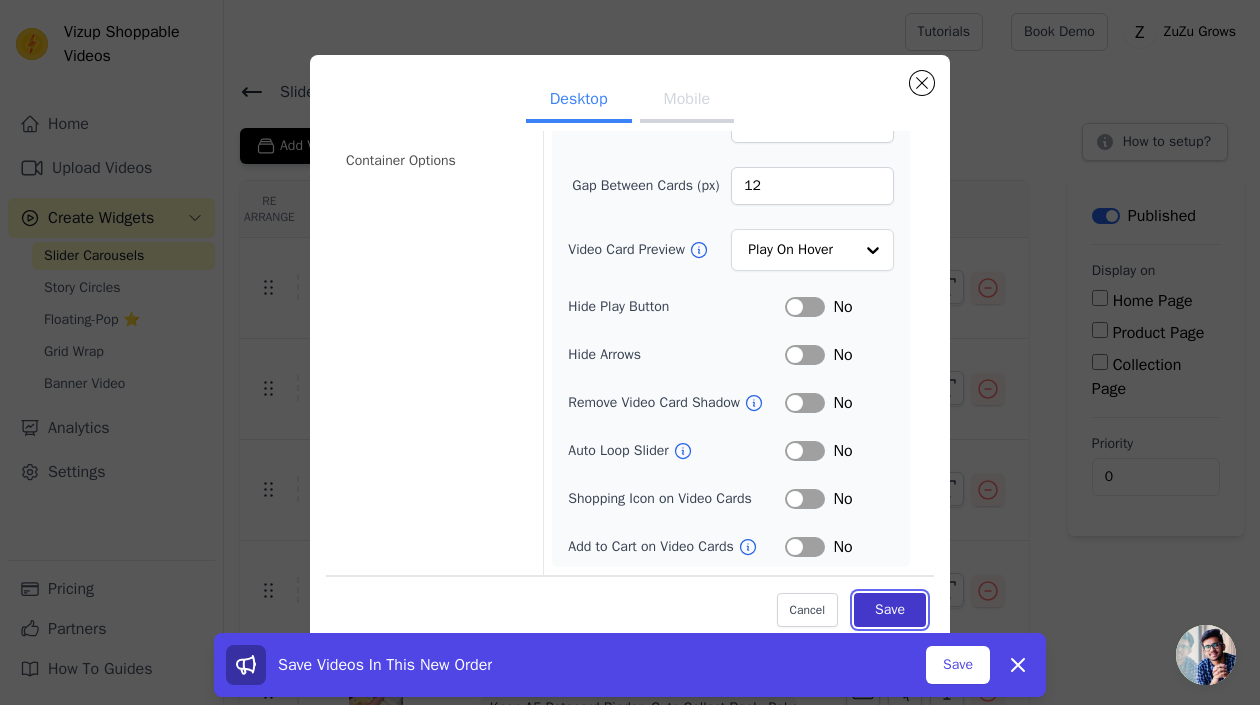 click on "Save" at bounding box center (890, 610) 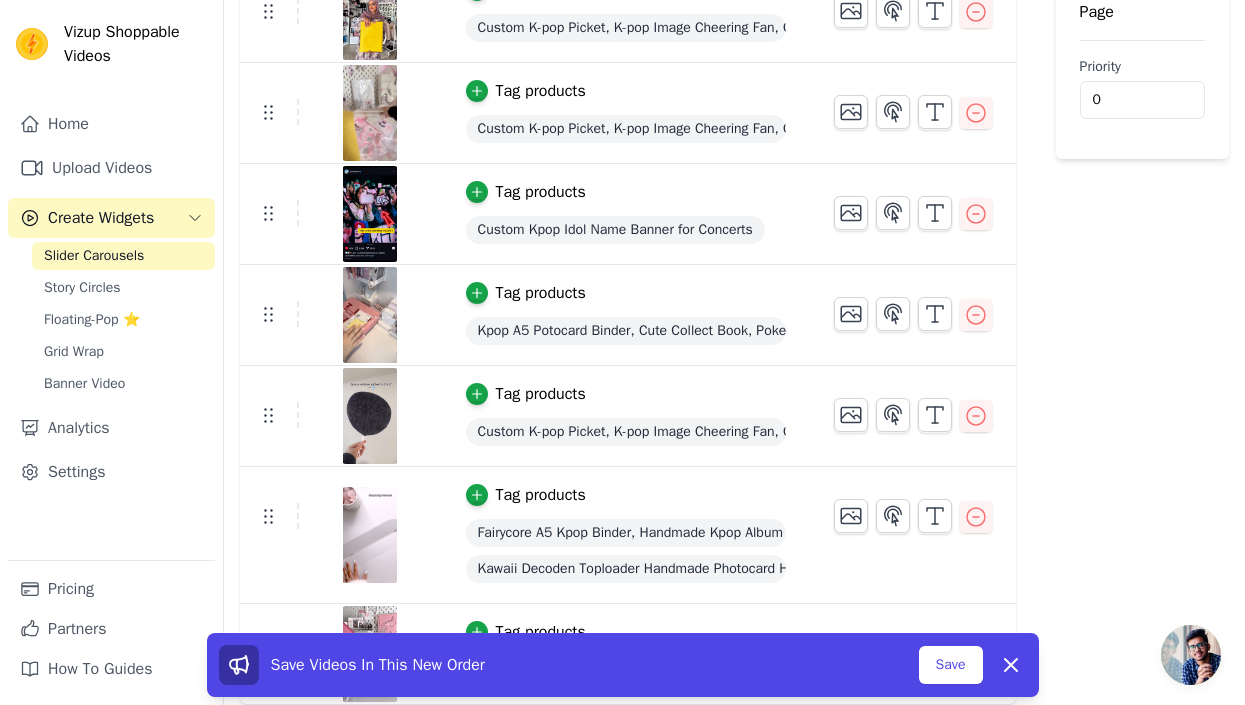 scroll, scrollTop: 0, scrollLeft: 0, axis: both 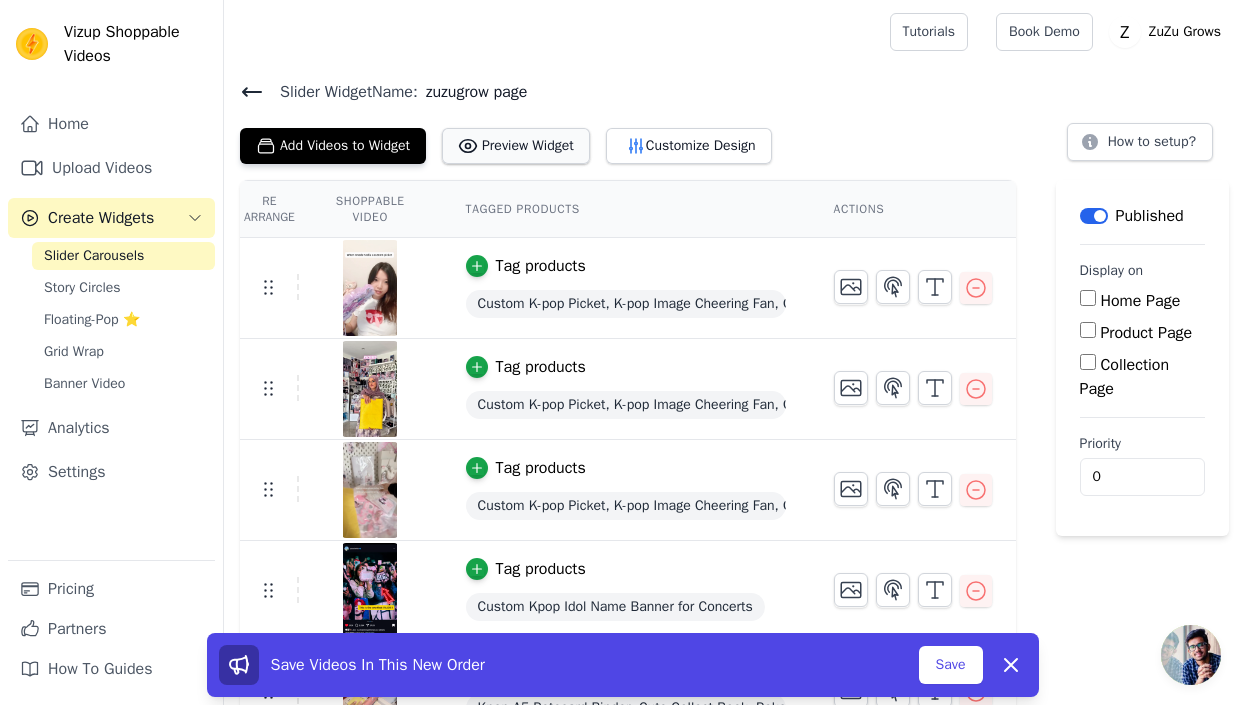click on "Preview Widget" at bounding box center [516, 146] 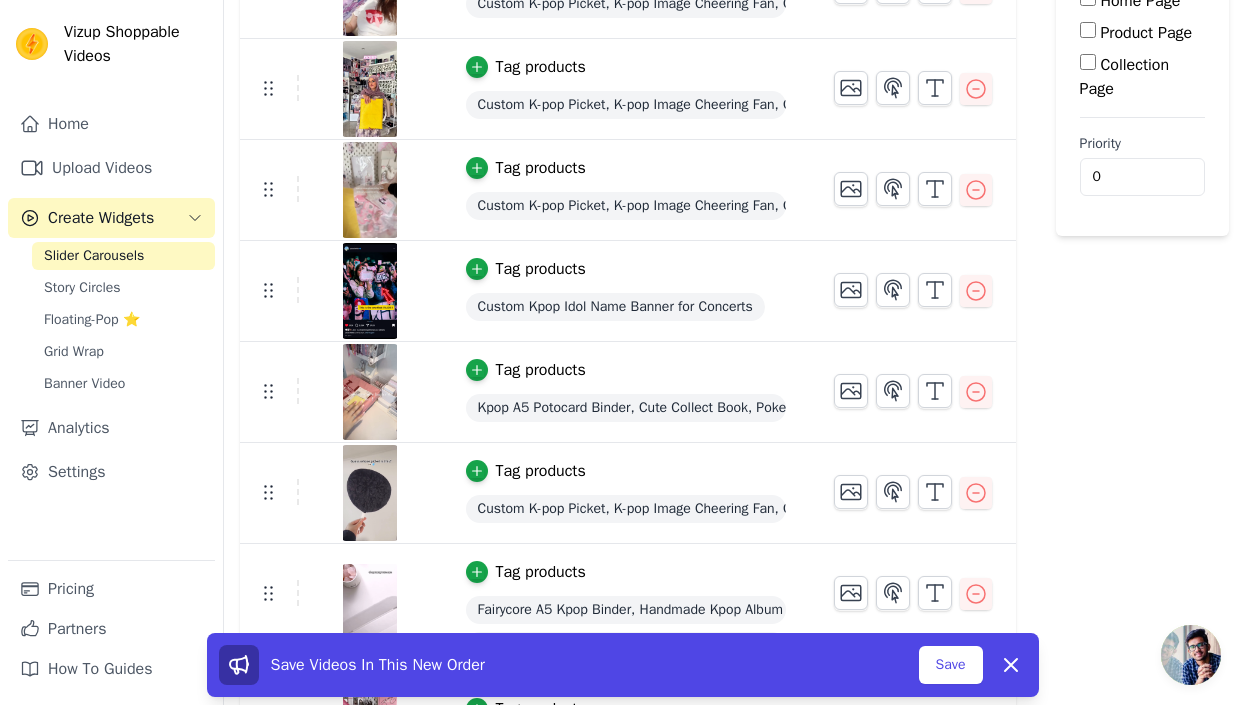 scroll, scrollTop: 377, scrollLeft: 0, axis: vertical 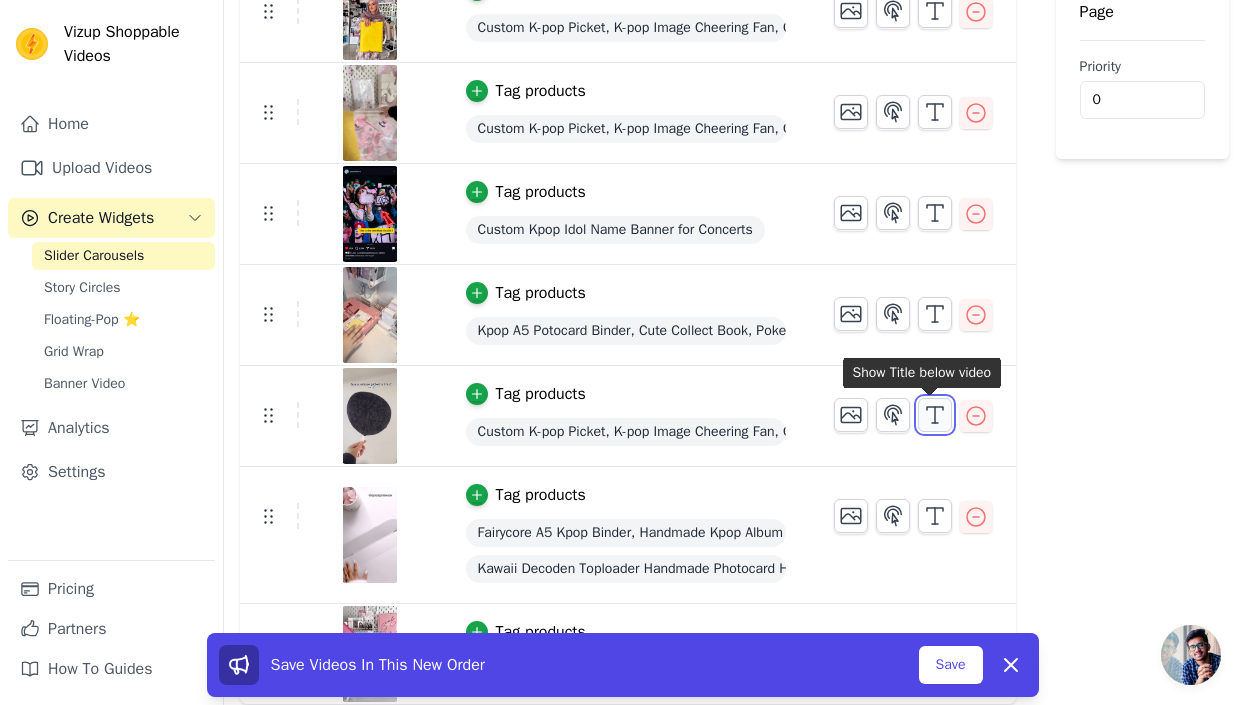 click 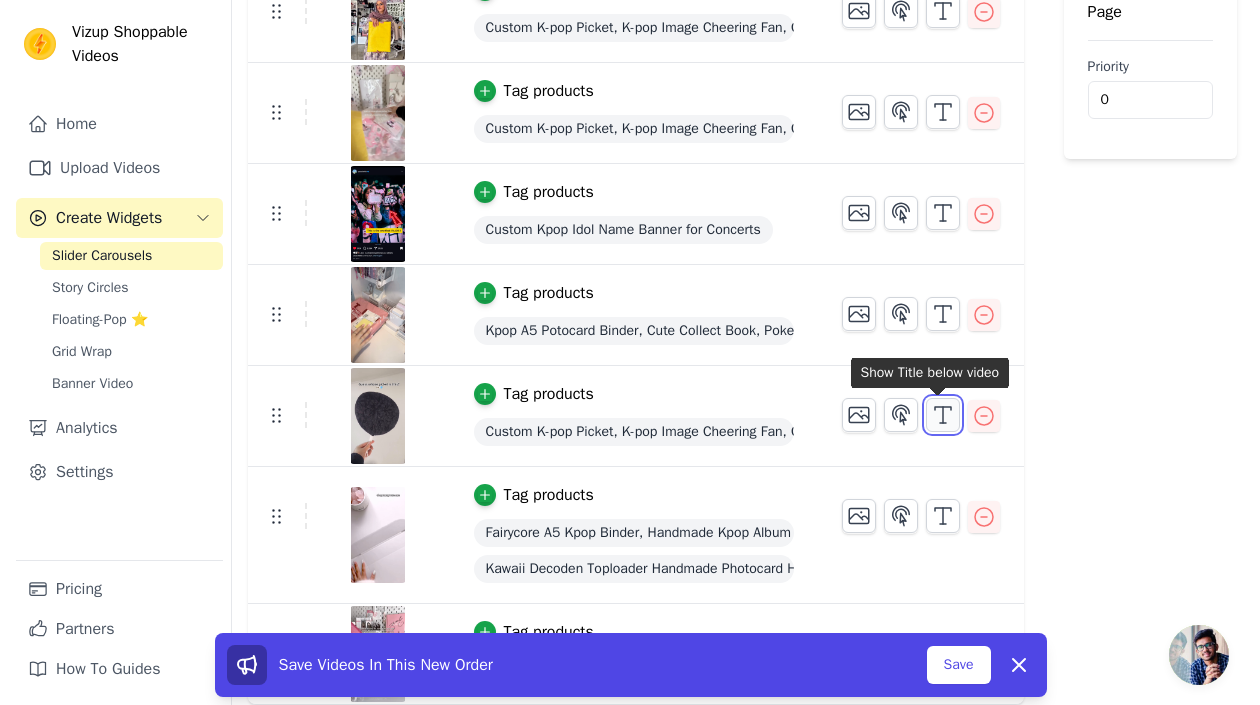 scroll, scrollTop: 0, scrollLeft: 0, axis: both 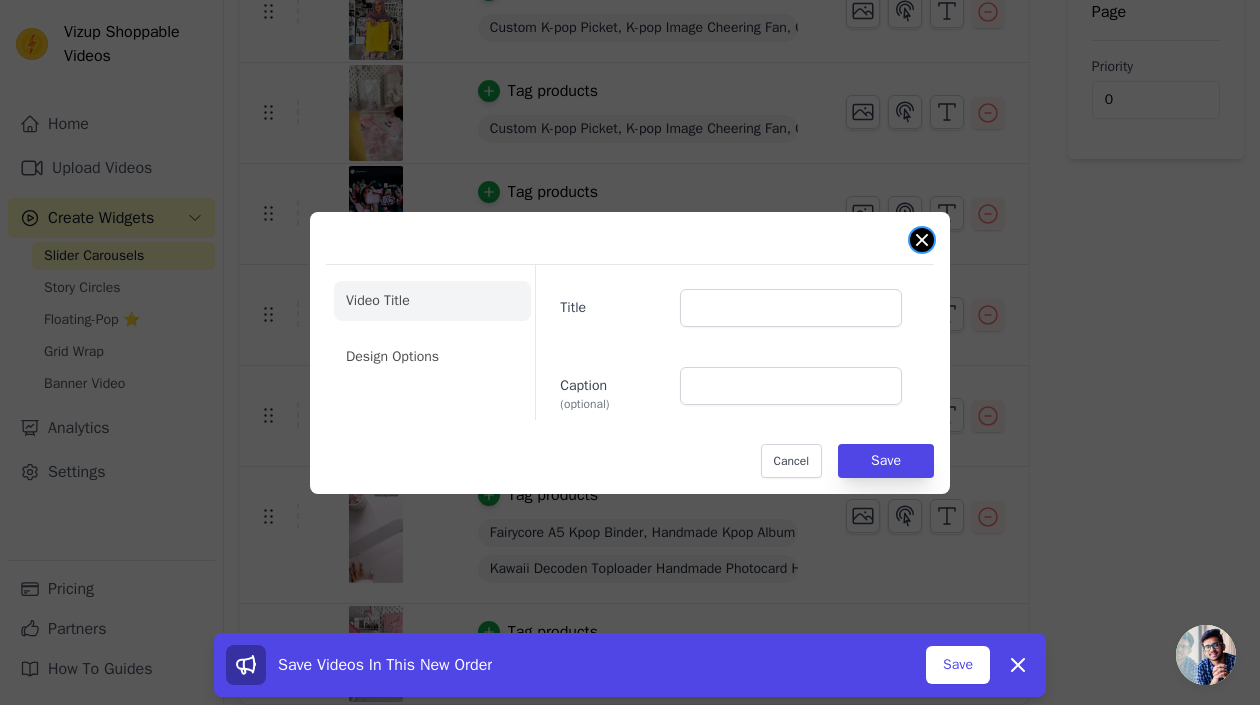 click at bounding box center (922, 240) 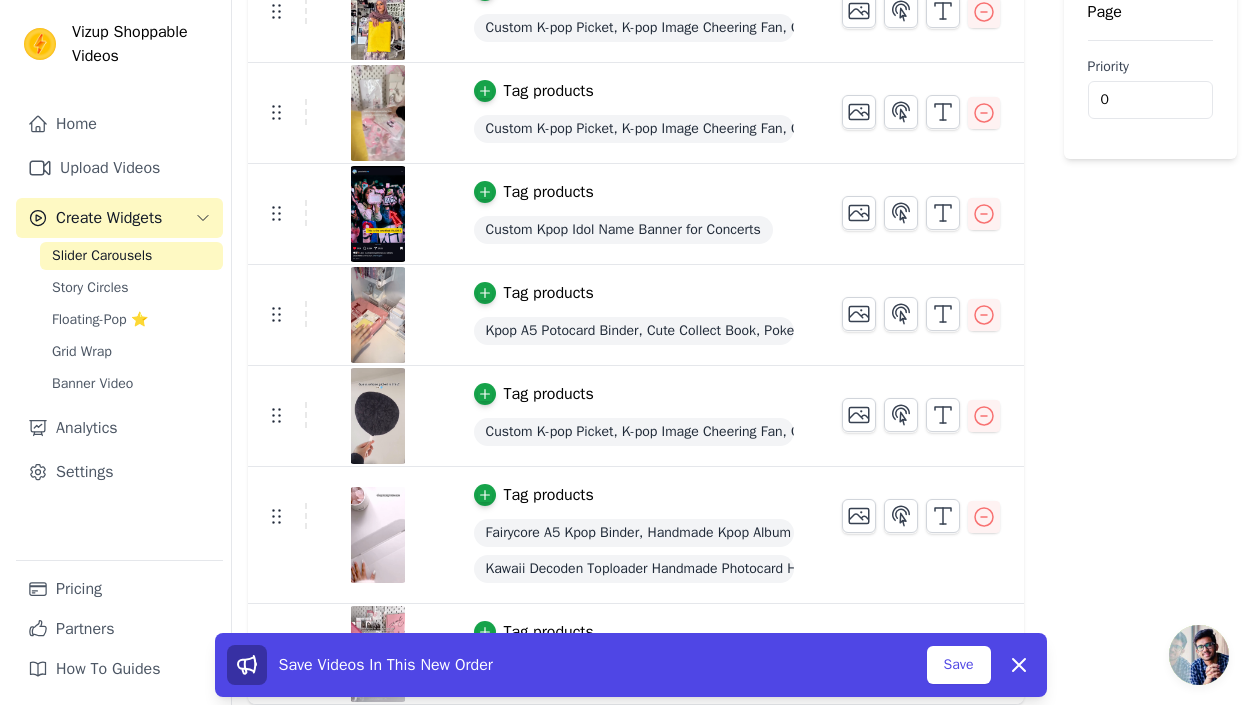 scroll, scrollTop: 0, scrollLeft: 0, axis: both 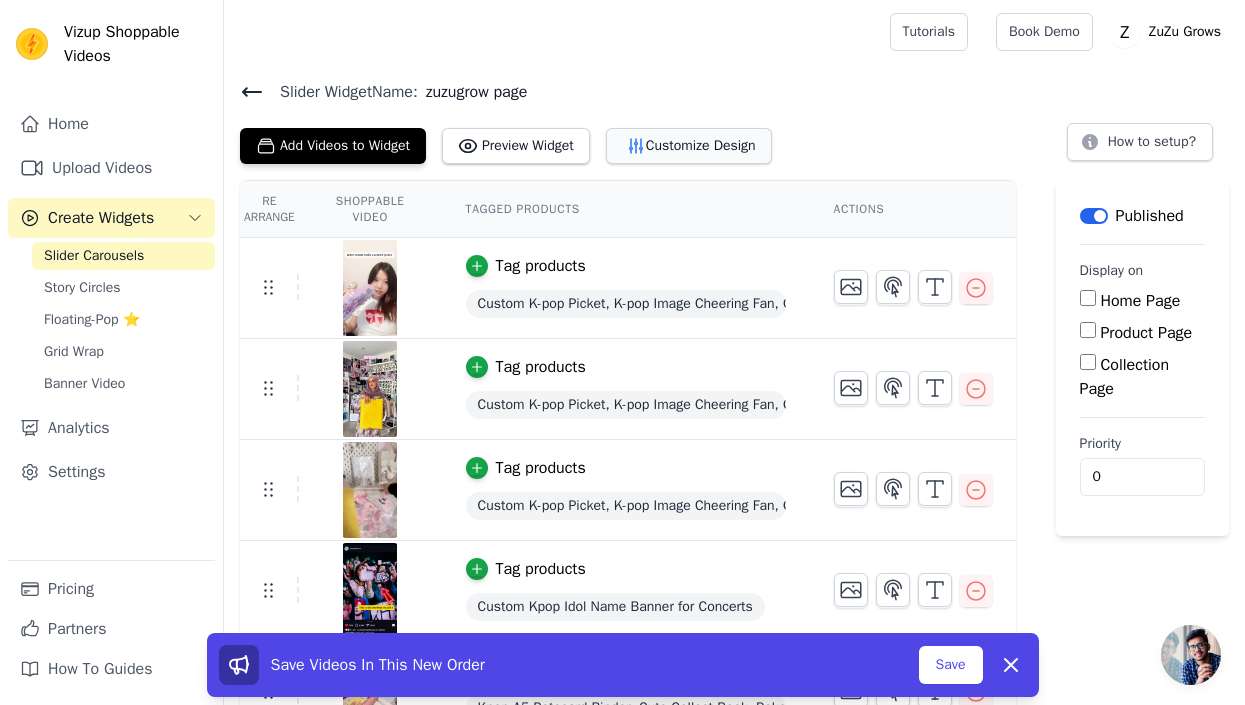 click on "Customize Design" at bounding box center (689, 146) 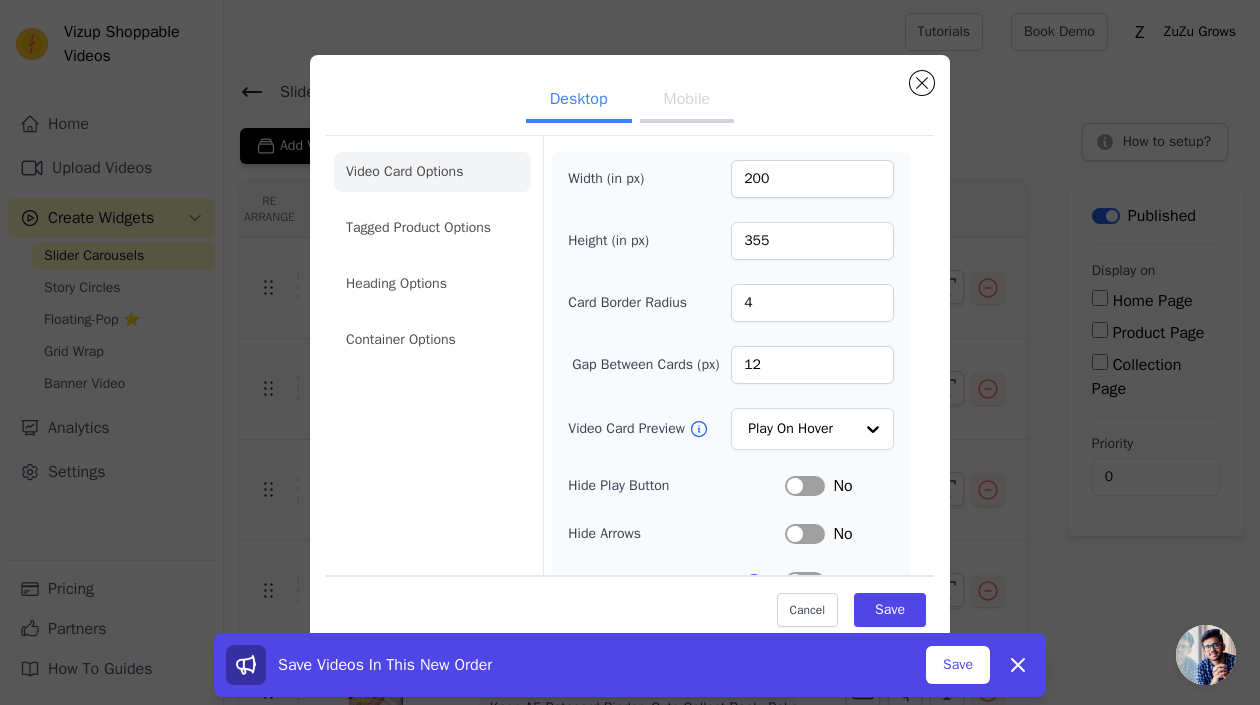 scroll, scrollTop: 197, scrollLeft: 0, axis: vertical 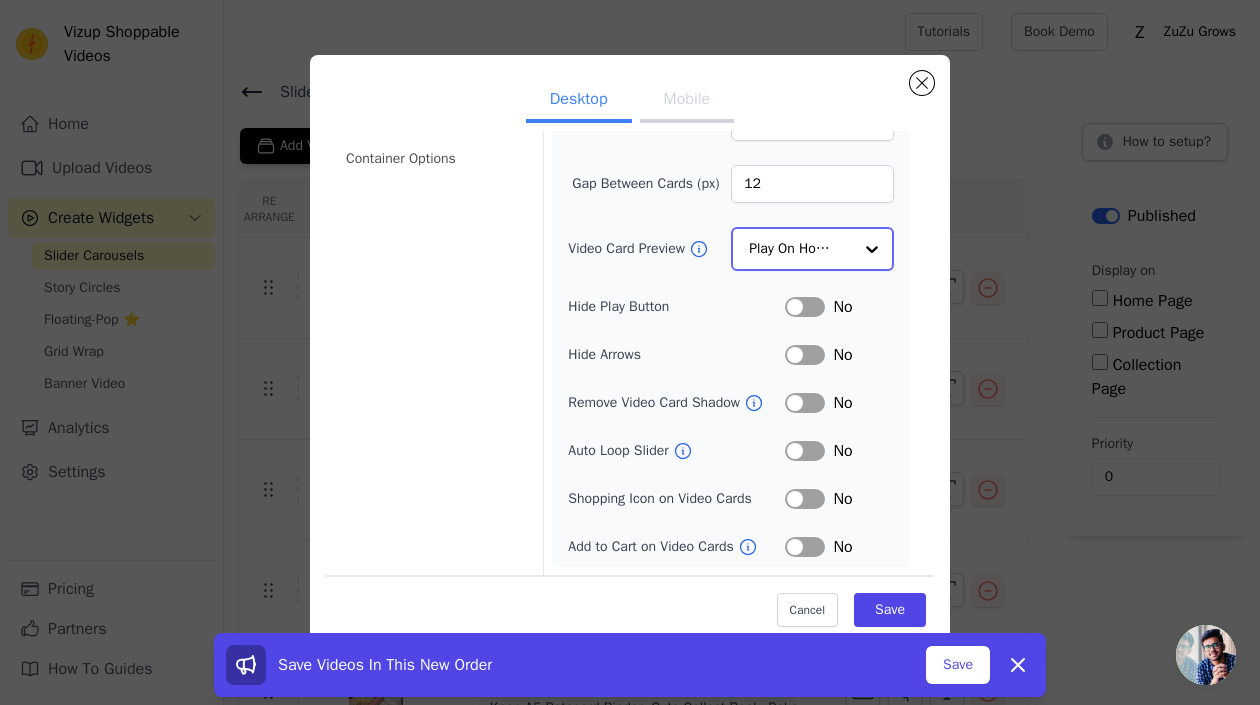 click on "Video Card Preview" 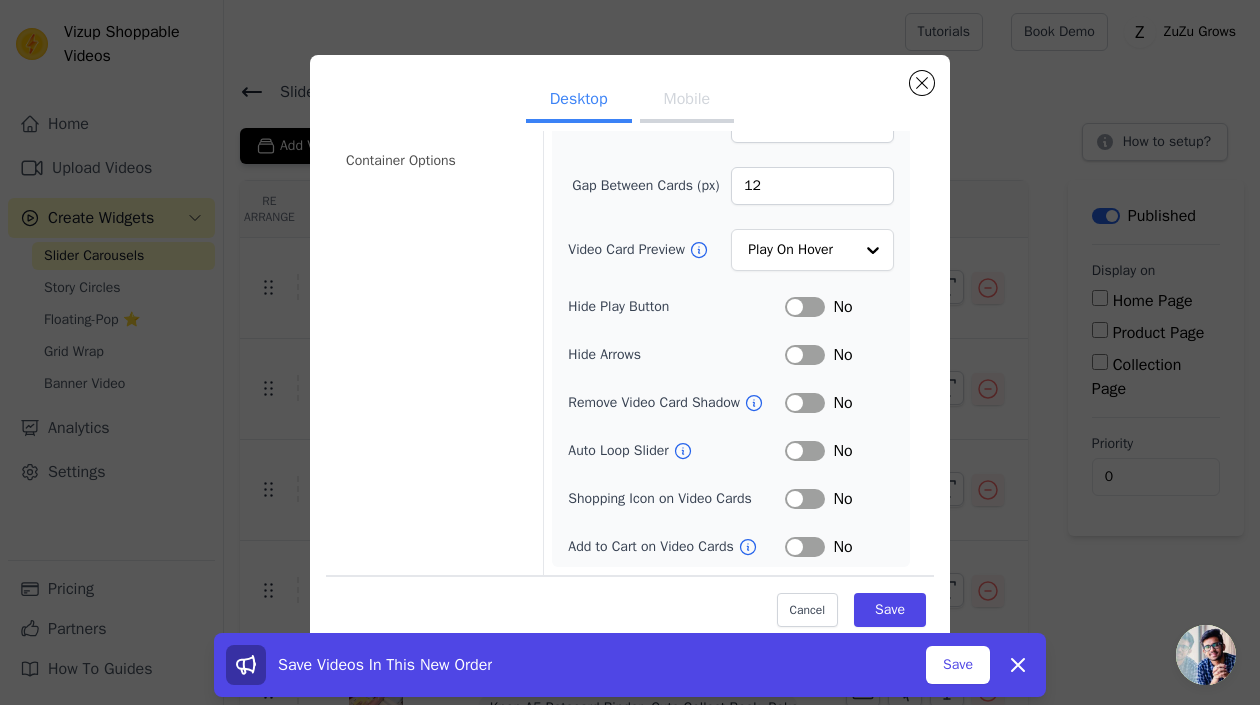 click on "Video Card Options Tagged Product Options Heading Options Container Options   Width (in px)   200   Height (in px)   355   Card Border Radius   4   Gap Between Cards (px)   12   Video Card Preview           Play On Hover               Hide Play Button   Label     No   Hide Arrows   Label     No   Remove Video Card Shadow     Label     No   Auto Loop Slider     Label     No   Shopping Icon on Video Cards   Label     No   Add to Cart on Video Cards     Label     No" at bounding box center [630, 265] 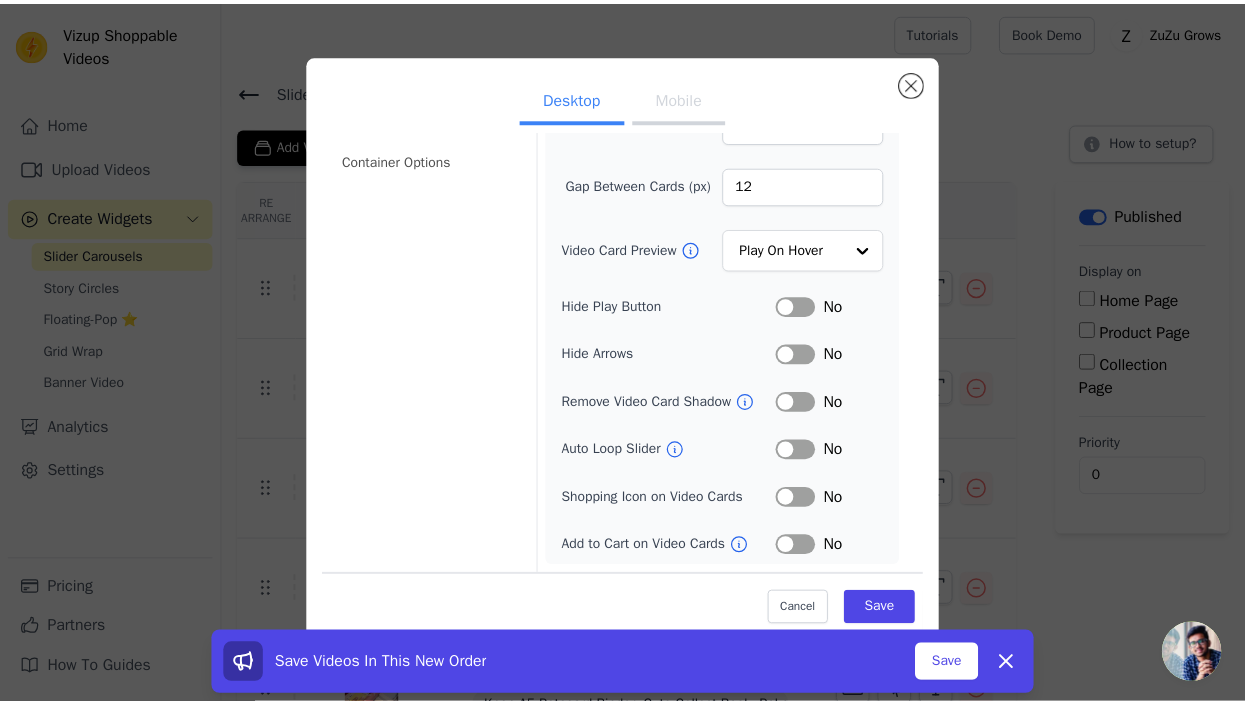scroll, scrollTop: 0, scrollLeft: 0, axis: both 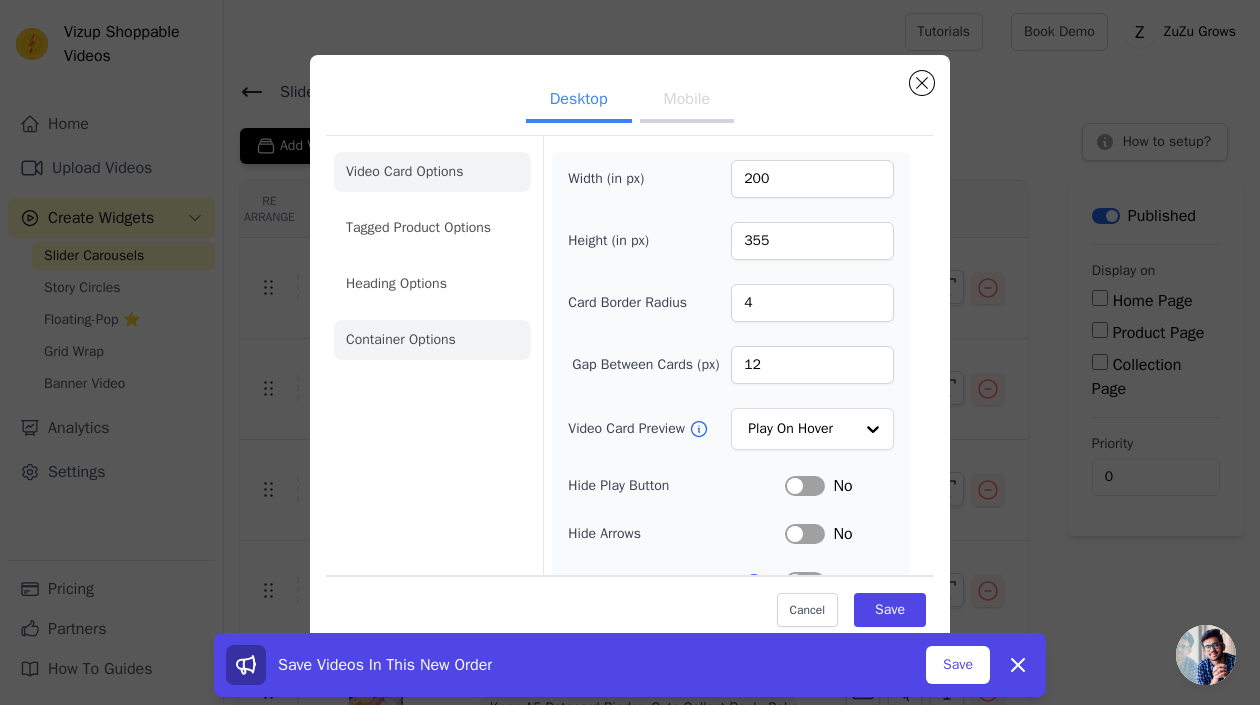 click on "Container Options" 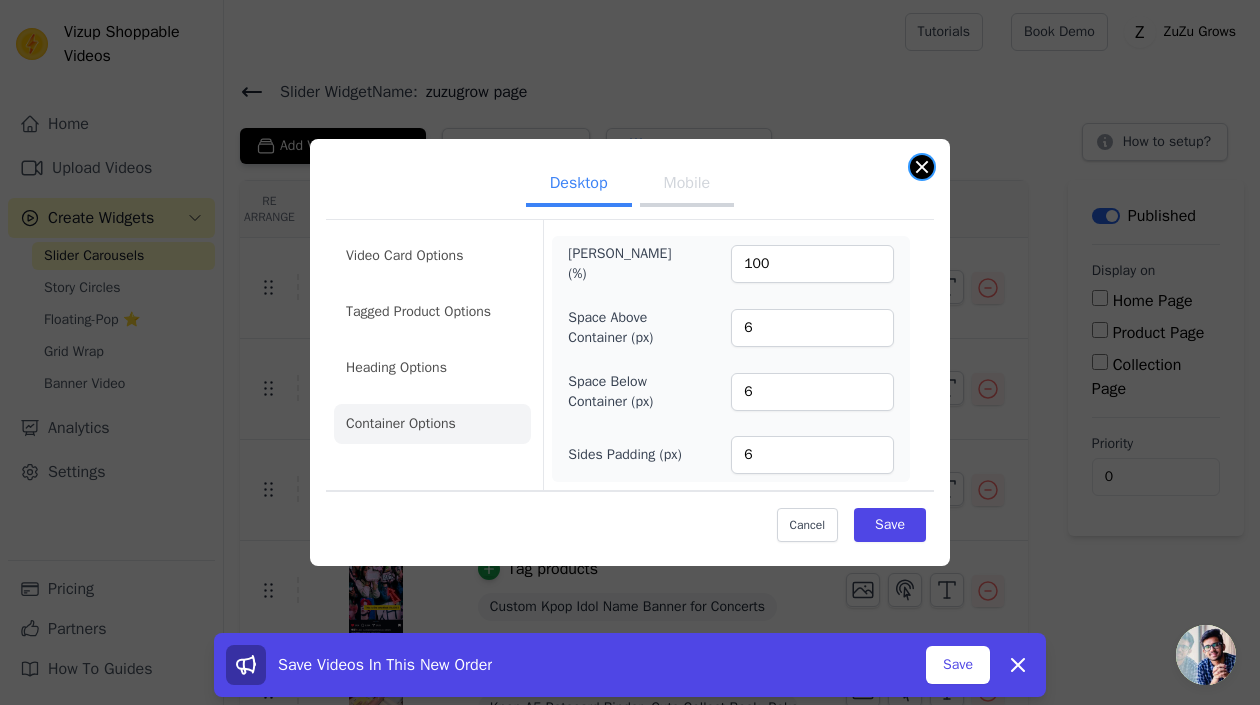 click at bounding box center (922, 167) 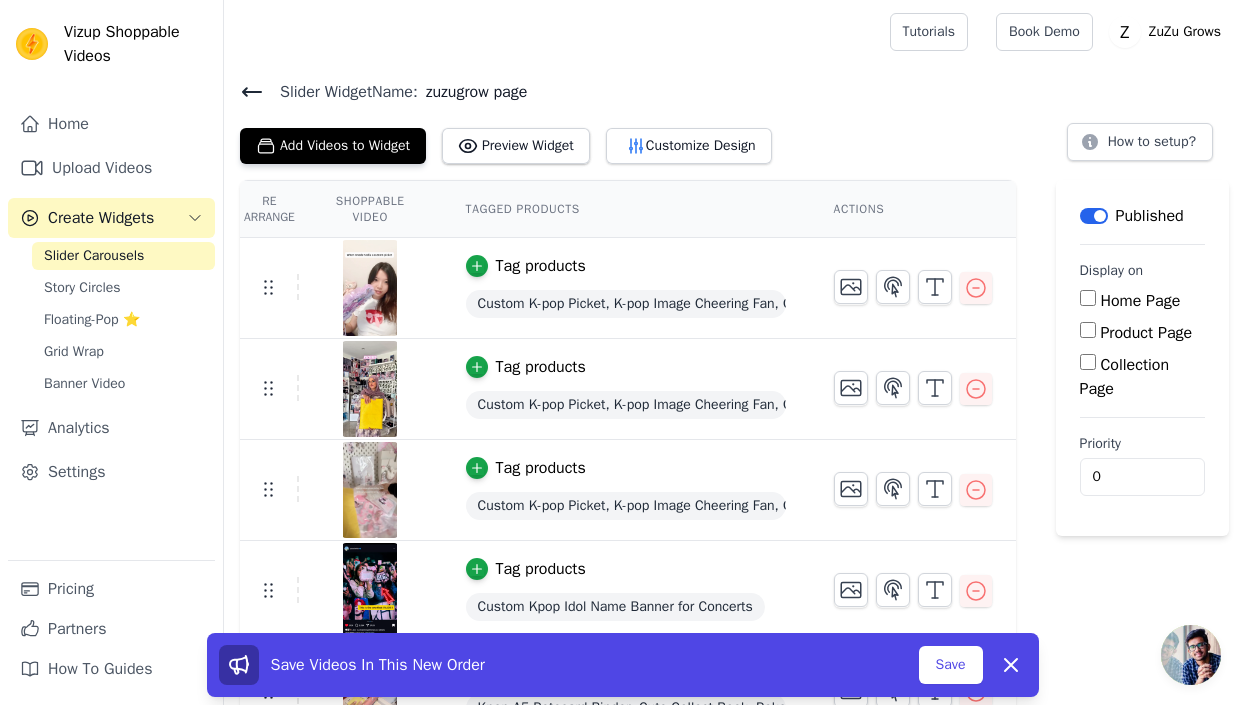 scroll, scrollTop: 200, scrollLeft: 0, axis: vertical 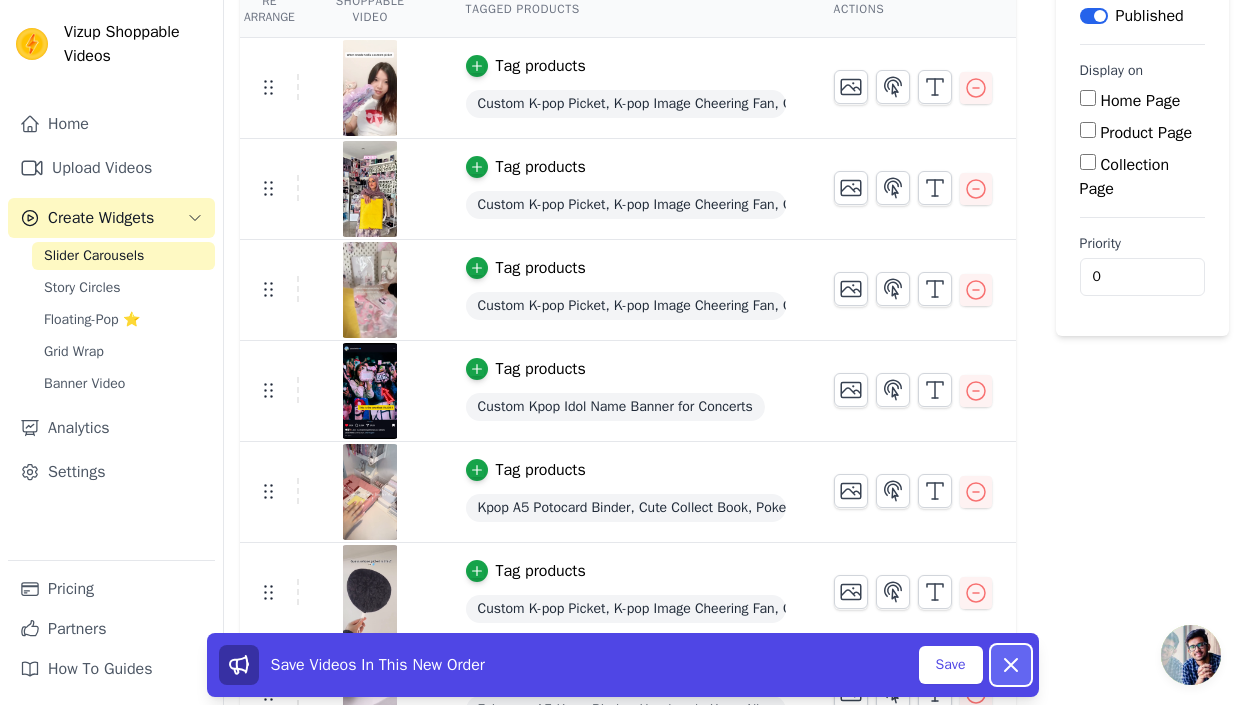 click 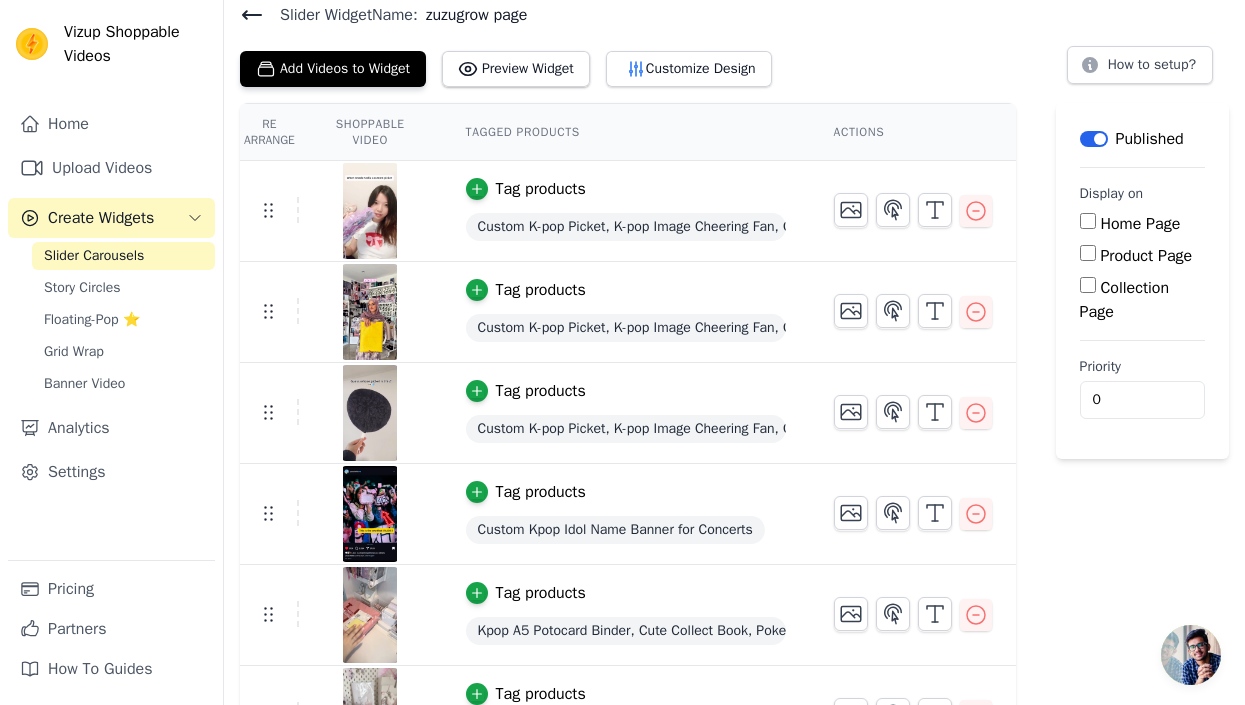 scroll, scrollTop: 0, scrollLeft: 0, axis: both 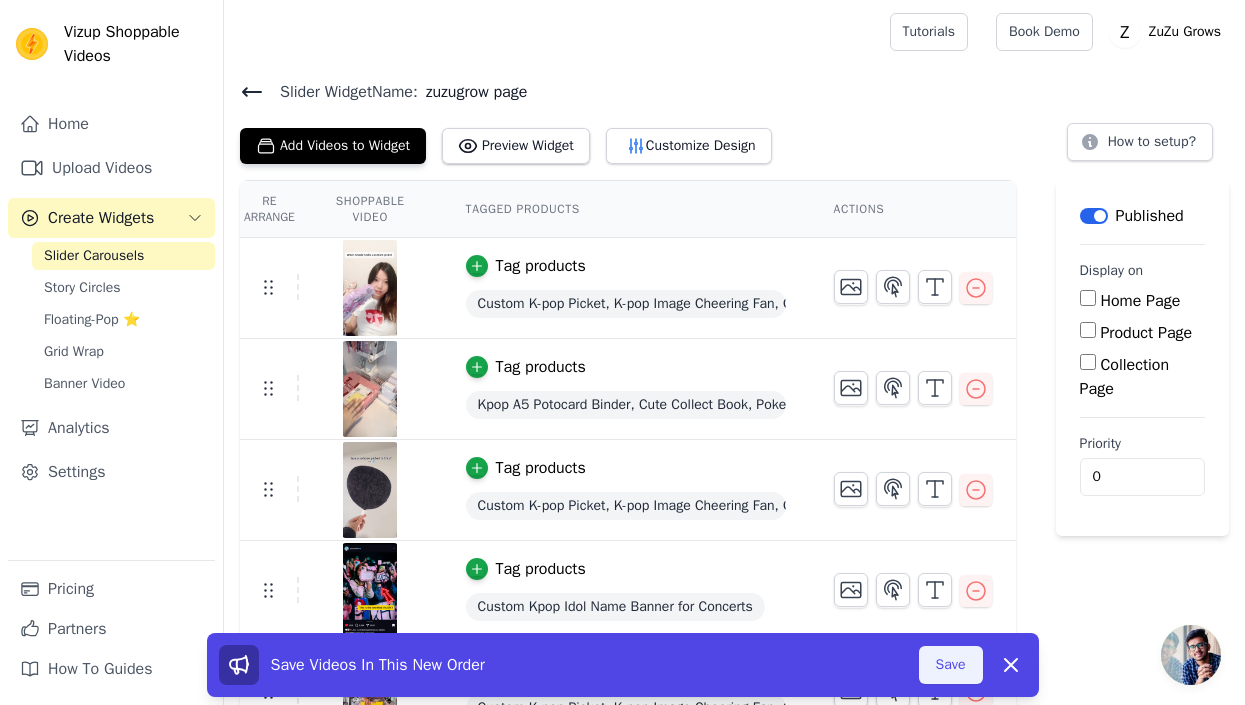 click on "Save" at bounding box center [951, 665] 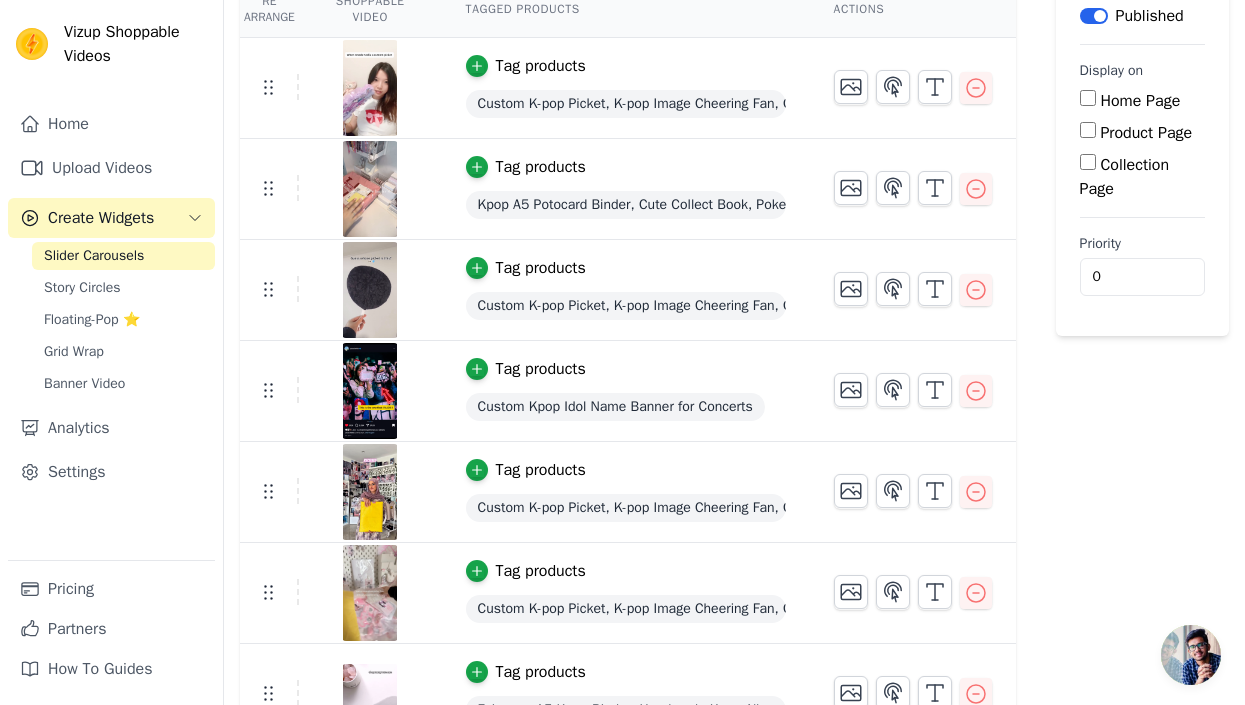 scroll, scrollTop: 300, scrollLeft: 0, axis: vertical 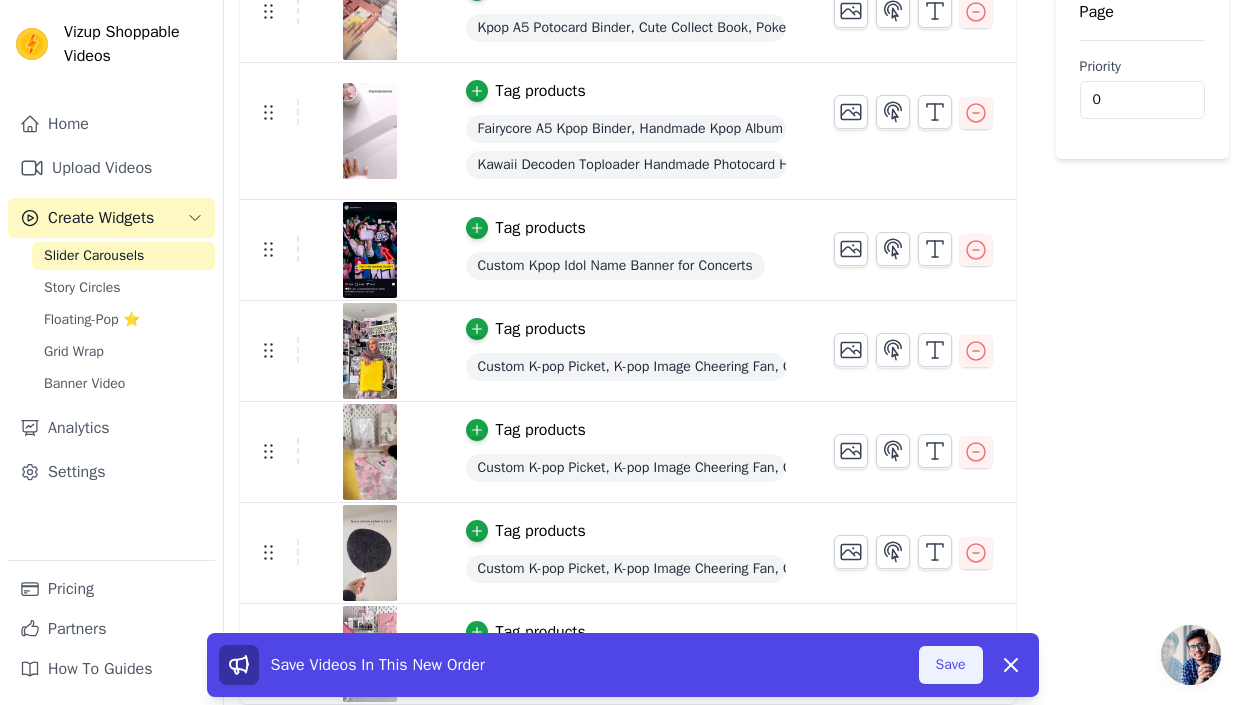 click on "Save" at bounding box center (951, 665) 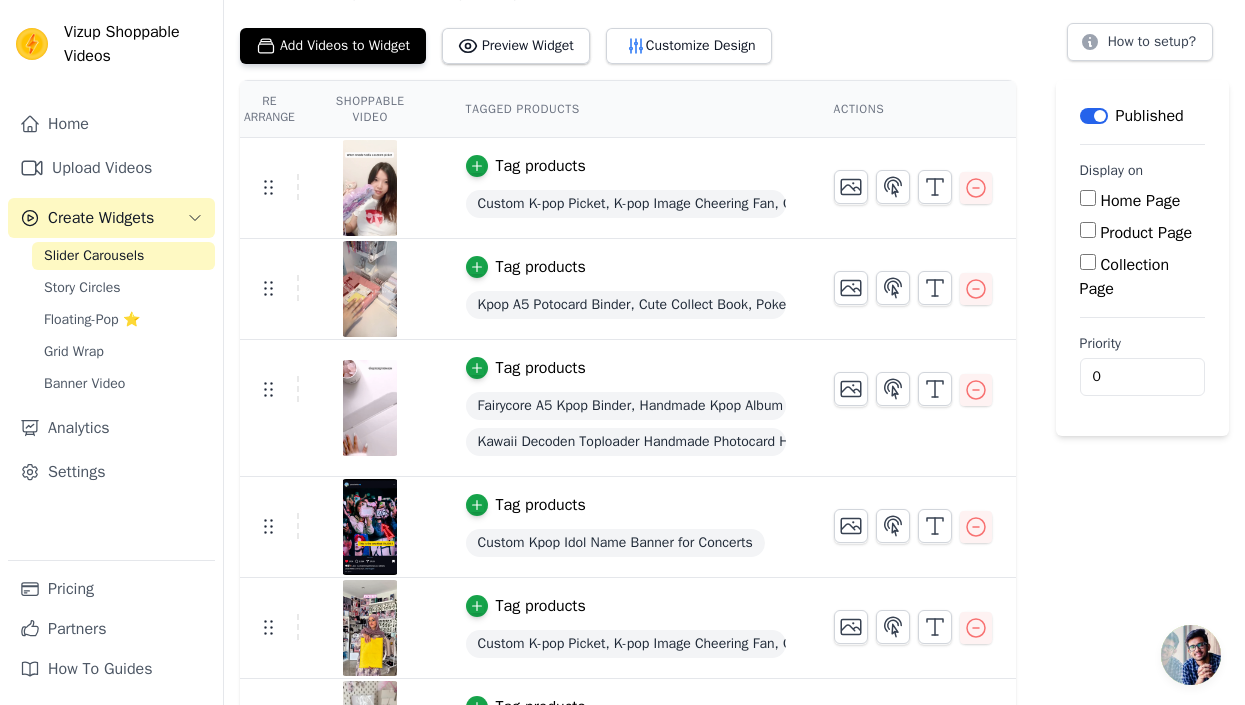 scroll, scrollTop: 200, scrollLeft: 0, axis: vertical 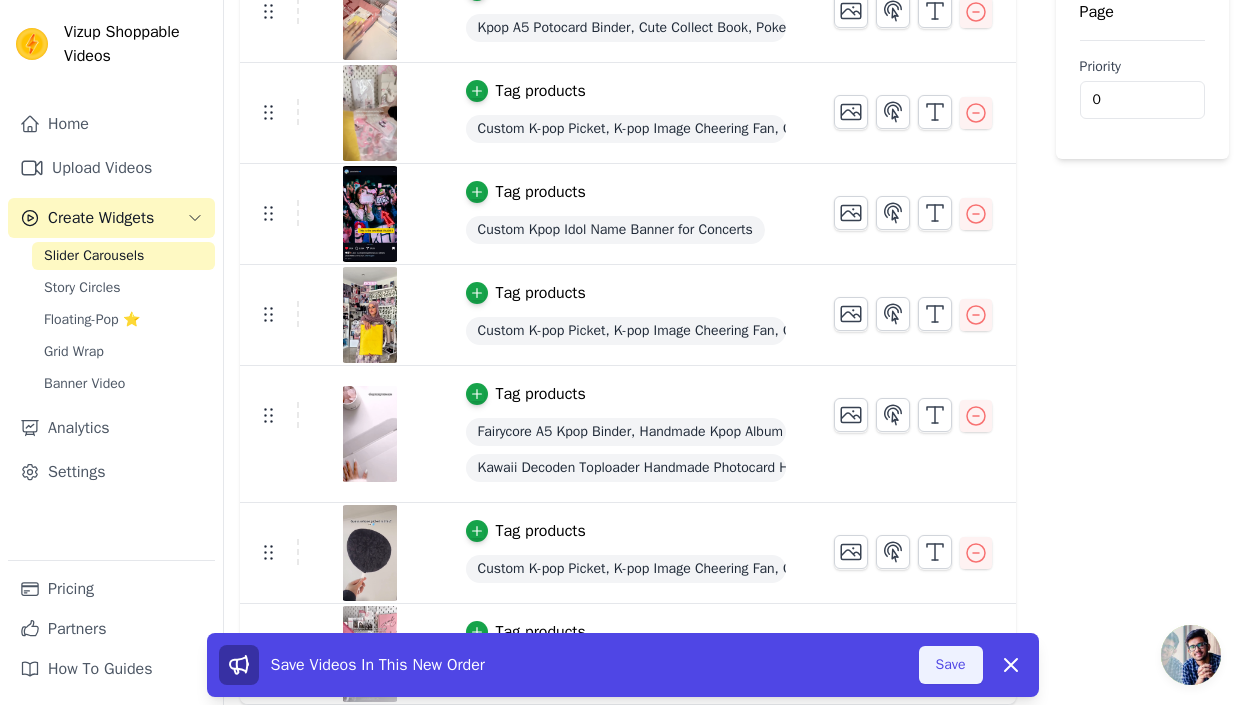 click on "Save" at bounding box center [951, 665] 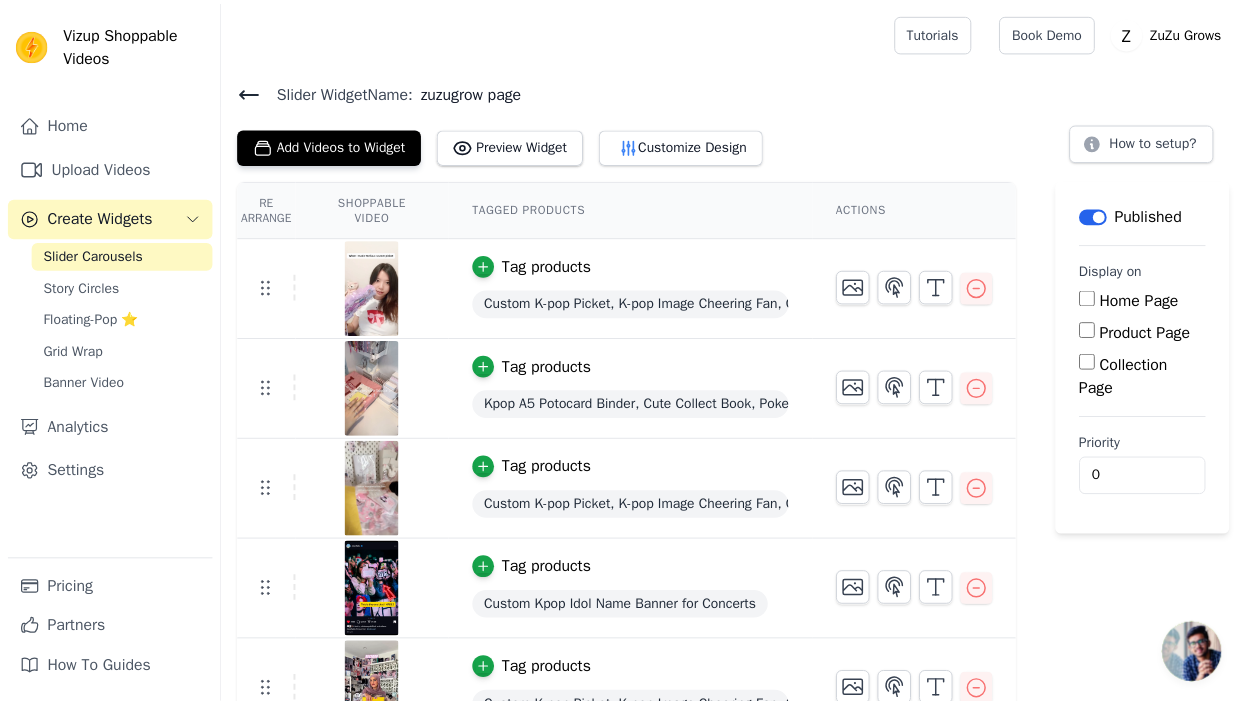 scroll, scrollTop: 0, scrollLeft: 0, axis: both 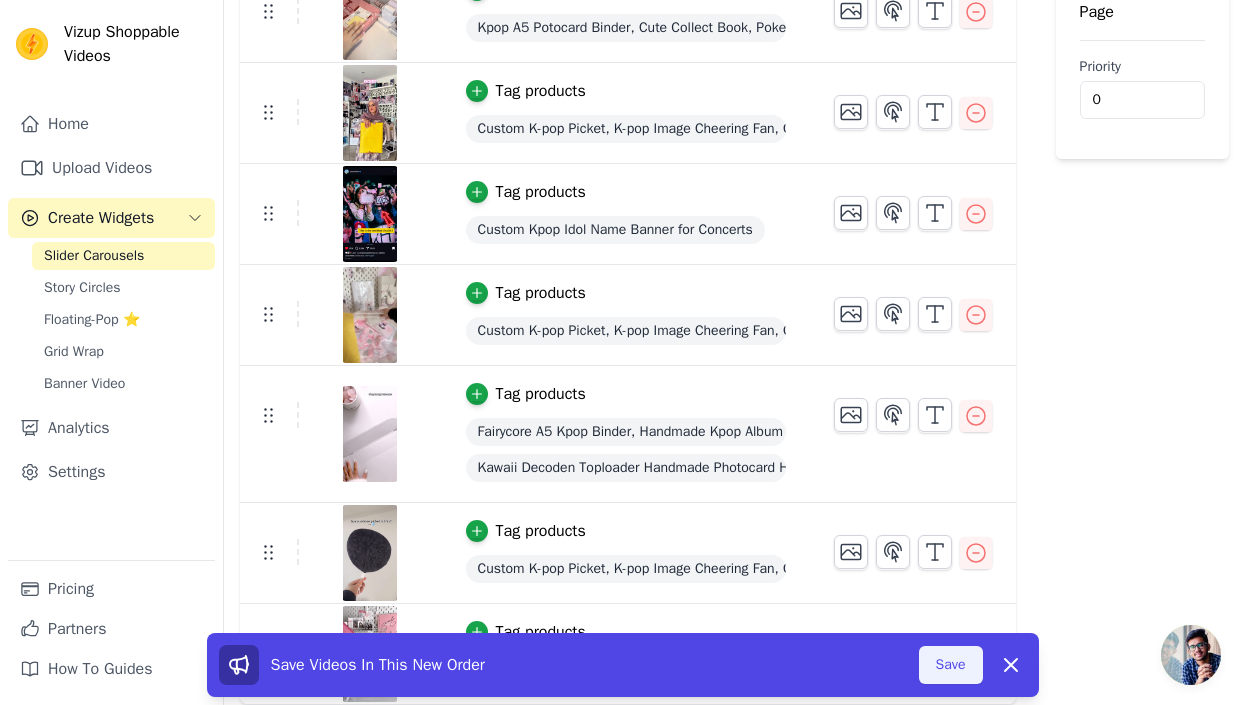 click on "Save" at bounding box center [951, 665] 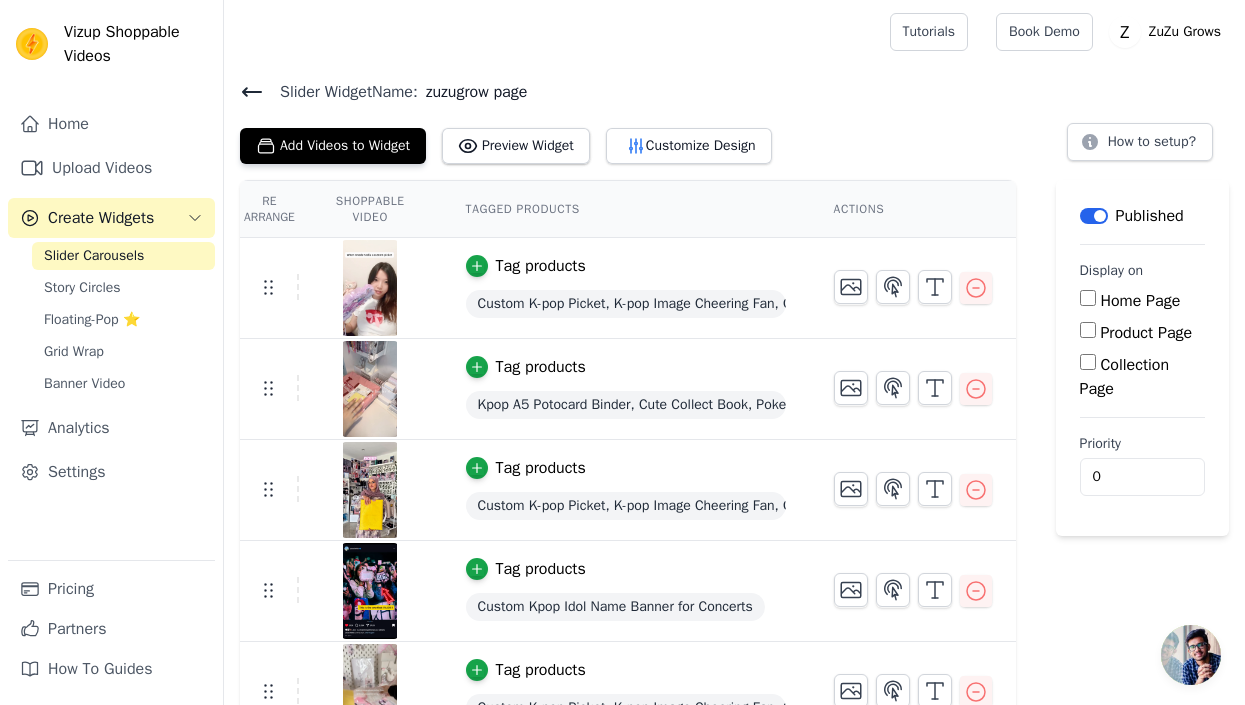 scroll, scrollTop: 377, scrollLeft: 0, axis: vertical 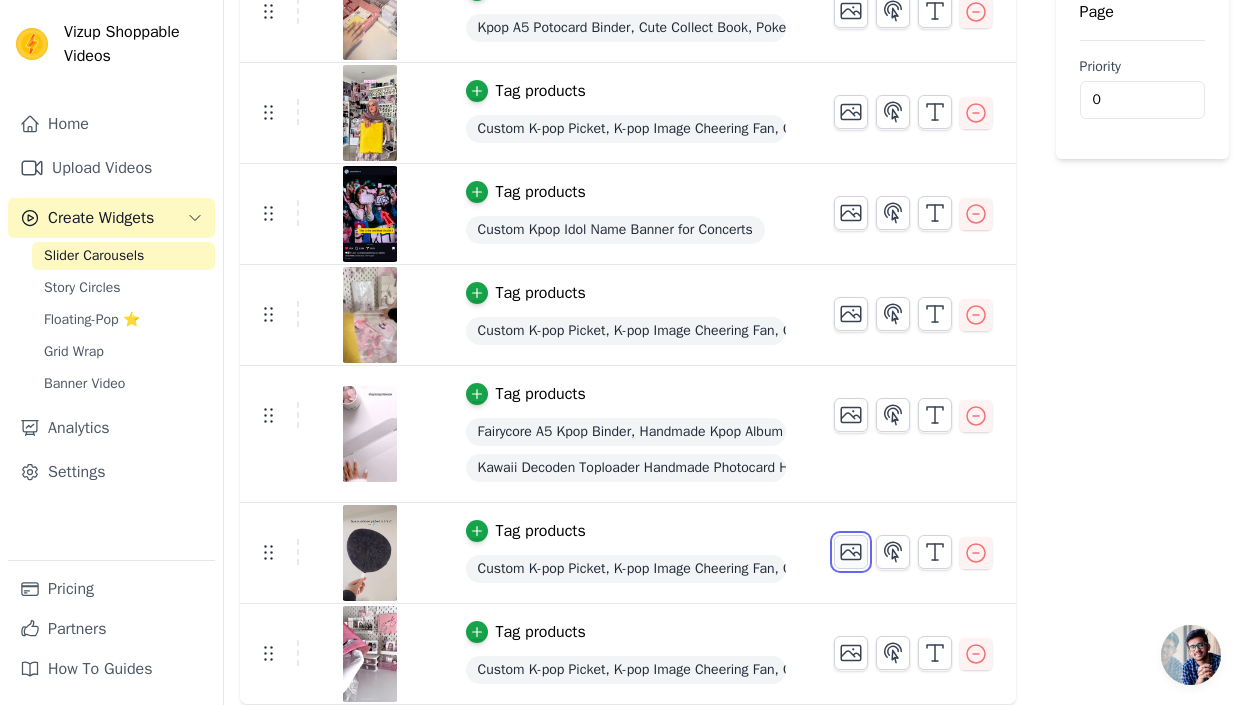 click 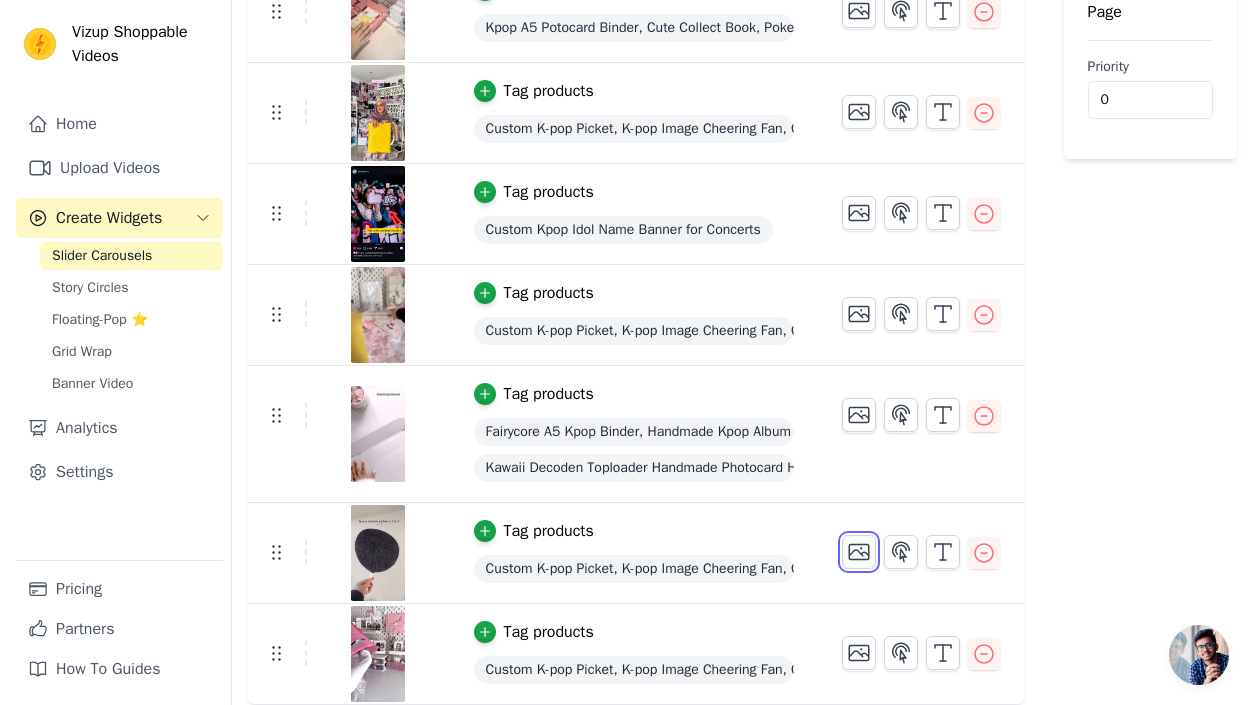 scroll, scrollTop: 0, scrollLeft: 0, axis: both 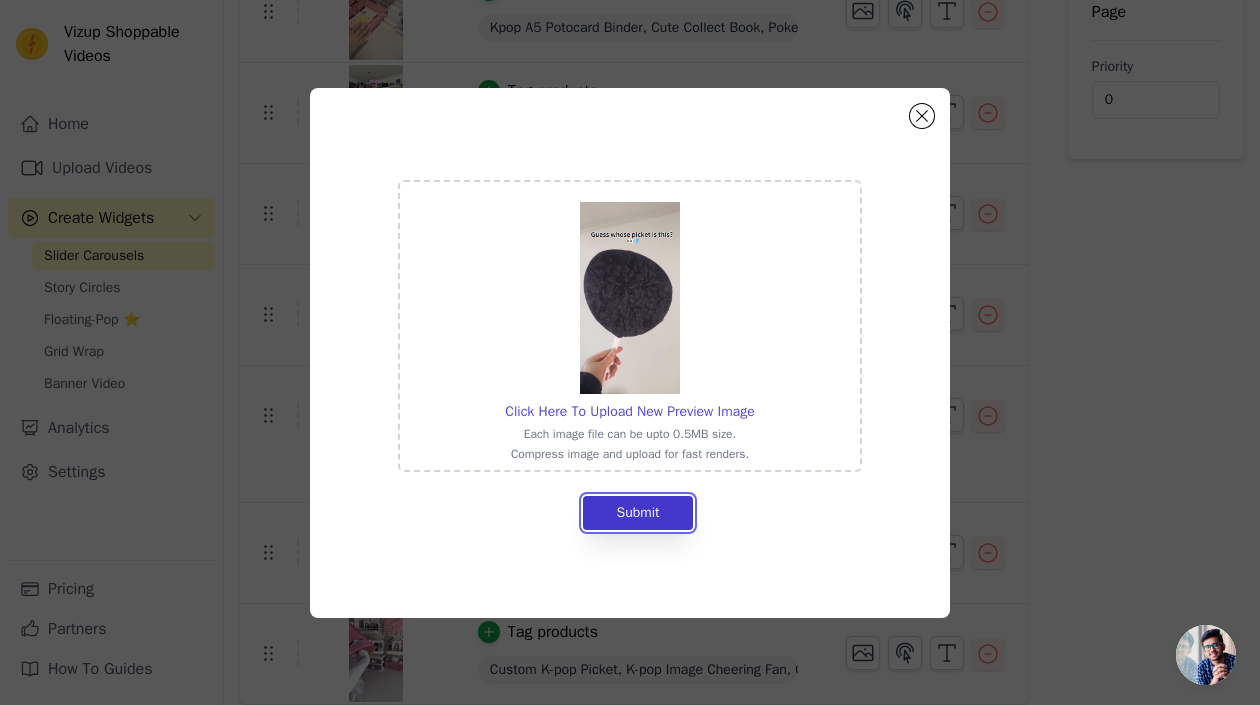 click on "Submit" at bounding box center (637, 513) 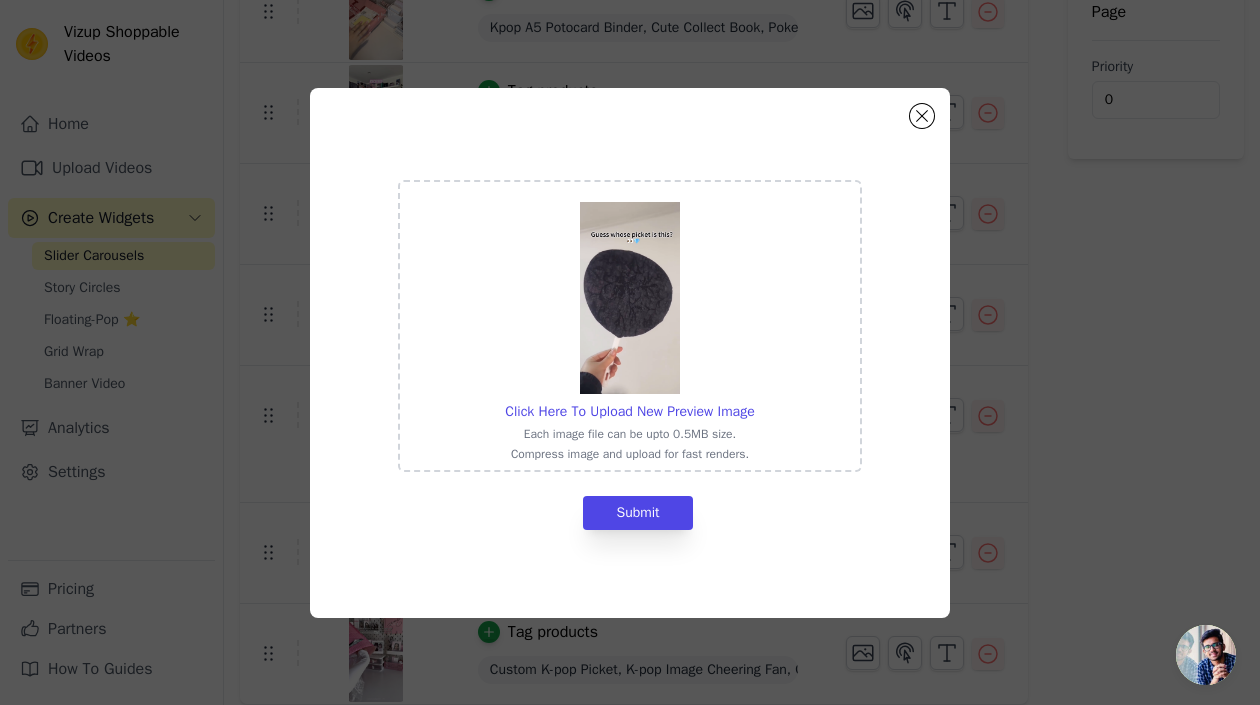click at bounding box center (630, 298) 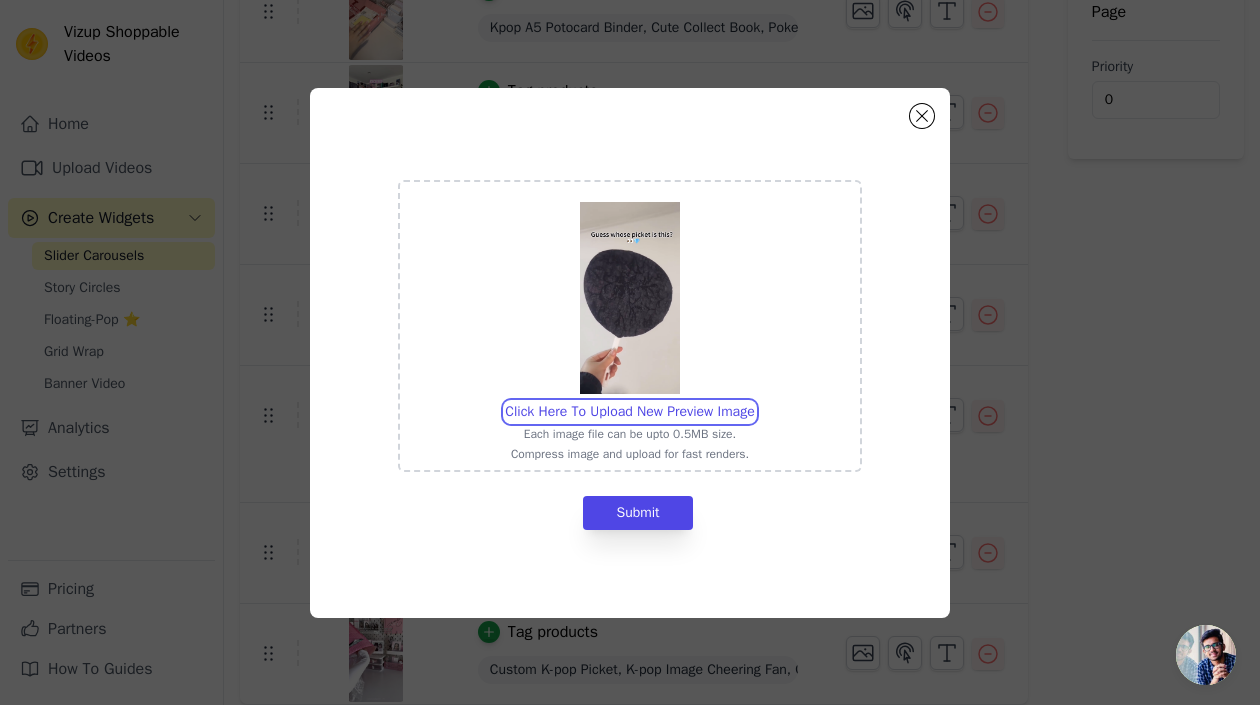 type on "C:\fakepath\DK7J2WXOvl9 - frame at 0m5s.jpg" 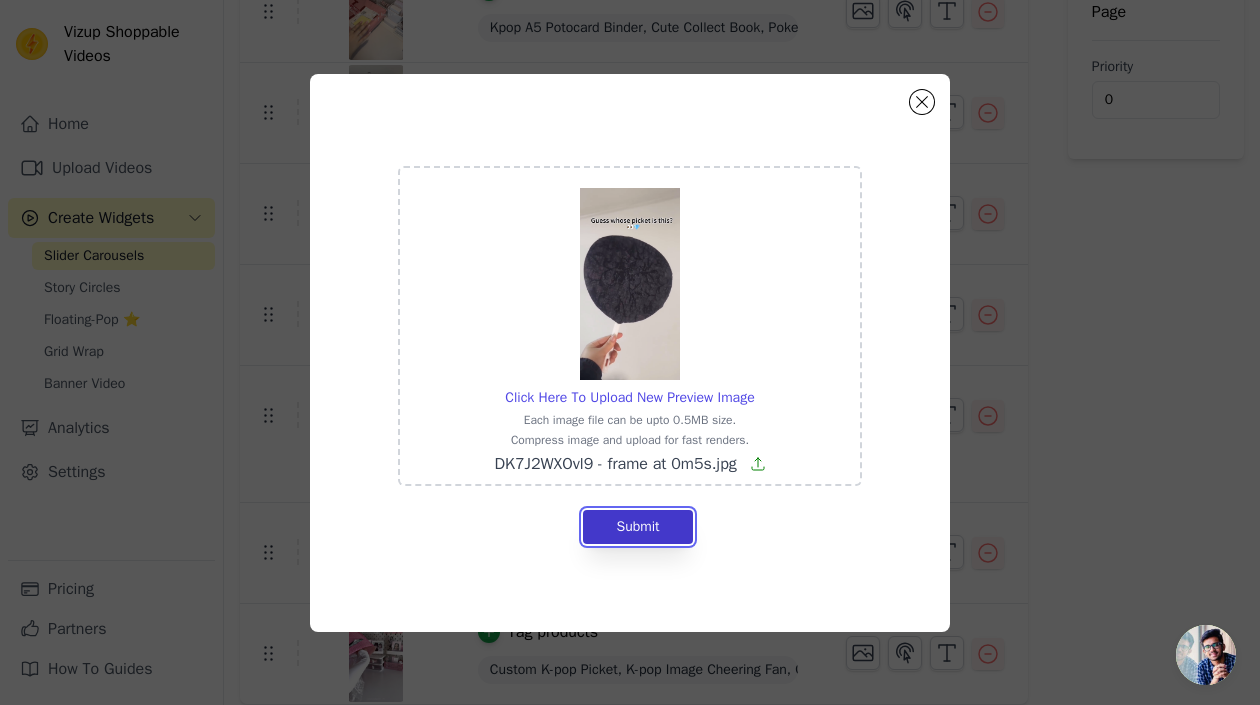 click on "Submit" at bounding box center (637, 527) 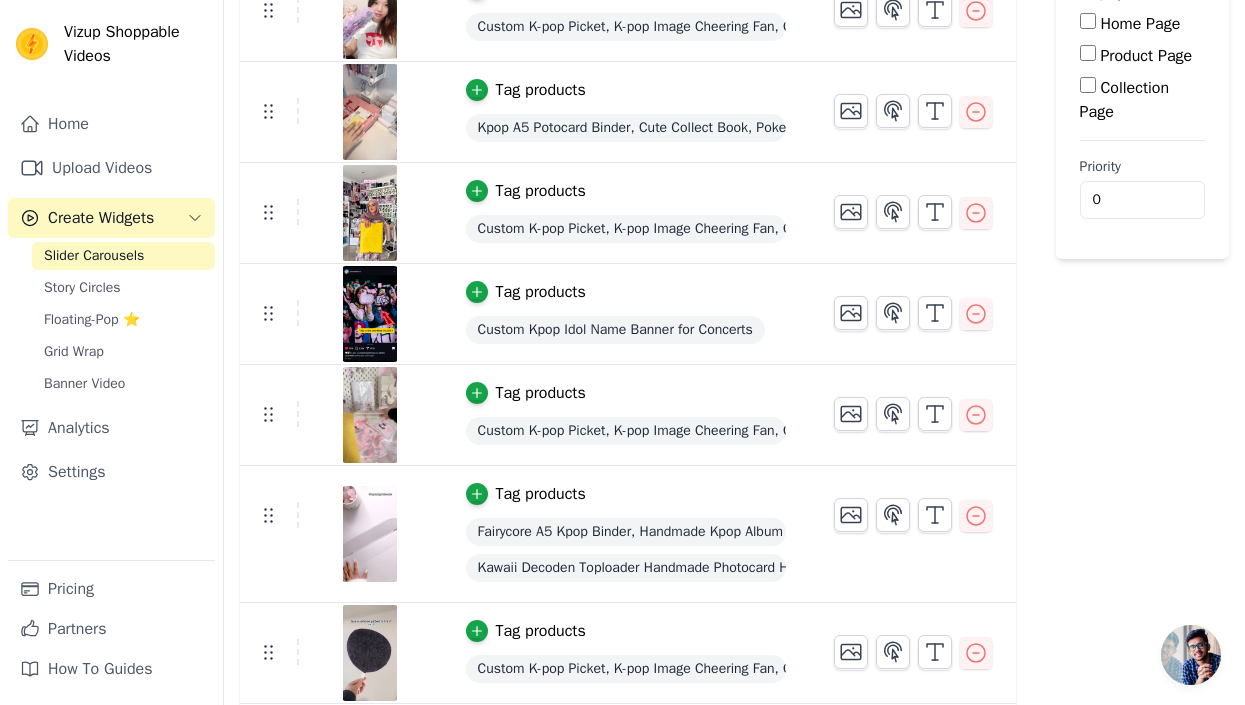 scroll, scrollTop: 377, scrollLeft: 0, axis: vertical 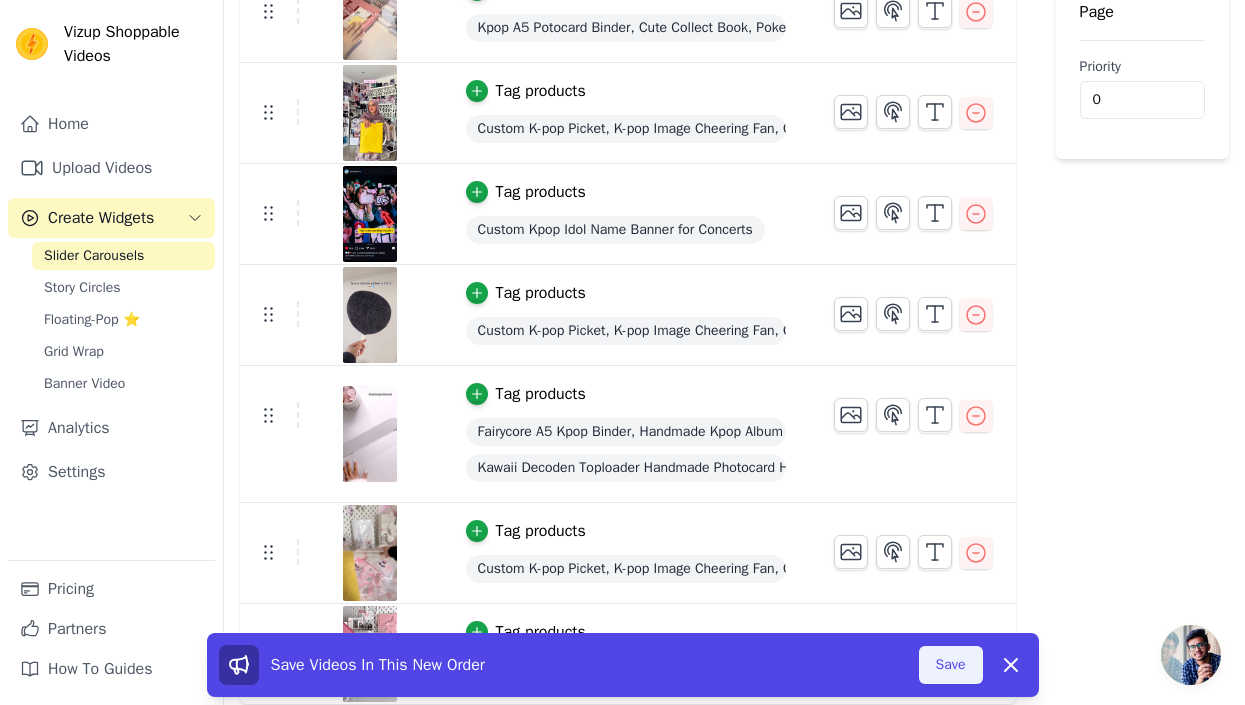 click on "Save" at bounding box center [951, 665] 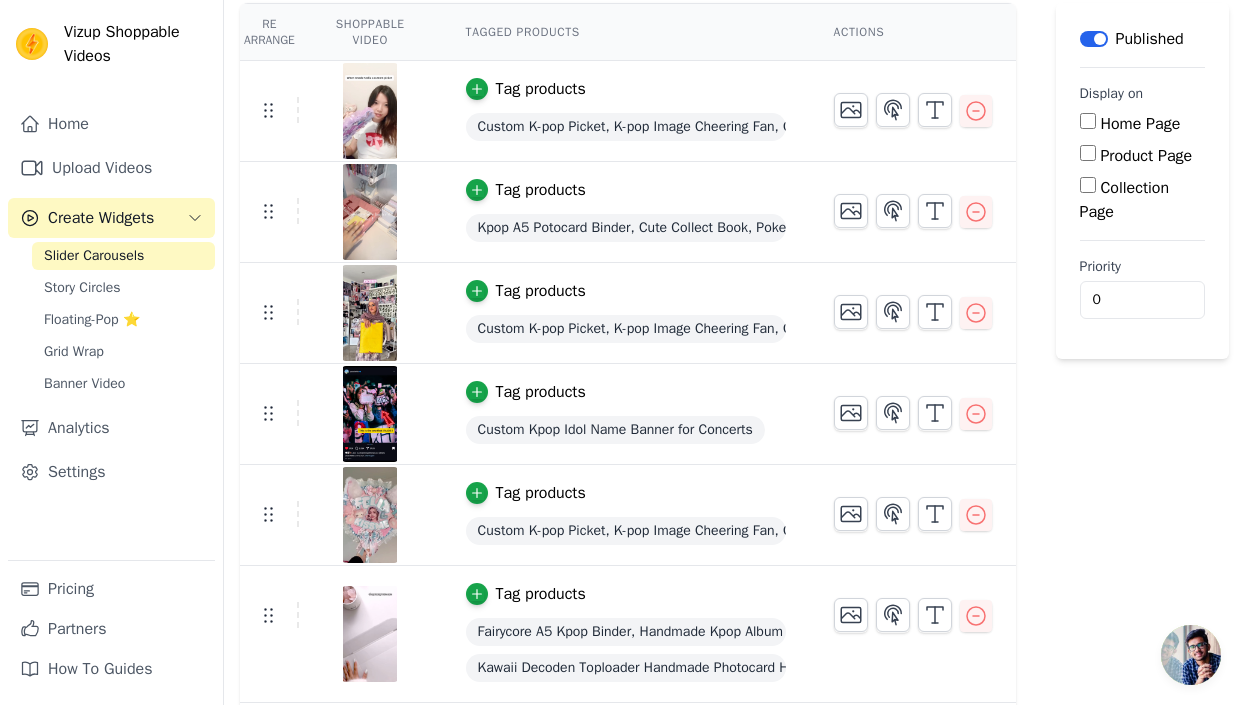 scroll, scrollTop: 377, scrollLeft: 0, axis: vertical 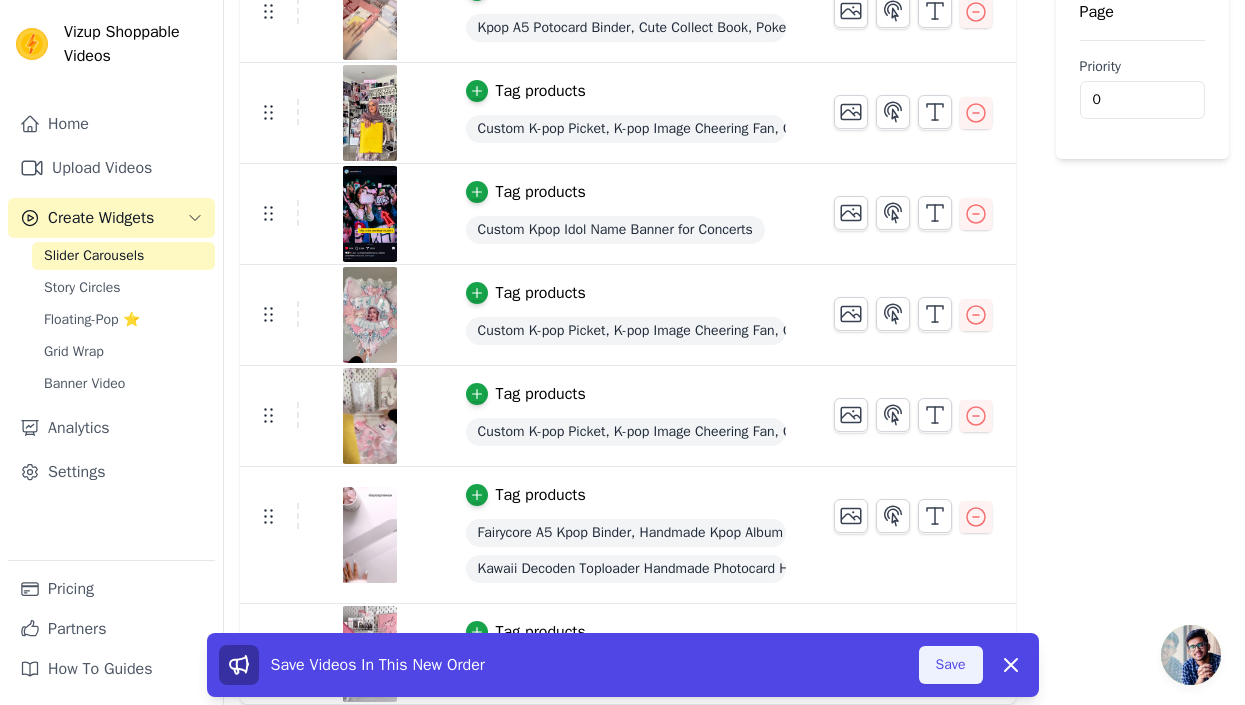 click on "Save" at bounding box center [951, 665] 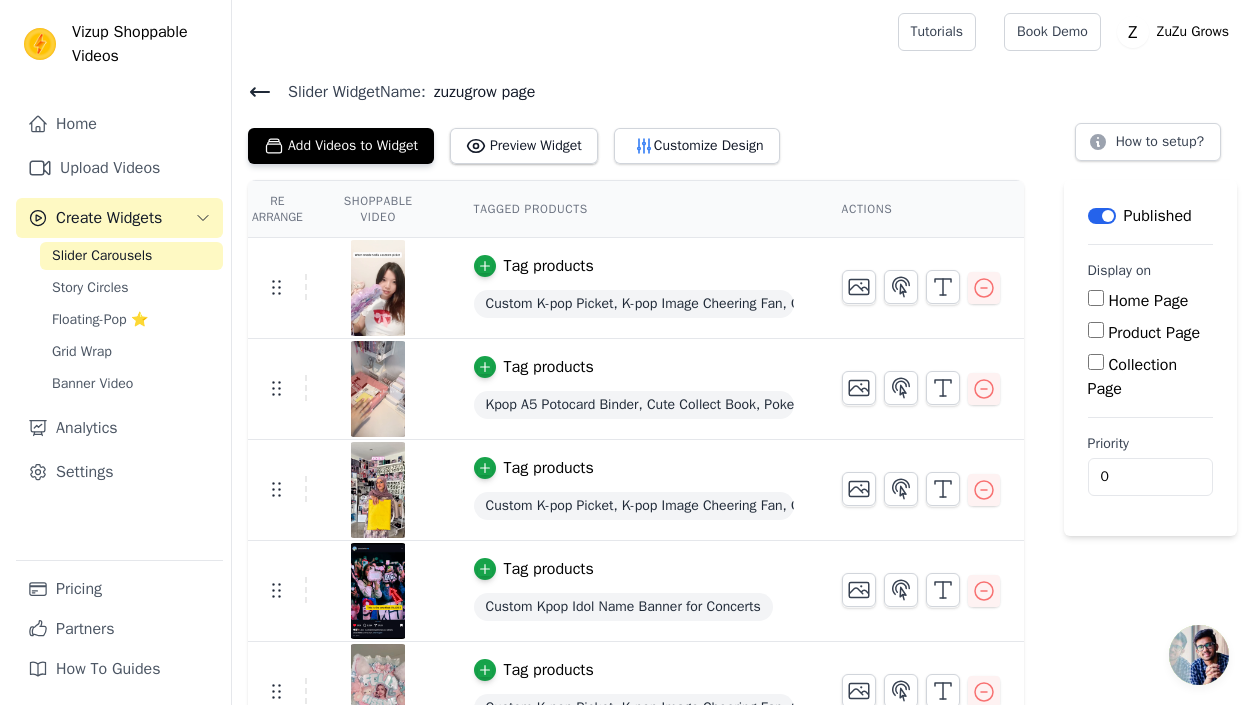 scroll, scrollTop: 0, scrollLeft: 0, axis: both 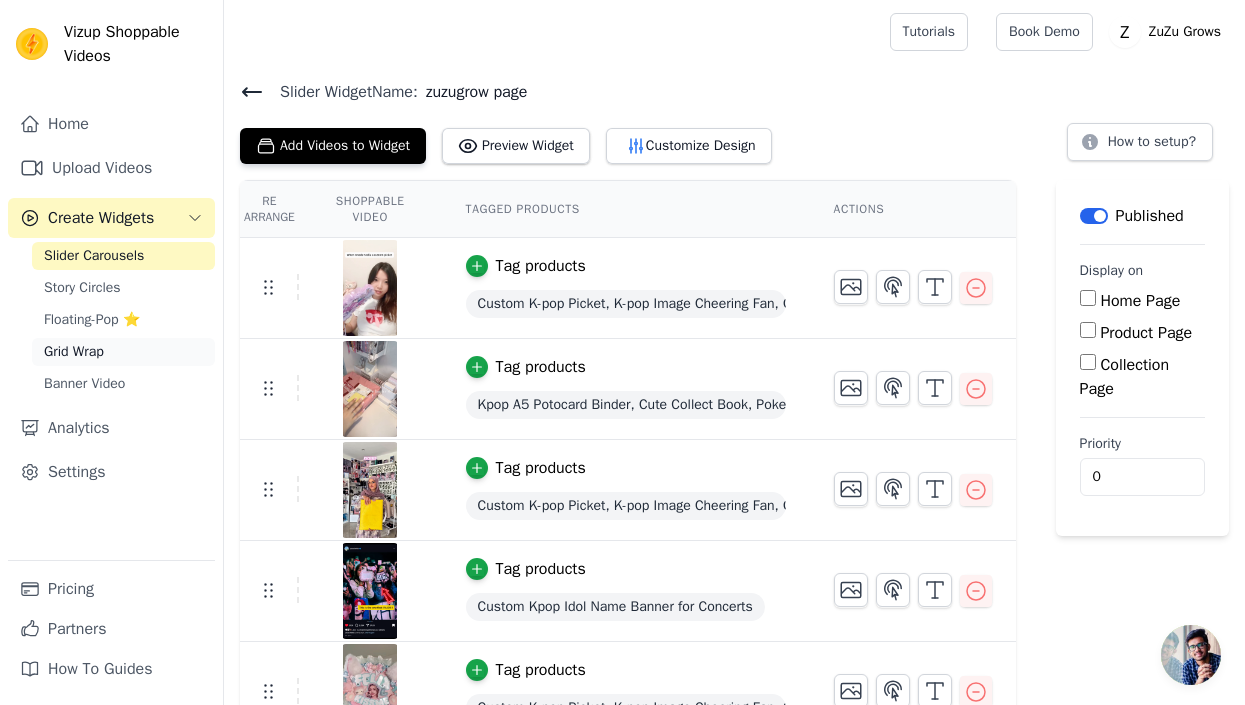 click on "Grid Wrap" at bounding box center [123, 352] 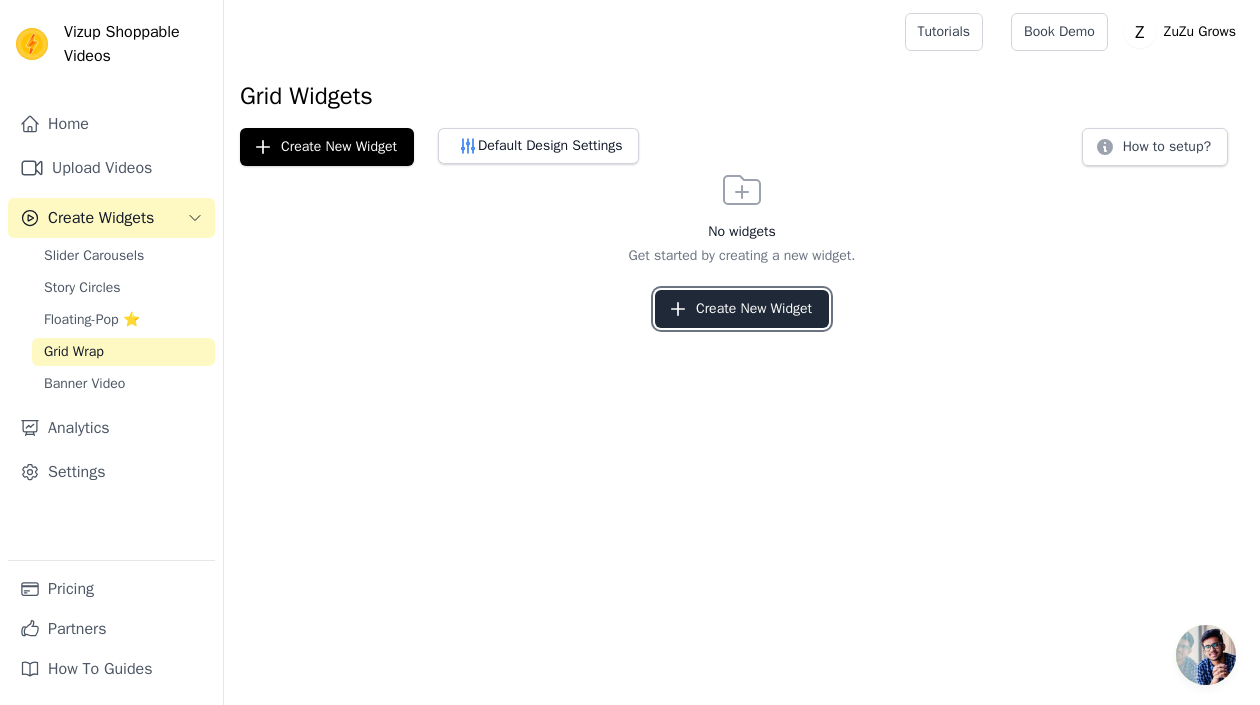 click on "Create New Widget" at bounding box center (742, 309) 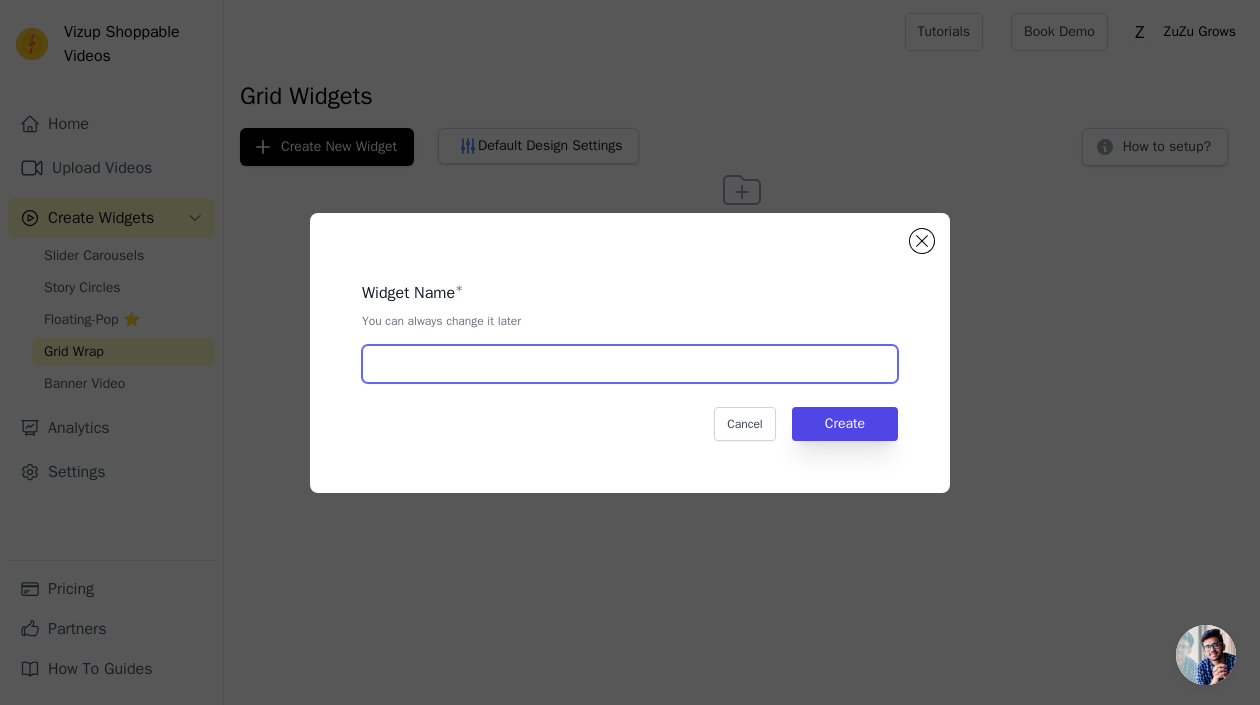 click at bounding box center (630, 364) 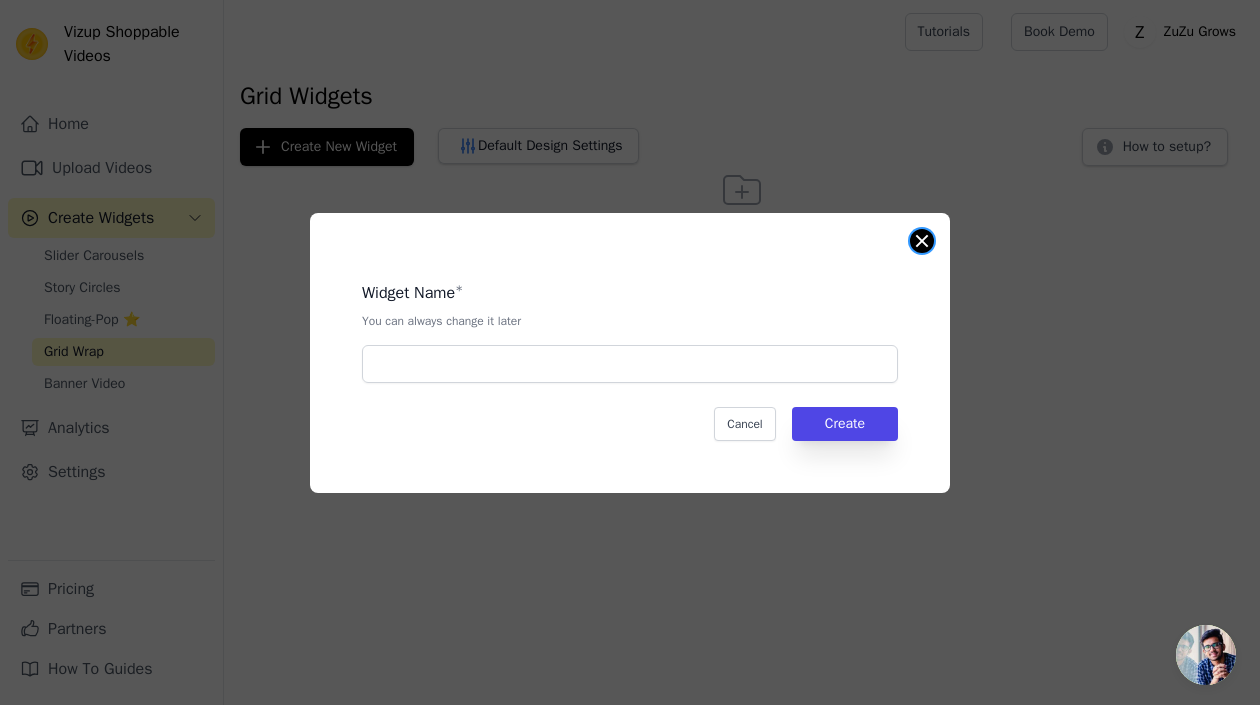 click at bounding box center [922, 241] 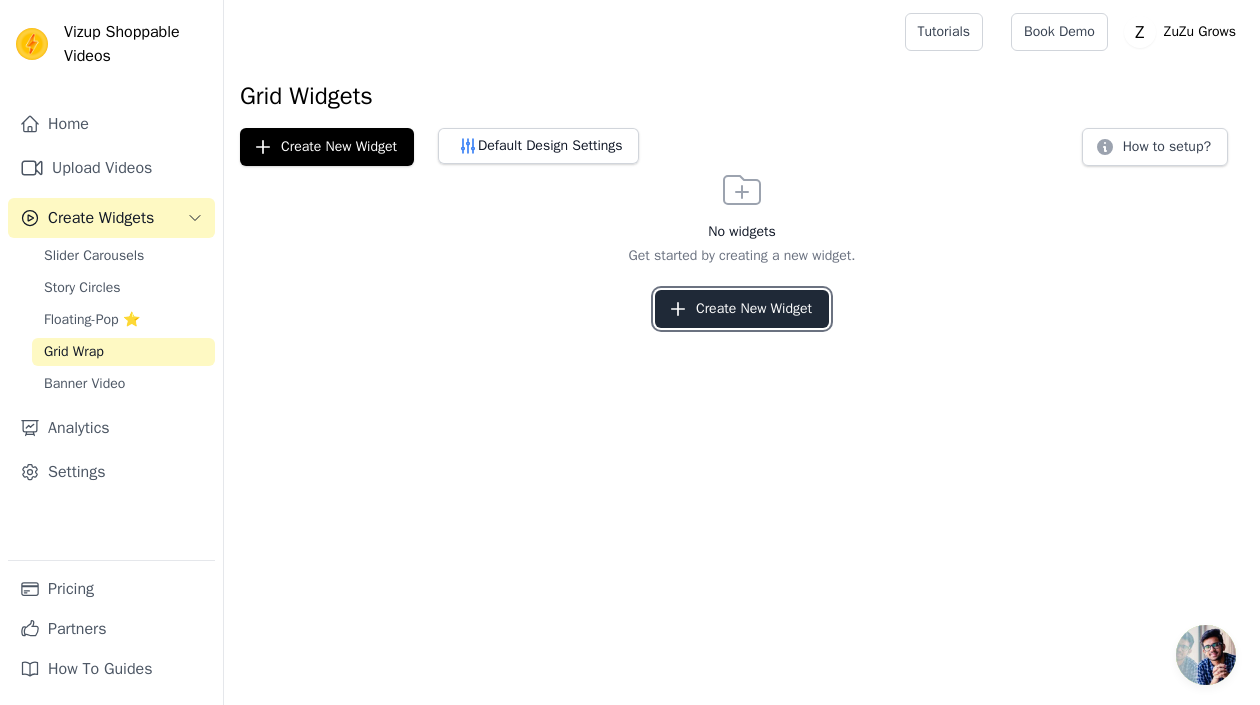 click on "Create New Widget" at bounding box center [742, 309] 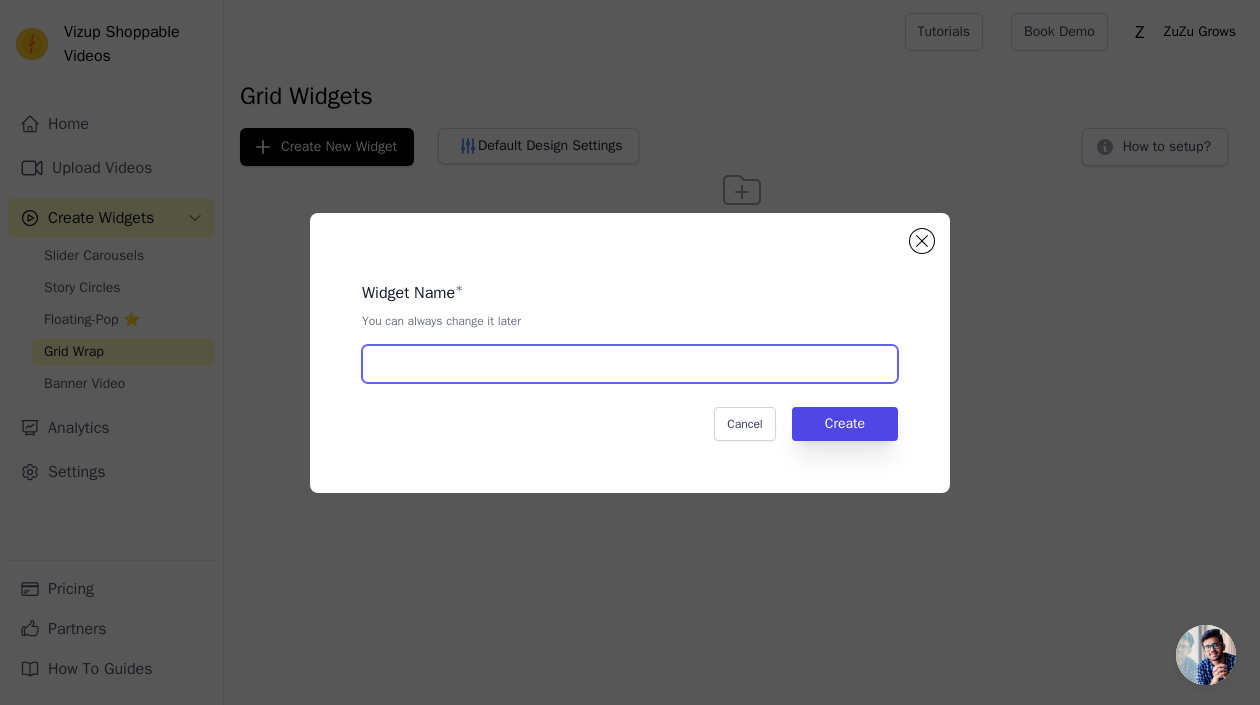 click at bounding box center (630, 364) 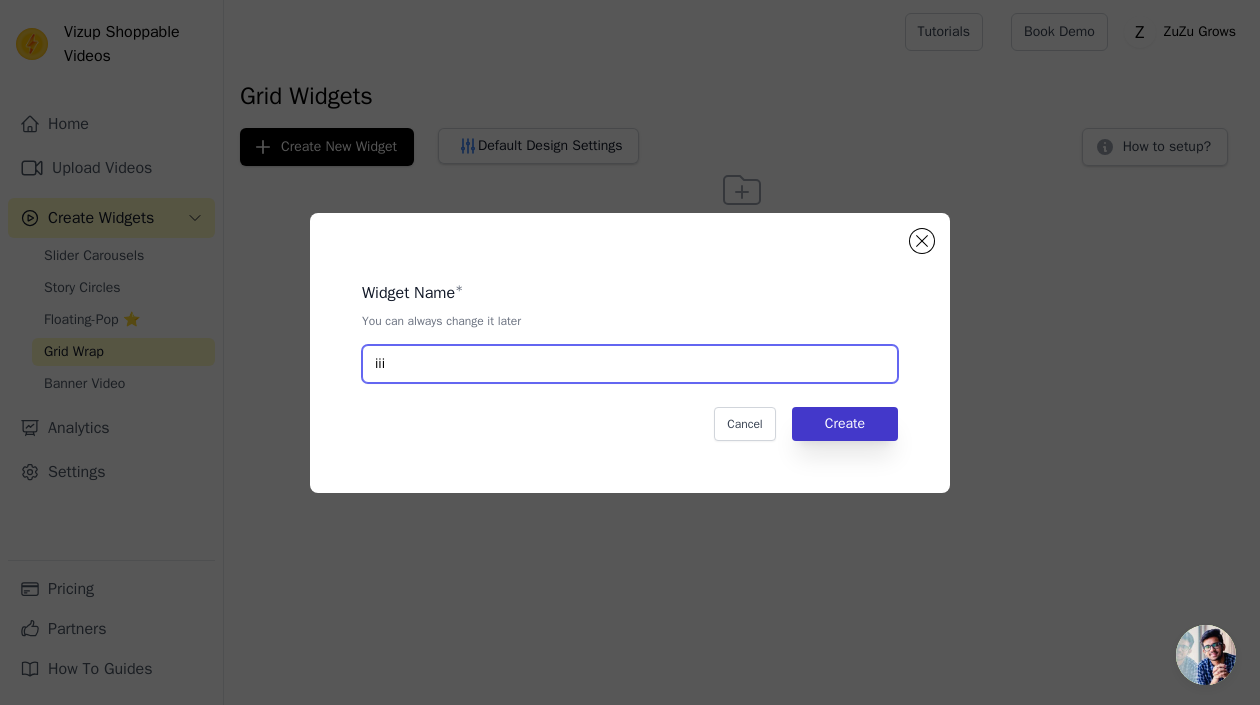 type on "iii" 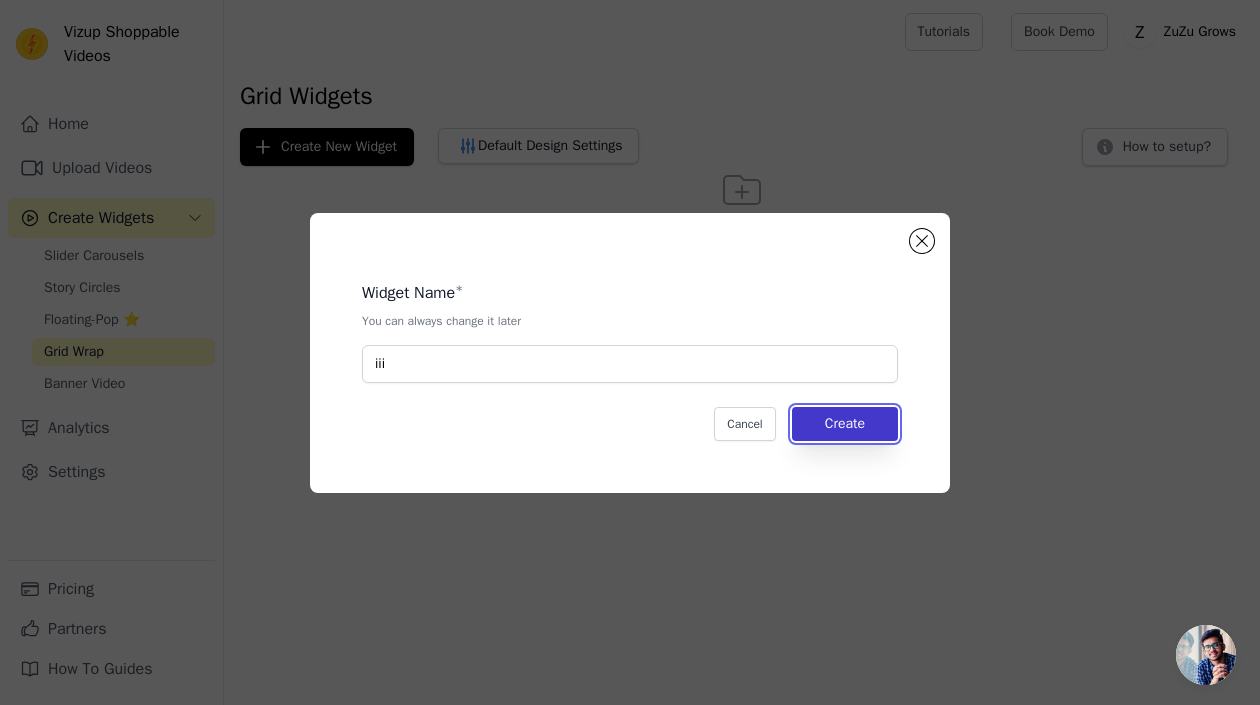 click on "Create" at bounding box center (845, 424) 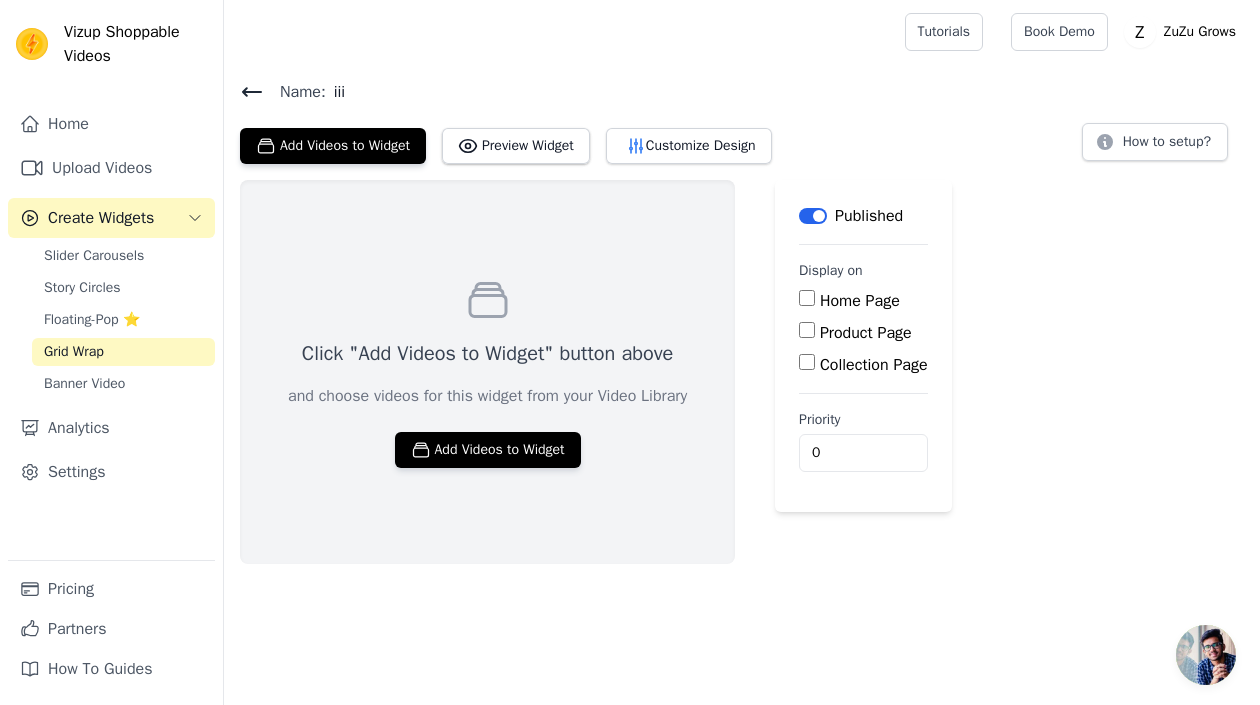 click on "Grid Wrap" at bounding box center [74, 352] 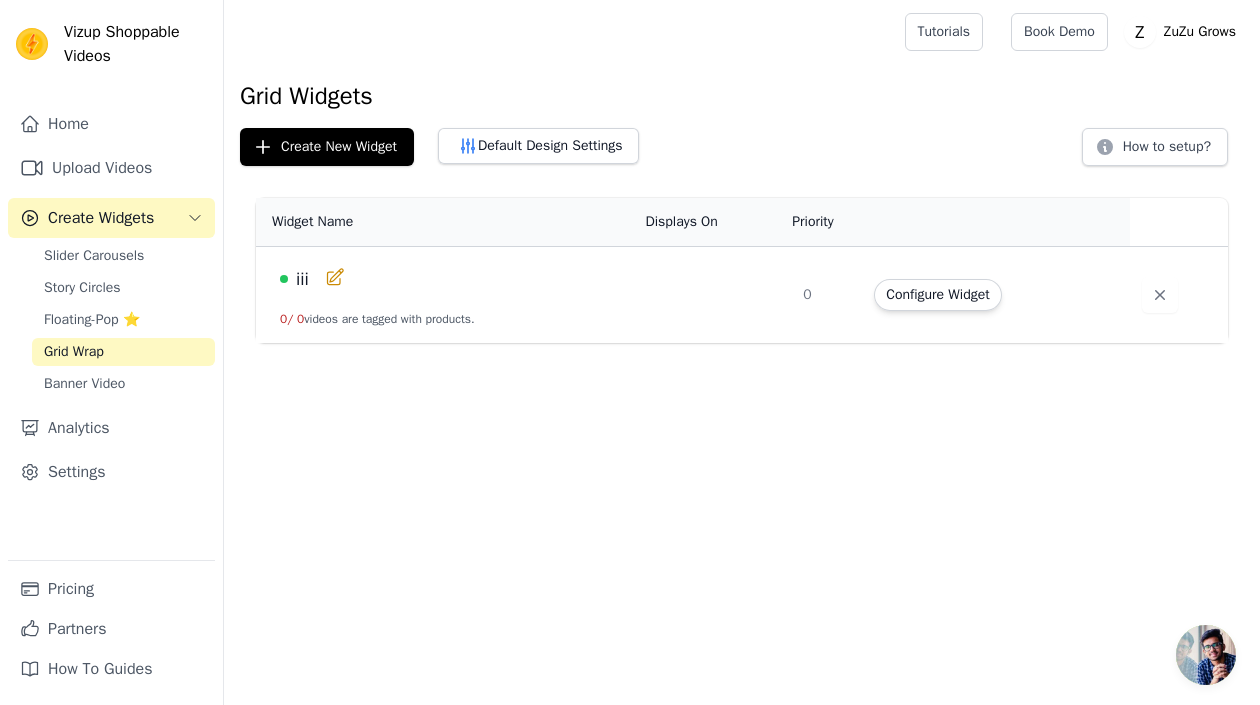 click 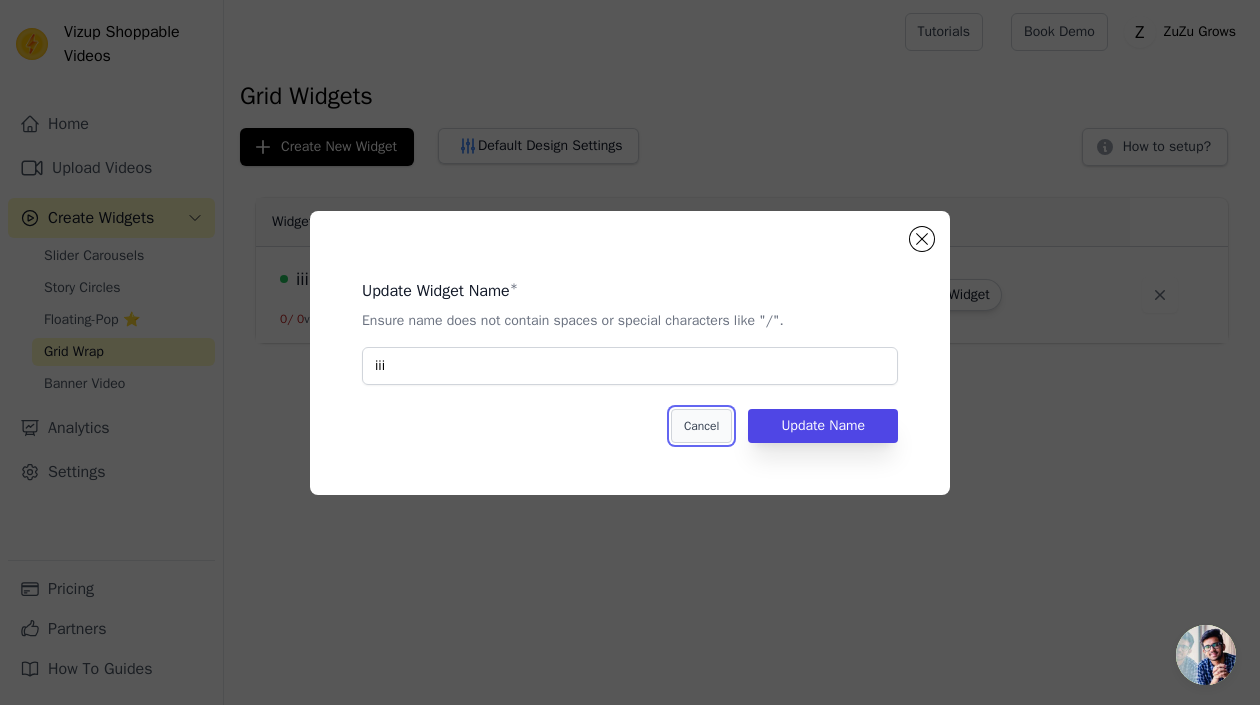 click on "Cancel" at bounding box center (701, 426) 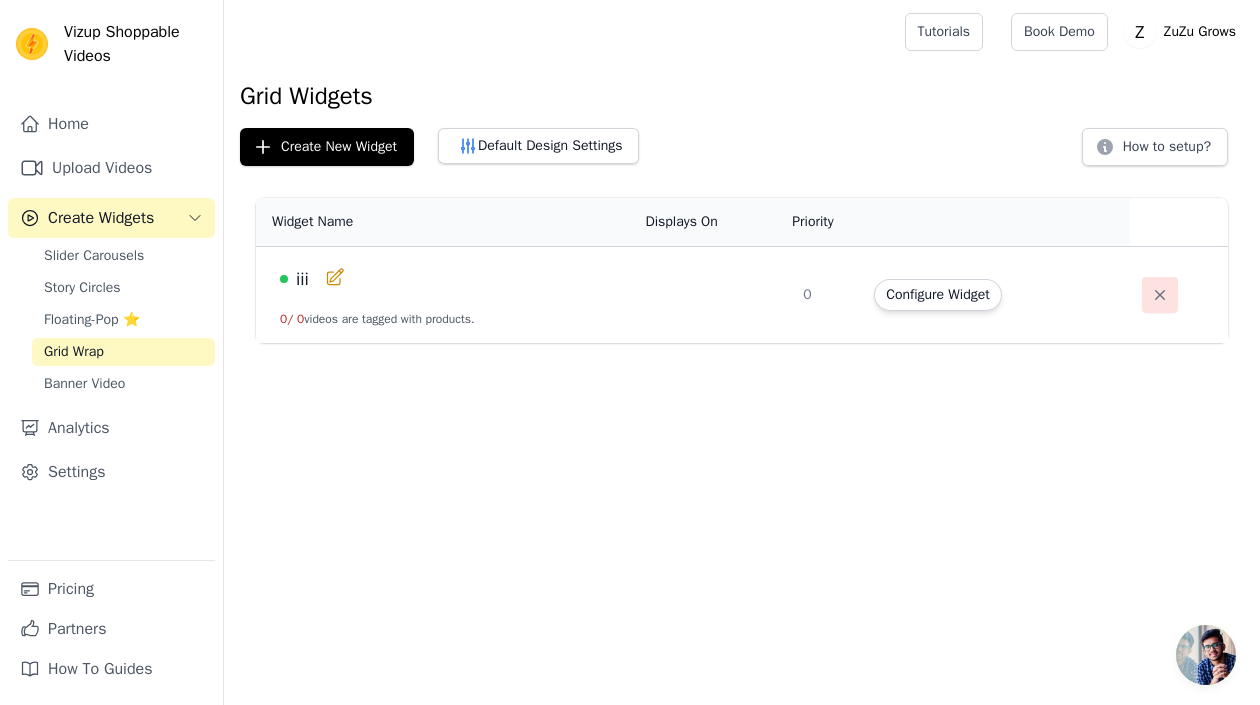 click 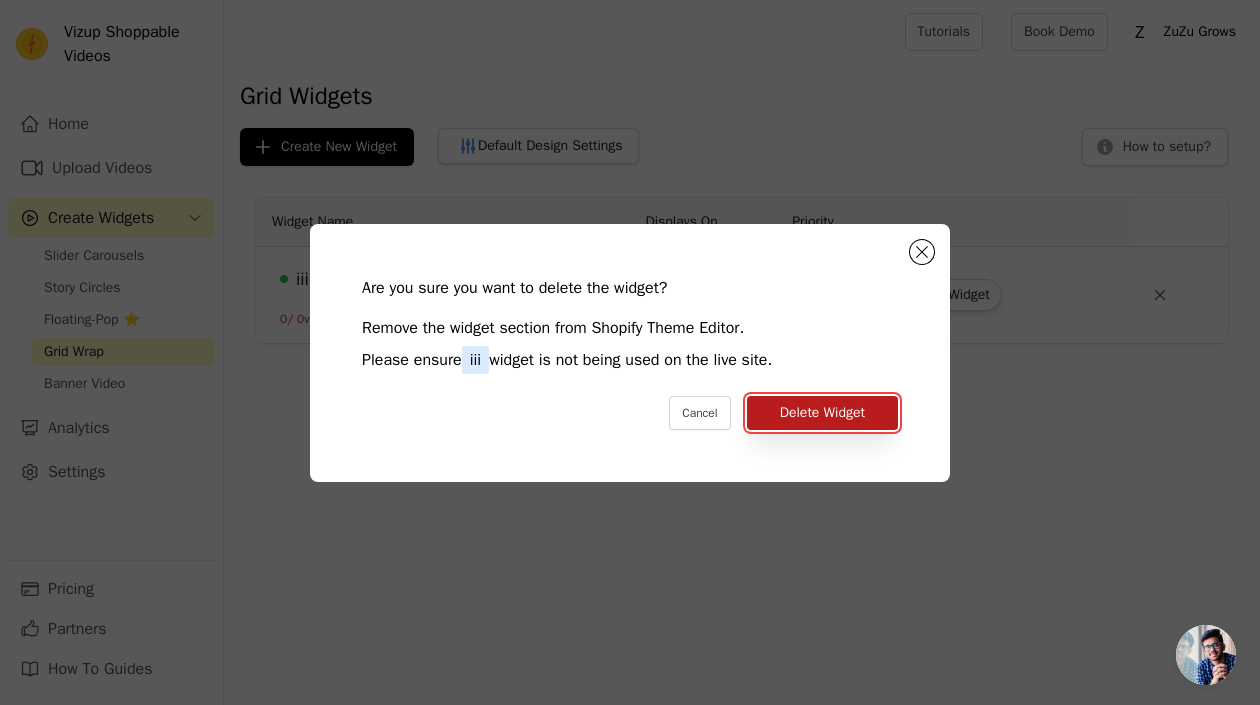 click on "Delete Widget" at bounding box center (822, 413) 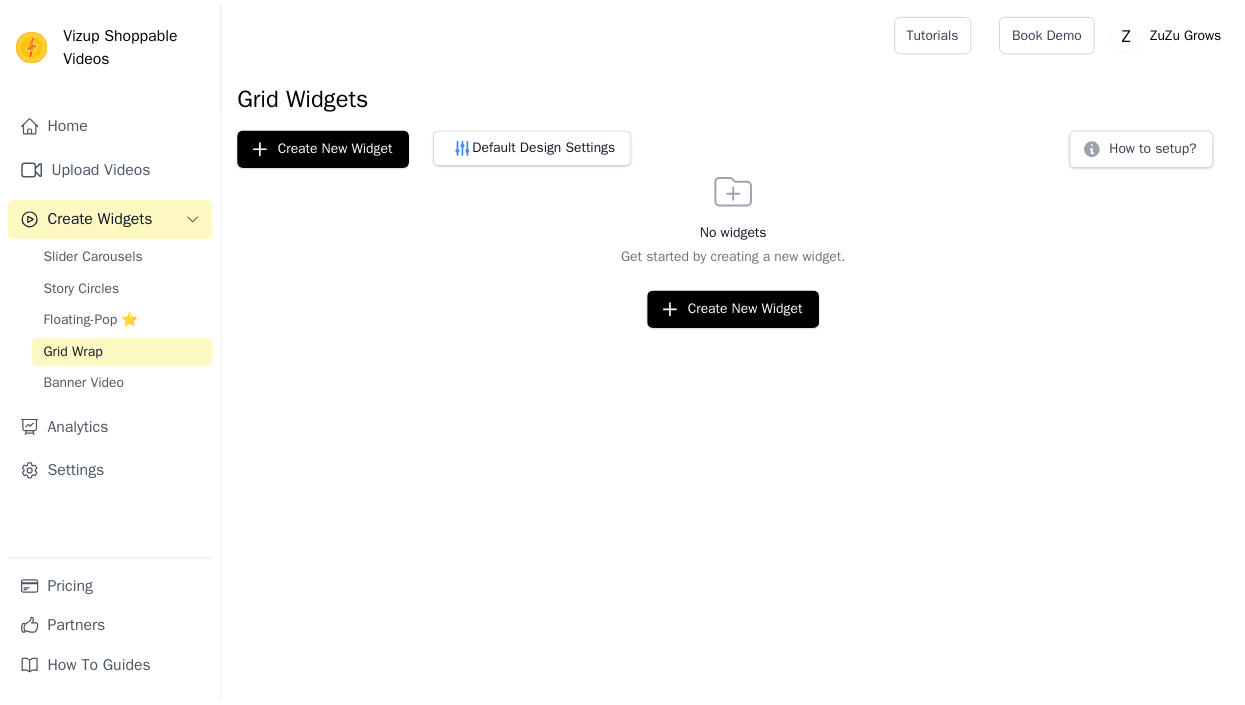 scroll, scrollTop: 0, scrollLeft: 0, axis: both 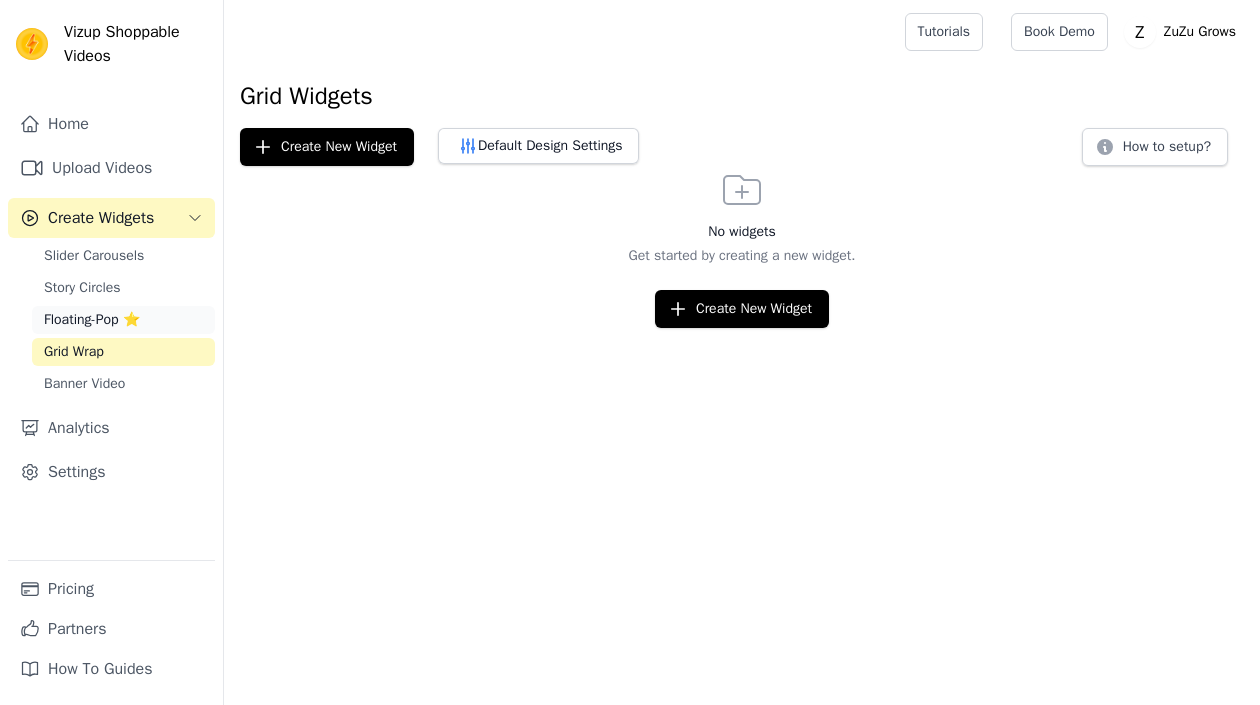 click on "Floating-Pop ⭐" at bounding box center (92, 320) 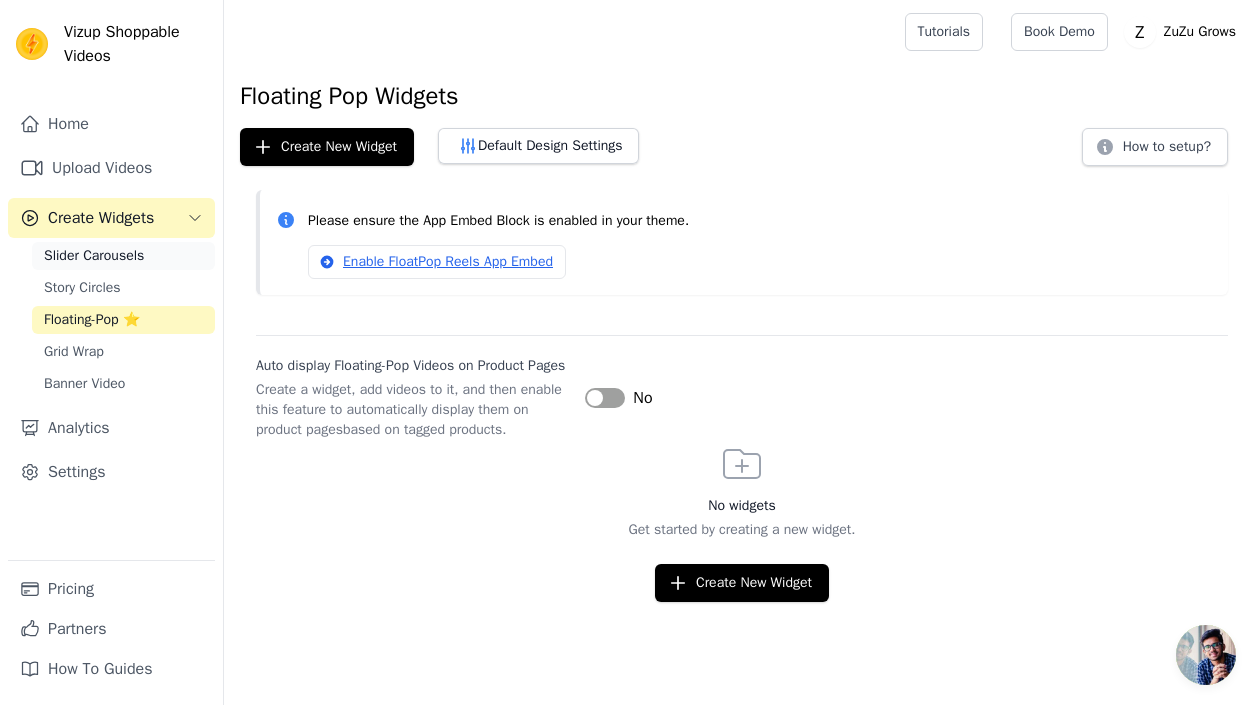 click on "Slider Carousels" at bounding box center [94, 256] 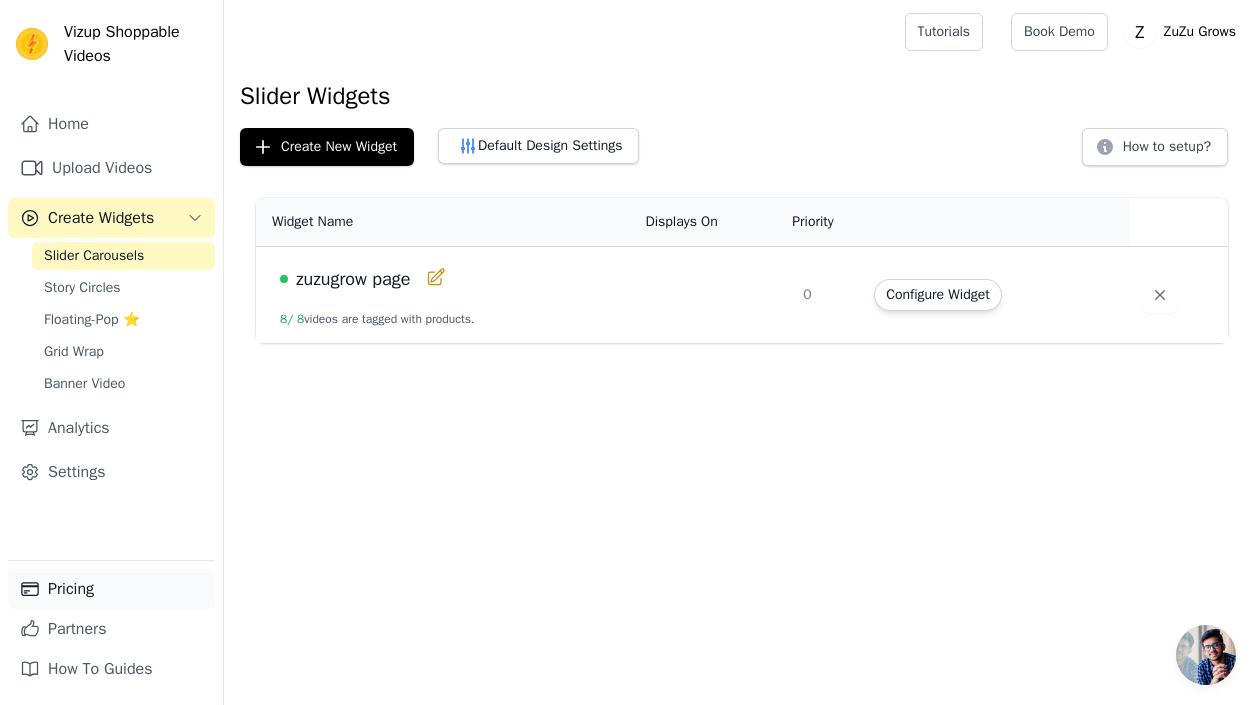 click on "Pricing" at bounding box center (111, 589) 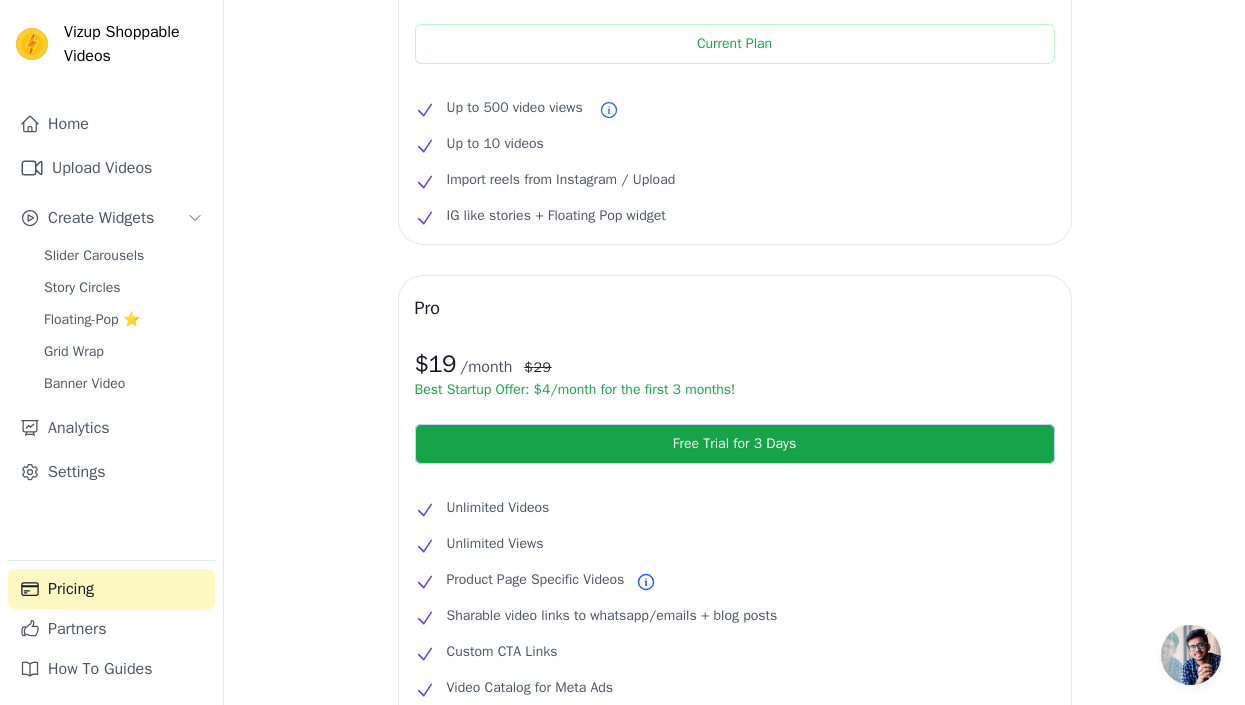 scroll, scrollTop: 0, scrollLeft: 0, axis: both 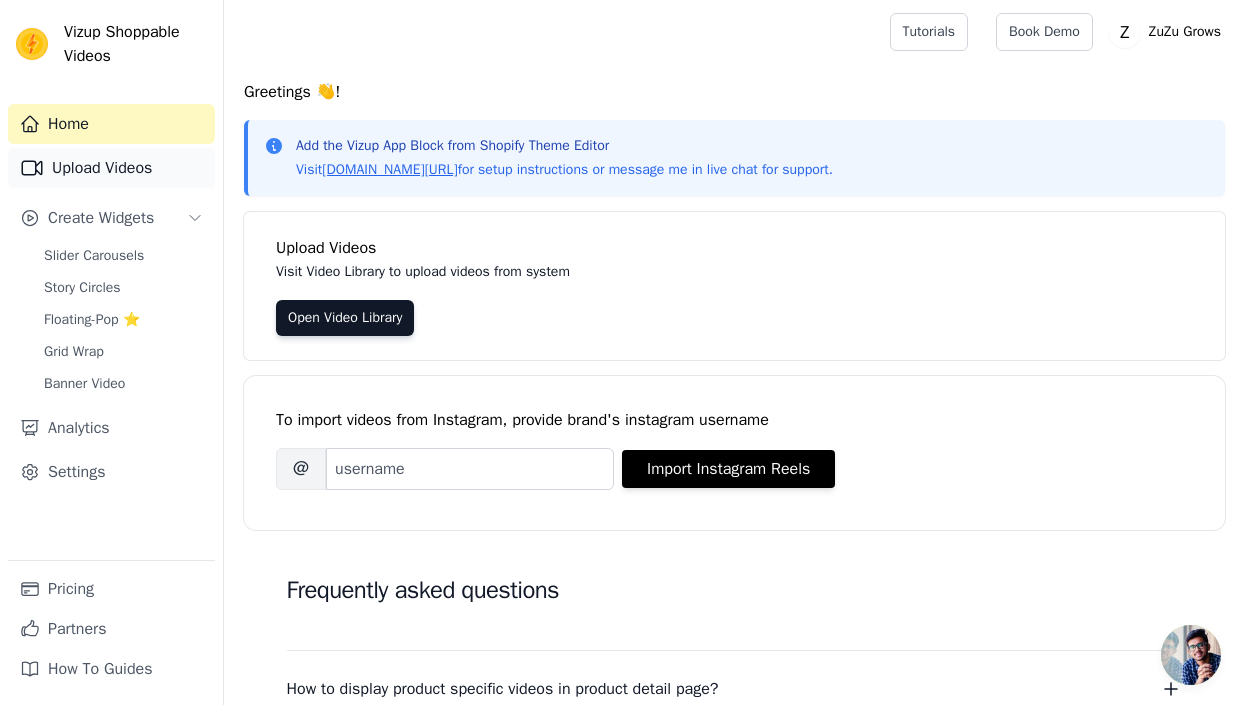 click on "Upload Videos" at bounding box center (111, 168) 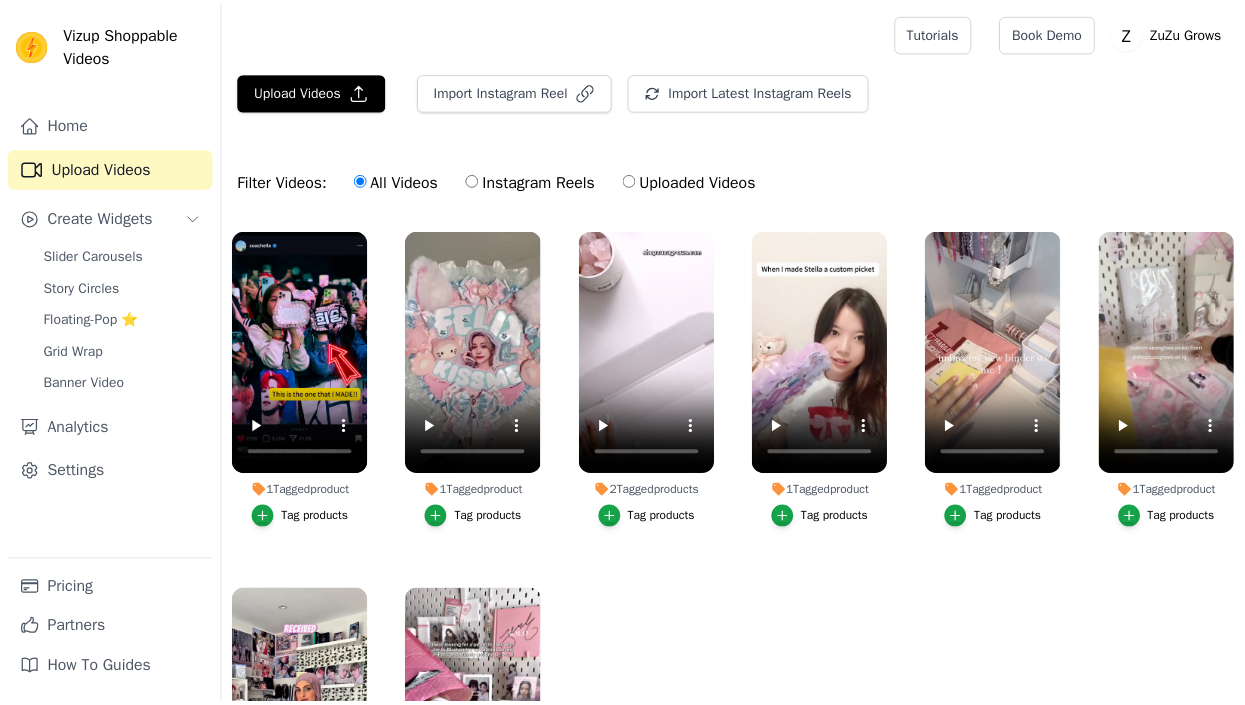 scroll, scrollTop: 0, scrollLeft: 0, axis: both 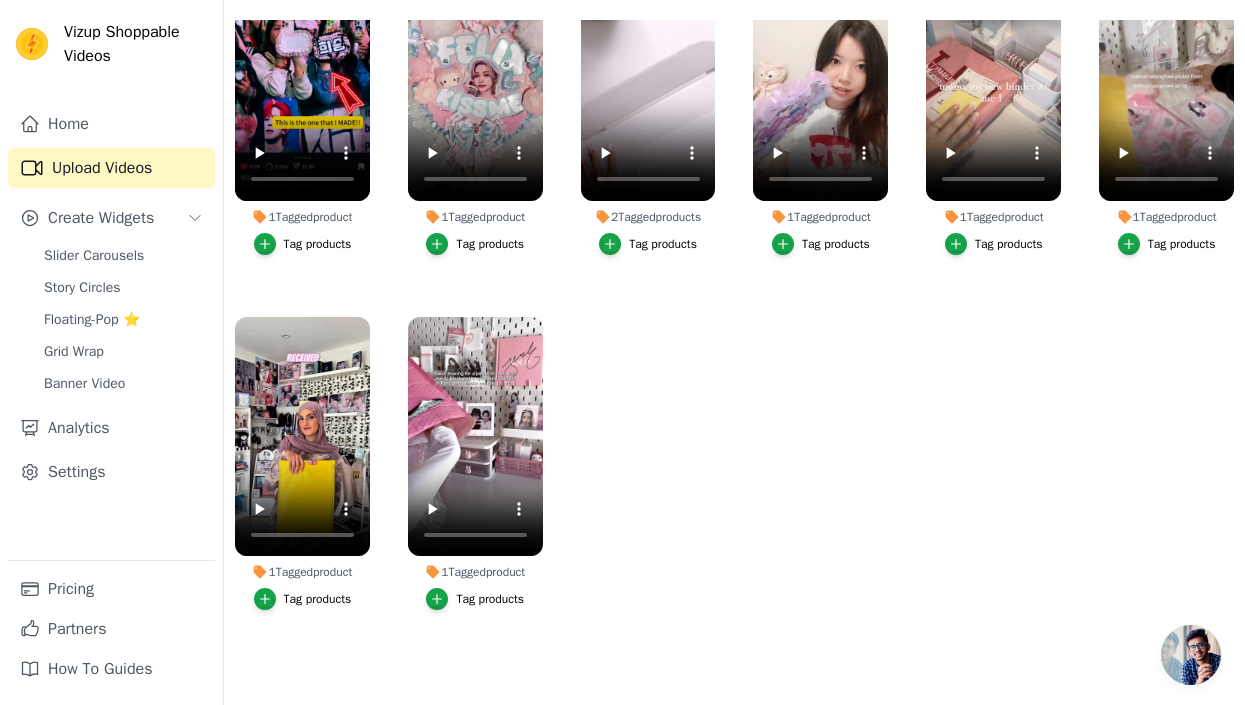 click on "1  Tagged  product       Tag products           1  Tagged  product       Tag products           2  Tagged  products       Tag products           1  Tagged  product       Tag products           1  Tagged  product       Tag products           1  Tagged  product       Tag products           1  Tagged  product       Tag products           1  Tagged  product       Tag products" at bounding box center (734, 340) 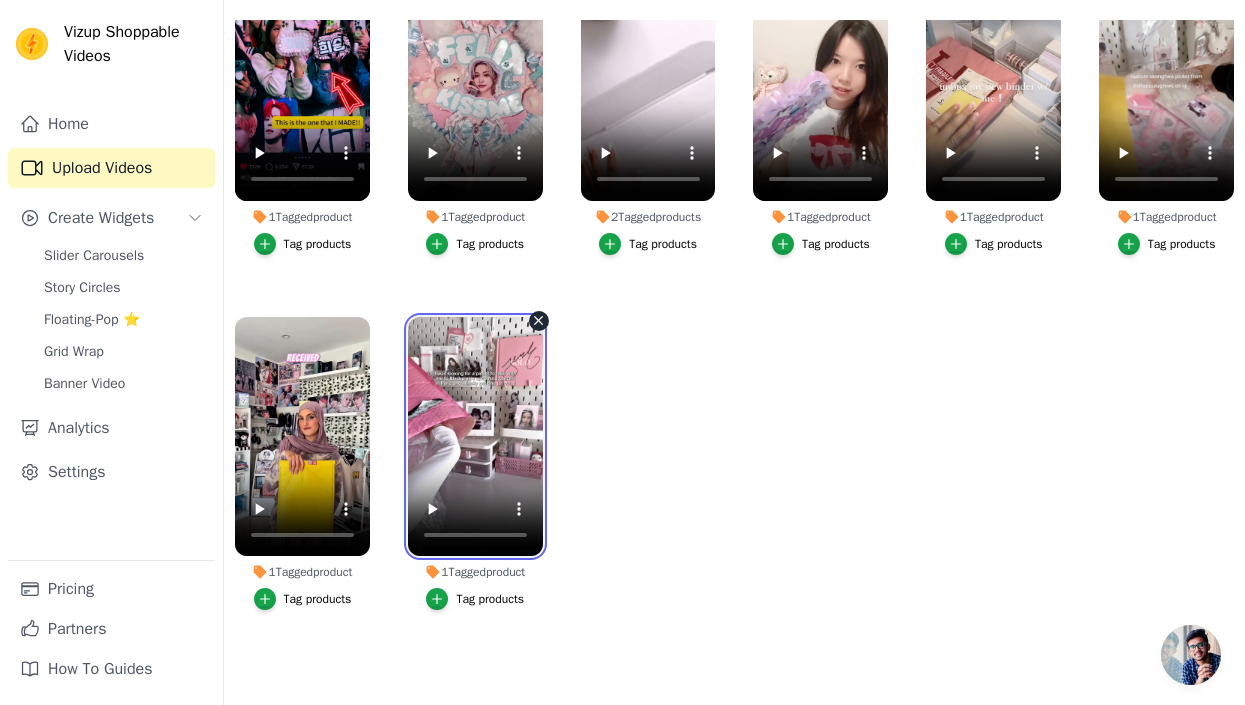 click at bounding box center [475, 437] 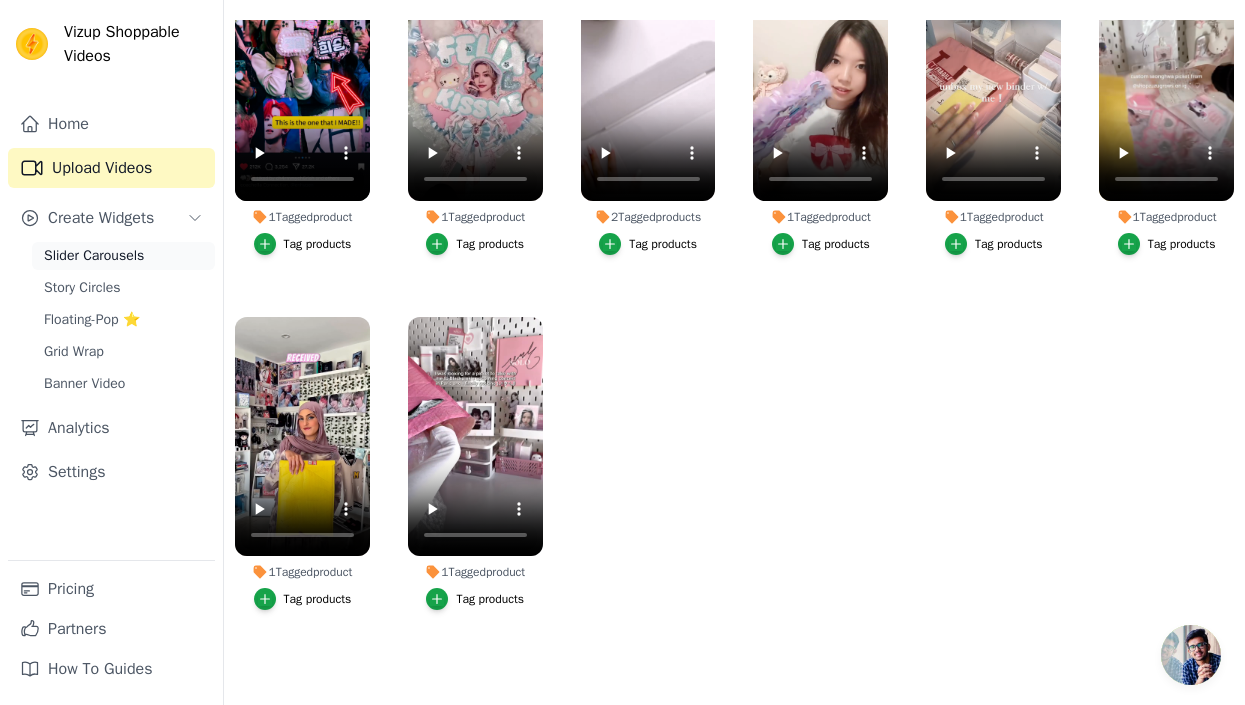 click on "Slider Carousels" at bounding box center (94, 256) 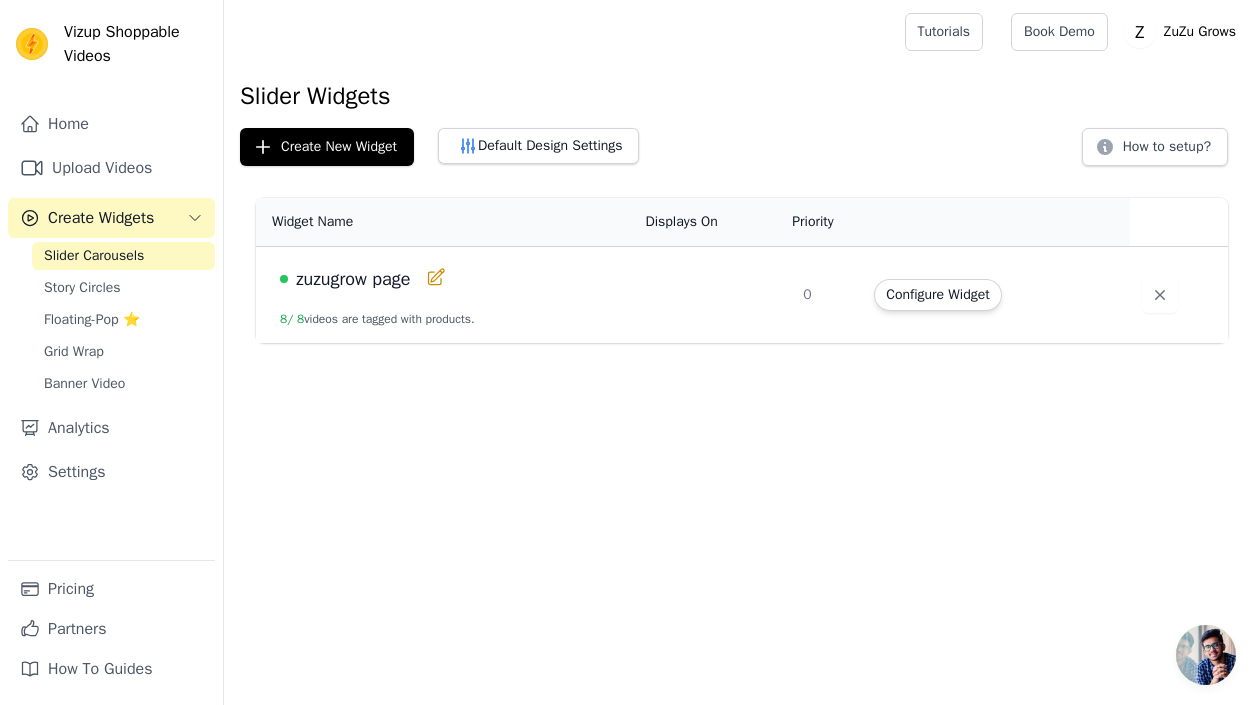 click 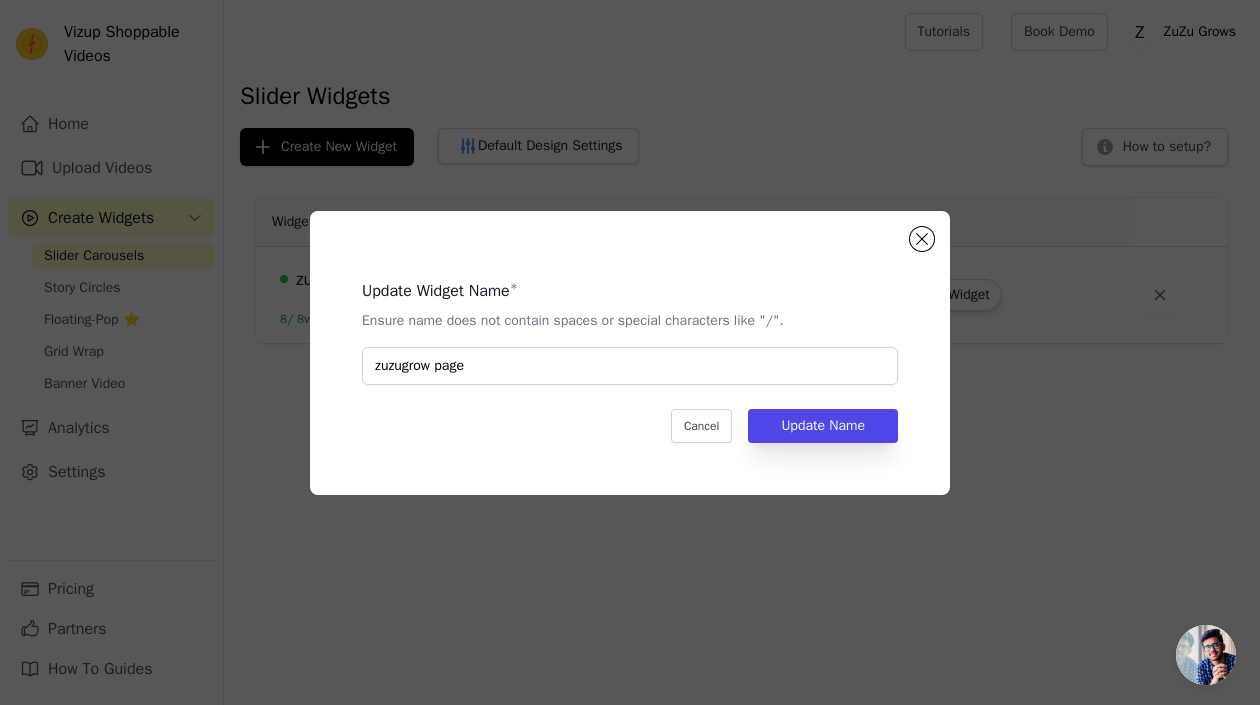 click on "Update Widget Name   *   Ensure name does not contain spaces or special characters like "/".   zuzugrow page   Cancel   Update Name" at bounding box center [630, 352] 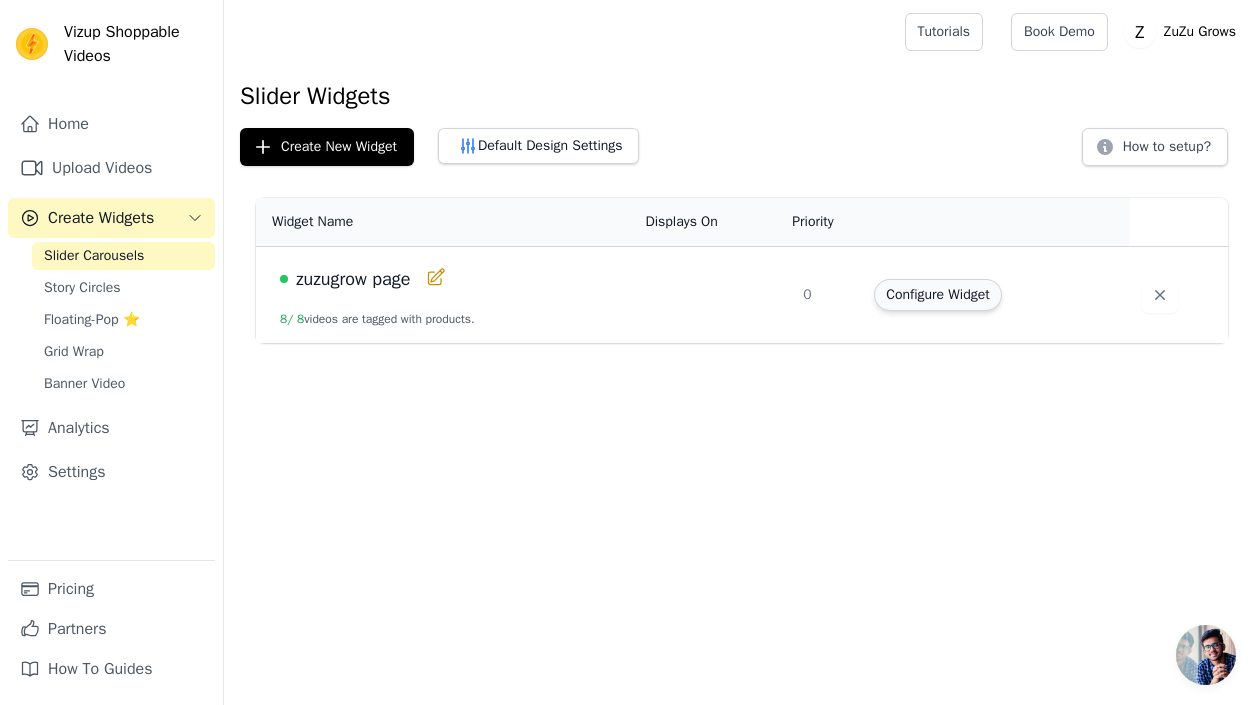 click on "Configure Widget" at bounding box center [937, 295] 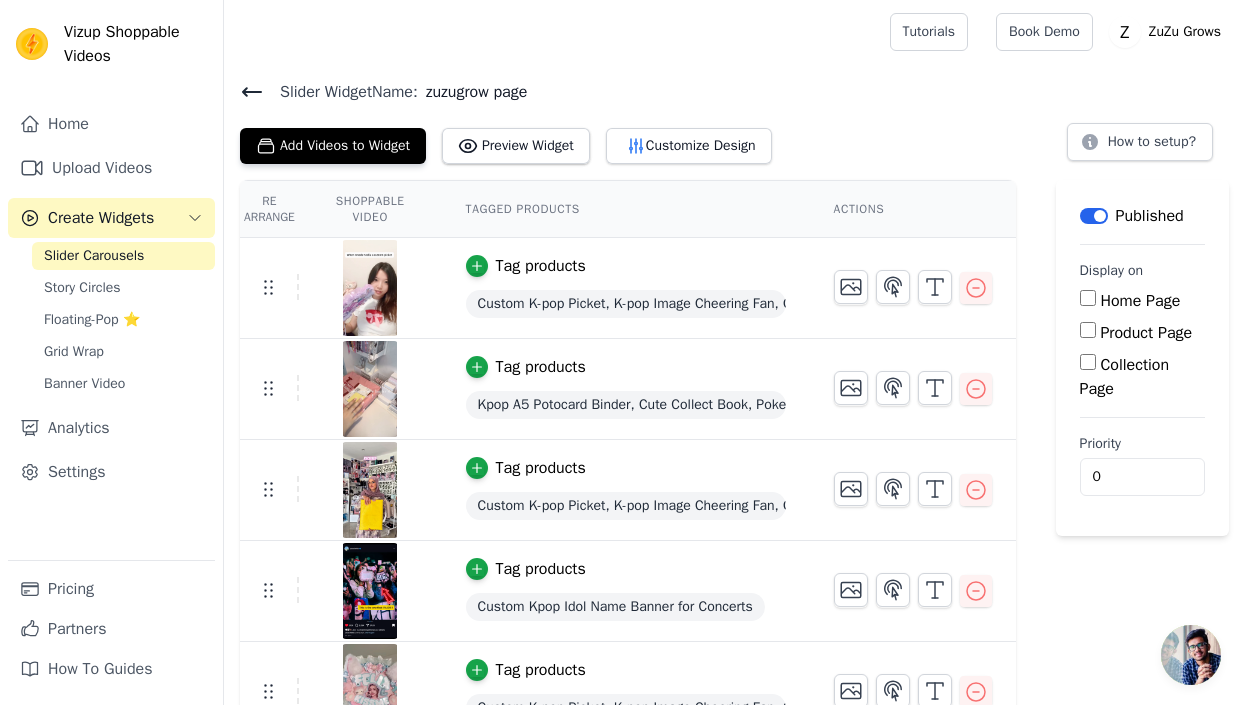 scroll, scrollTop: 377, scrollLeft: 0, axis: vertical 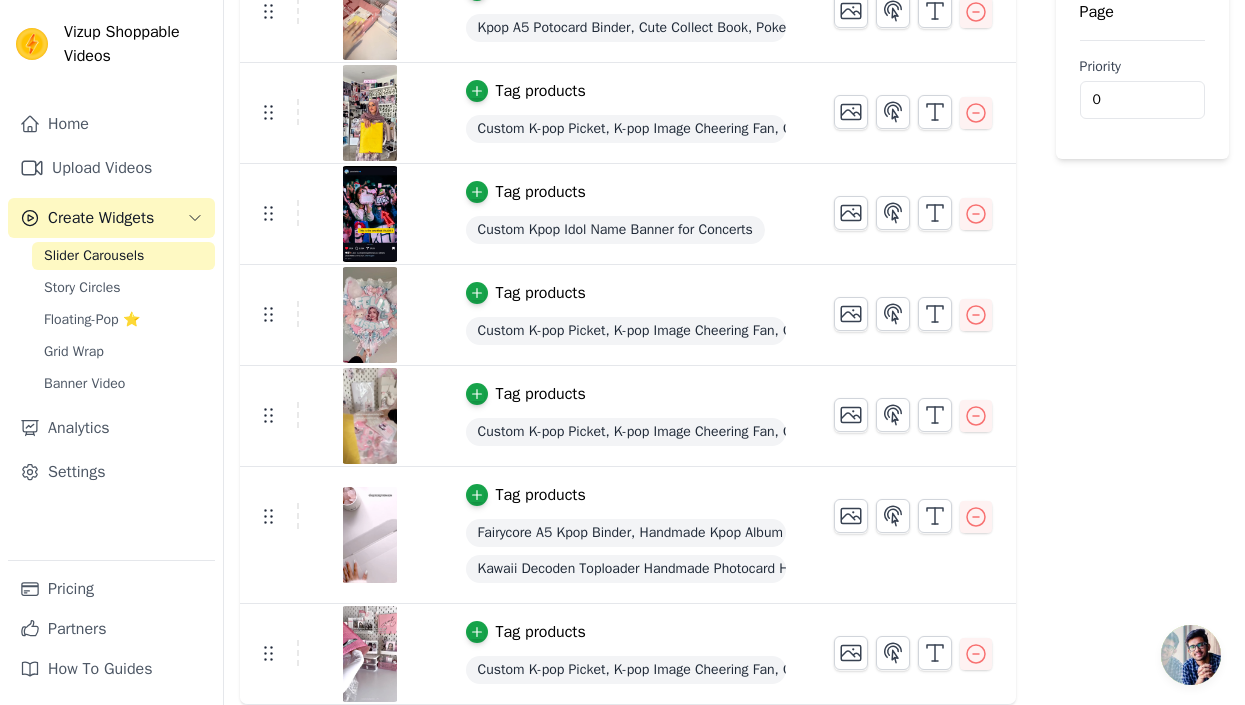 click at bounding box center [370, 654] 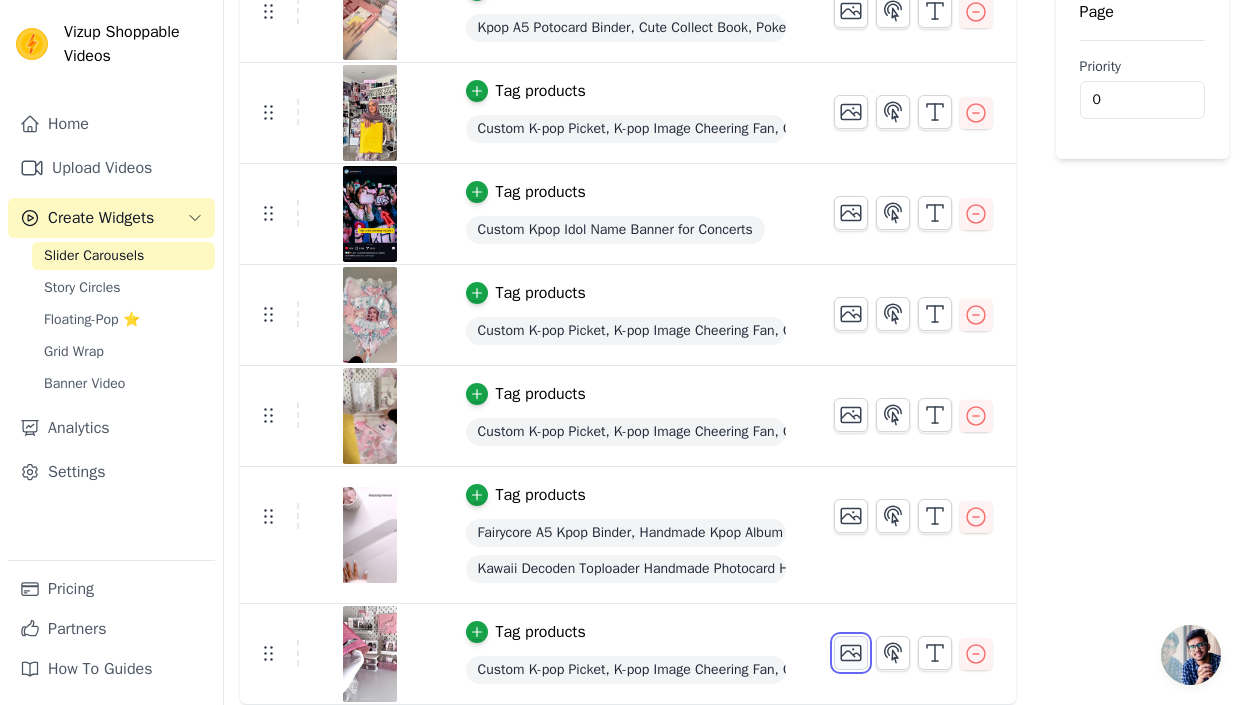 click 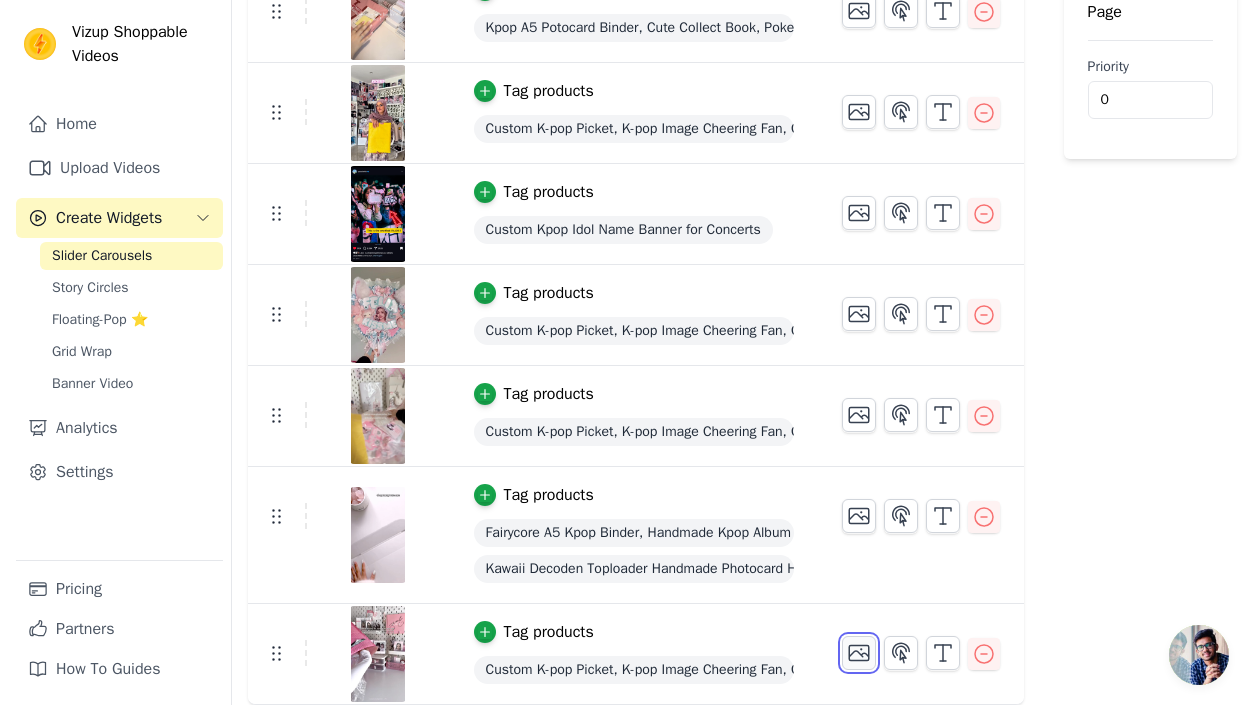 scroll, scrollTop: 0, scrollLeft: 0, axis: both 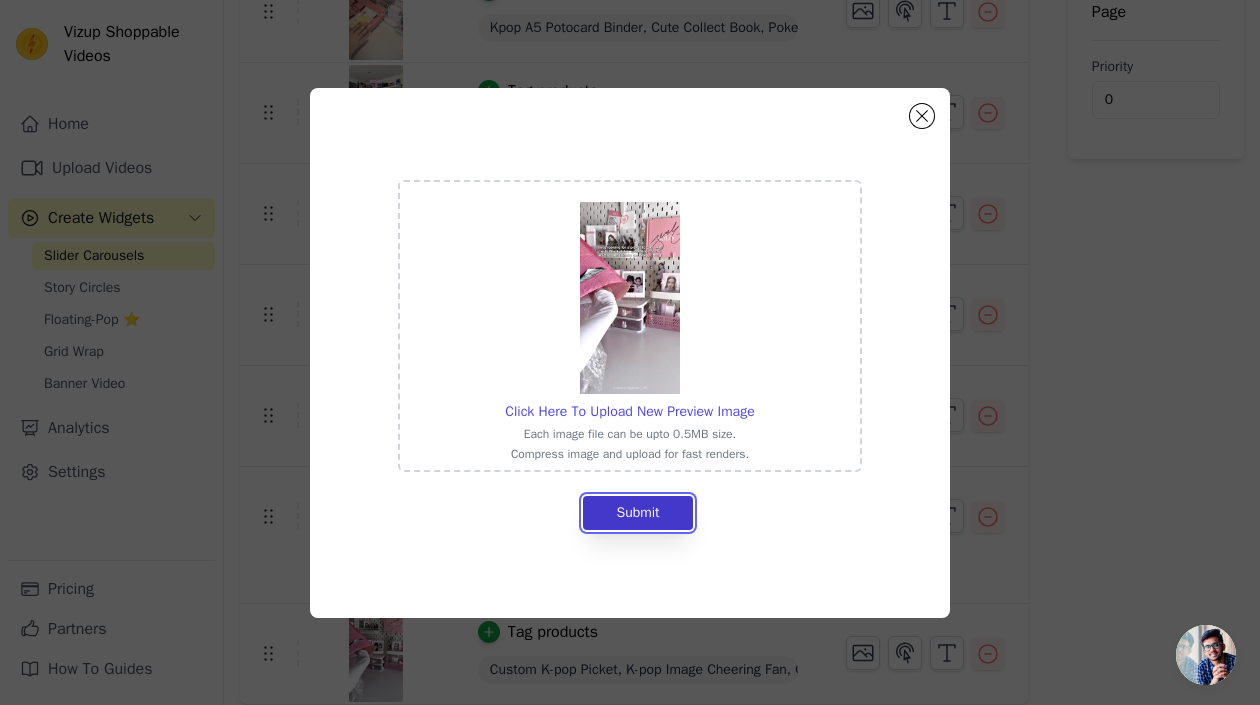 click on "Submit" at bounding box center (637, 513) 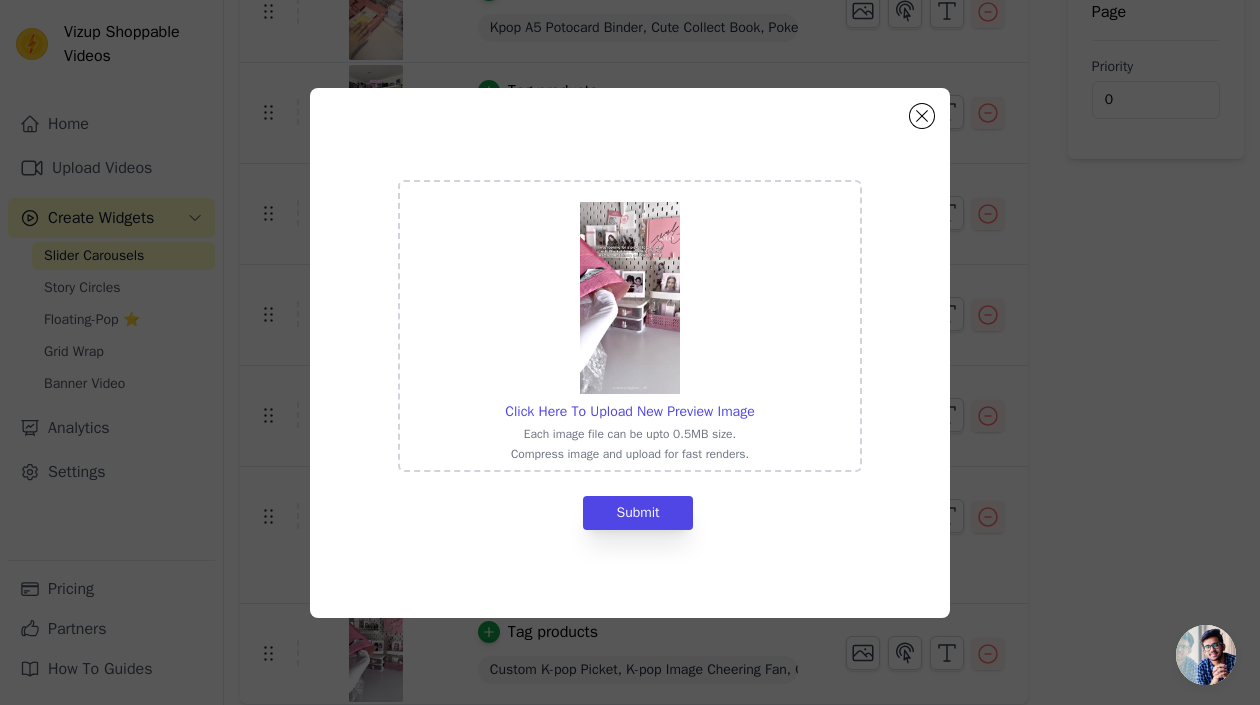 click at bounding box center [630, 298] 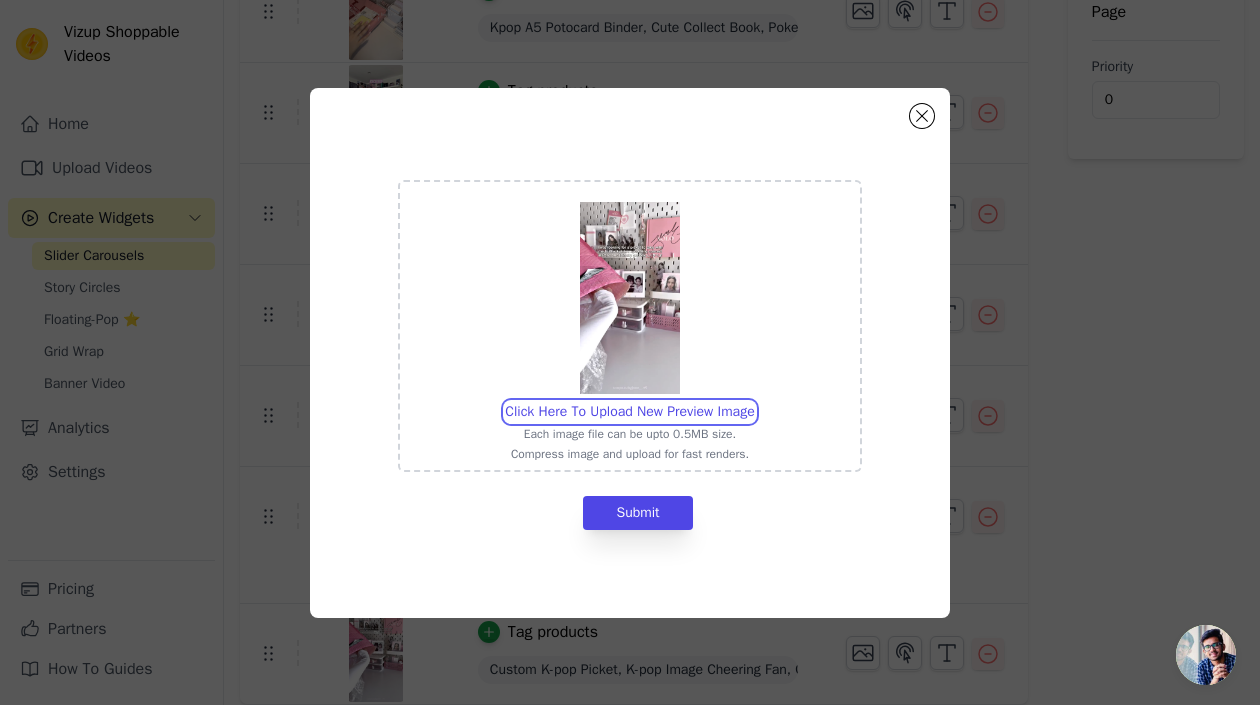 click on "Click Here To Upload New Preview Image     Each image file can be upto 0.5MB size.   Compress image and upload for fast renders." at bounding box center (754, 401) 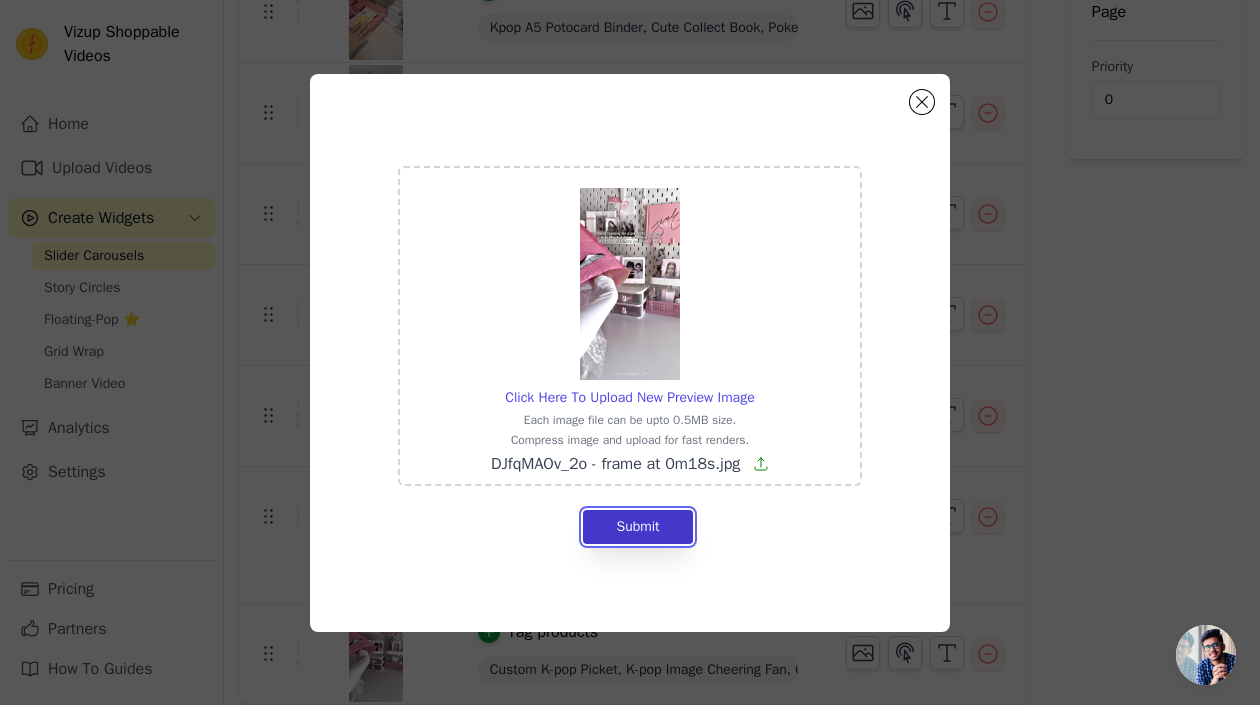 click on "Submit" at bounding box center [637, 527] 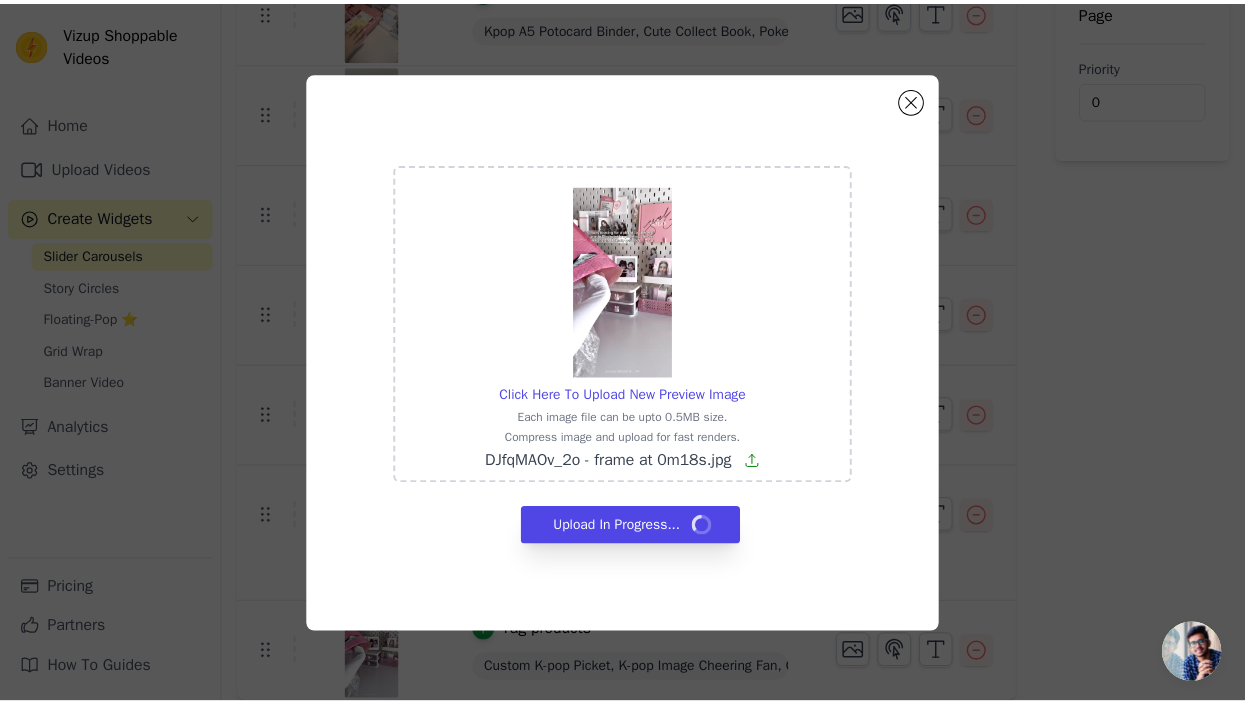 scroll, scrollTop: 377, scrollLeft: 0, axis: vertical 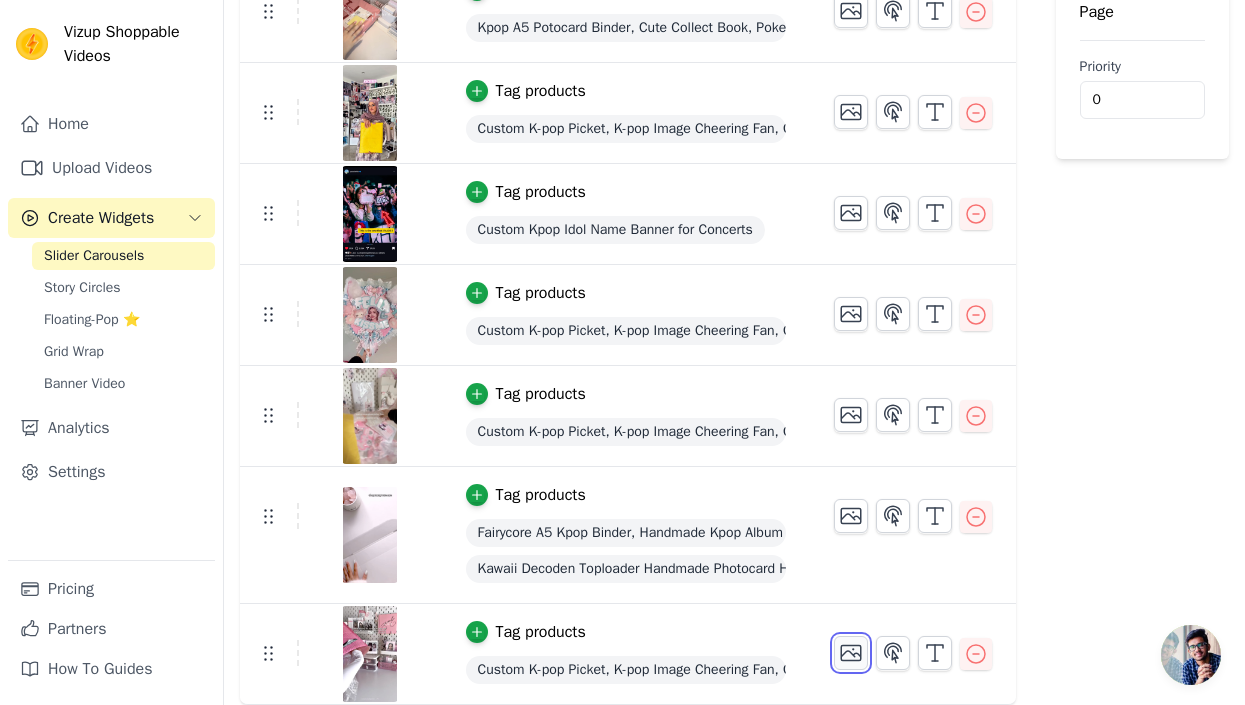 click 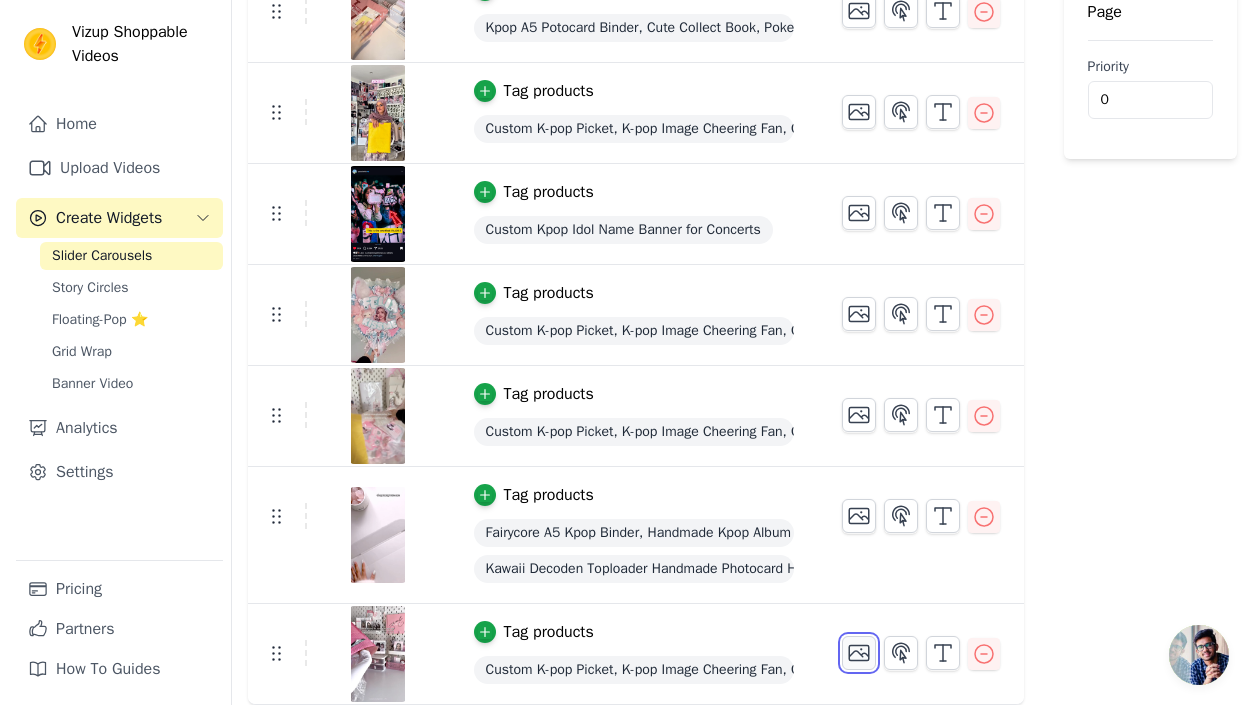 scroll, scrollTop: 0, scrollLeft: 0, axis: both 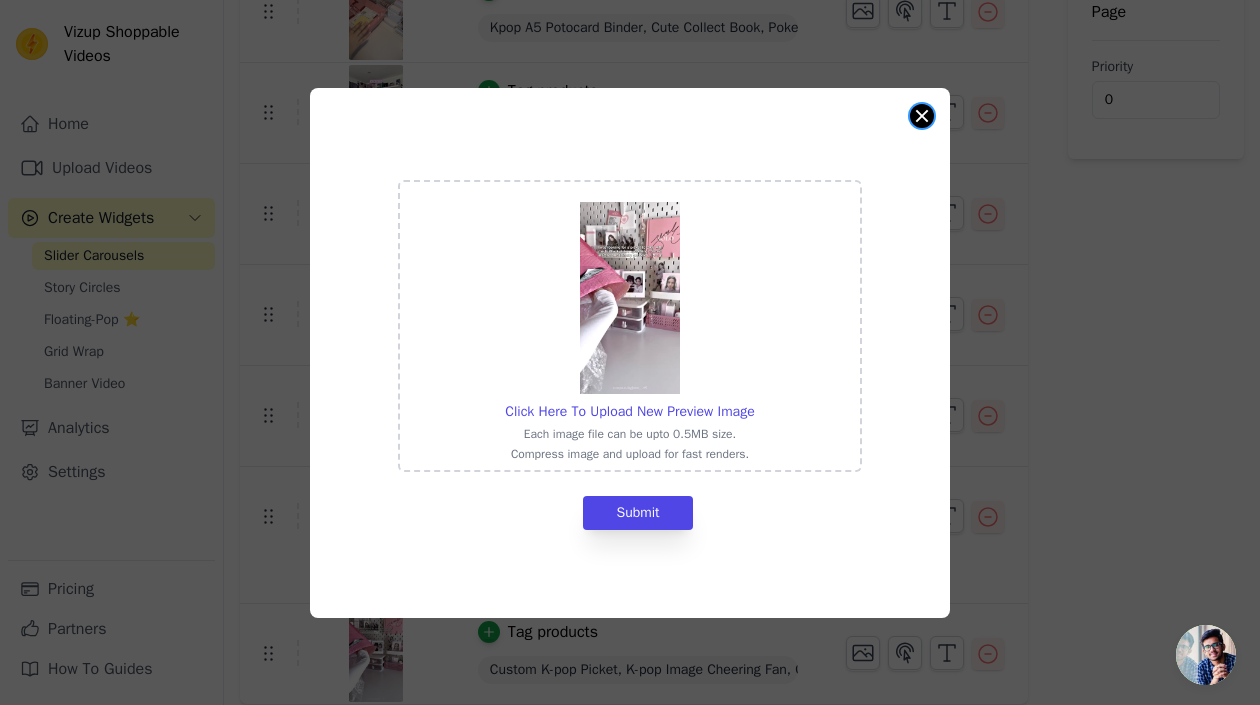 click at bounding box center (922, 116) 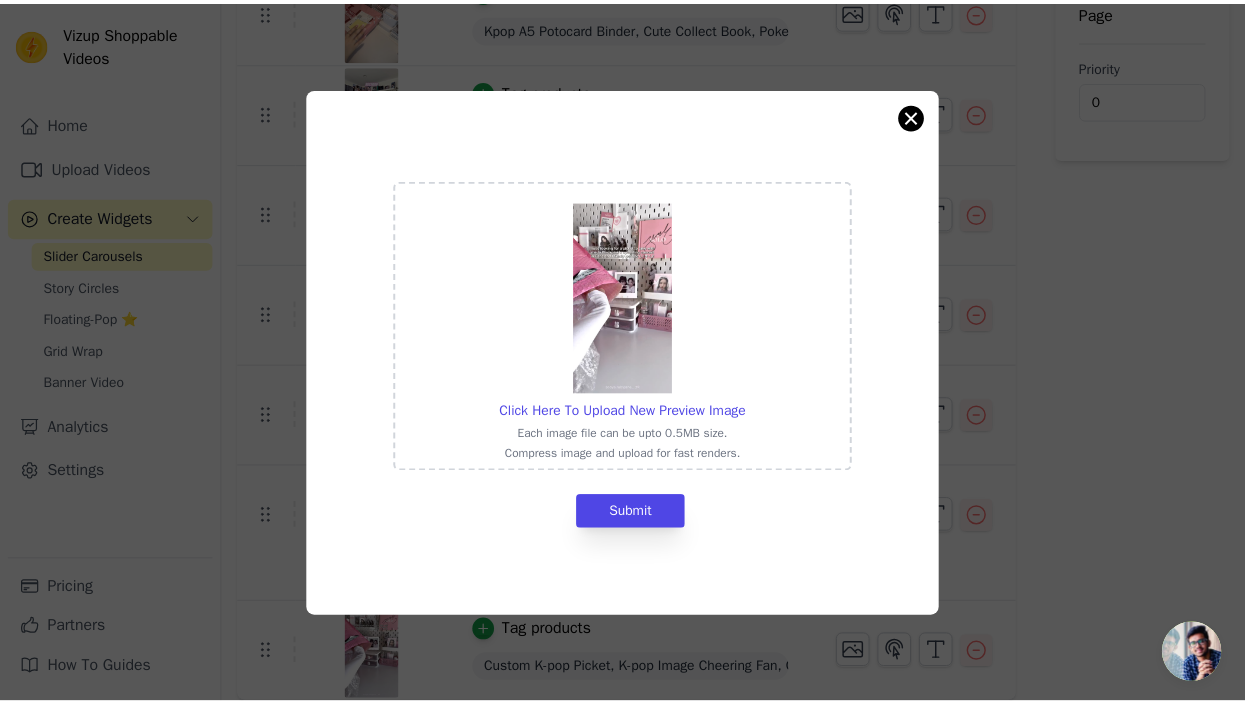 scroll, scrollTop: 377, scrollLeft: 0, axis: vertical 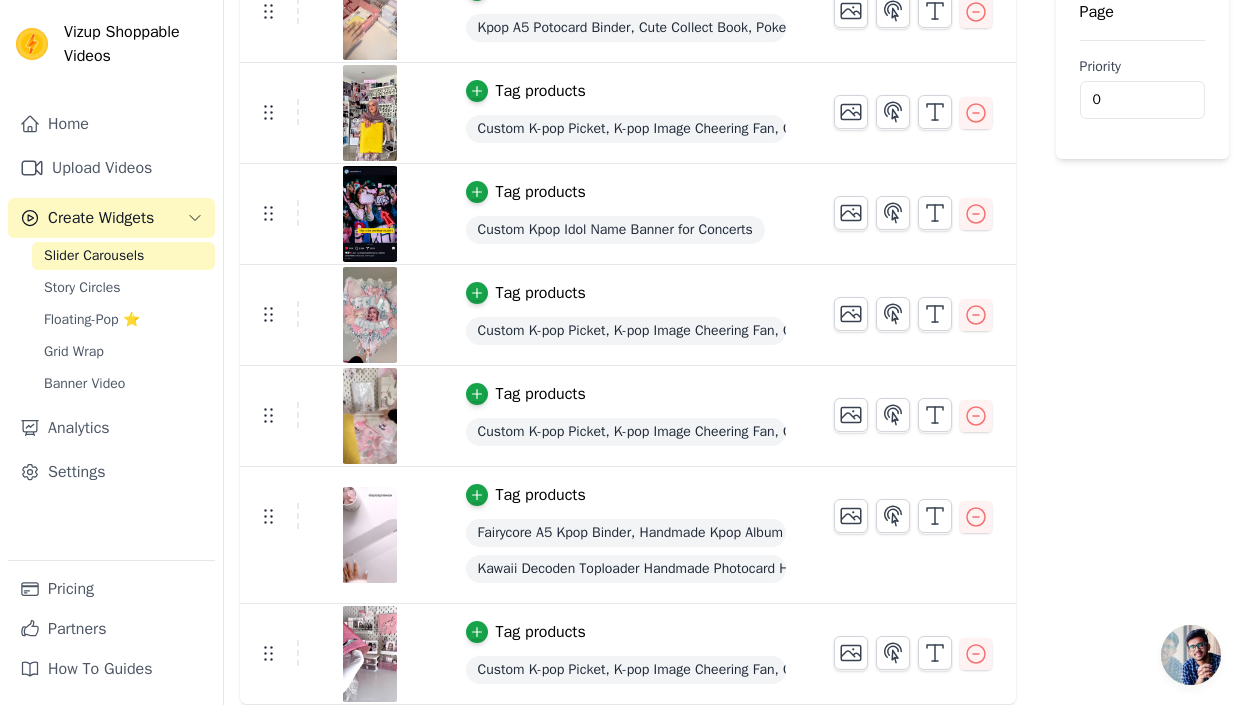 click at bounding box center [370, 654] 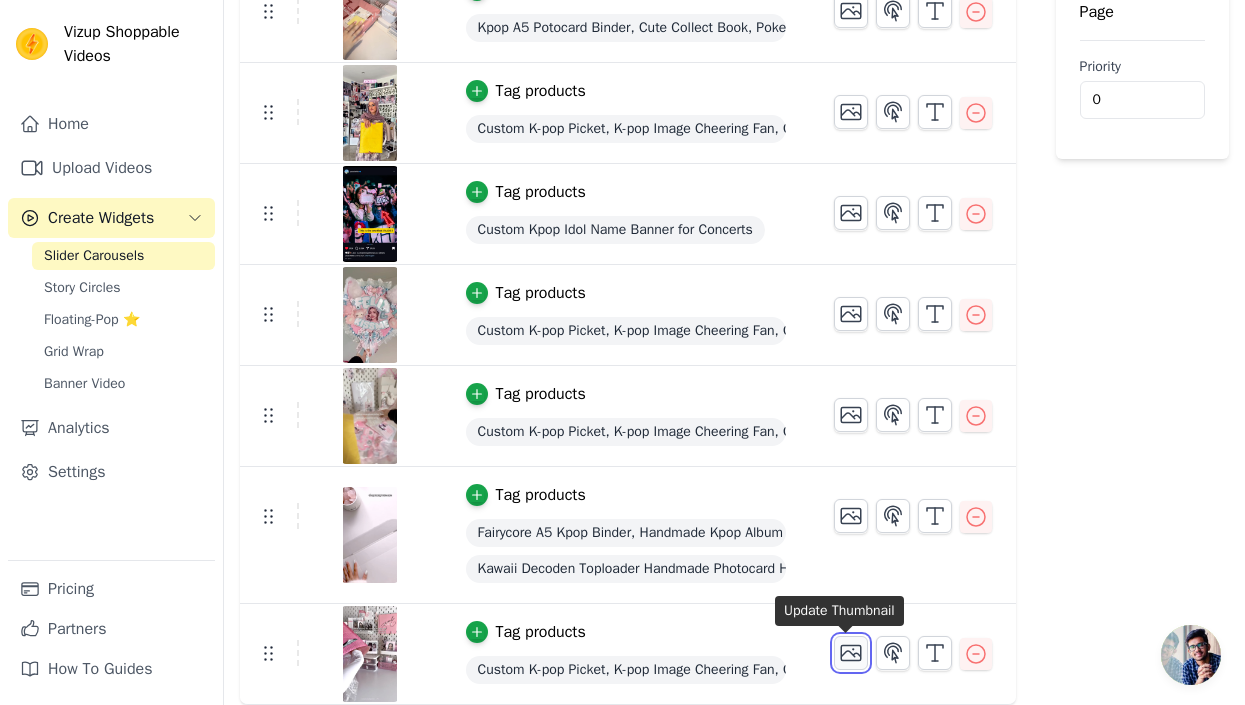 click 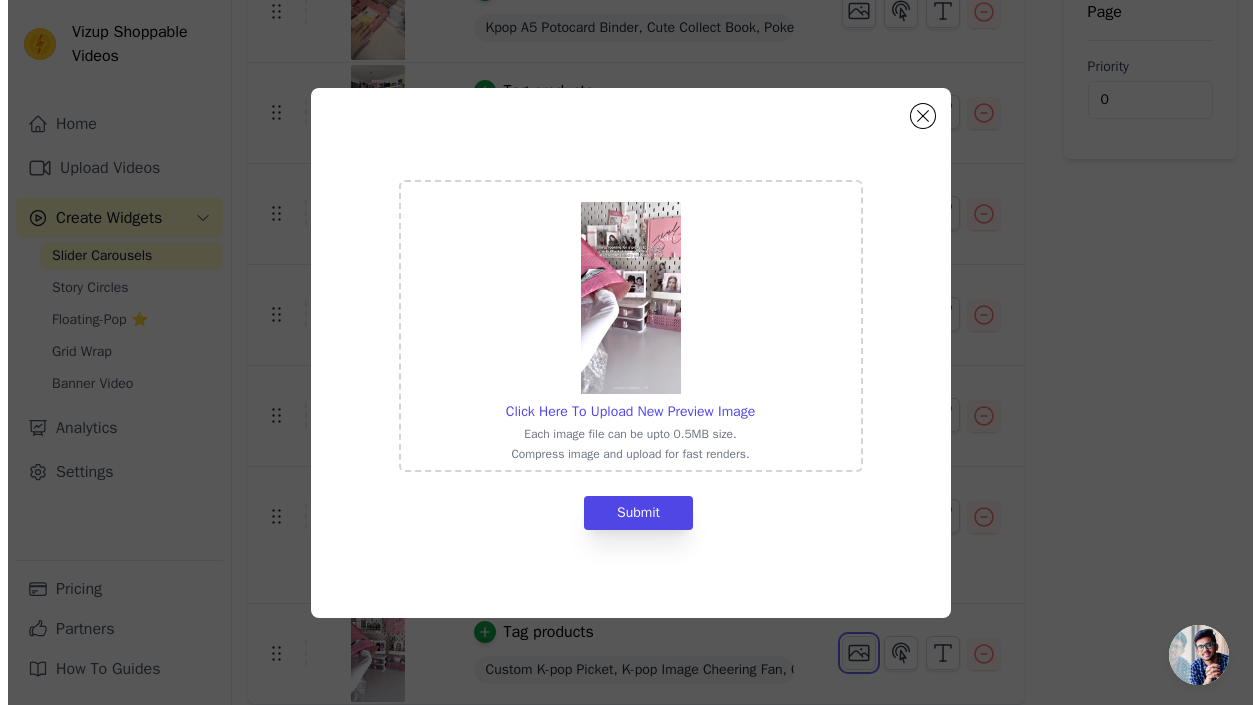 scroll, scrollTop: 0, scrollLeft: 0, axis: both 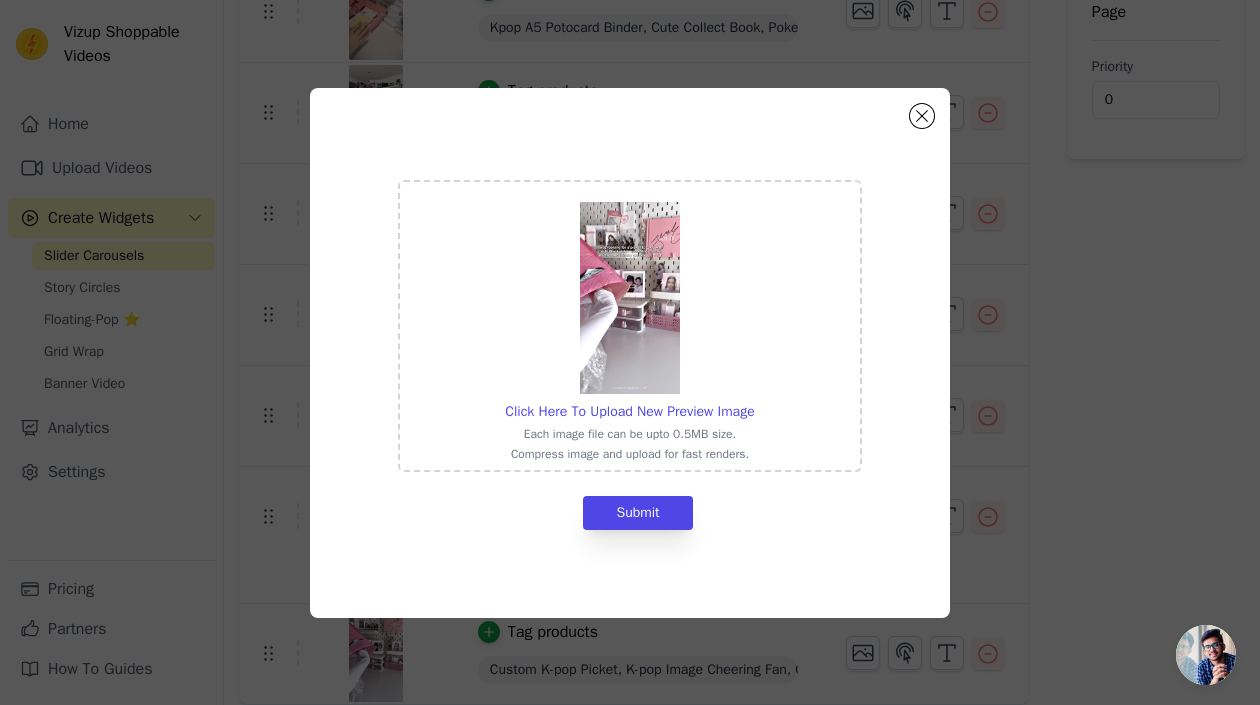 click at bounding box center (630, 298) 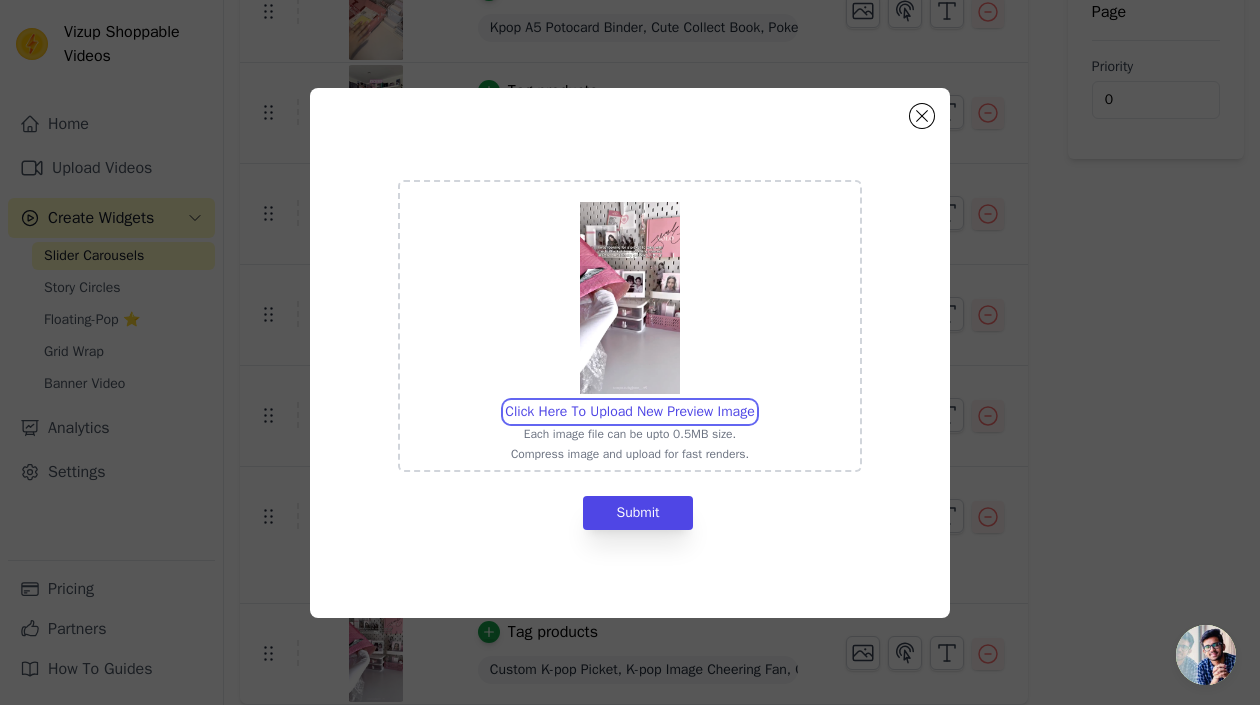 click on "Click Here To Upload New Preview Image     Each image file can be upto 0.5MB size.   Compress image and upload for fast renders." at bounding box center [754, 401] 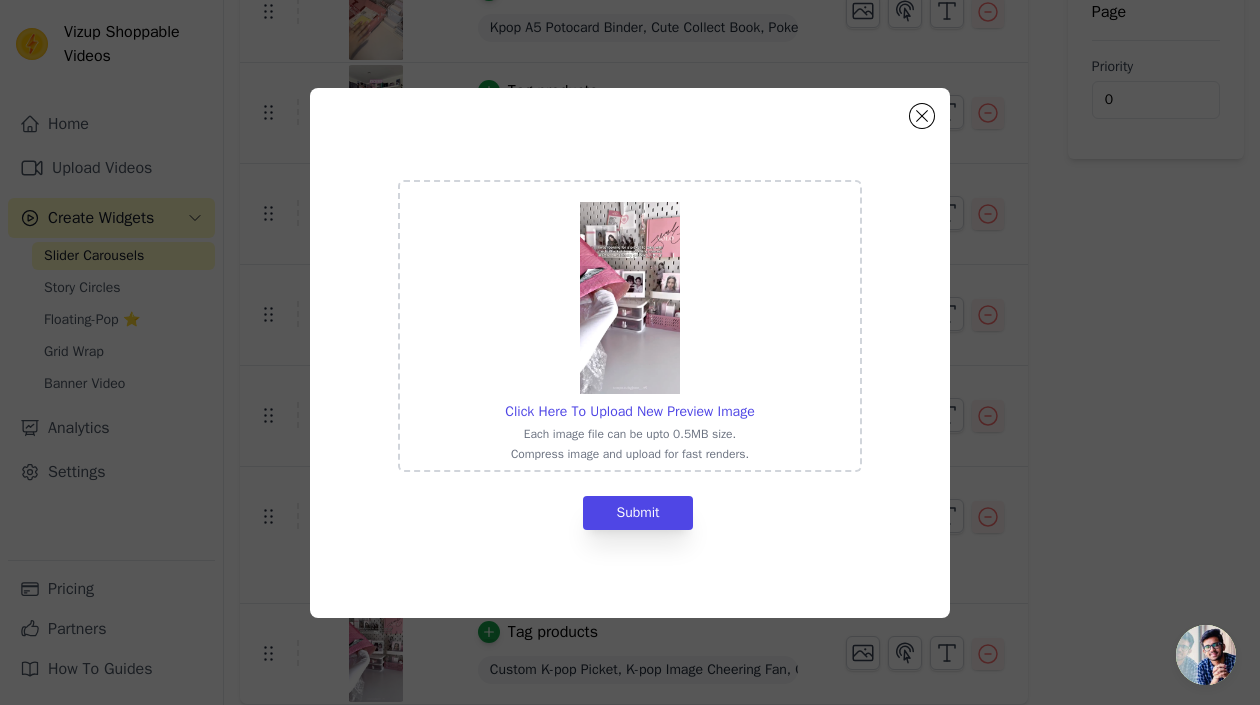 click on "Click Here To Upload New Preview Image     Each image file can be upto 0.5MB size.   Compress image and upload for fast renders.     Submit" 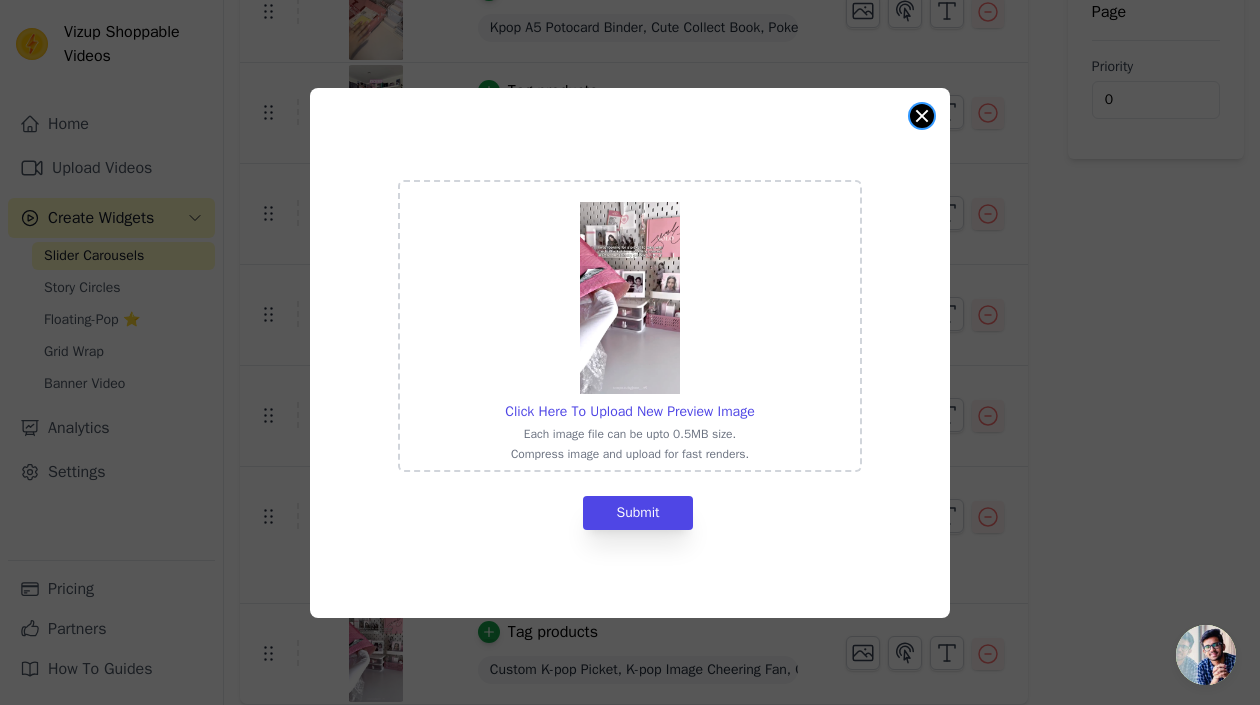 click at bounding box center [922, 116] 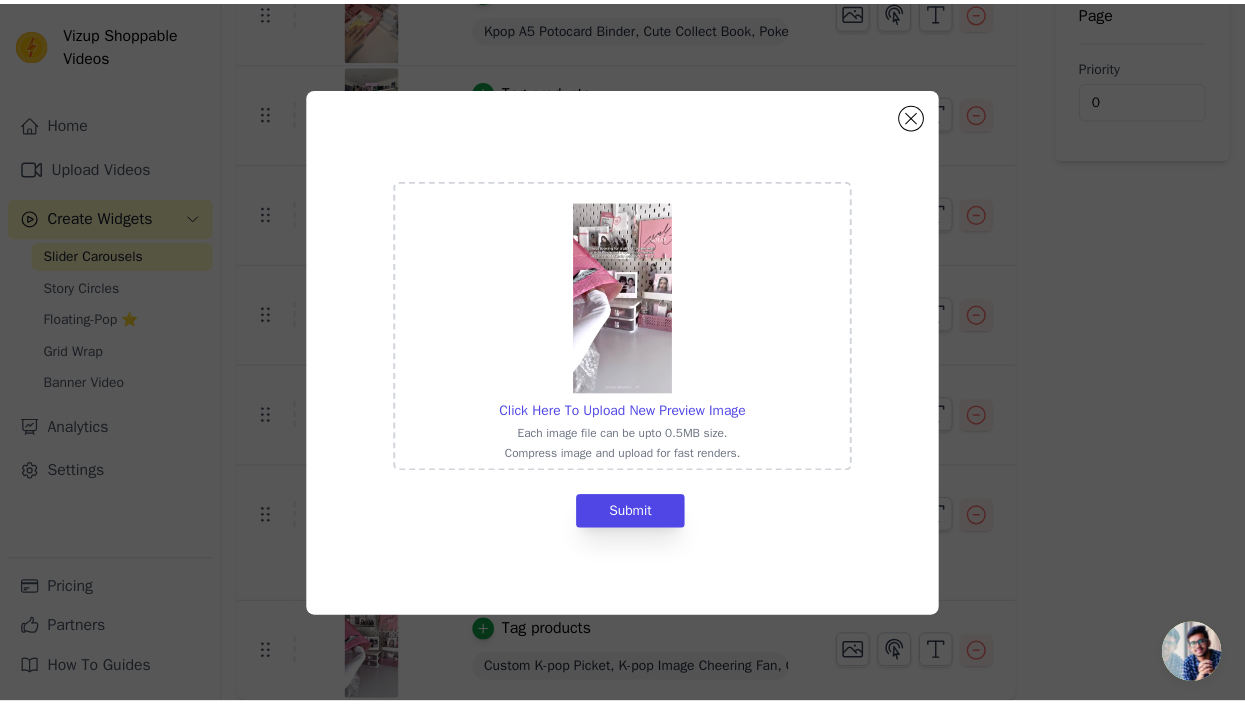 scroll, scrollTop: 377, scrollLeft: 0, axis: vertical 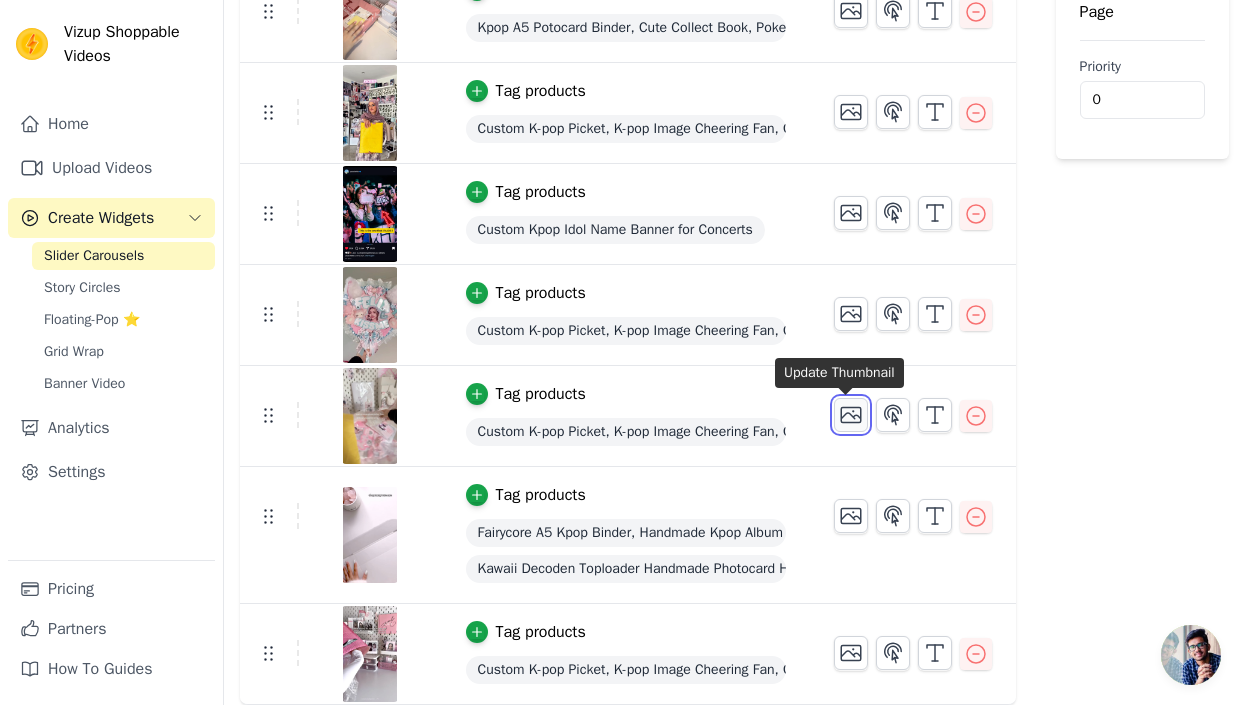click 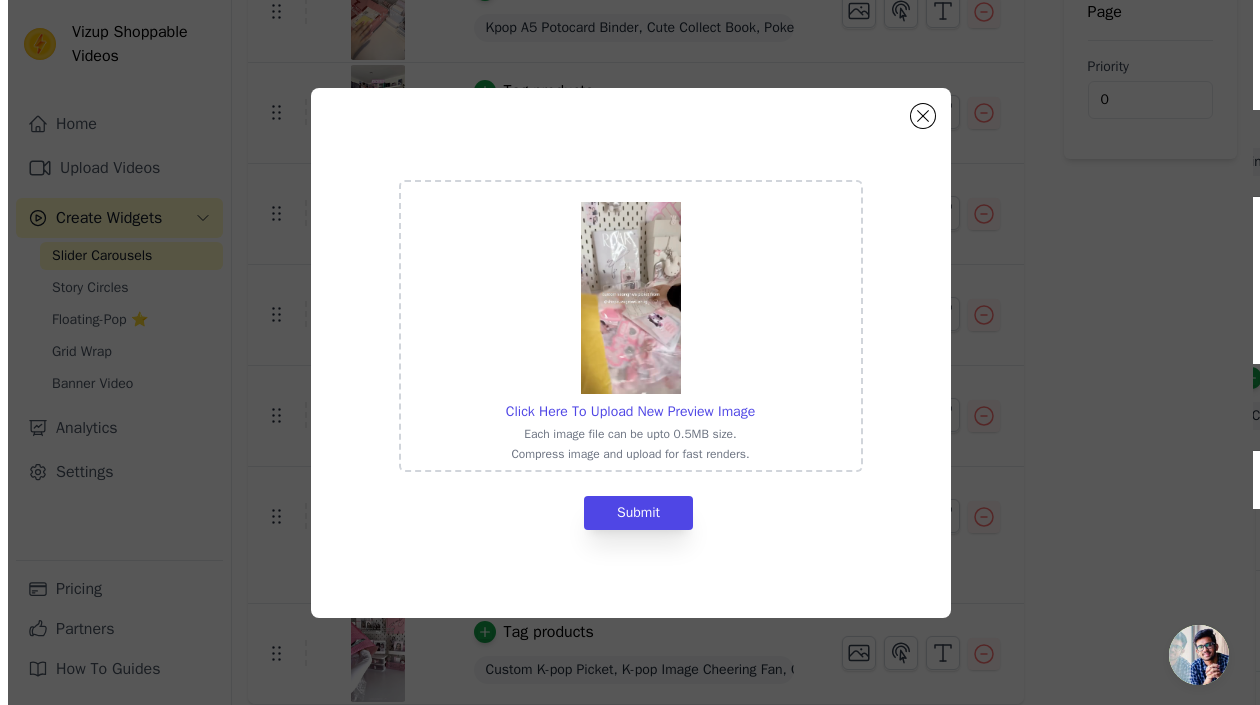 scroll, scrollTop: 0, scrollLeft: 0, axis: both 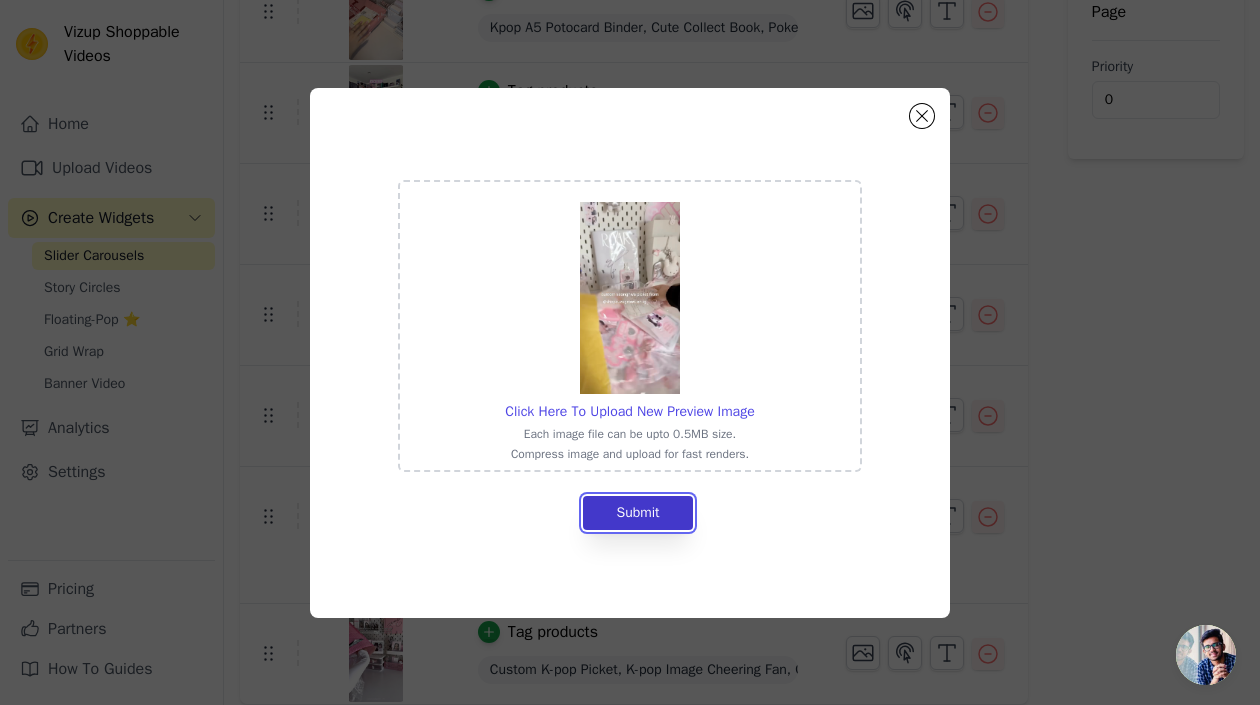 click on "Submit" at bounding box center [637, 513] 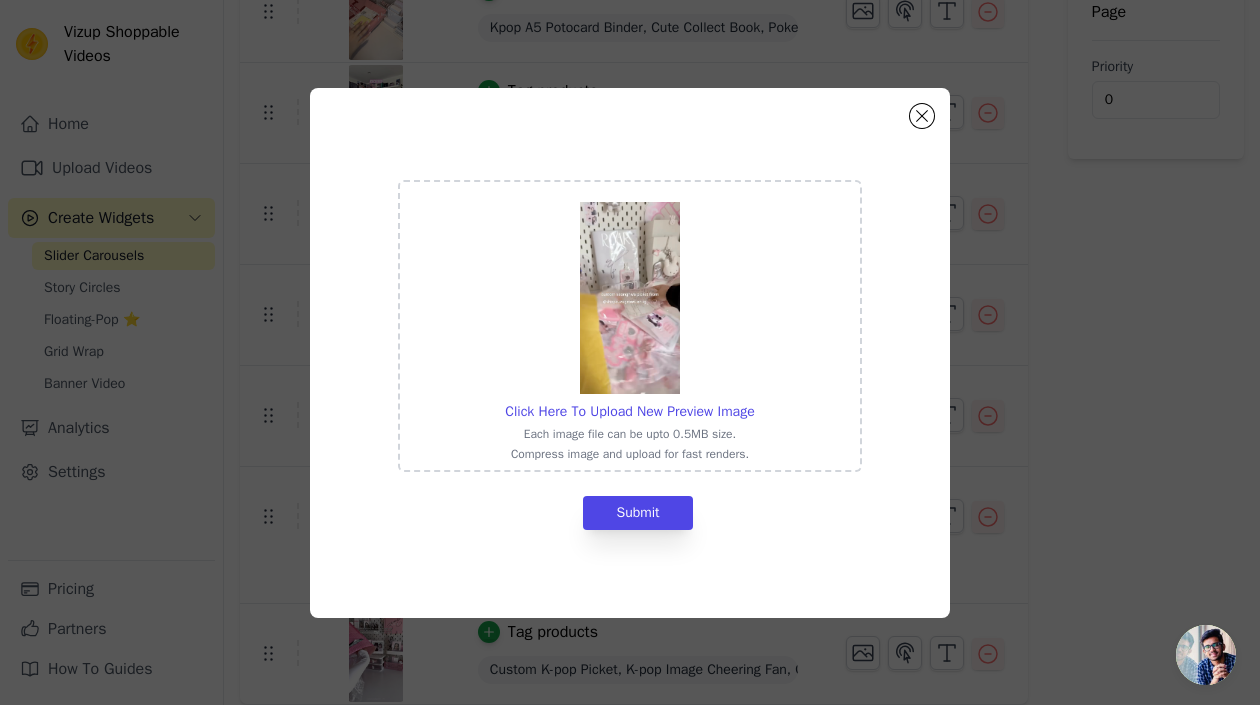 click at bounding box center [630, 298] 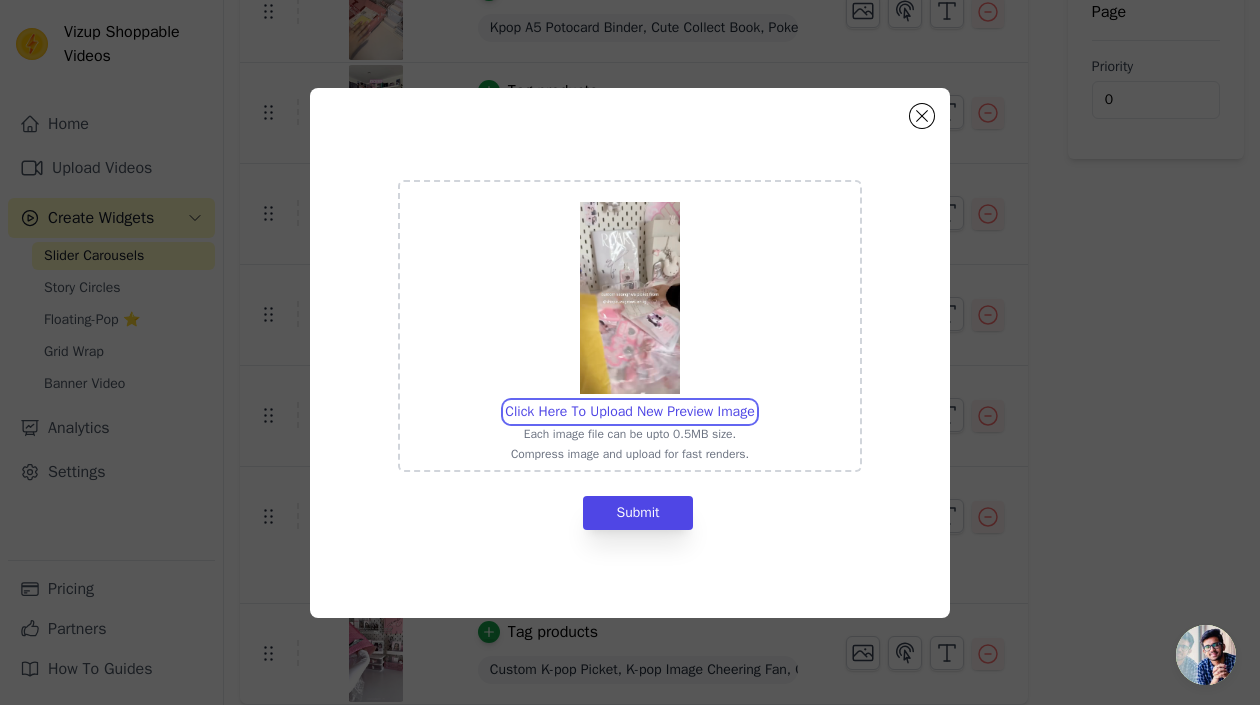 click on "Click Here To Upload New Preview Image     Each image file can be upto 0.5MB size.   Compress image and upload for fast renders." at bounding box center (754, 401) 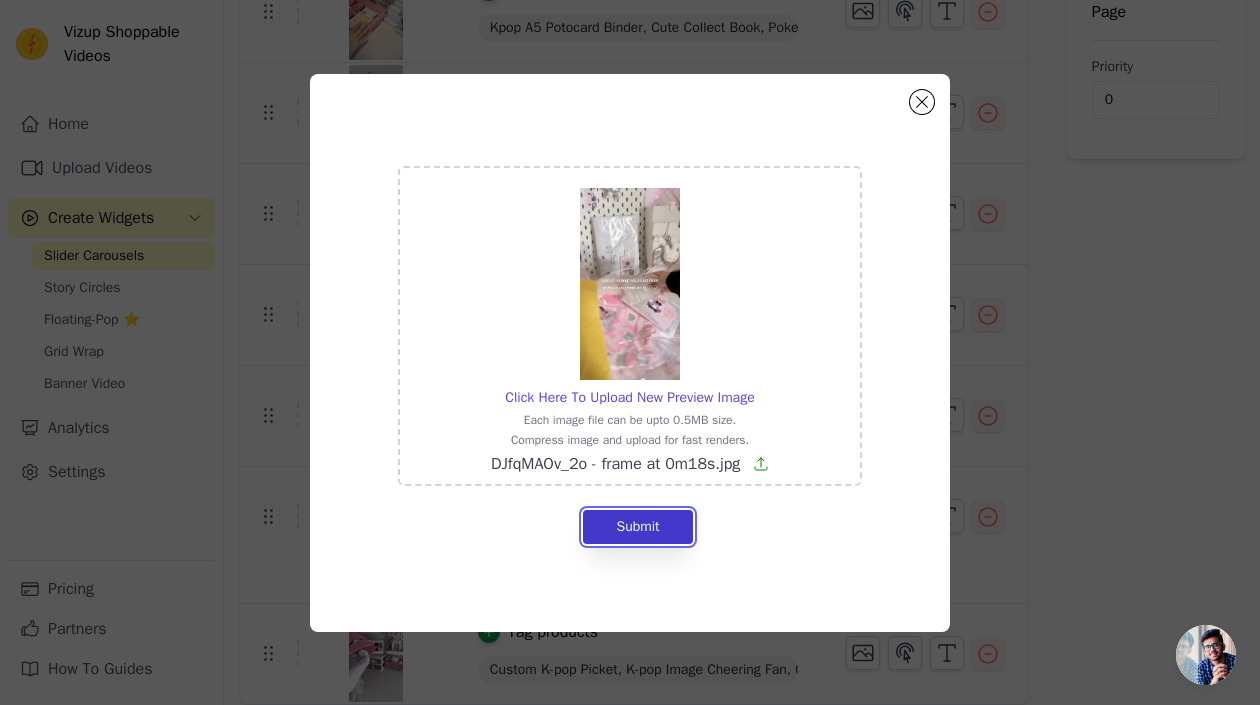 click on "Submit" at bounding box center (637, 527) 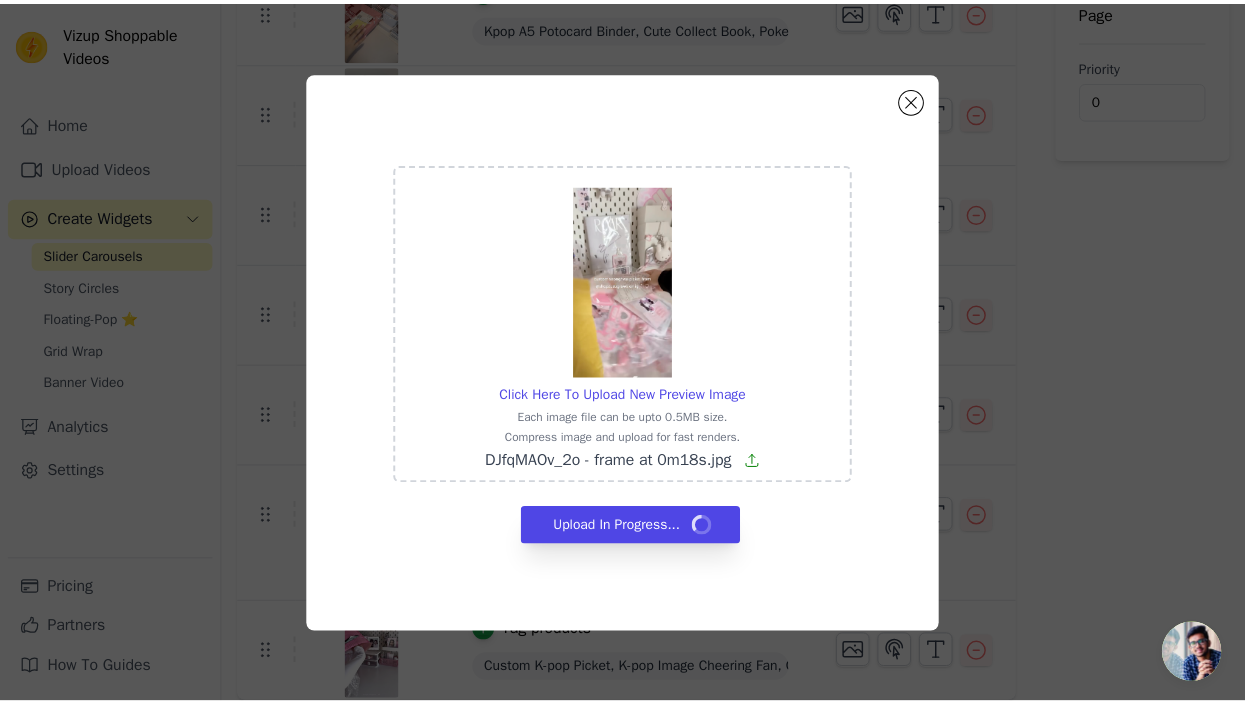 scroll, scrollTop: 377, scrollLeft: 0, axis: vertical 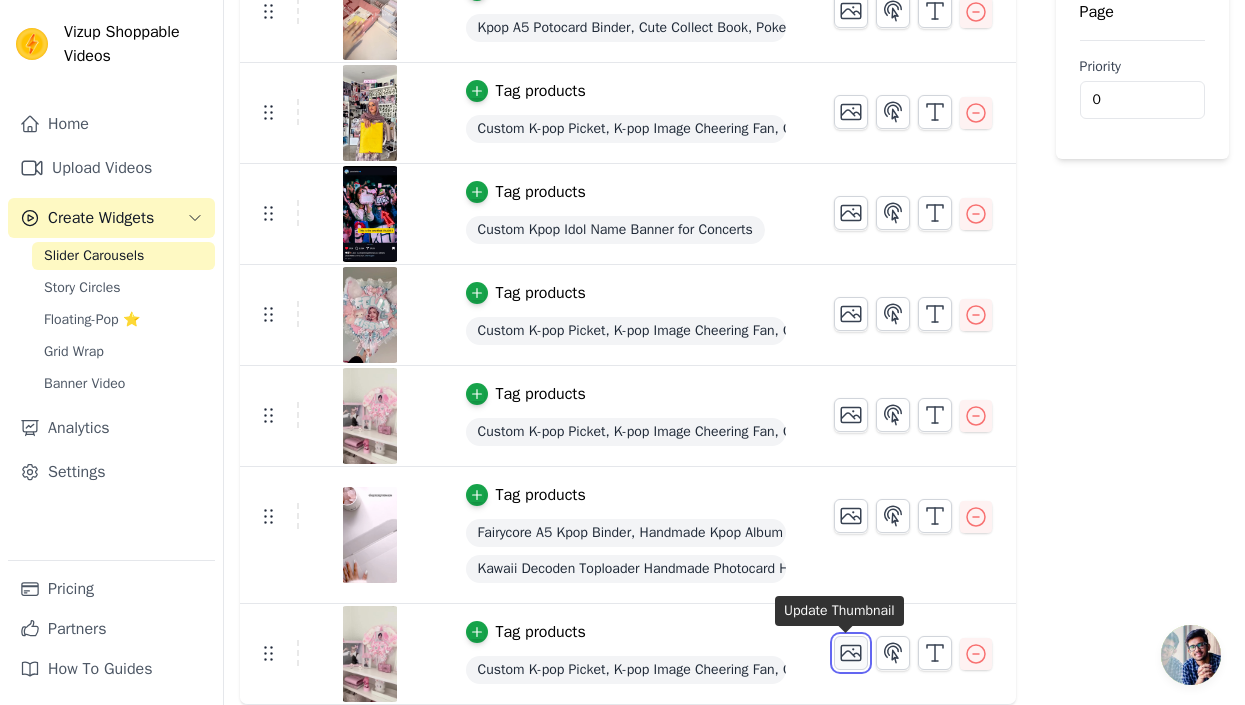 click 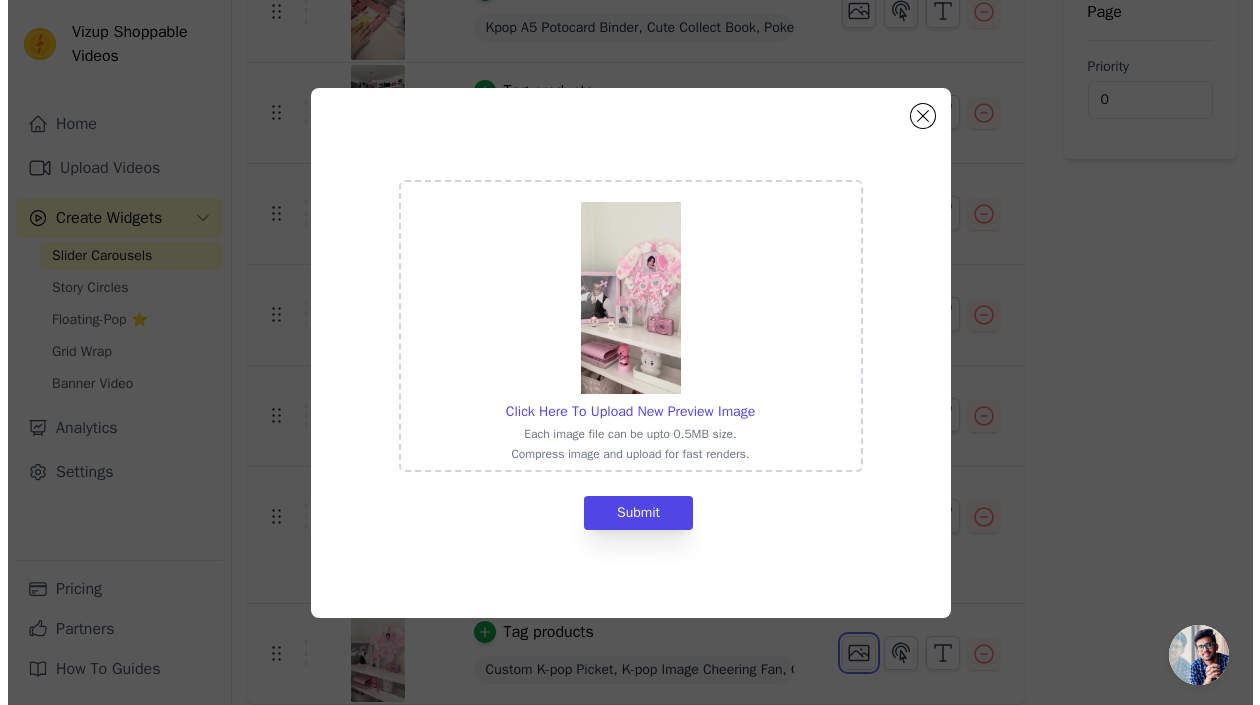 scroll, scrollTop: 0, scrollLeft: 0, axis: both 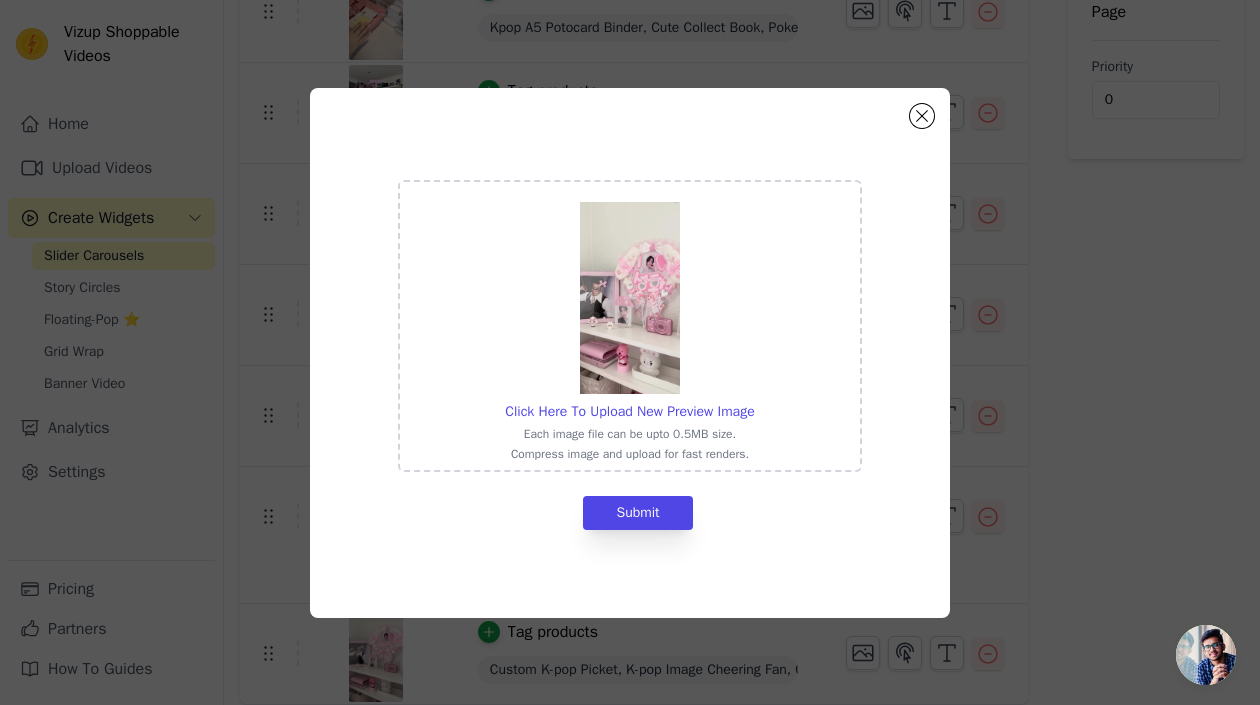 click at bounding box center (630, 298) 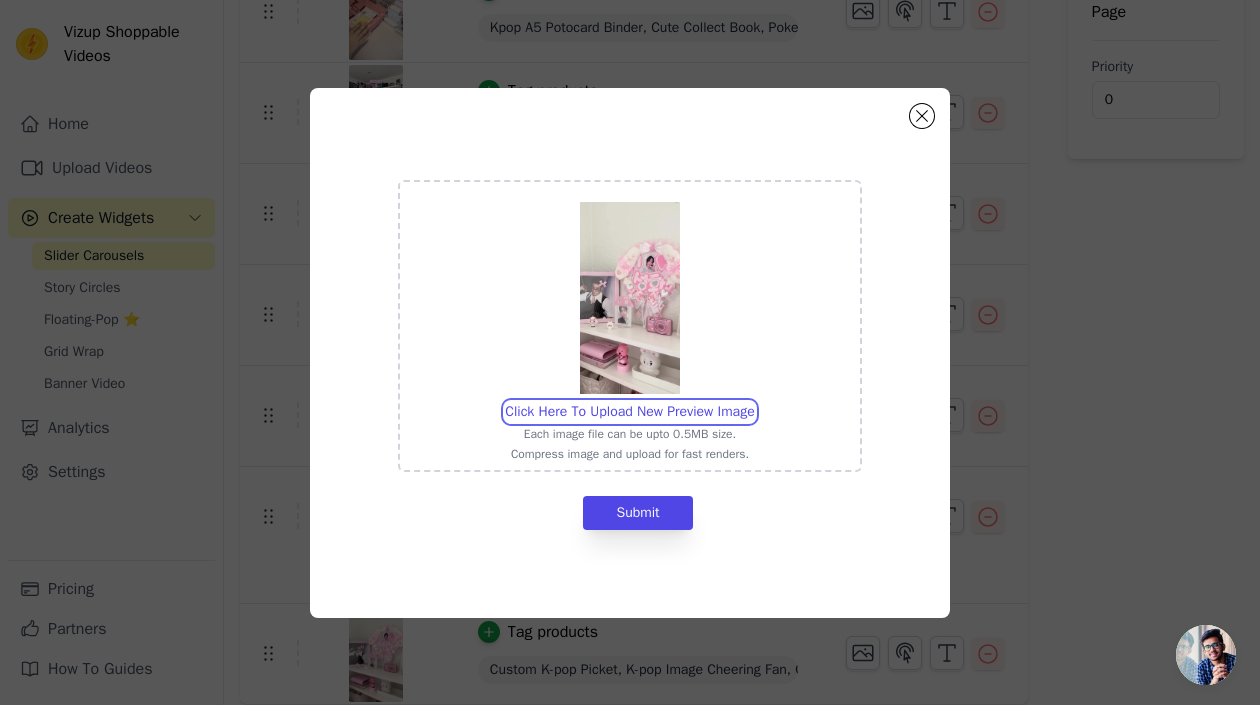 click on "Click Here To Upload New Preview Image     Each image file can be upto 0.5MB size.   Compress image and upload for fast renders." at bounding box center (754, 401) 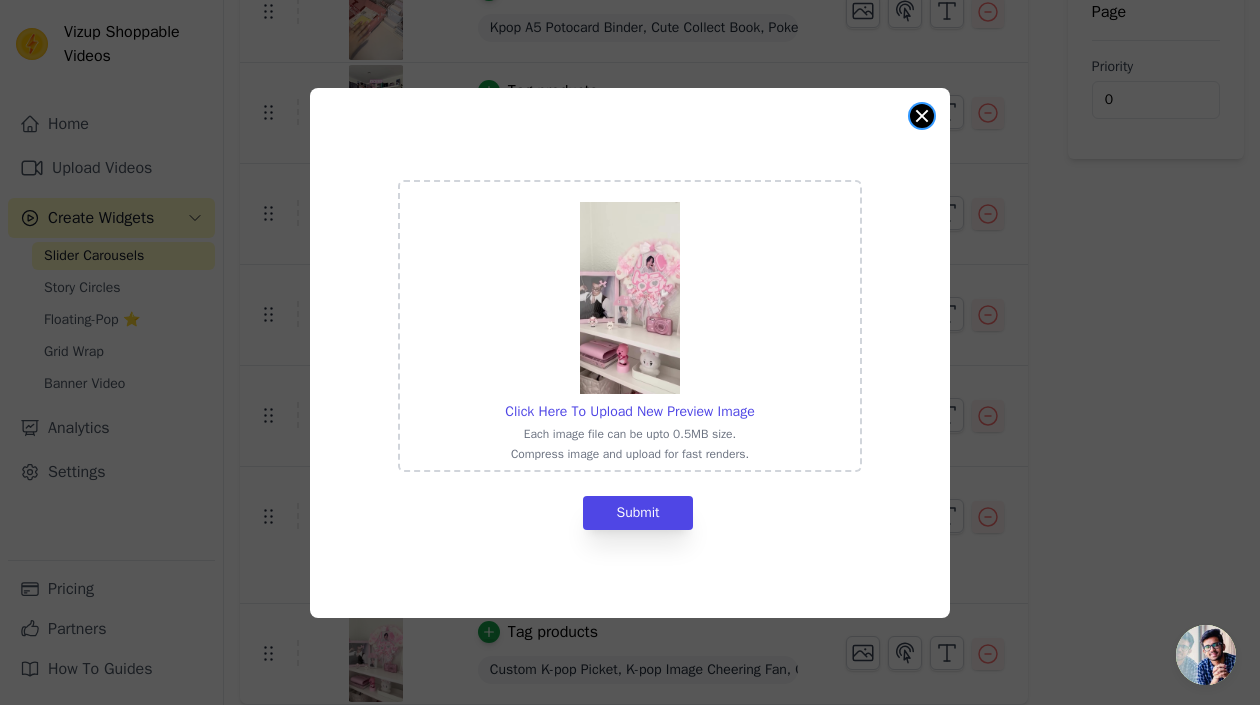 click at bounding box center [922, 116] 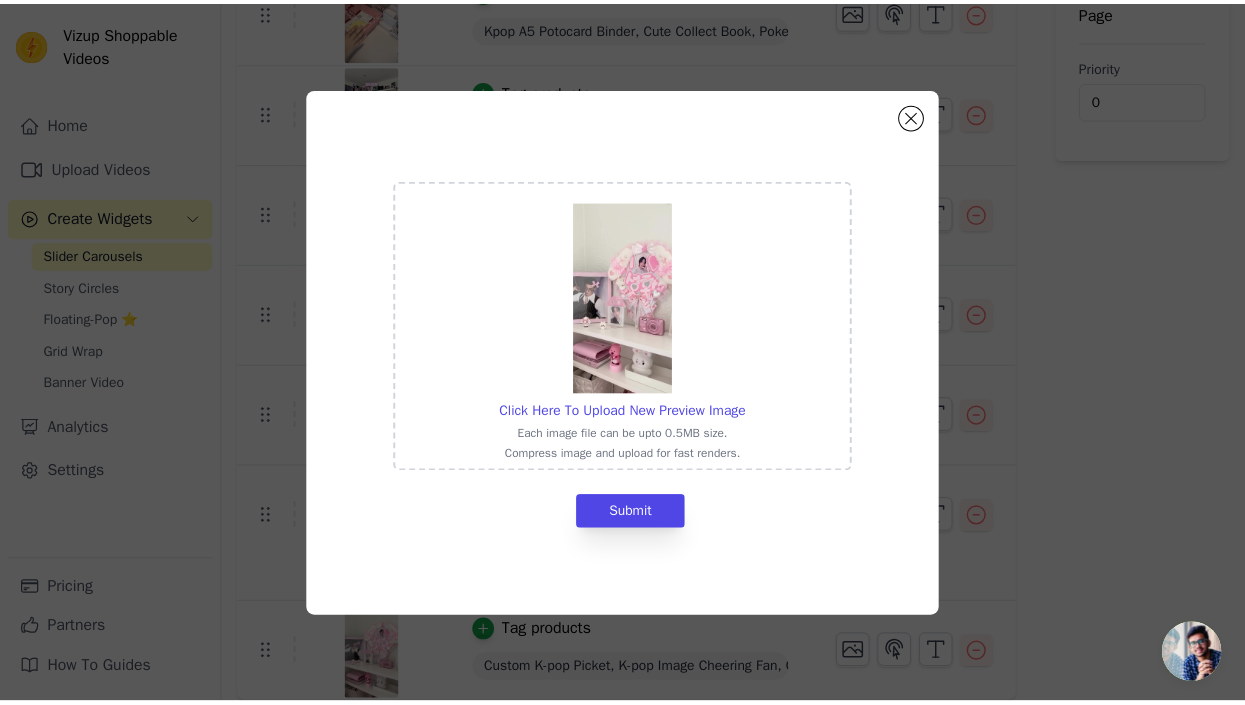 scroll, scrollTop: 377, scrollLeft: 0, axis: vertical 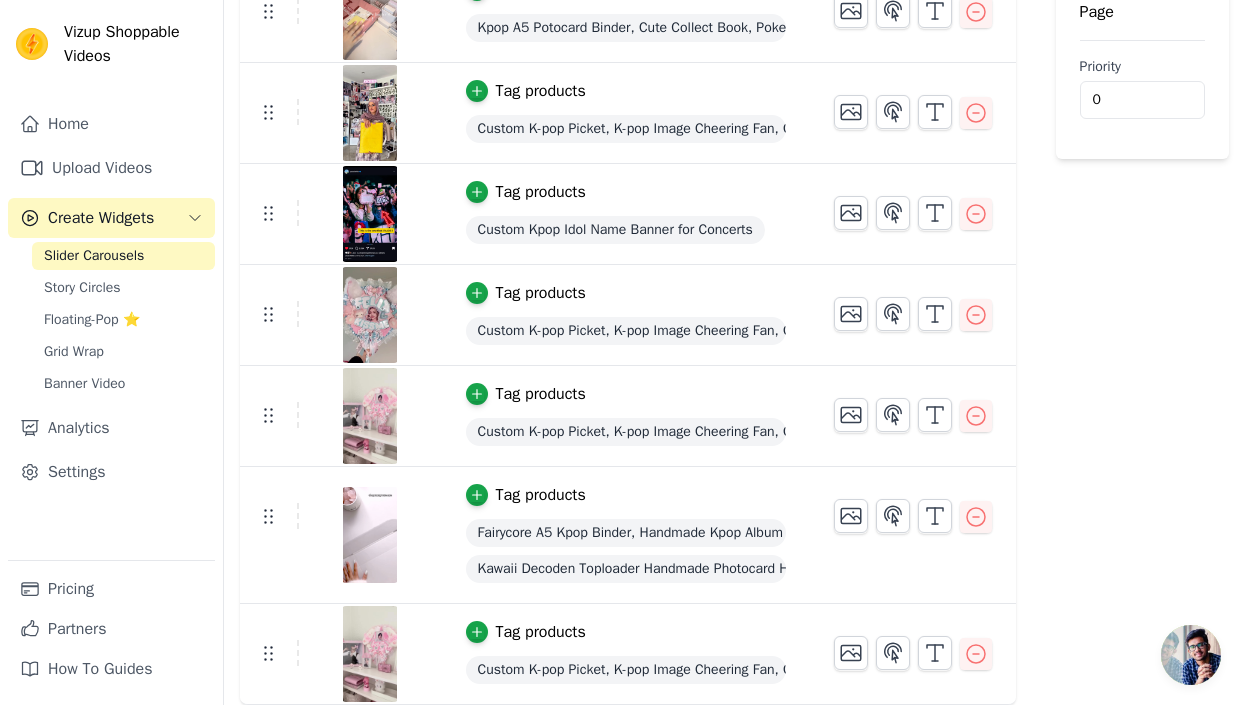 click at bounding box center (370, 654) 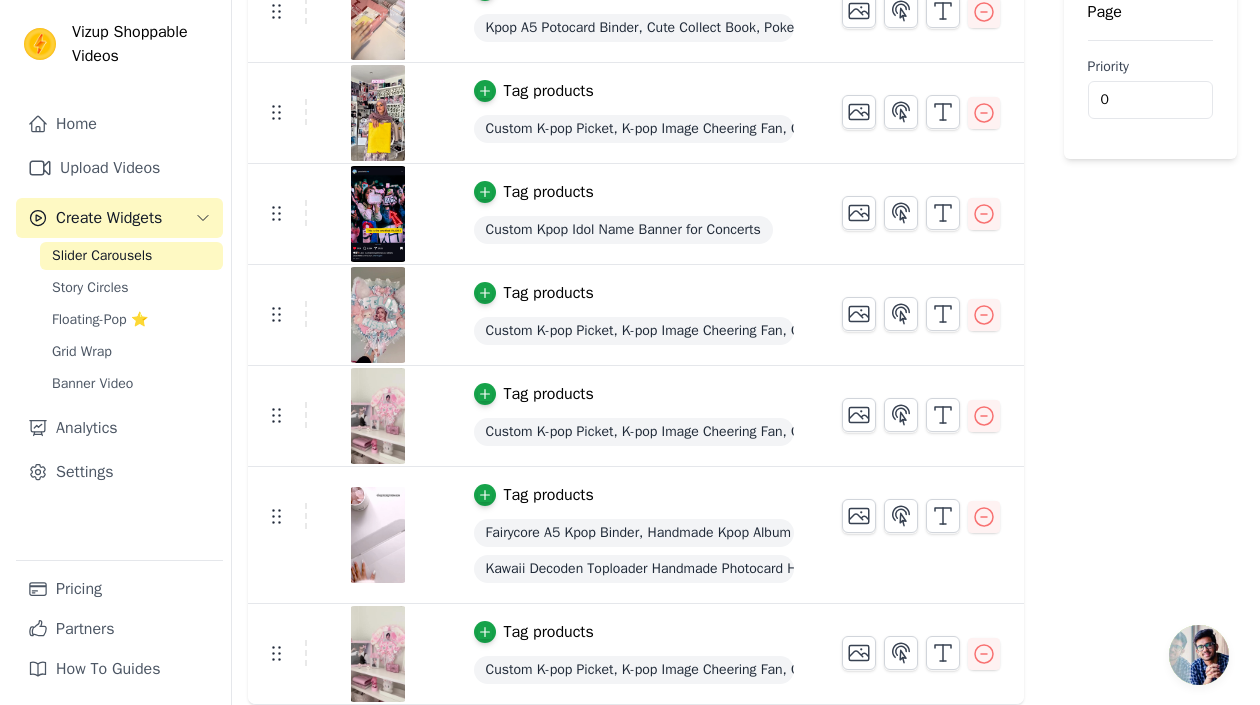 scroll, scrollTop: 0, scrollLeft: 0, axis: both 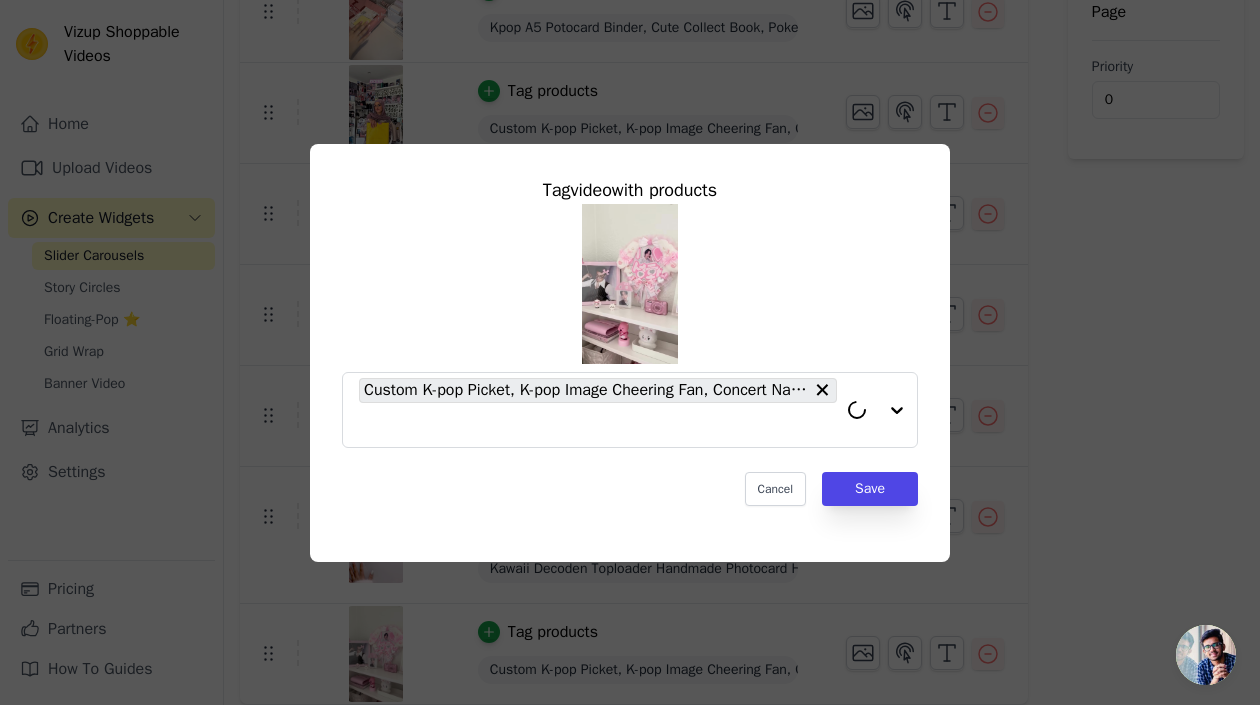 click at bounding box center [630, 284] 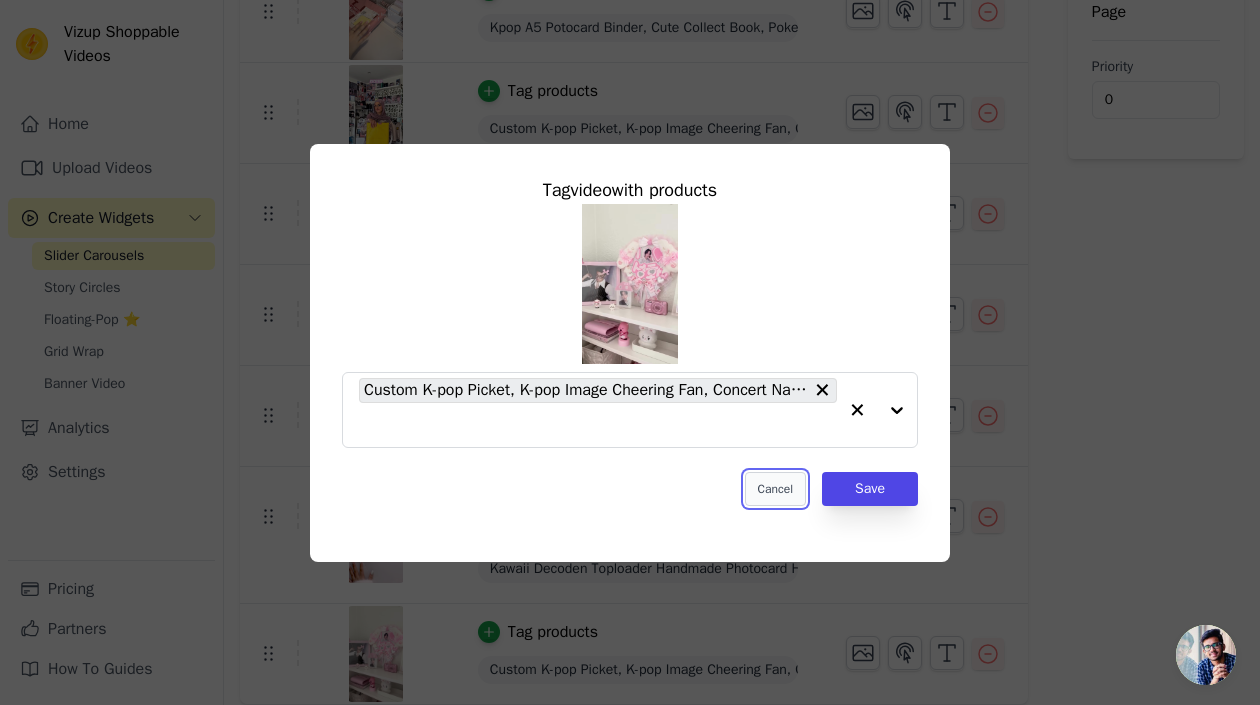 click on "Cancel" at bounding box center (775, 489) 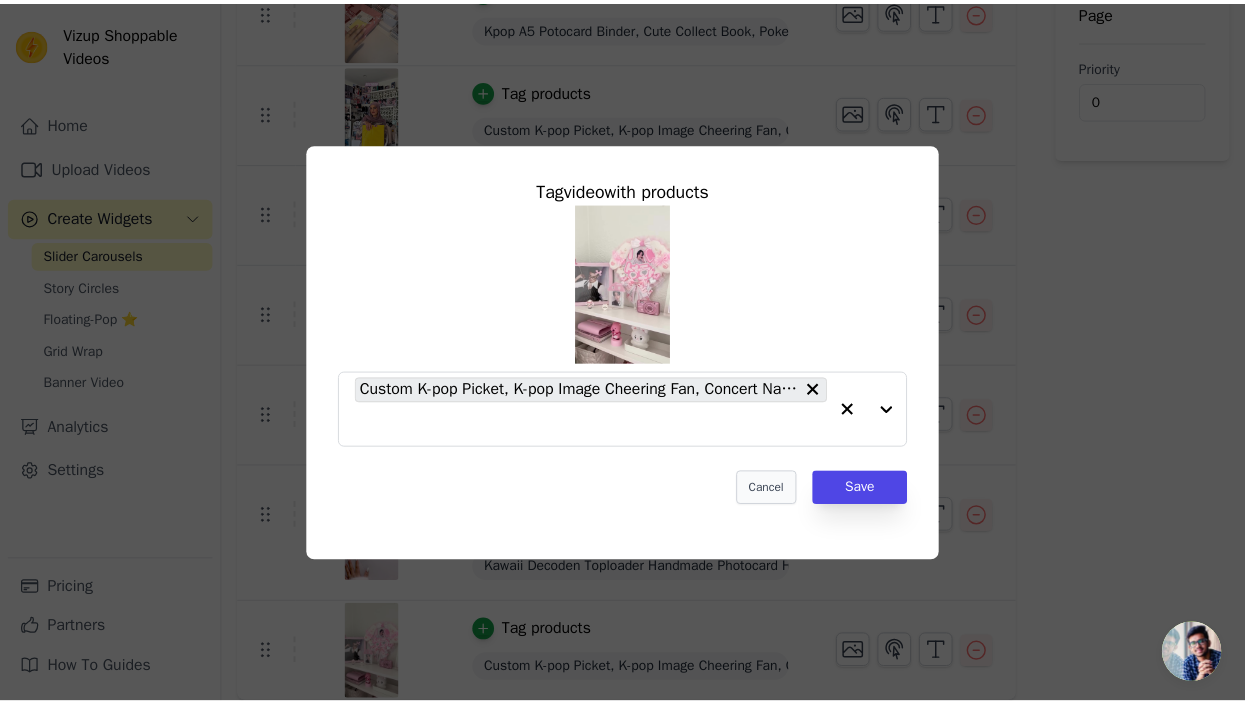 scroll, scrollTop: 377, scrollLeft: 0, axis: vertical 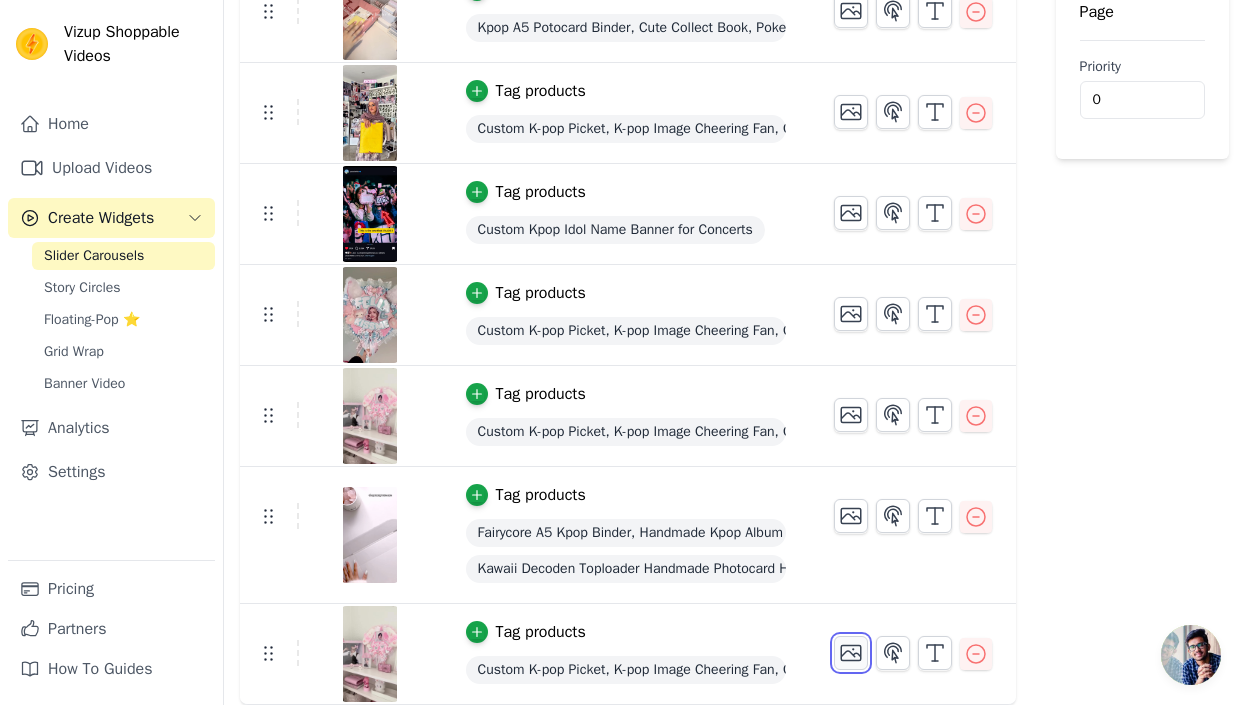 click 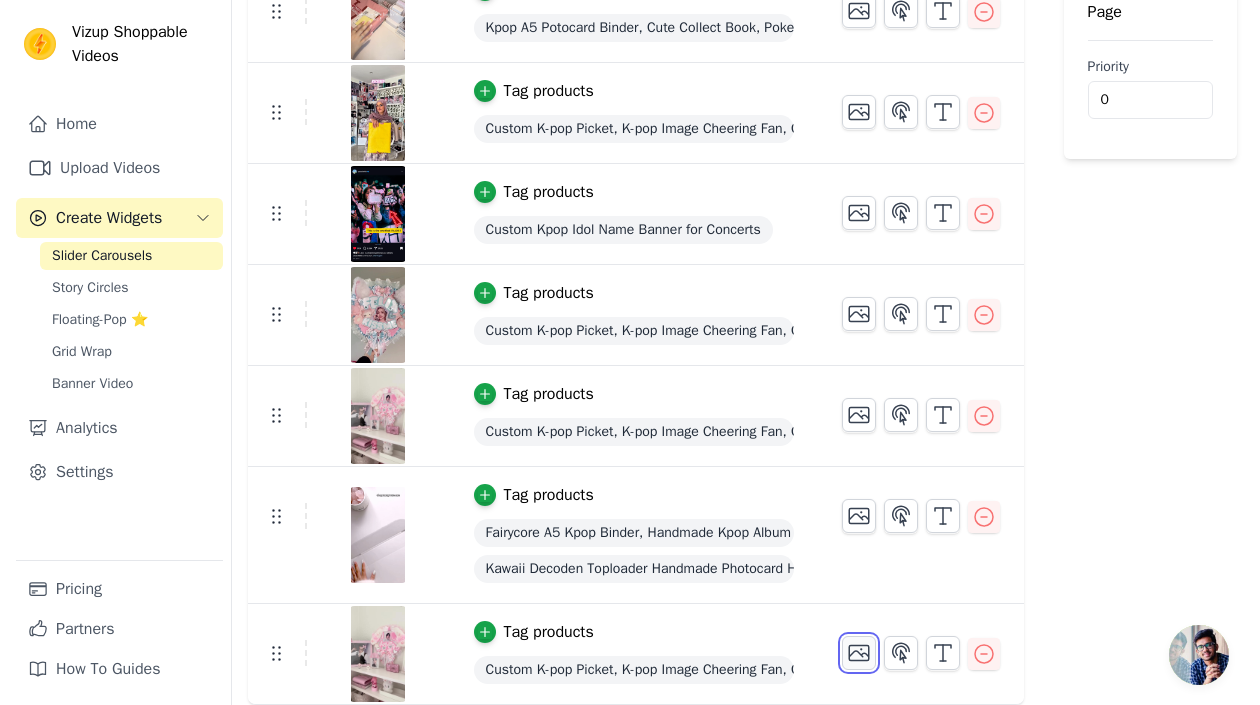 scroll, scrollTop: 0, scrollLeft: 0, axis: both 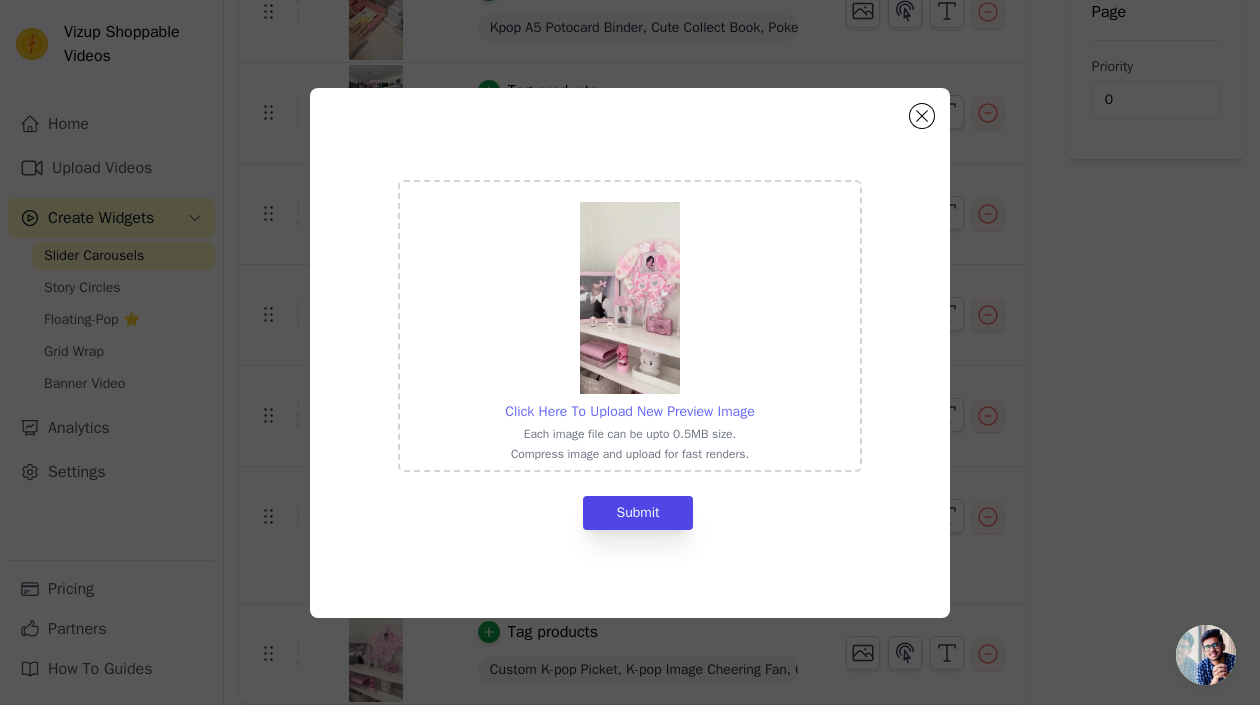click on "Click Here To Upload New Preview Image" at bounding box center (629, 411) 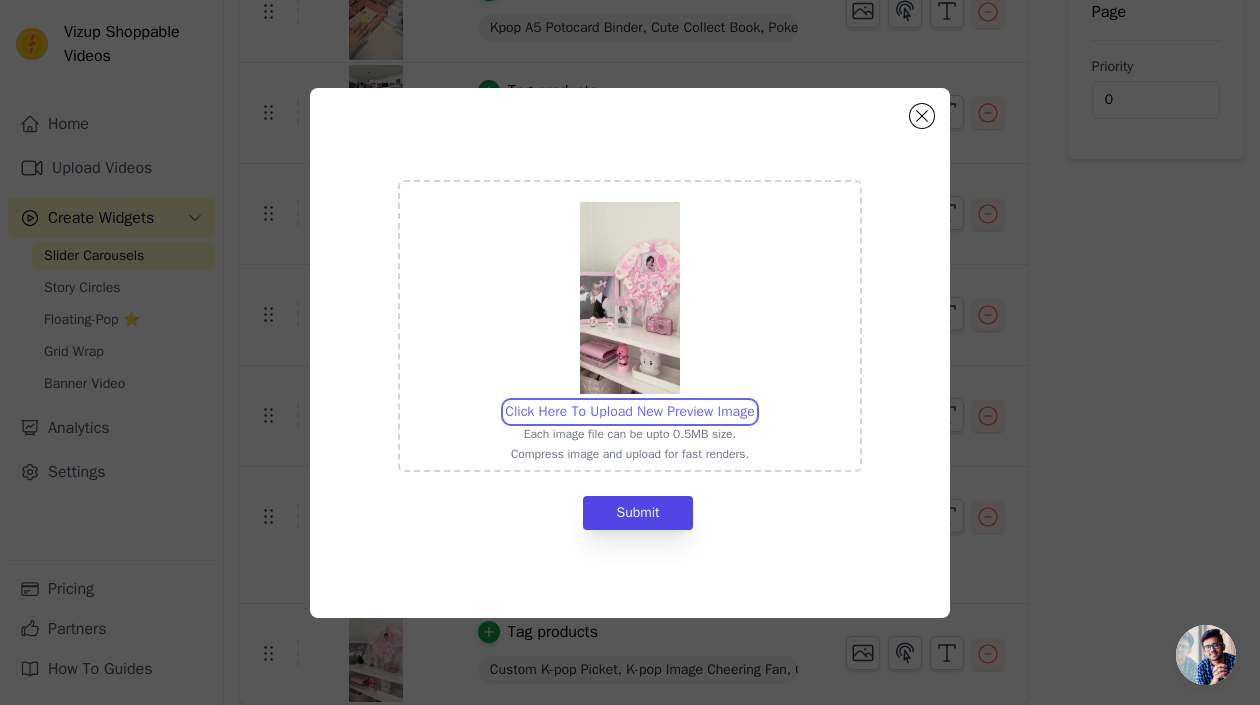 click on "Click Here To Upload New Preview Image     Each image file can be upto 0.5MB size.   Compress image and upload for fast renders." at bounding box center (754, 401) 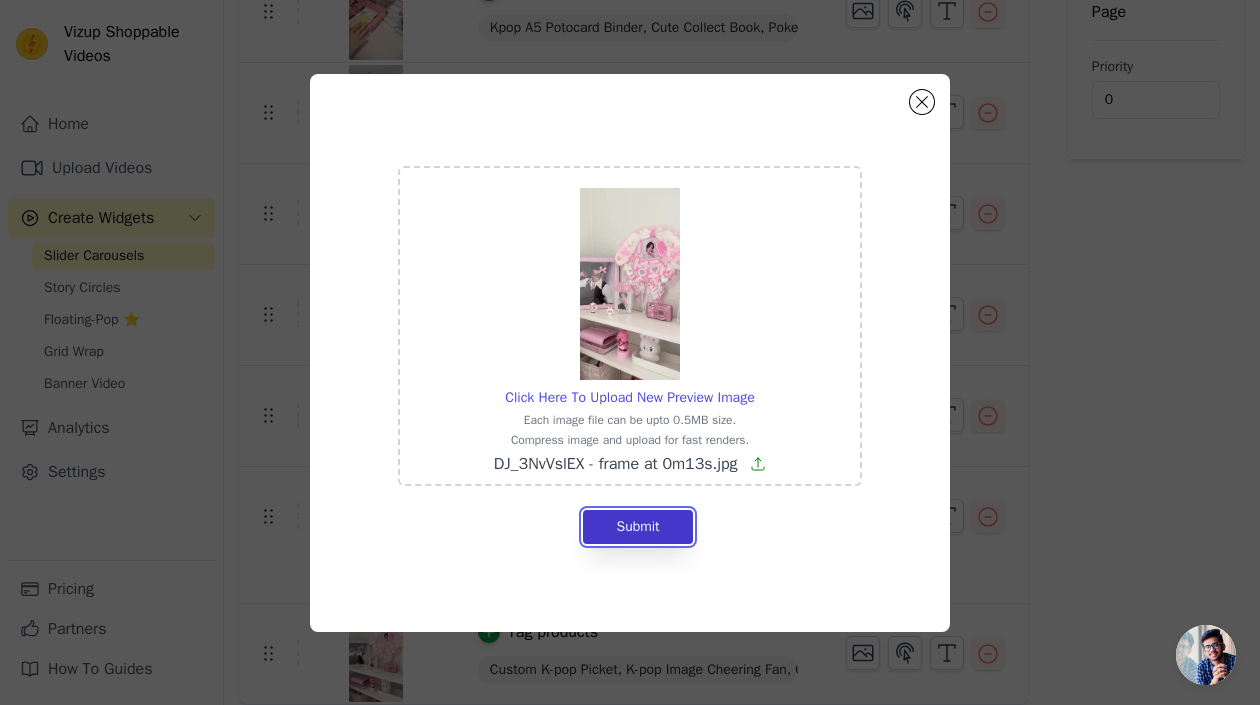 click on "Submit" at bounding box center [637, 527] 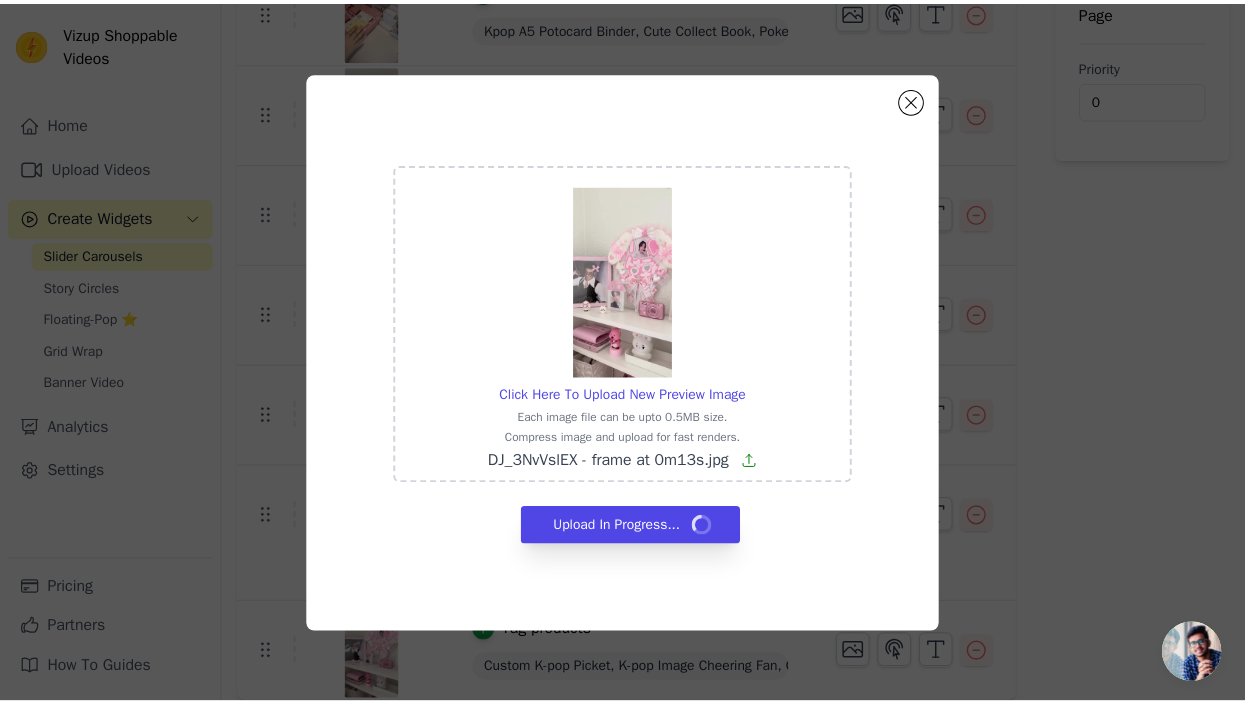 scroll, scrollTop: 377, scrollLeft: 0, axis: vertical 